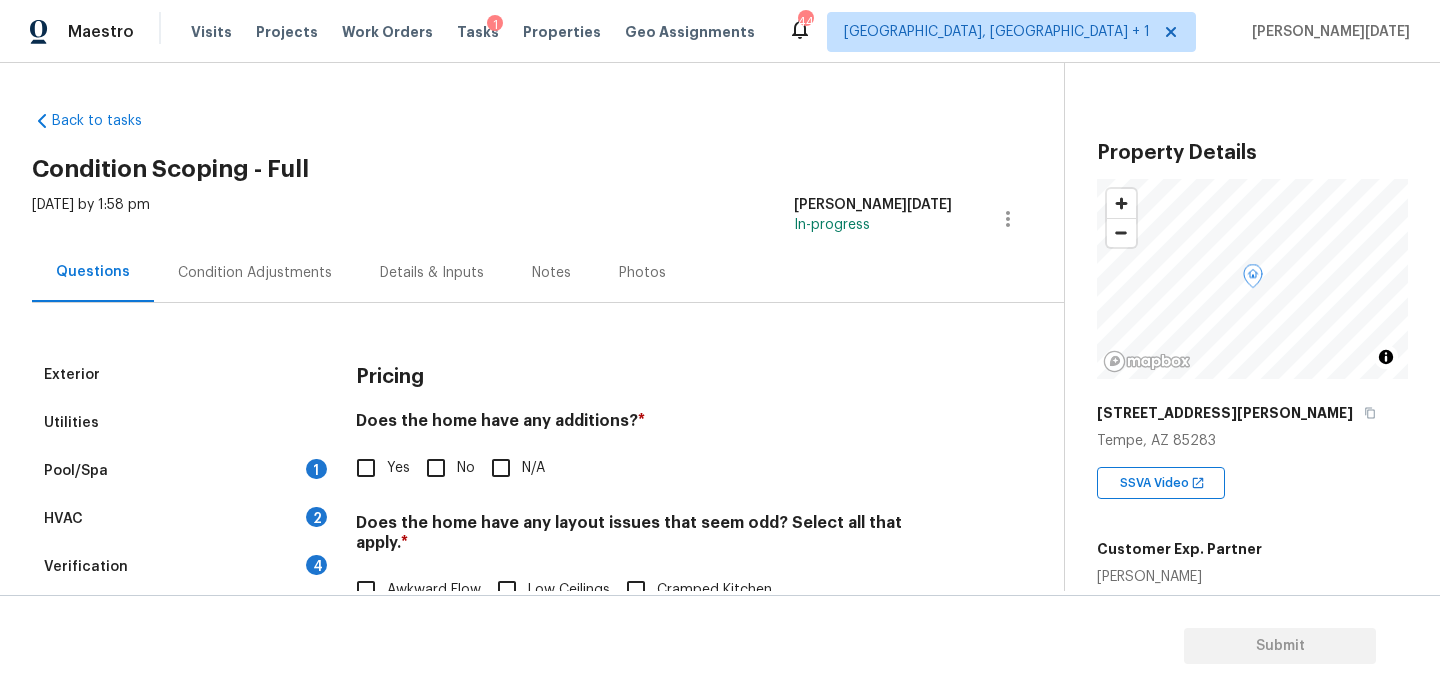 scroll, scrollTop: 0, scrollLeft: 0, axis: both 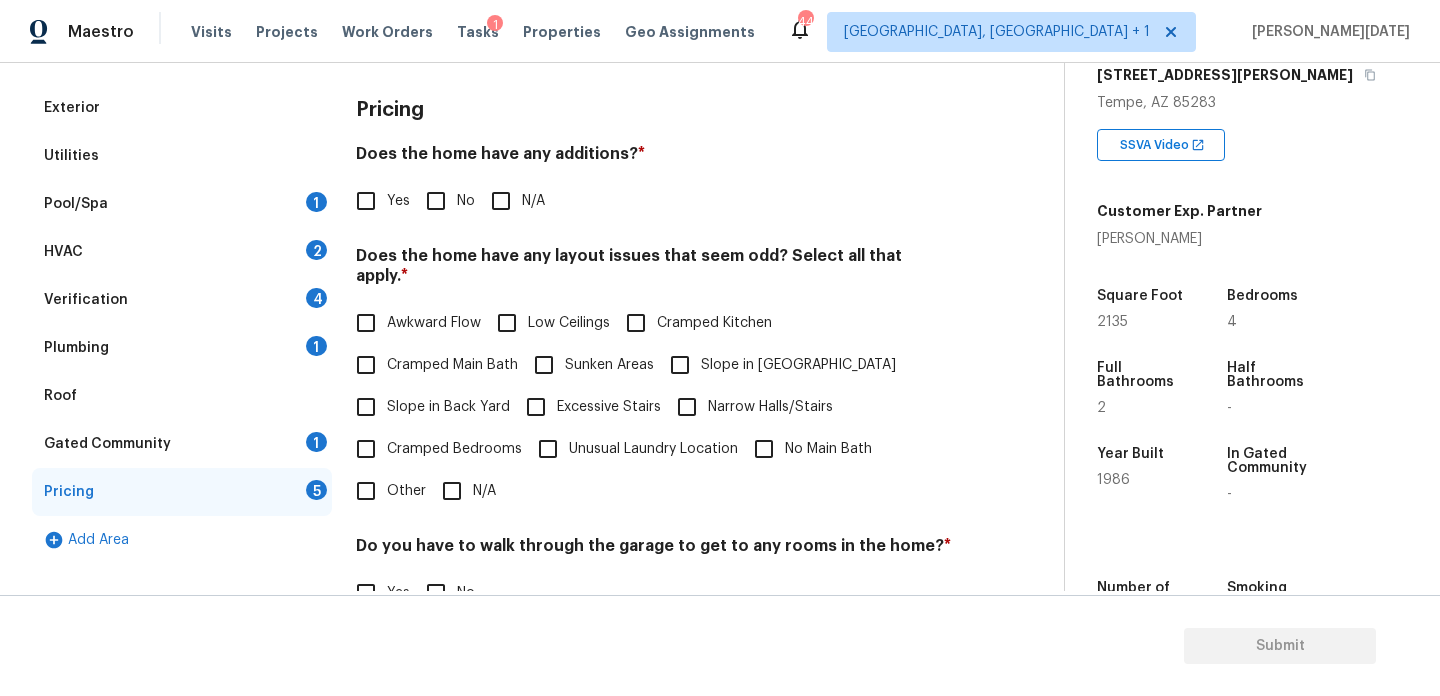 click on "Excessive Stairs" at bounding box center [536, 407] 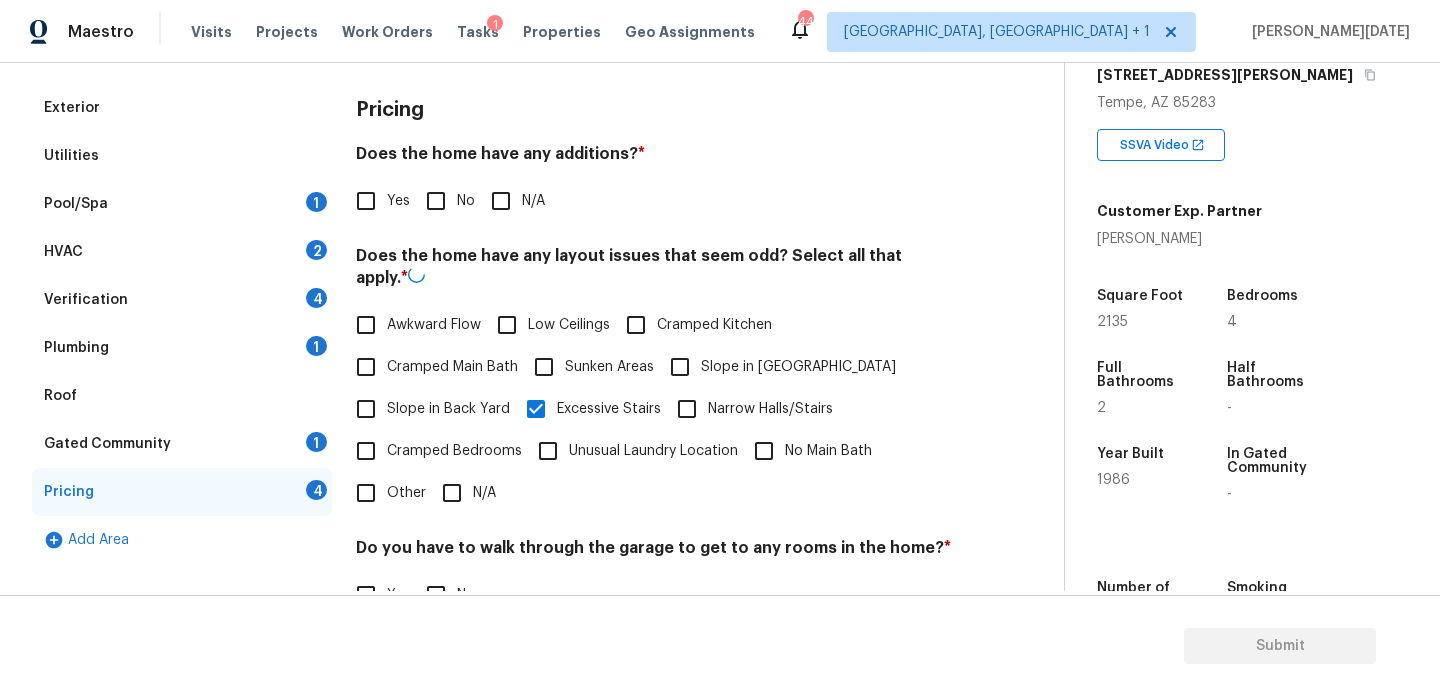 click on "Sunken Areas" at bounding box center (544, 367) 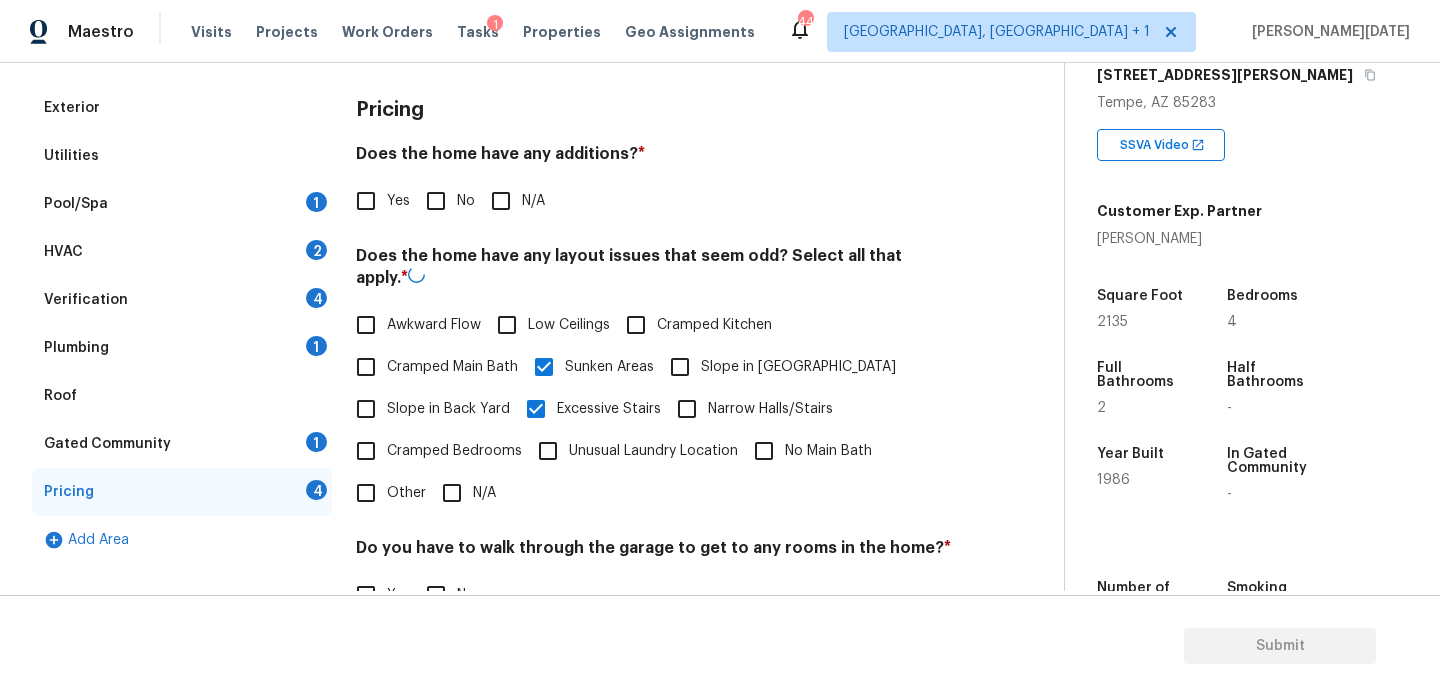 click on "Excessive Stairs" at bounding box center (536, 409) 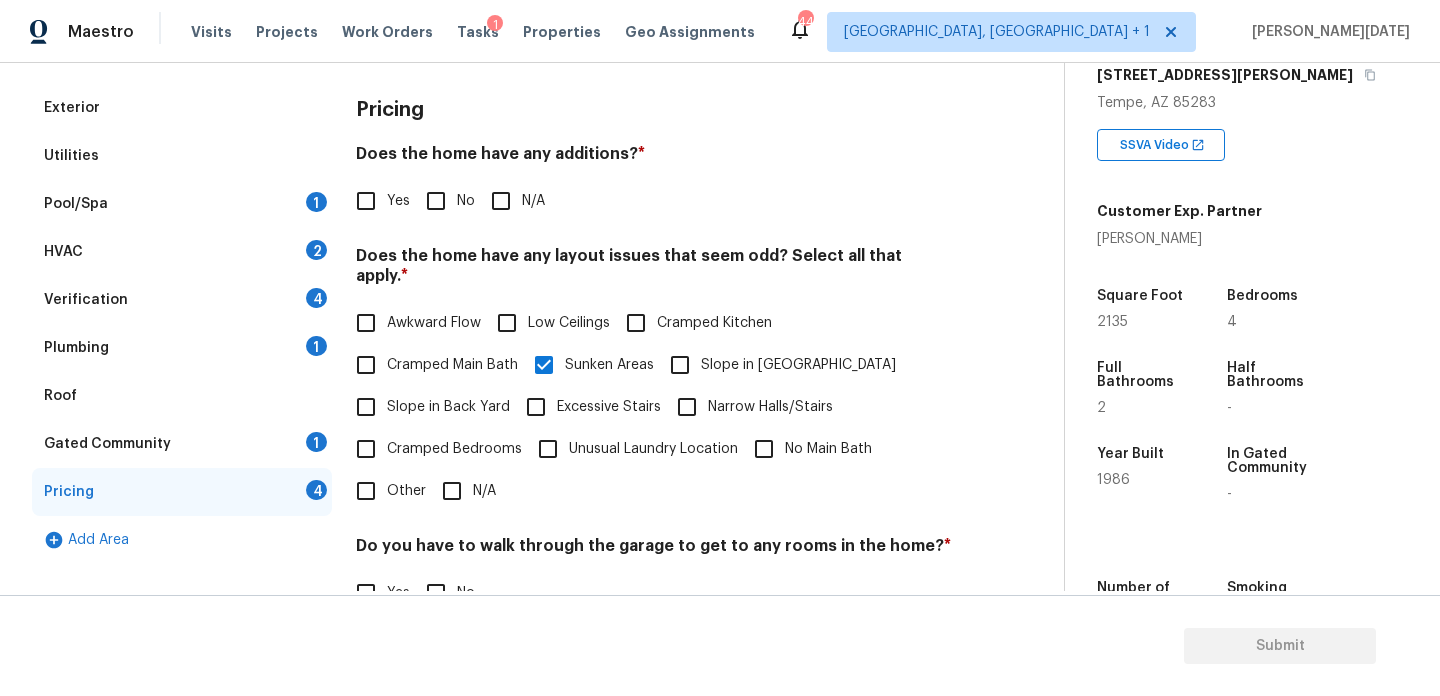 click on "No" at bounding box center (436, 201) 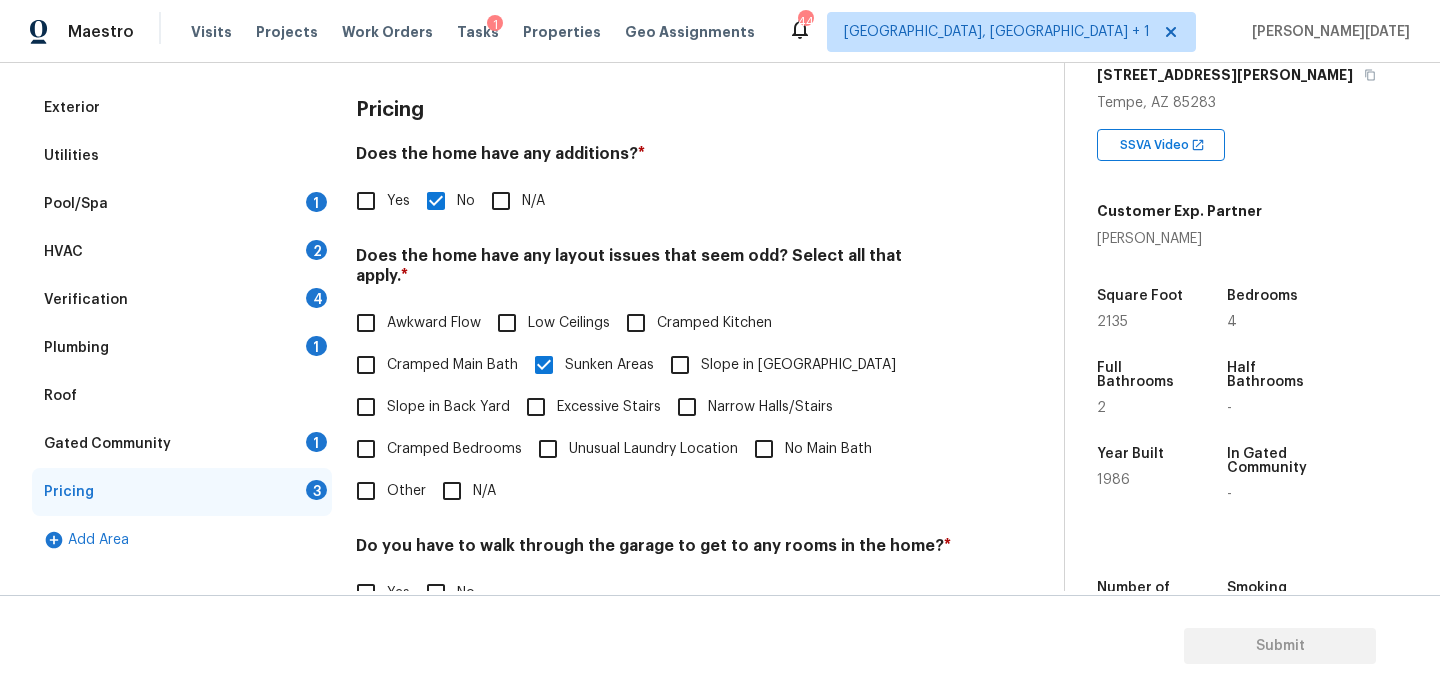 click on "Pricing" at bounding box center (654, 110) 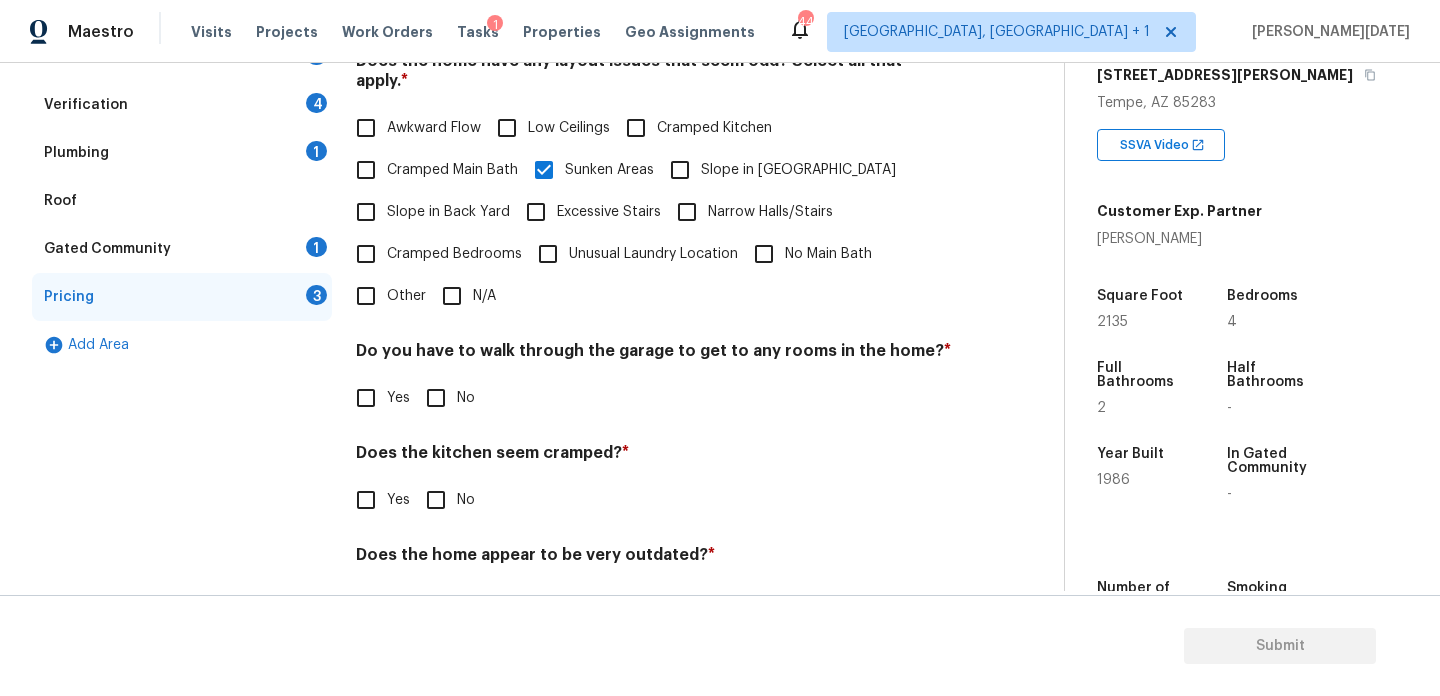 scroll, scrollTop: 504, scrollLeft: 0, axis: vertical 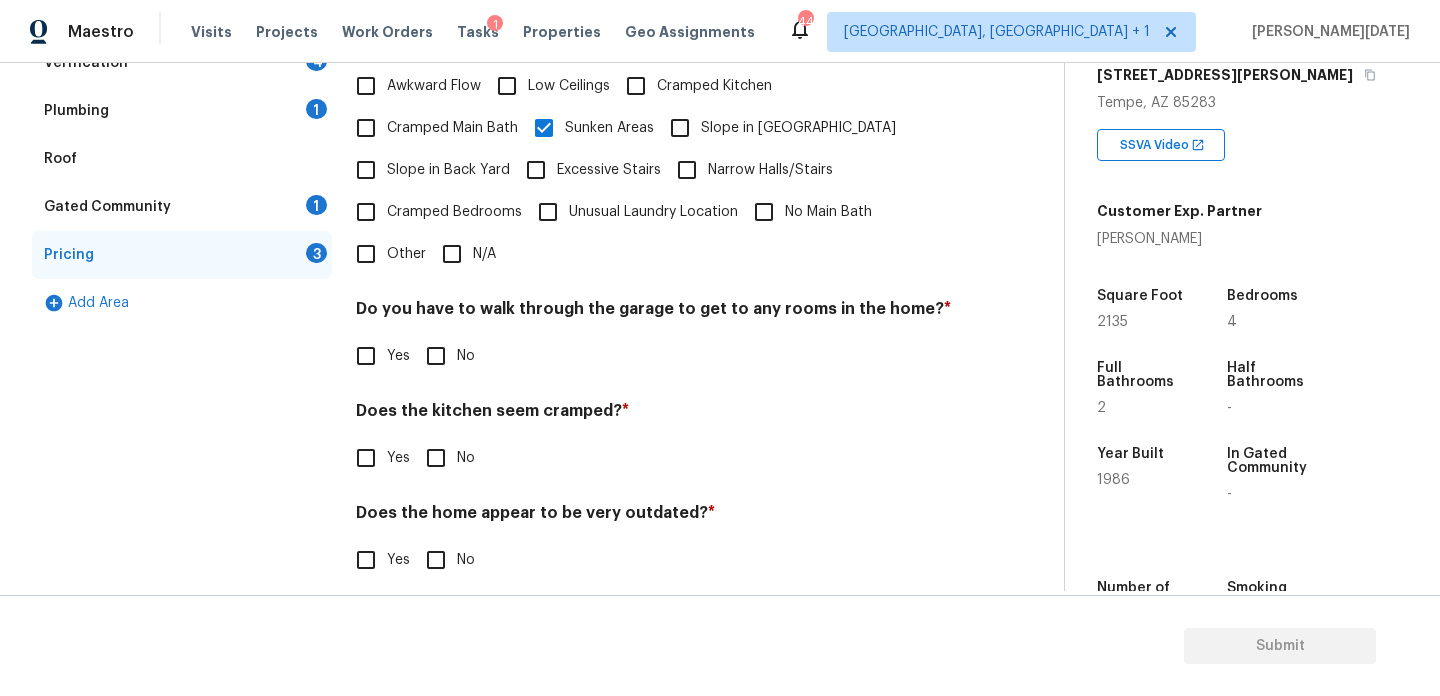 click on "No" at bounding box center [445, 356] 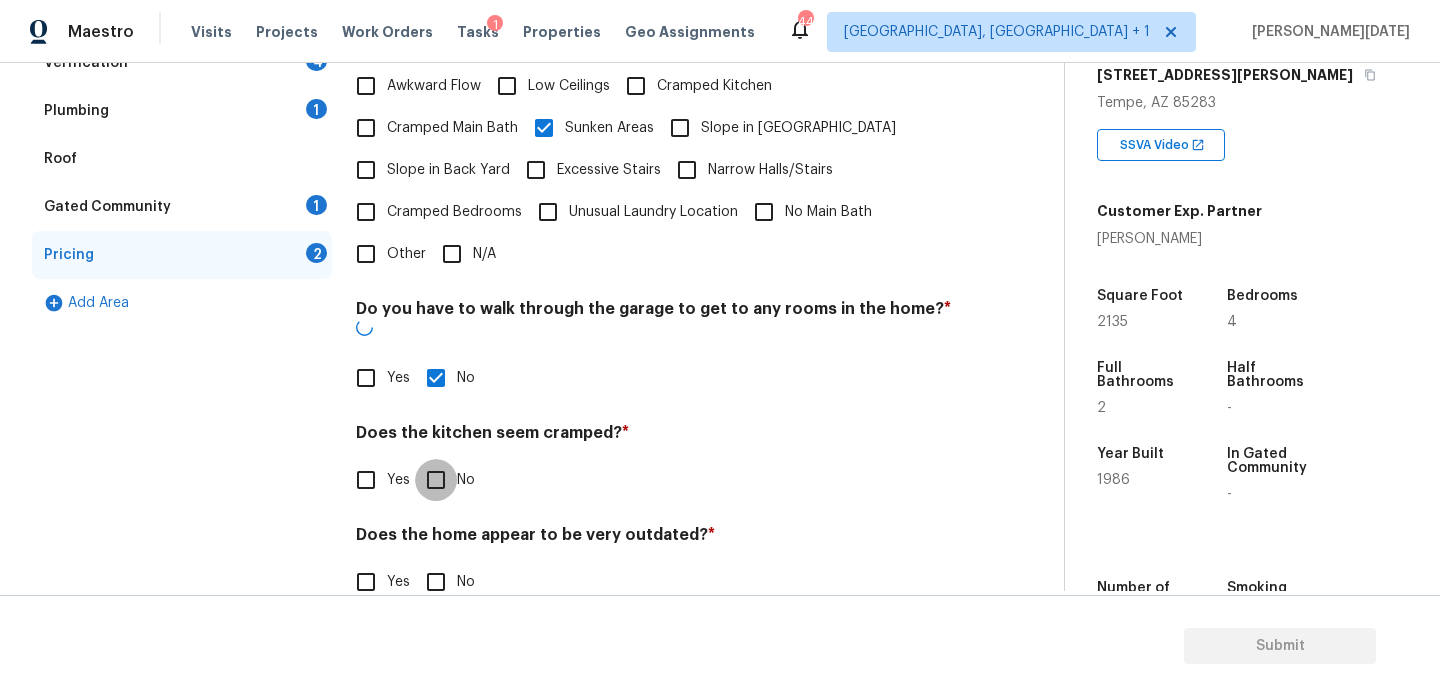 click on "No" at bounding box center [436, 480] 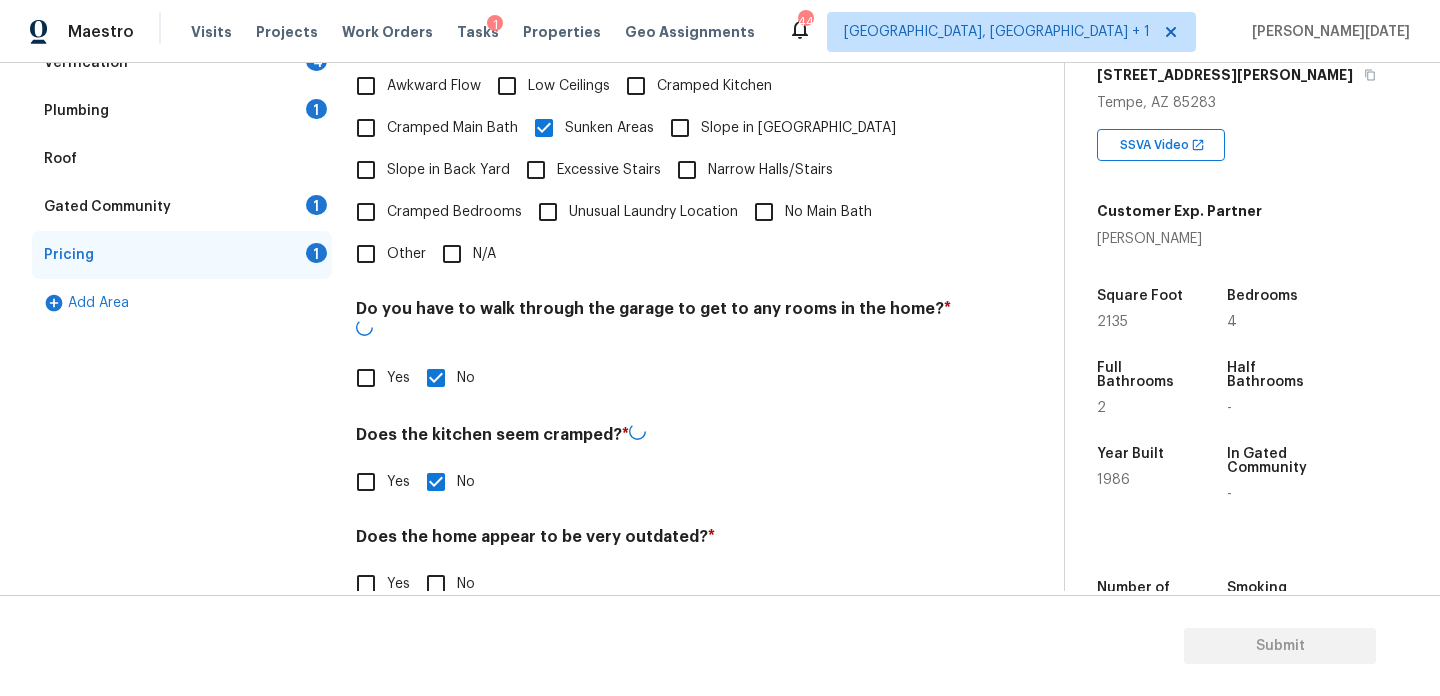 click on "Does the home appear to be very outdated?  *" at bounding box center (654, 541) 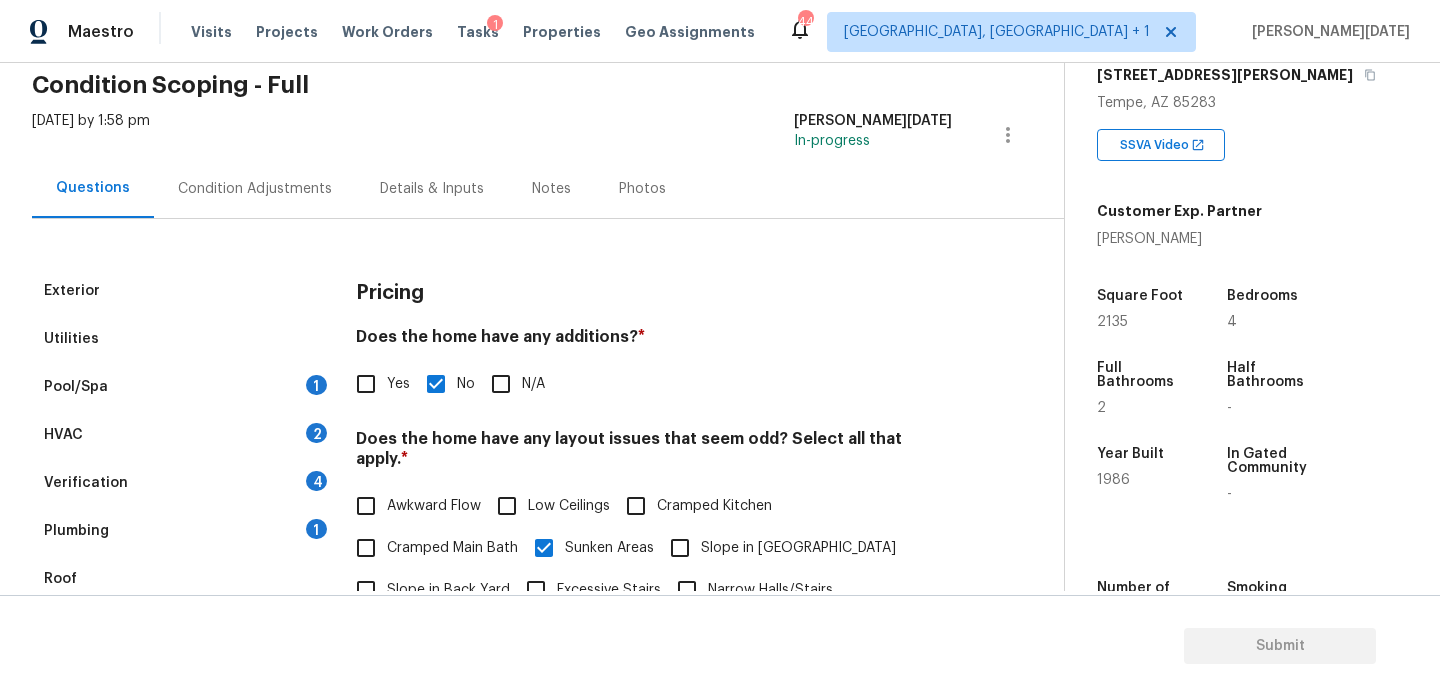scroll, scrollTop: 83, scrollLeft: 0, axis: vertical 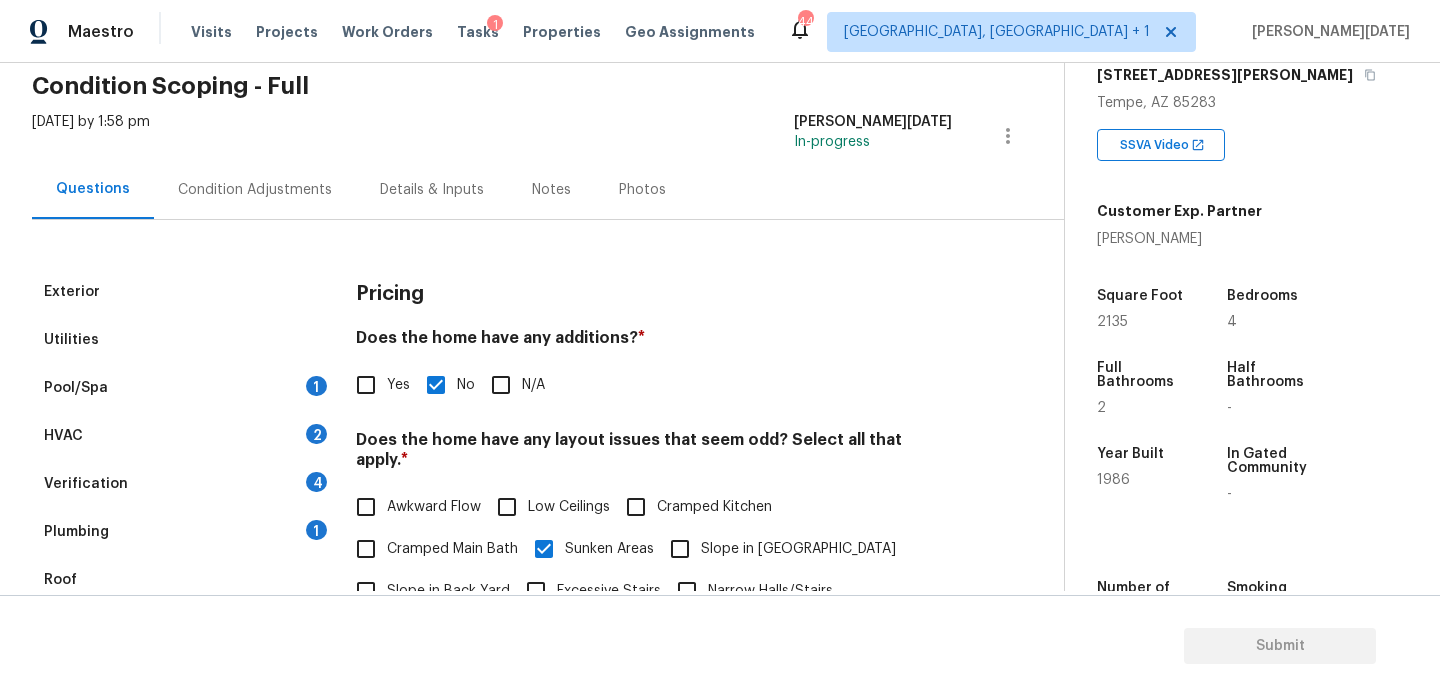 click on "Condition Adjustments" at bounding box center [255, 190] 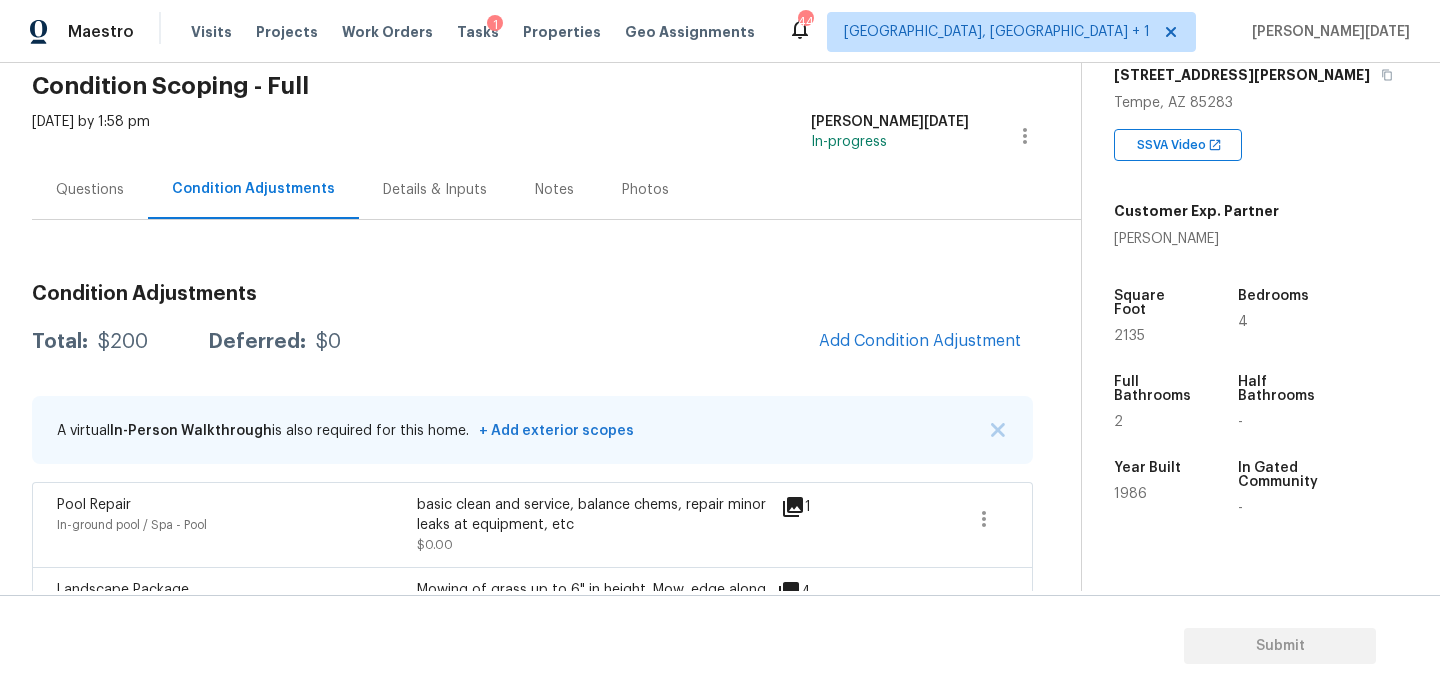 scroll, scrollTop: 128, scrollLeft: 0, axis: vertical 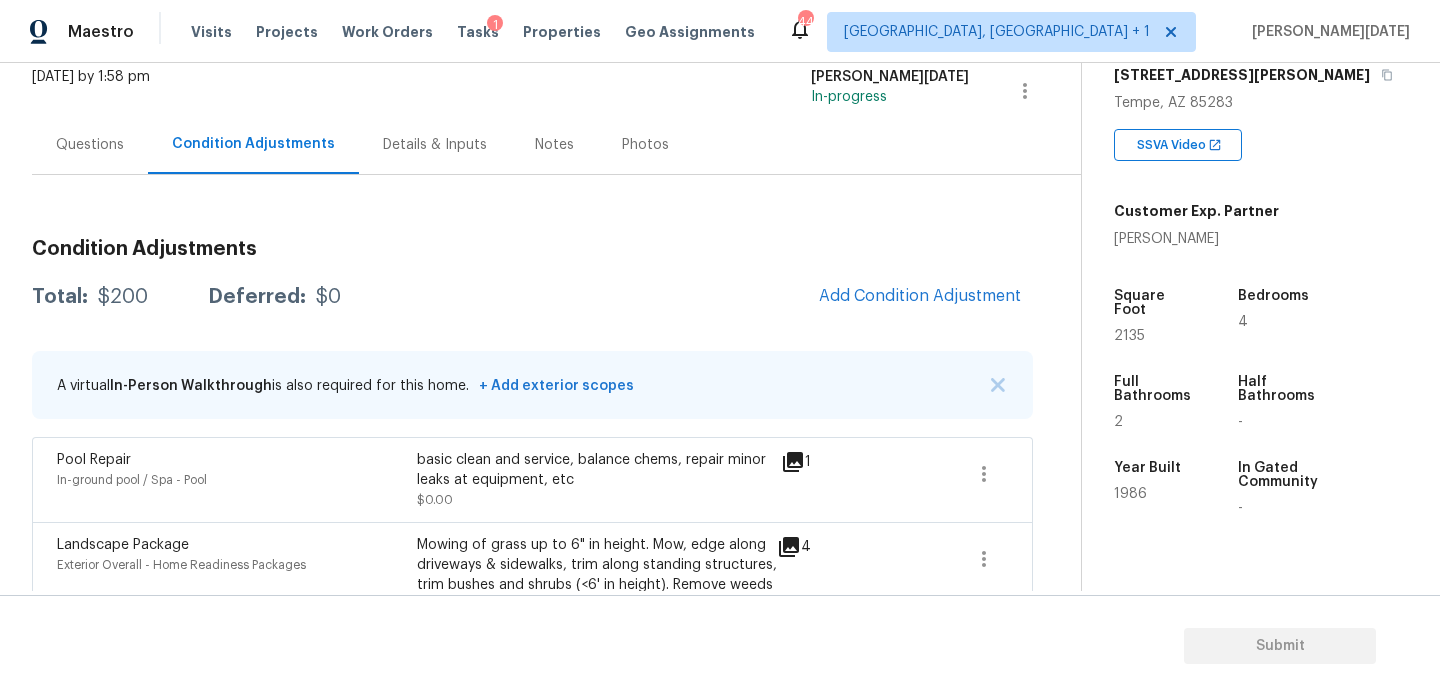 click on "Total:  $200 Deferred:  $0 Add Condition Adjustment" at bounding box center [532, 297] 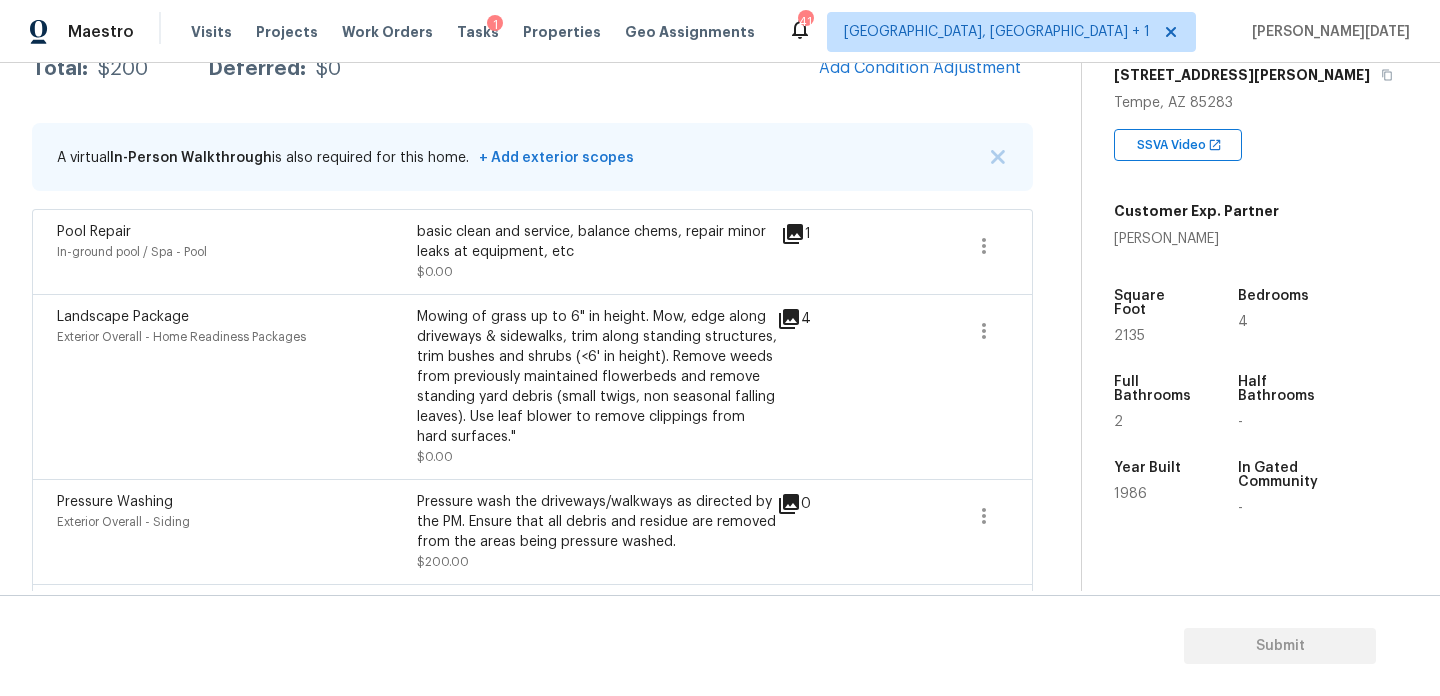scroll, scrollTop: 326, scrollLeft: 0, axis: vertical 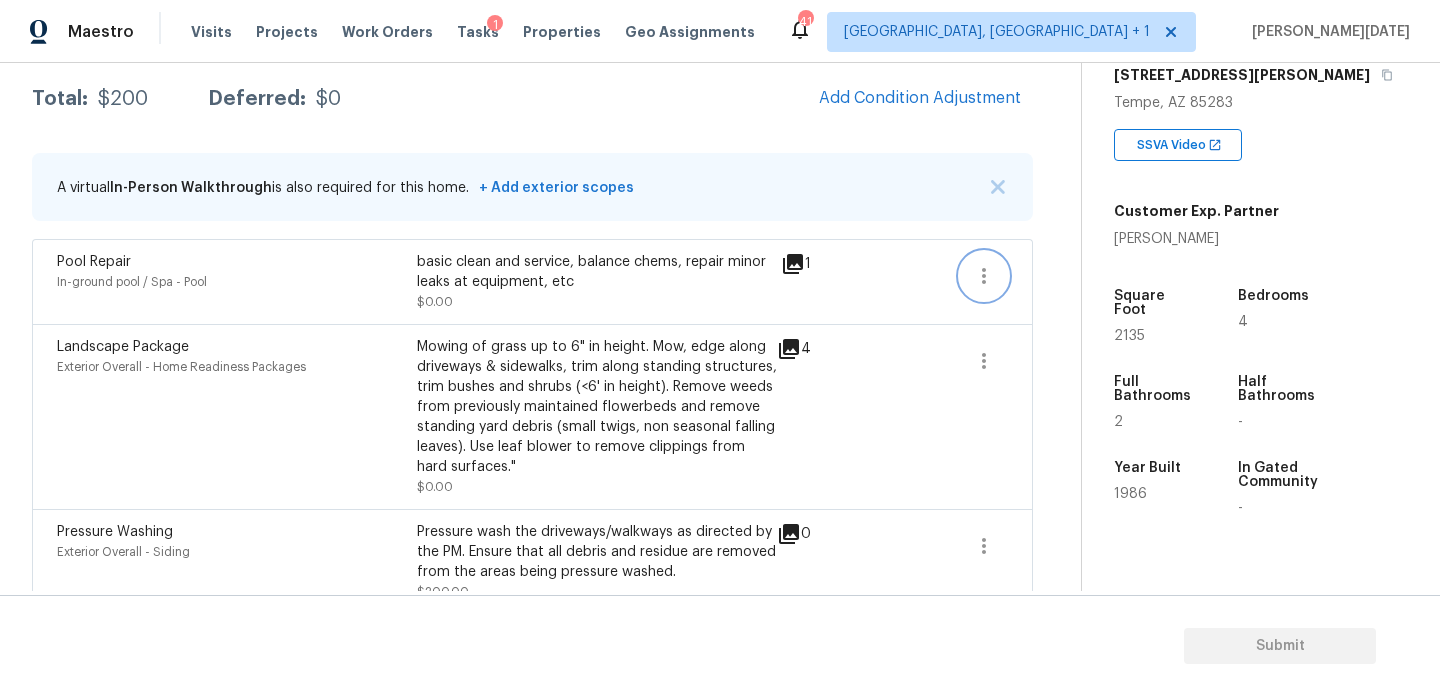 click 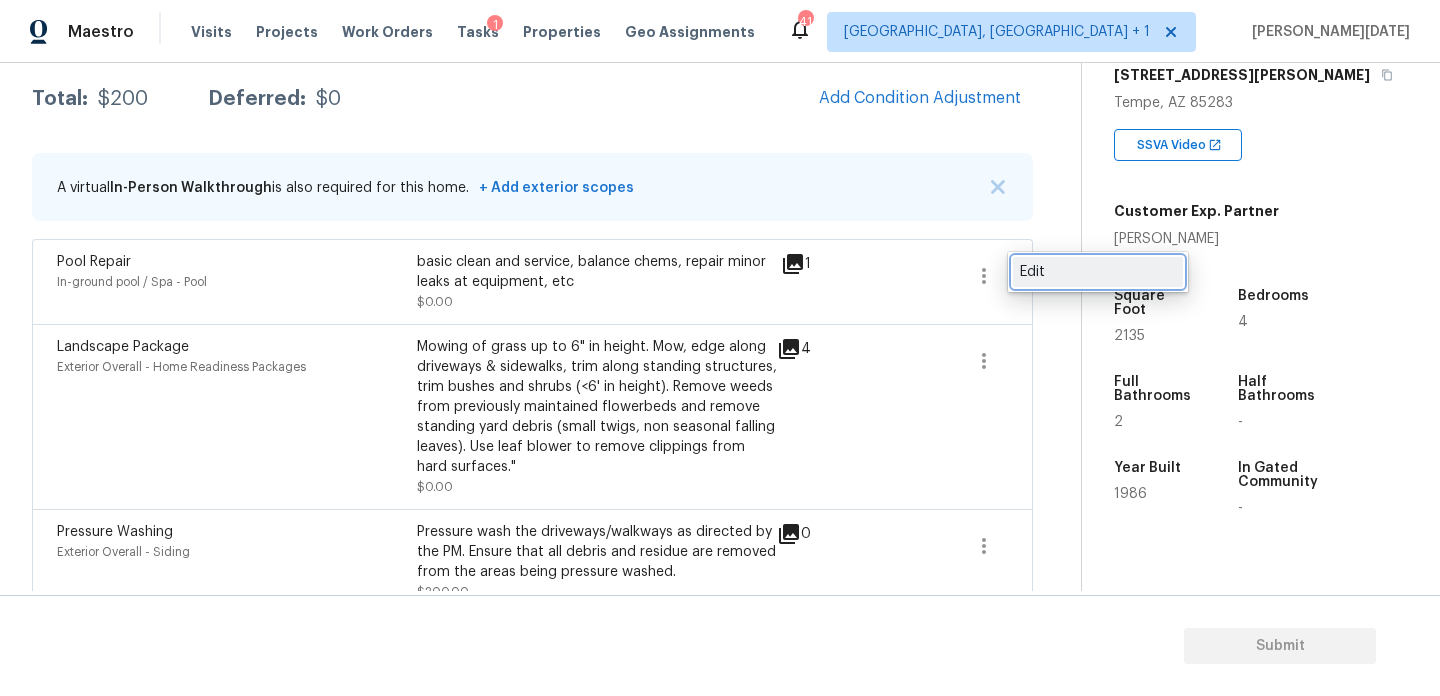 click on "Edit" at bounding box center (1098, 272) 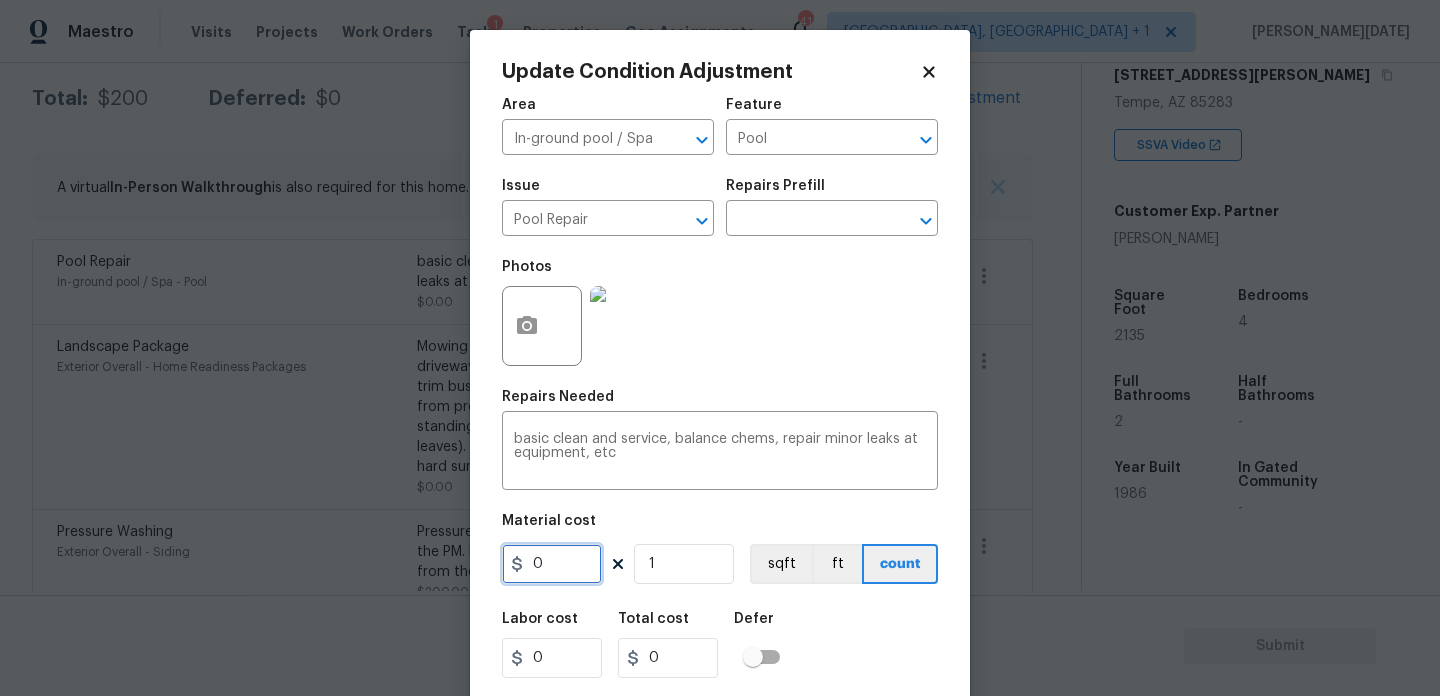 click on "Material cost 0 1 sqft ft count" at bounding box center (720, 551) 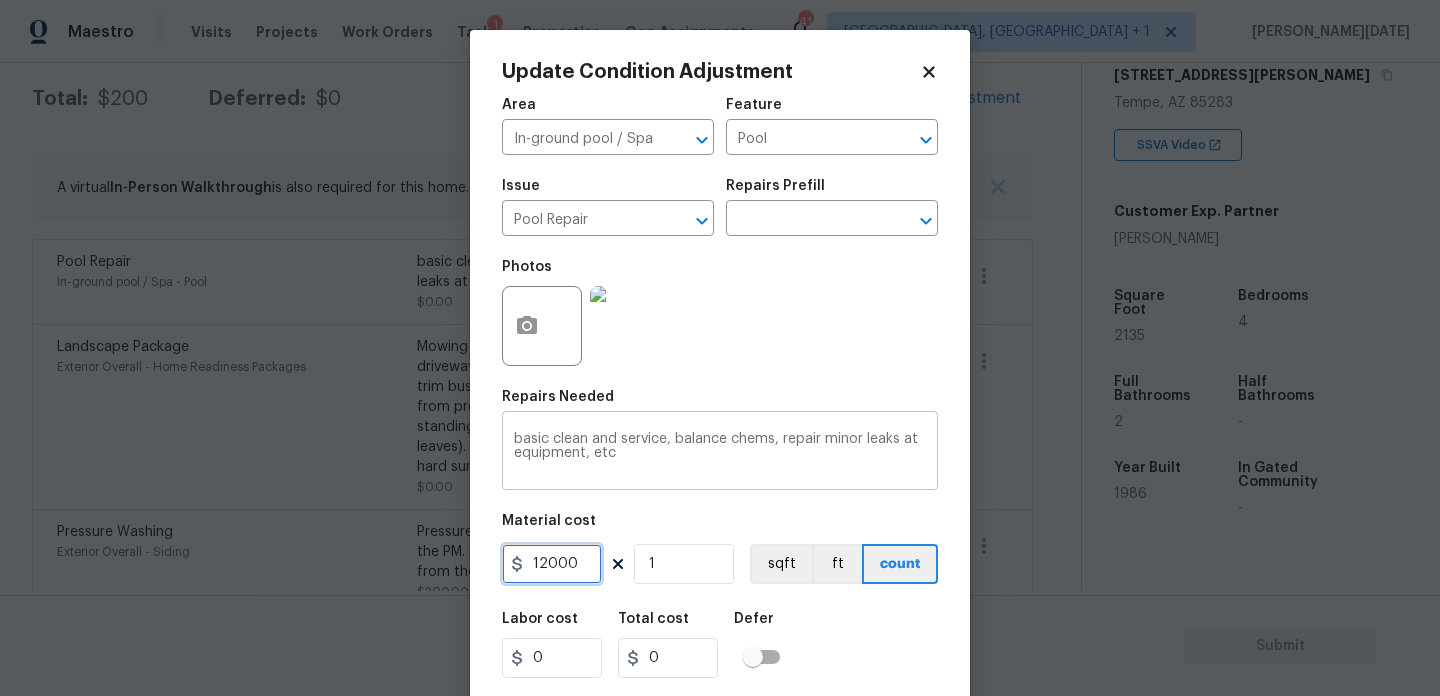 type on "12000" 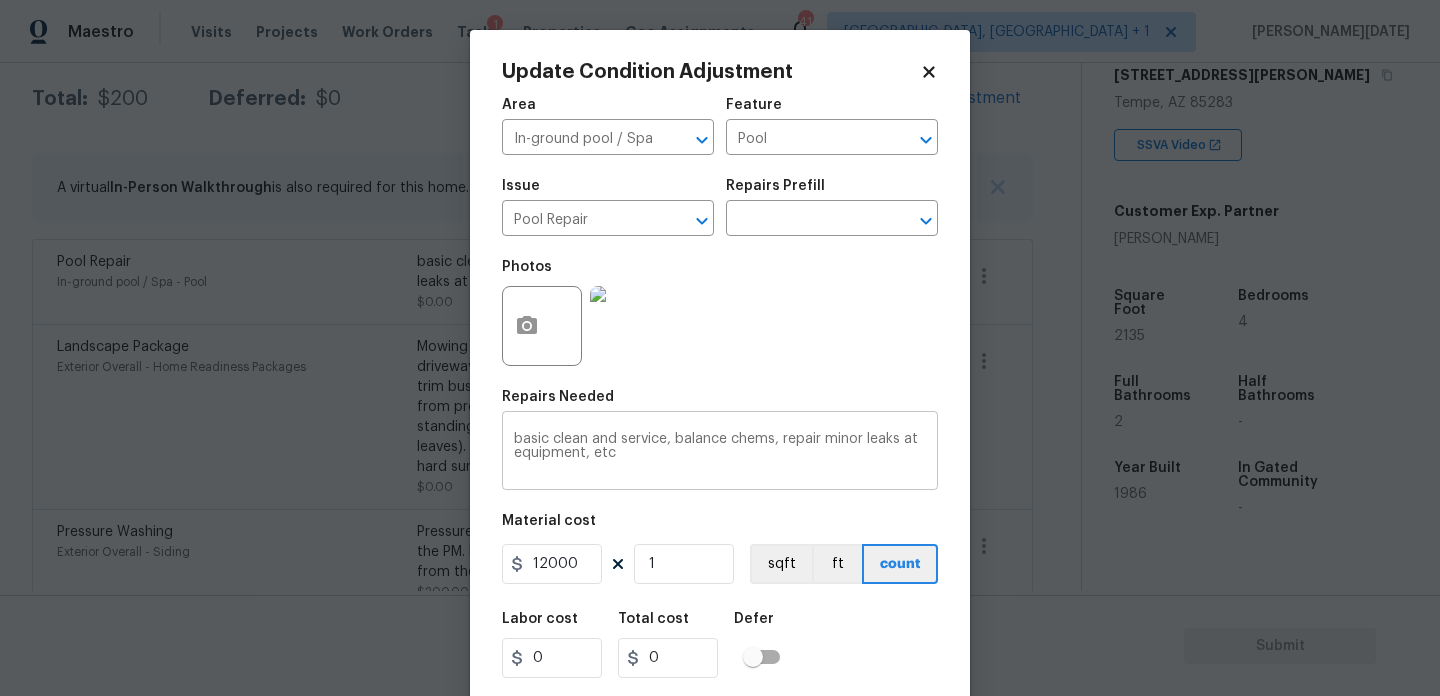 click on "basic clean and service, balance chems, repair minor leaks at equipment, etc x ​" at bounding box center [720, 453] 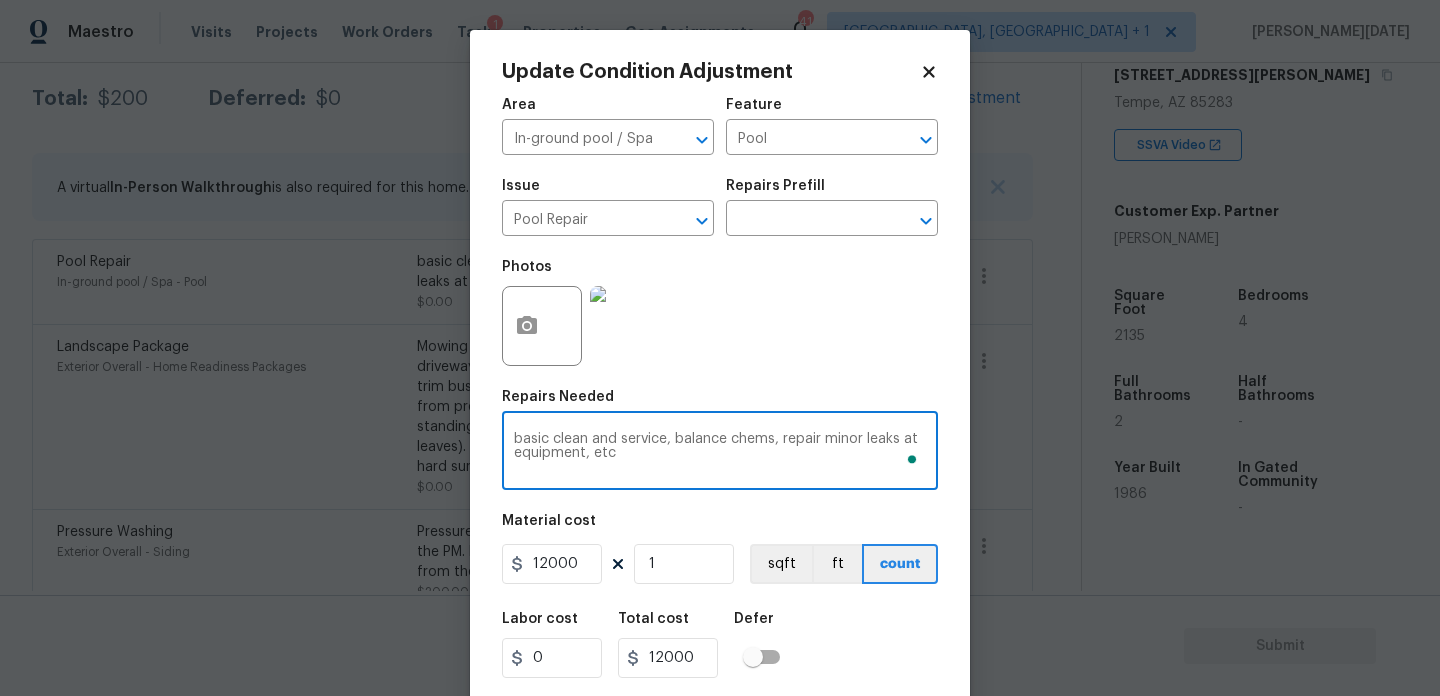 click on "Area In-ground pool / Spa ​ Feature Pool ​ Issue Pool Repair ​ Repairs Prefill ​ Photos Repairs Needed basic clean and service, balance chems, repair minor leaks at equipment, etc x ​ Material cost 12000 1 sqft ft count Labor cost 0 Total cost 12000 Defer Cancel Update" at bounding box center [720, 416] 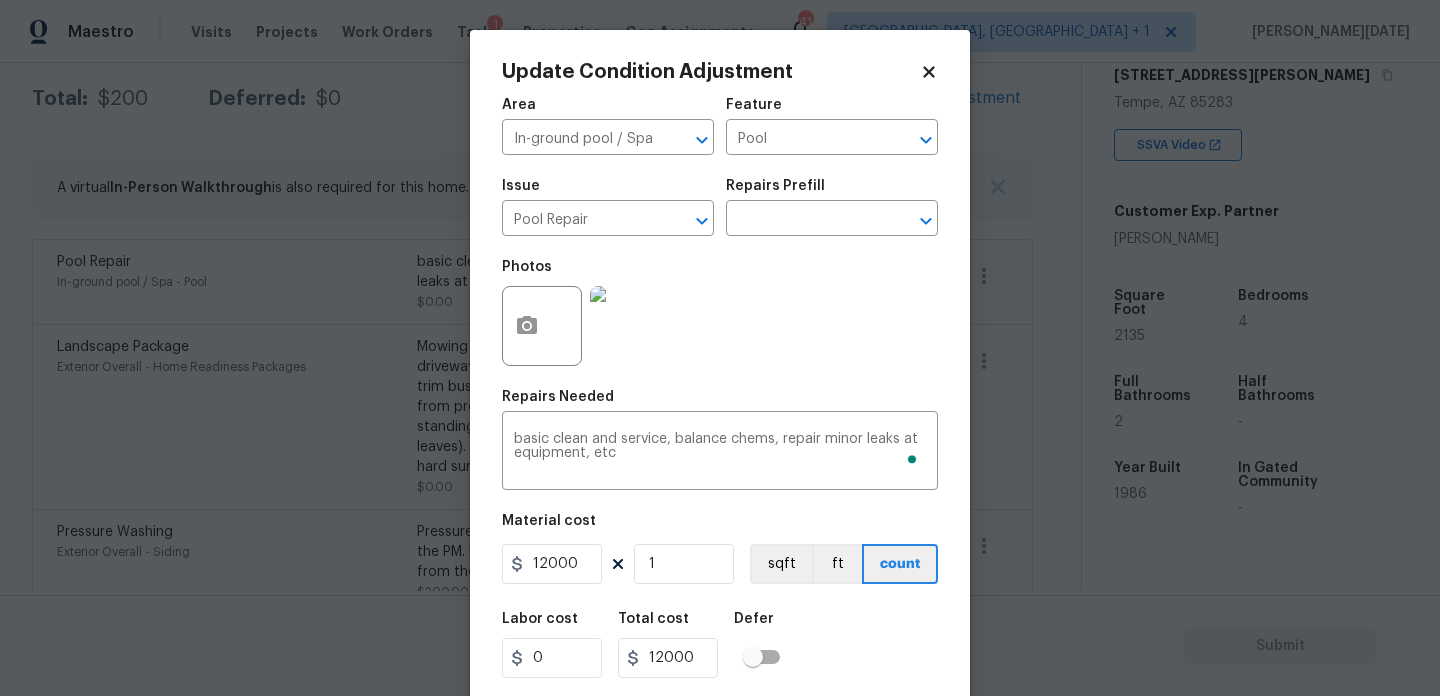 scroll, scrollTop: 51, scrollLeft: 0, axis: vertical 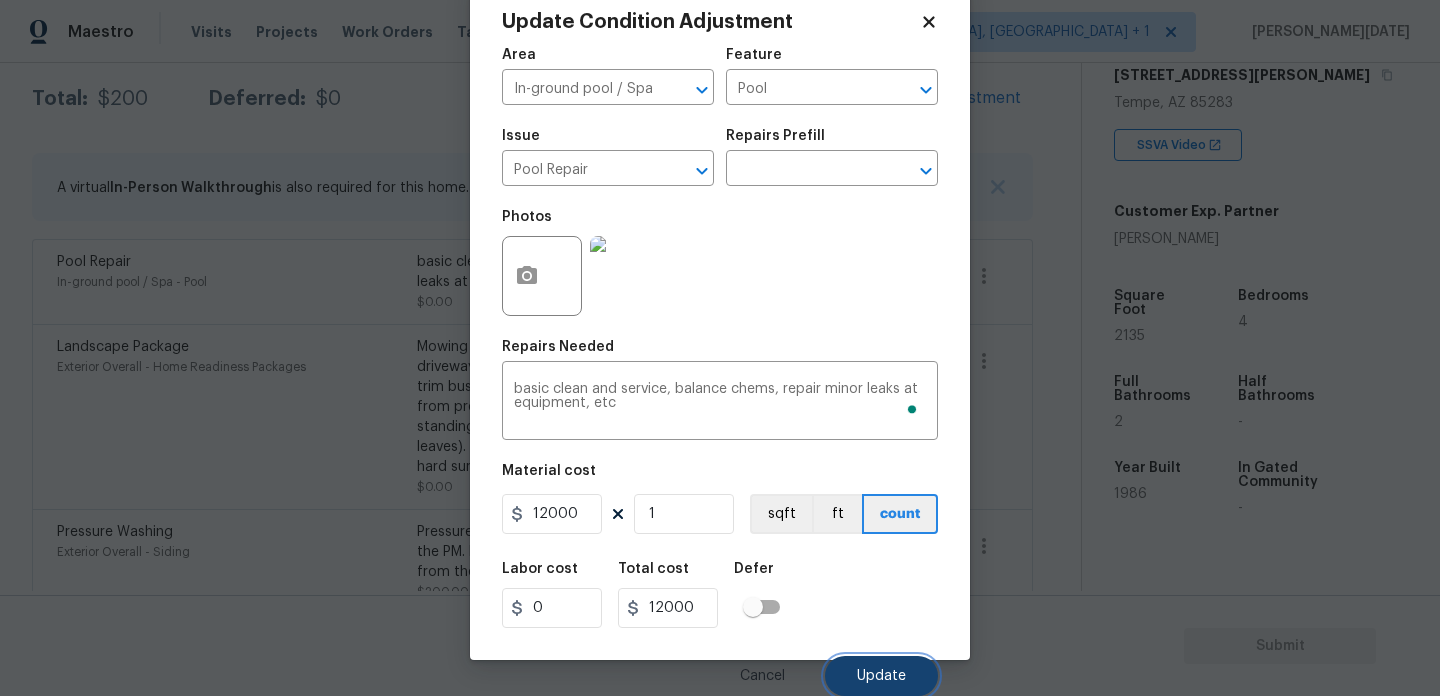 click on "Update" at bounding box center (881, 676) 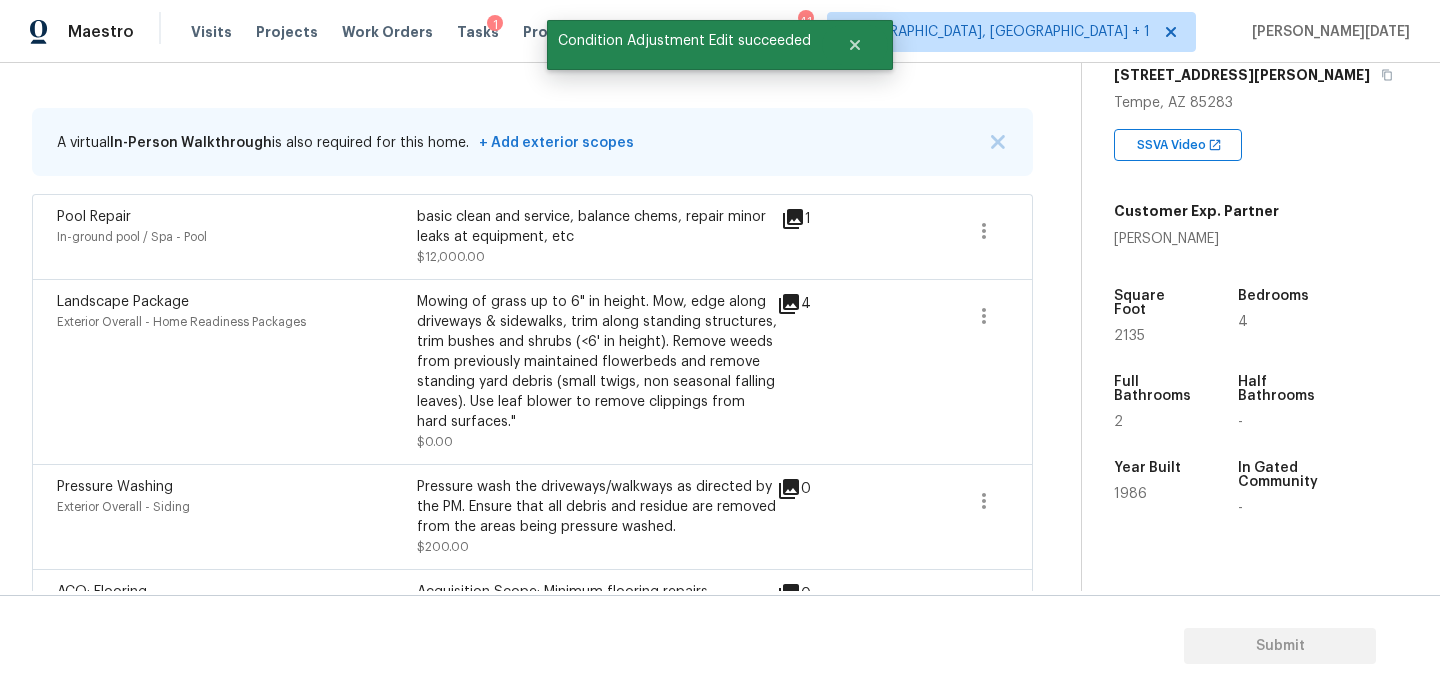 scroll, scrollTop: 326, scrollLeft: 0, axis: vertical 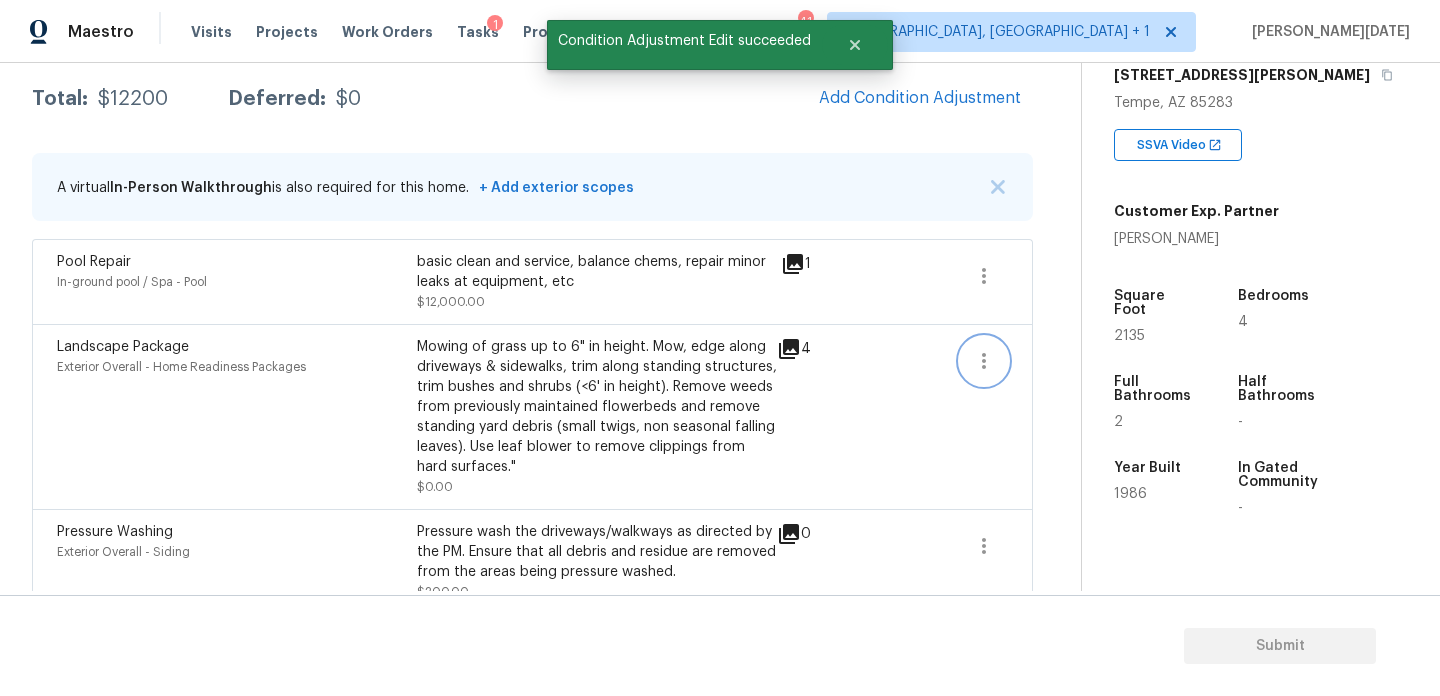 click 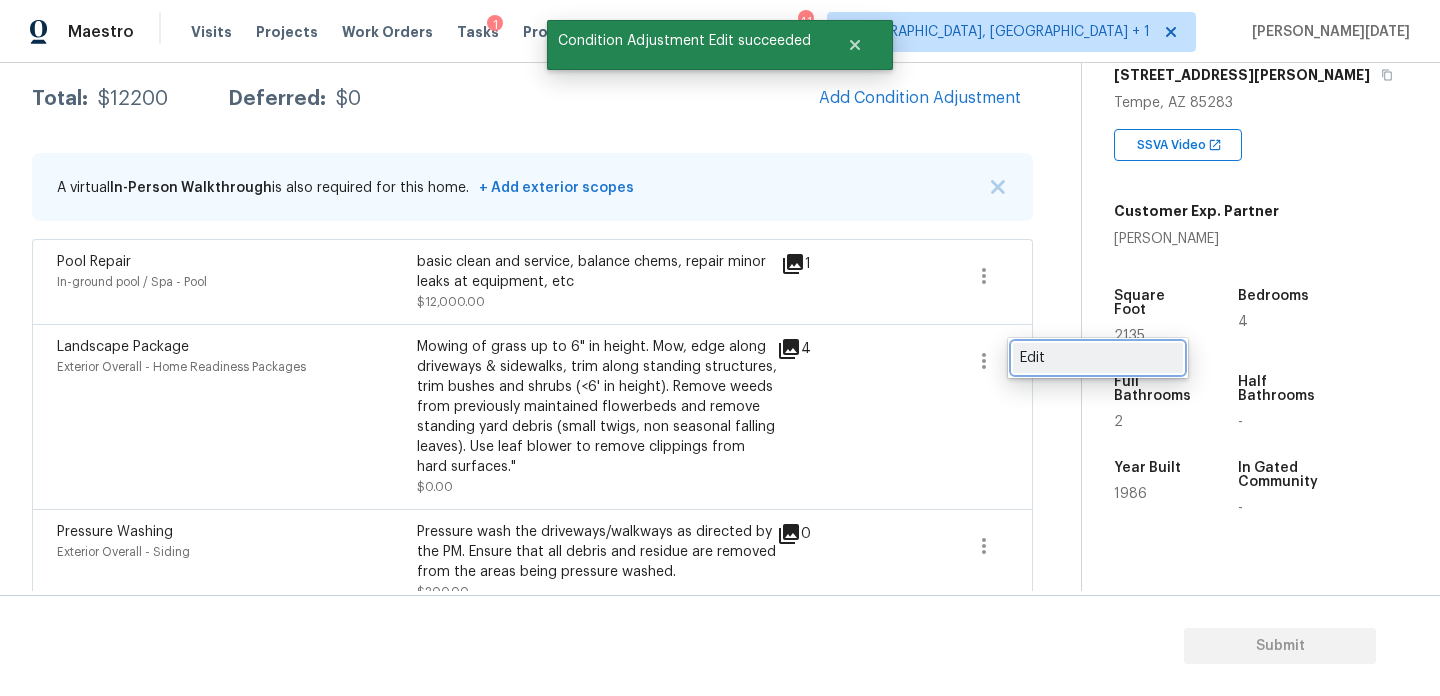 click on "Edit" at bounding box center [1098, 358] 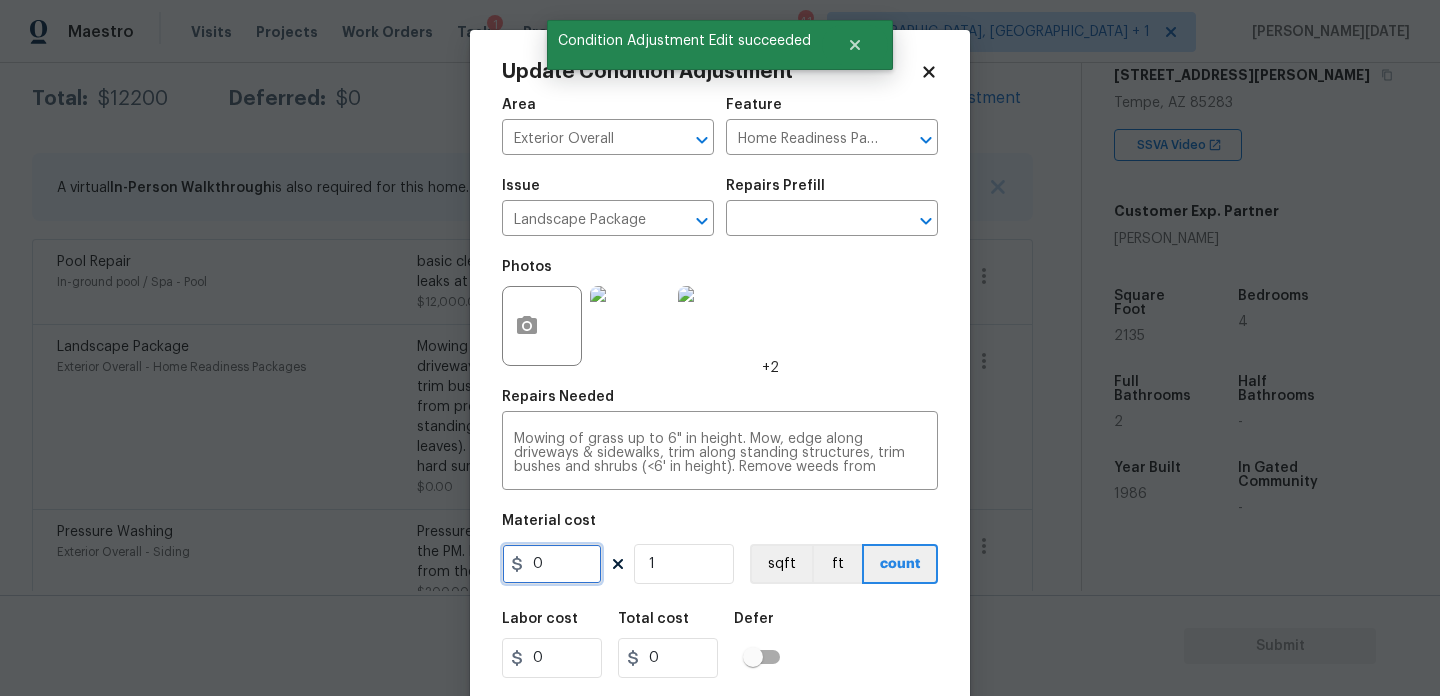 click on "0" at bounding box center [552, 564] 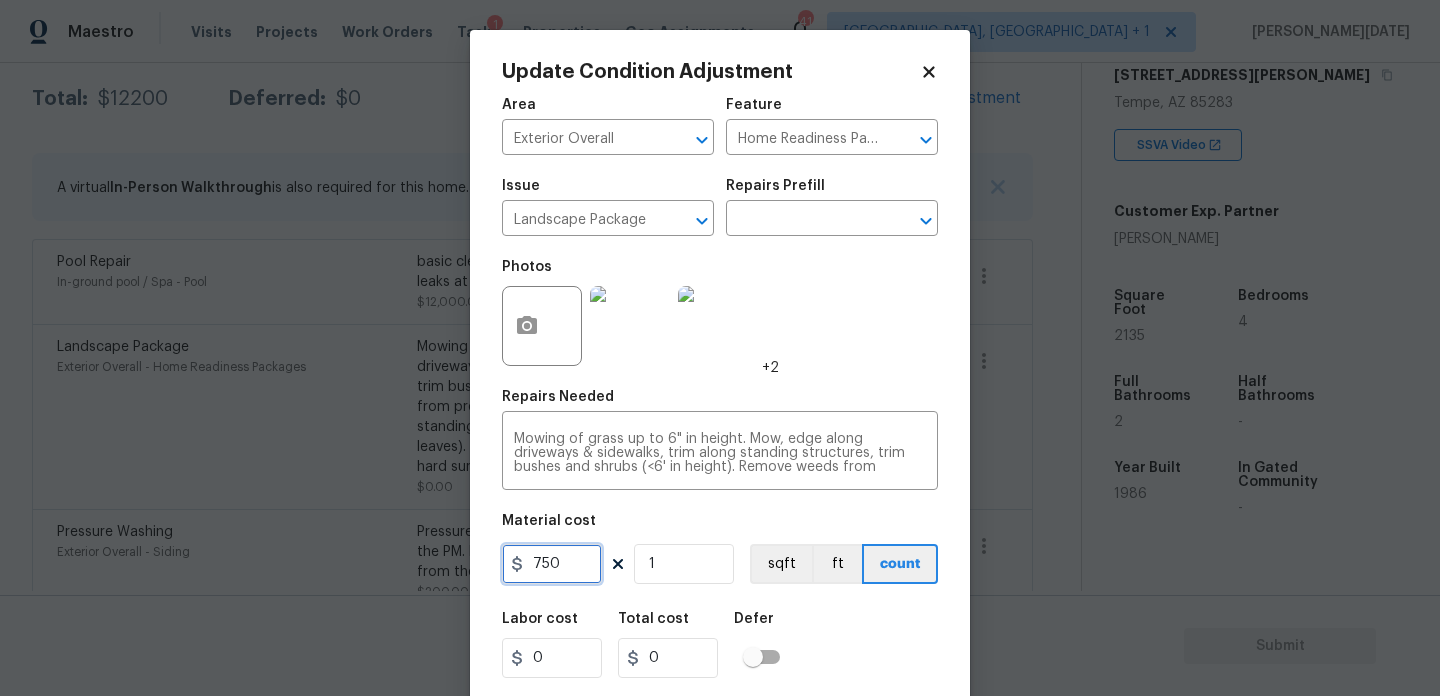 type on "750" 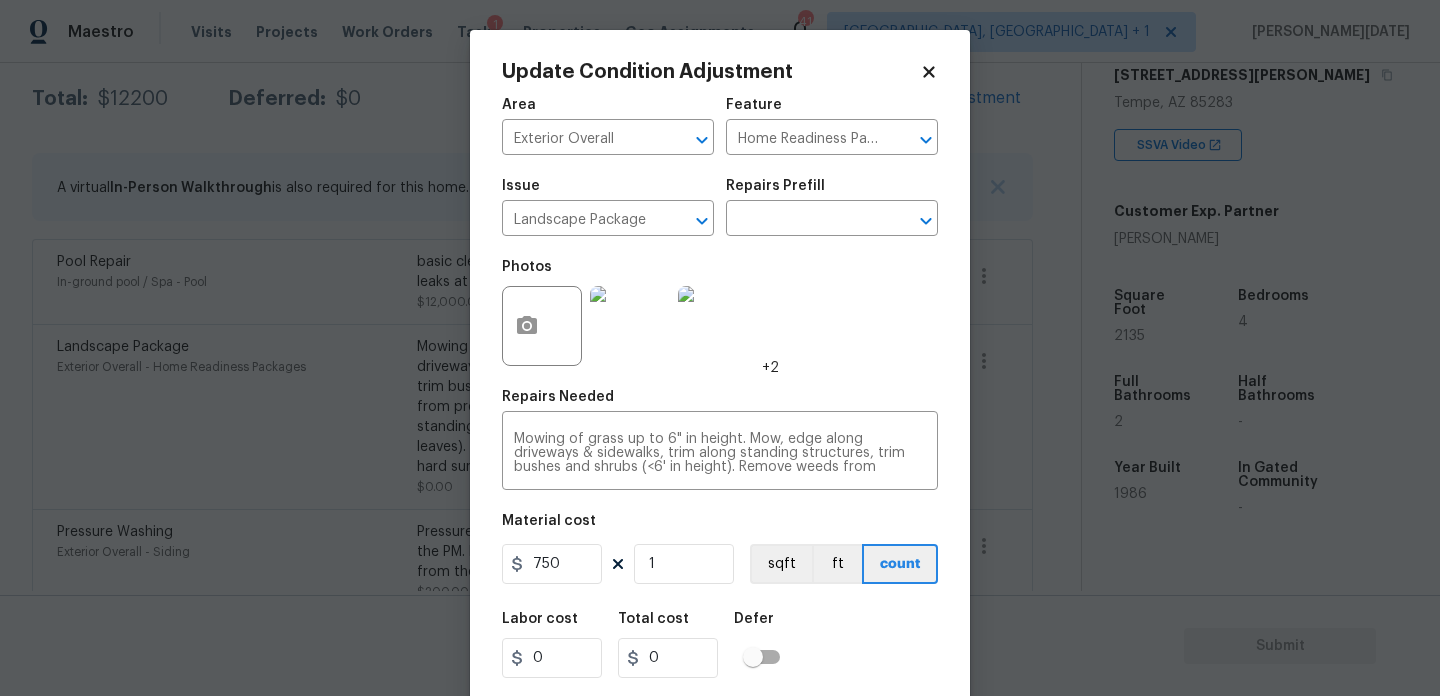 type on "750" 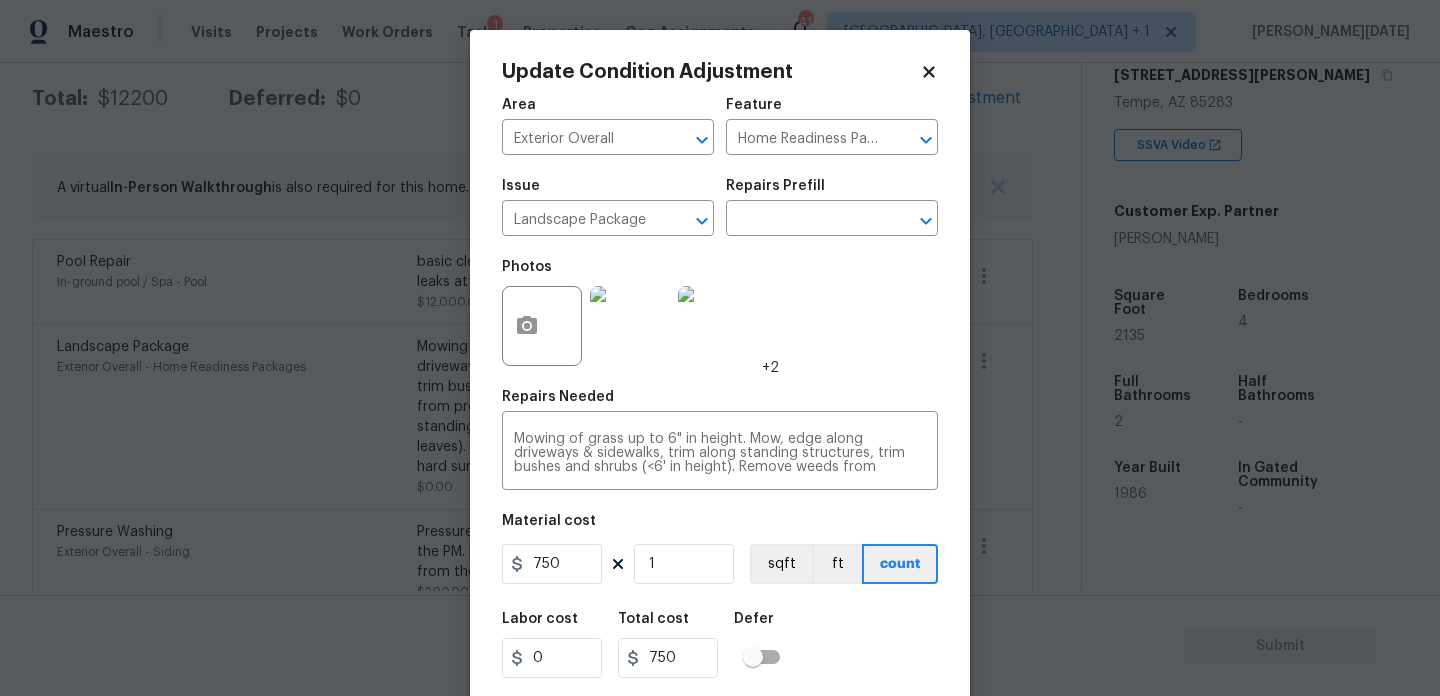 click on "Photos  +2" at bounding box center [720, 313] 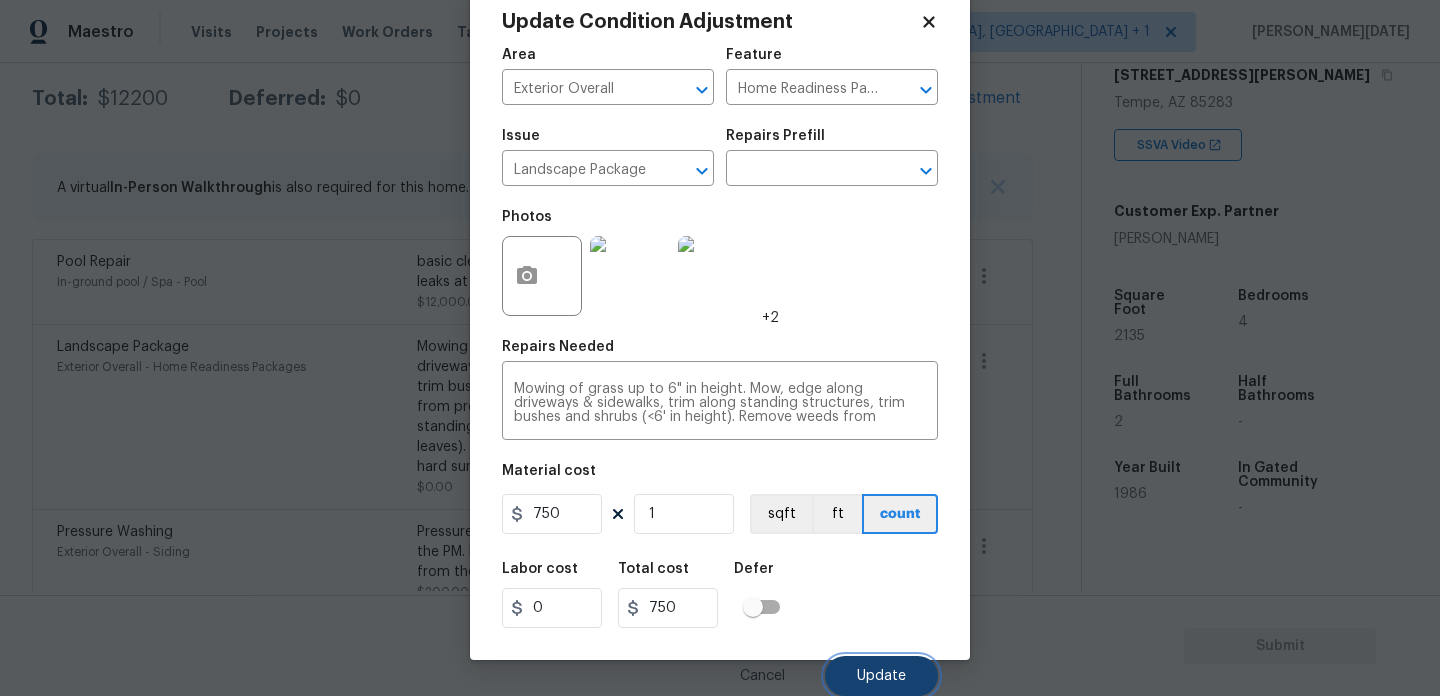 click on "Update" at bounding box center (881, 676) 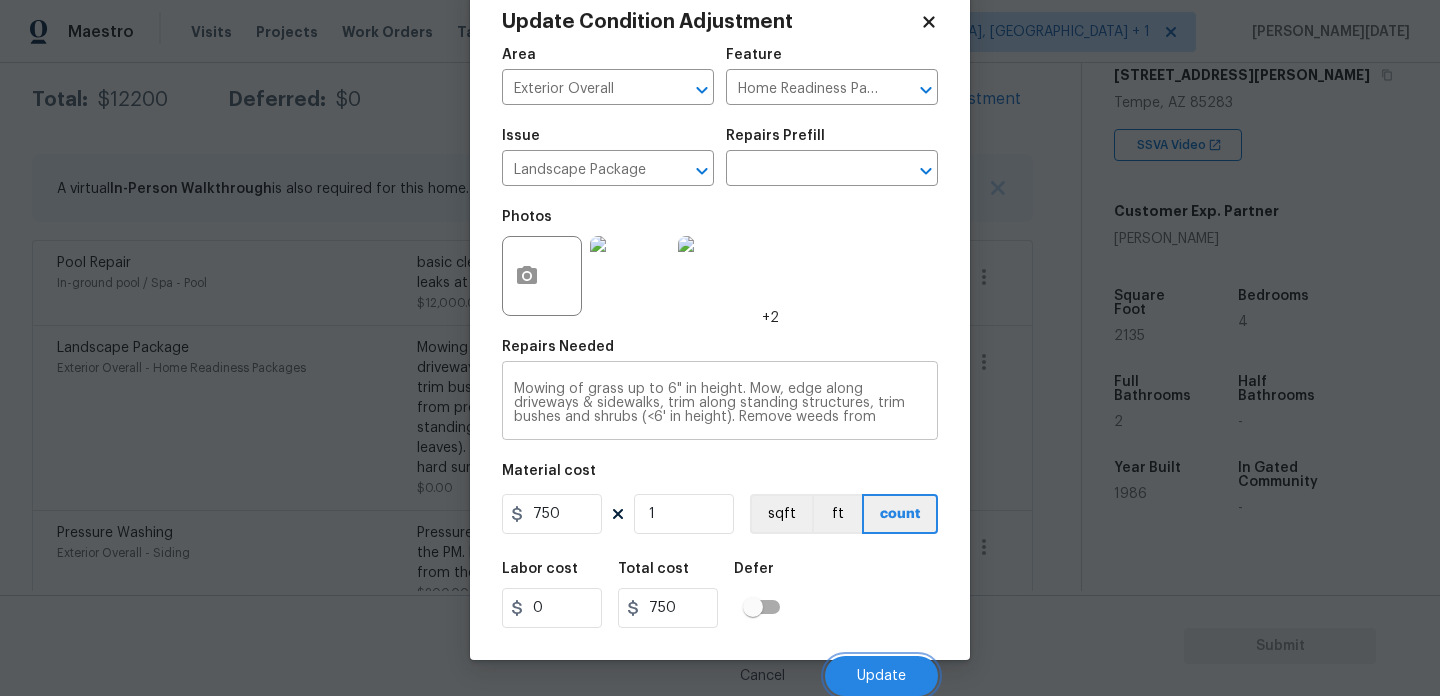 scroll, scrollTop: 326, scrollLeft: 0, axis: vertical 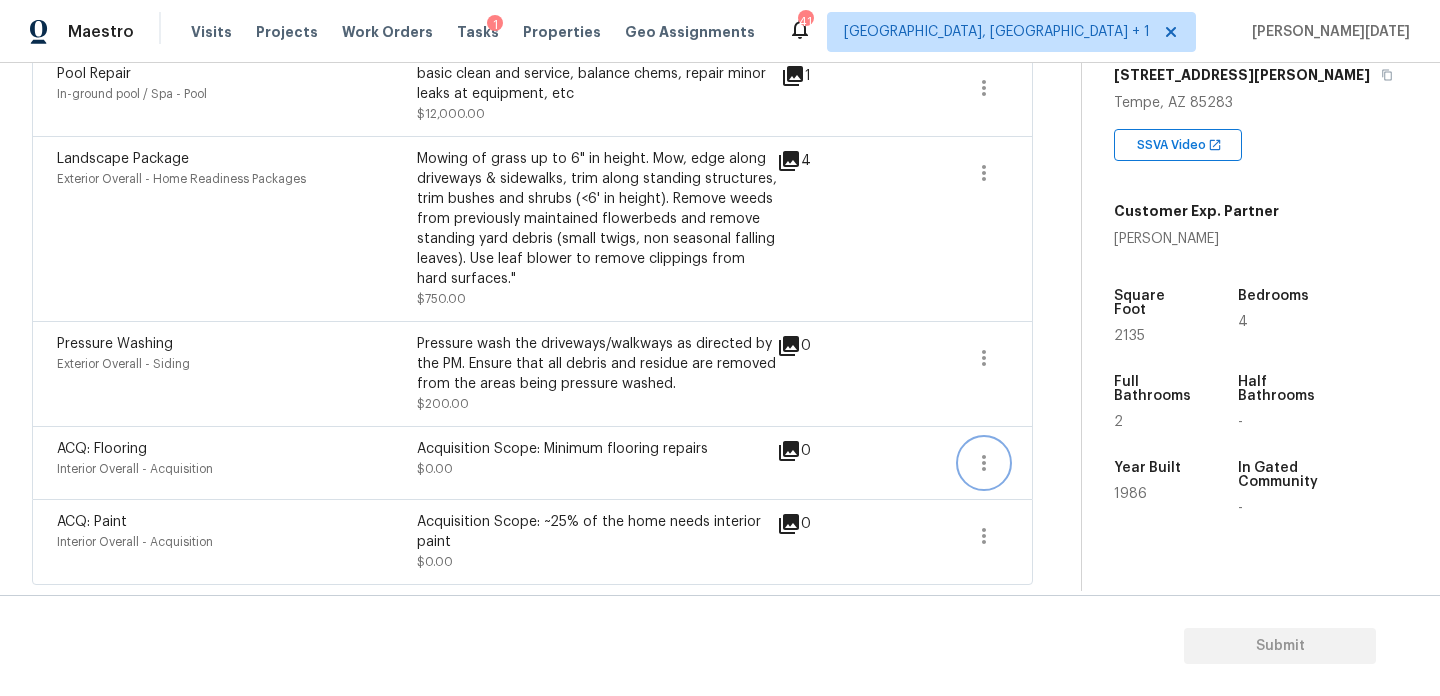 click at bounding box center (984, 463) 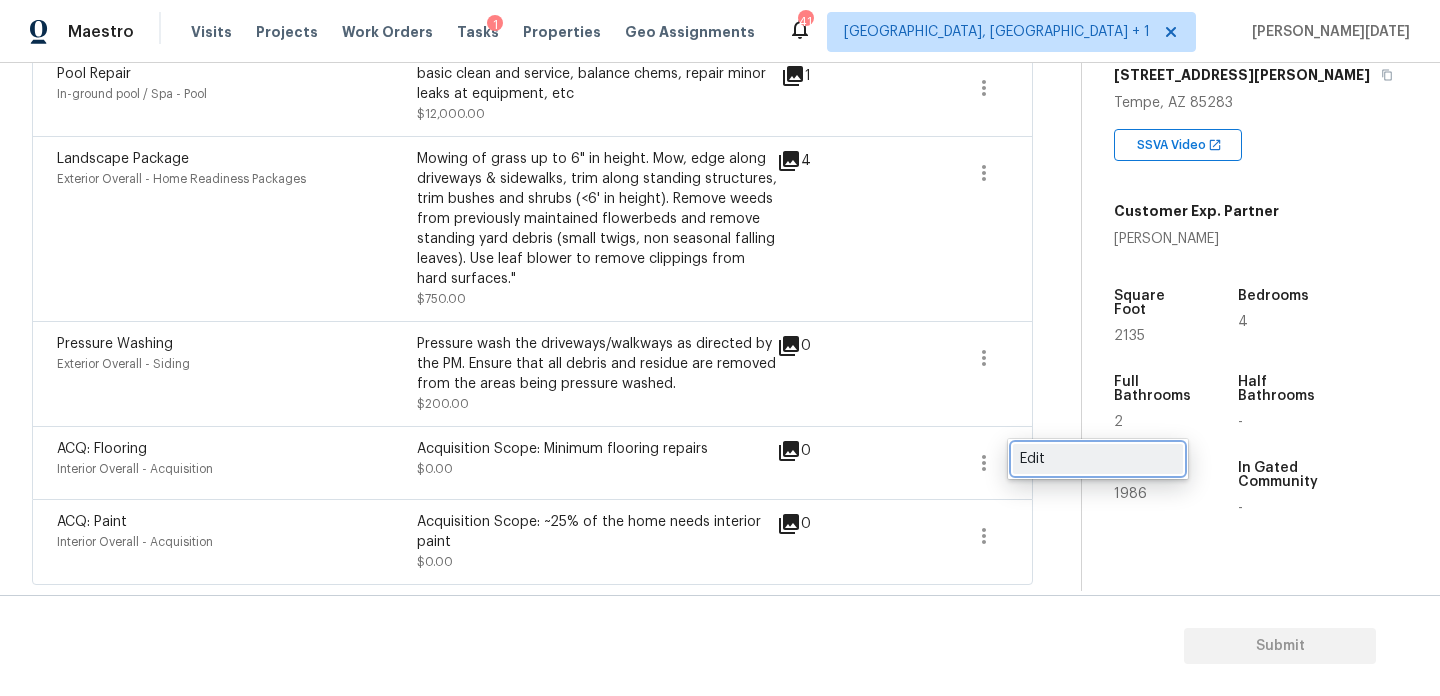 click on "Edit" at bounding box center (1098, 459) 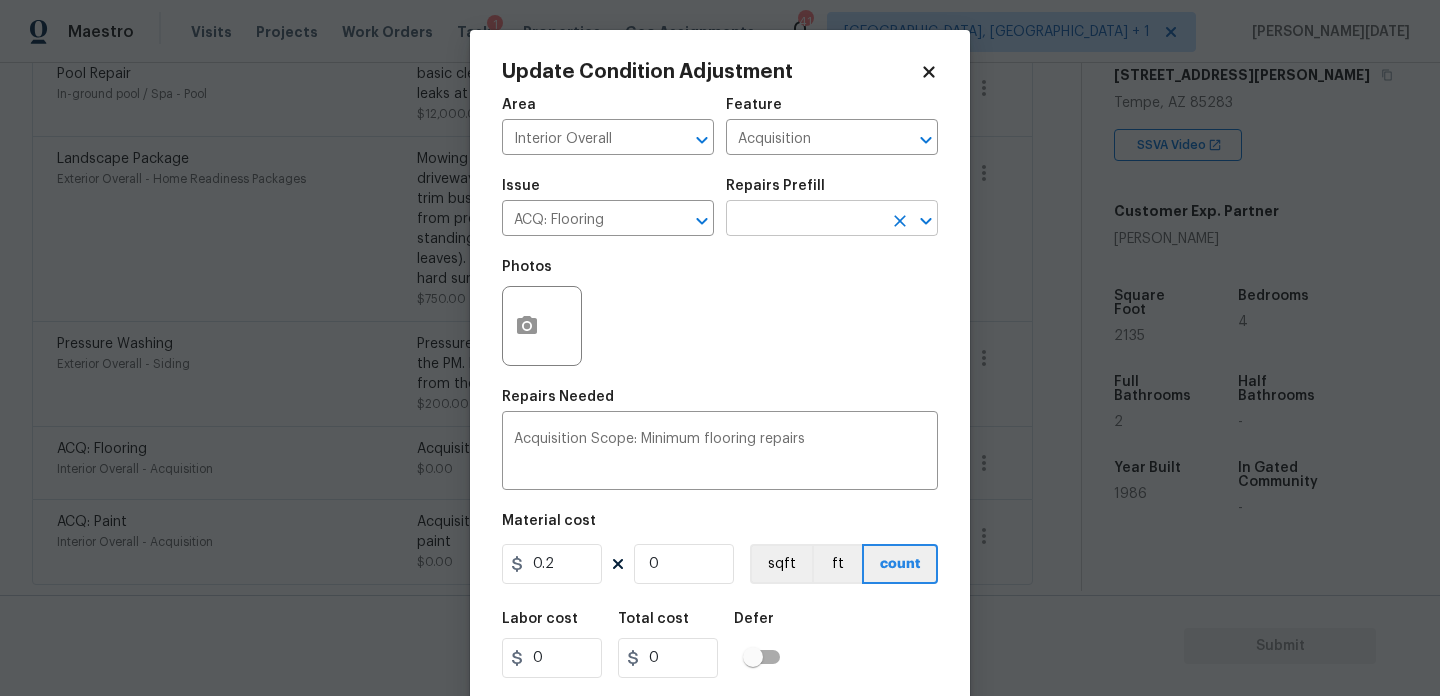 click at bounding box center [804, 220] 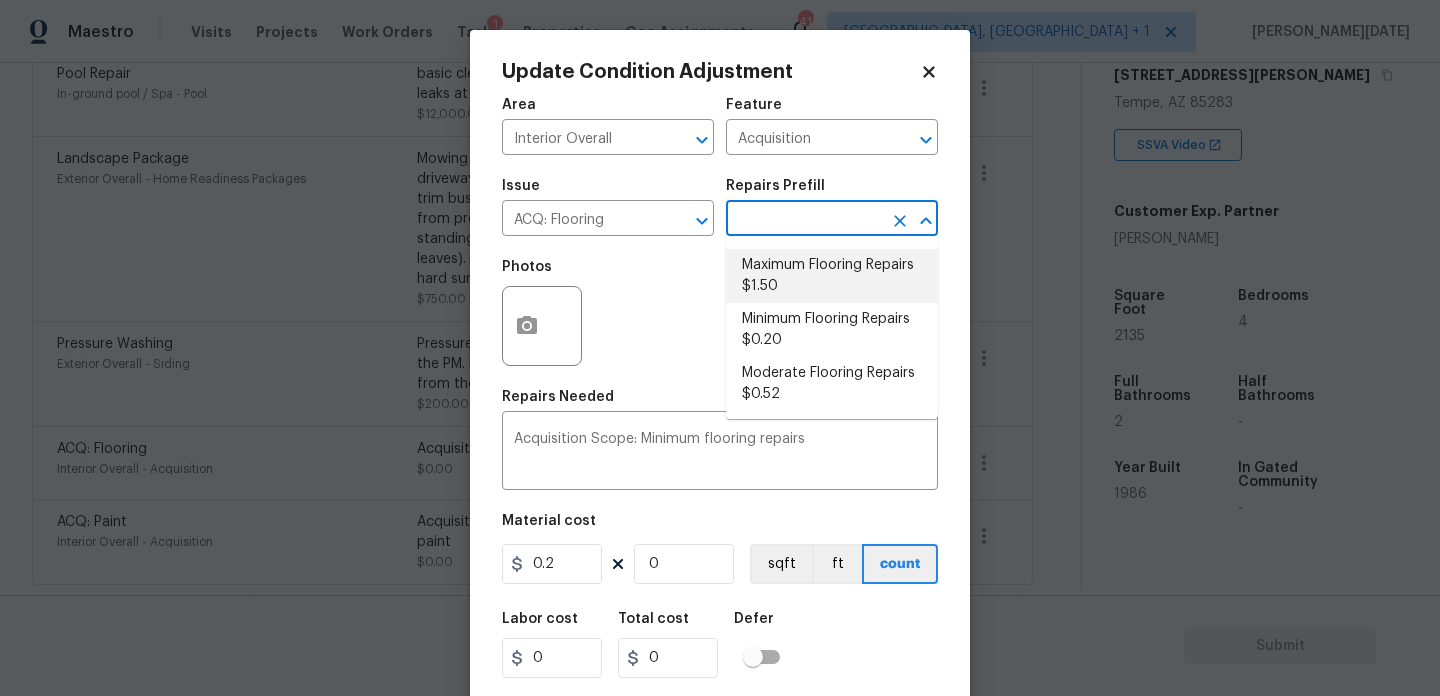 click on "Maximum Flooring Repairs $1.50" at bounding box center (832, 276) 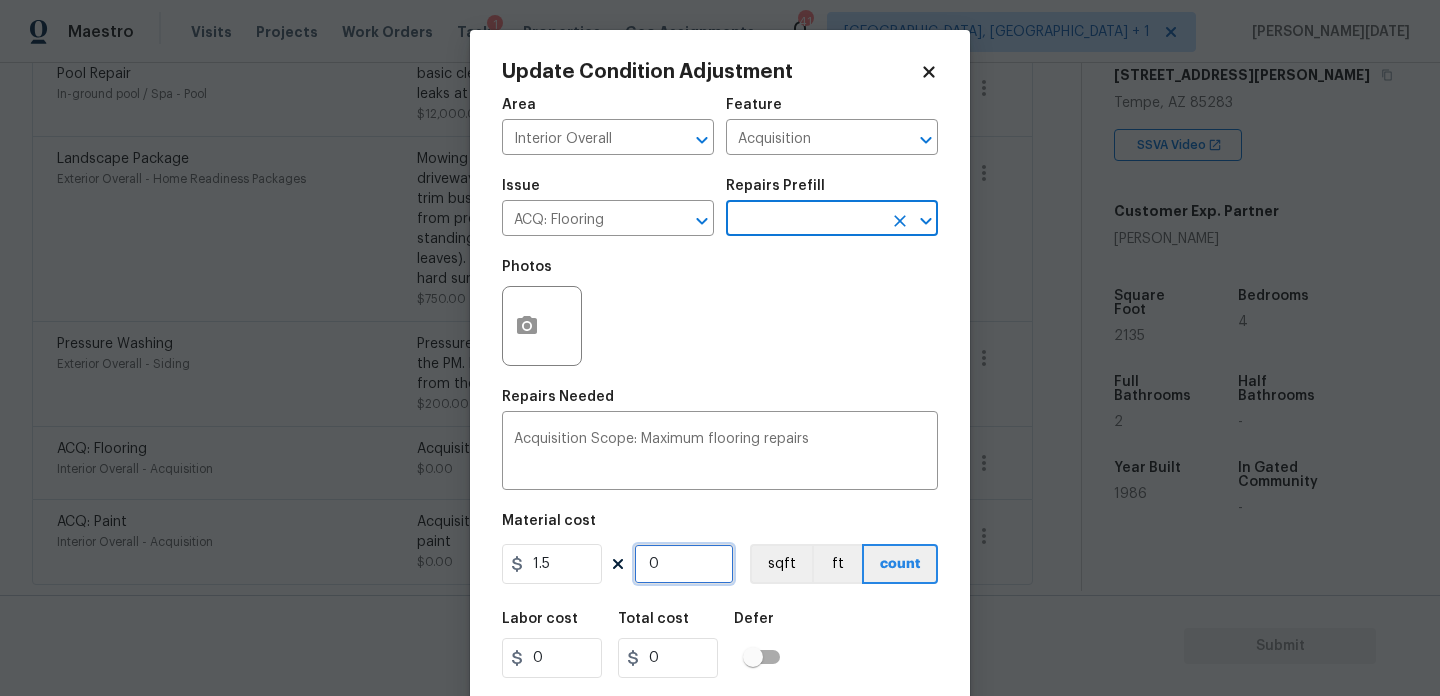 click on "0" at bounding box center [684, 564] 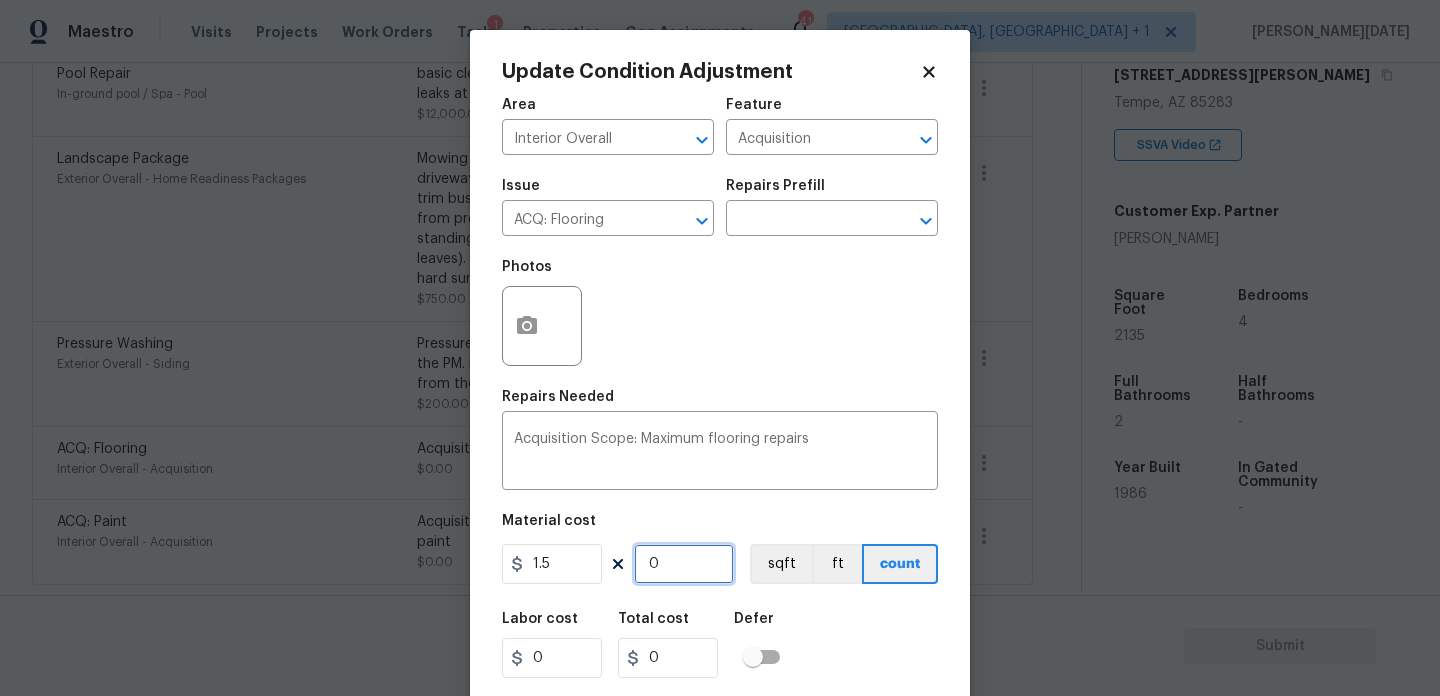 type on "2" 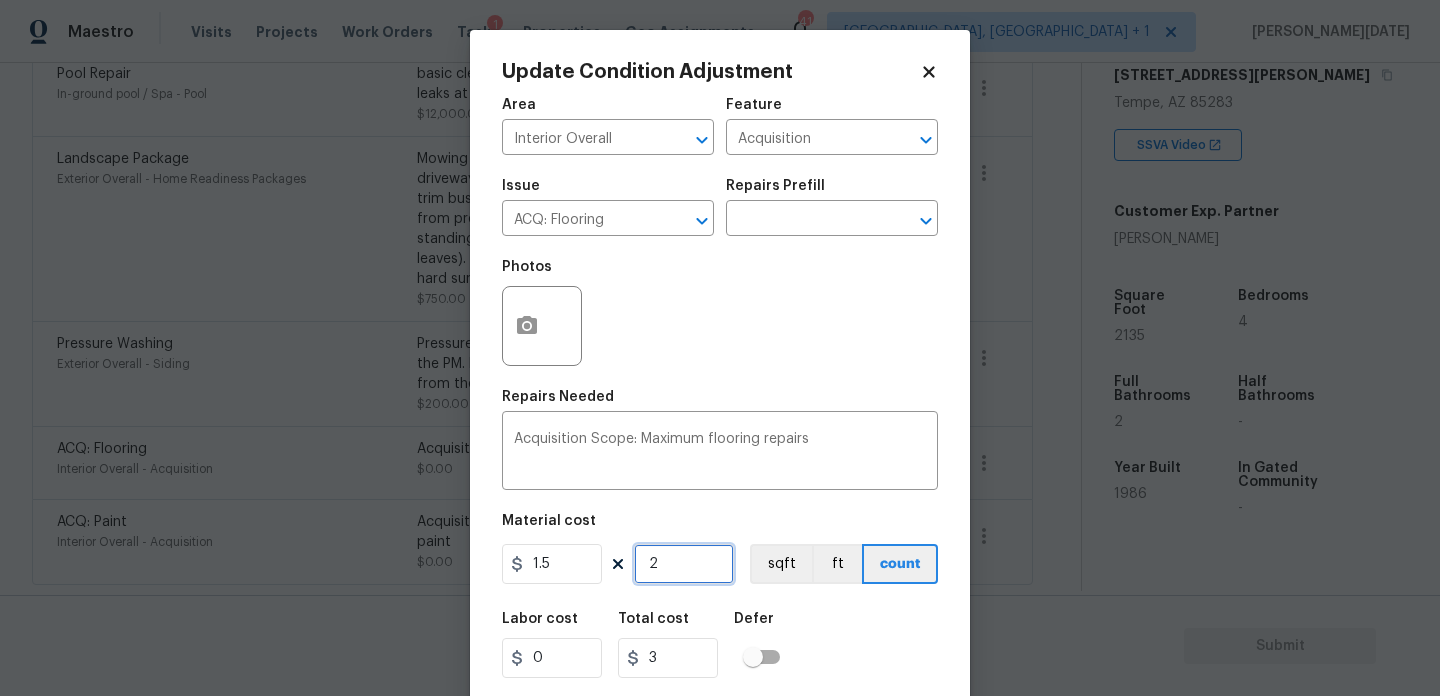 type on "21" 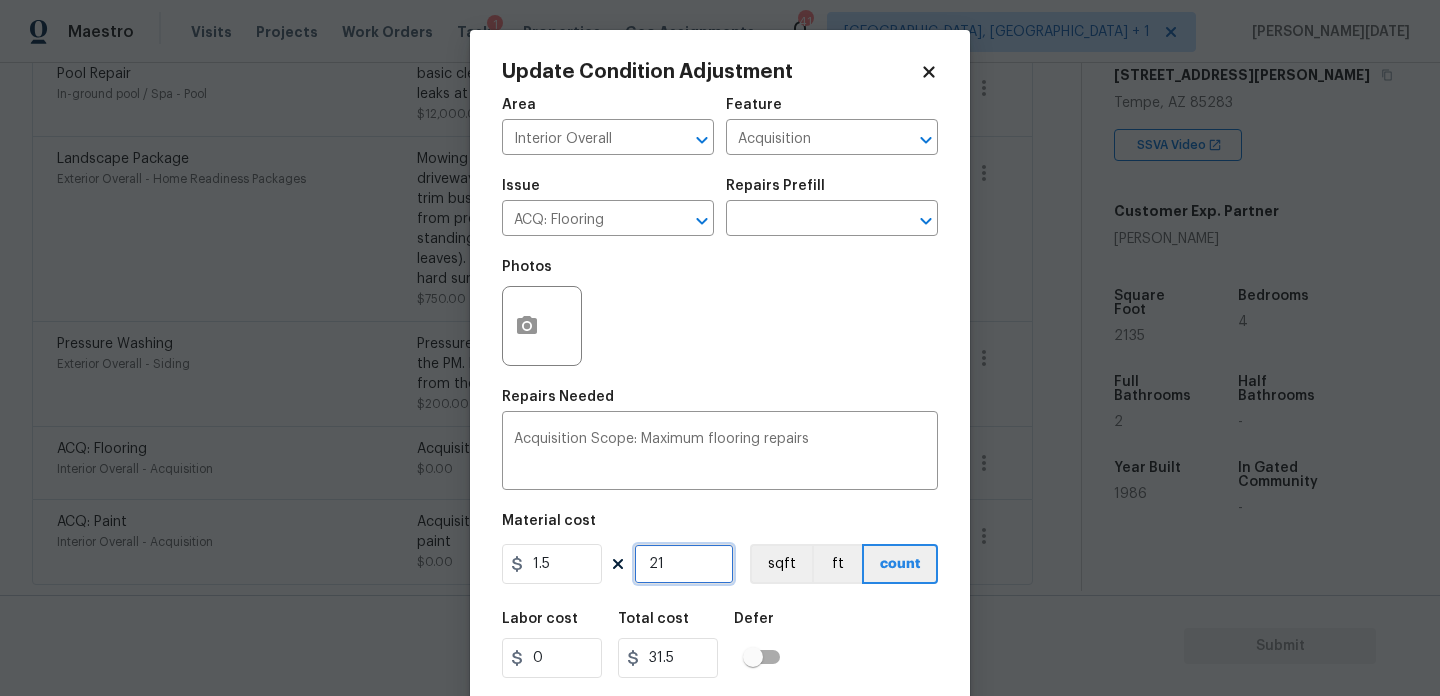 type on "213" 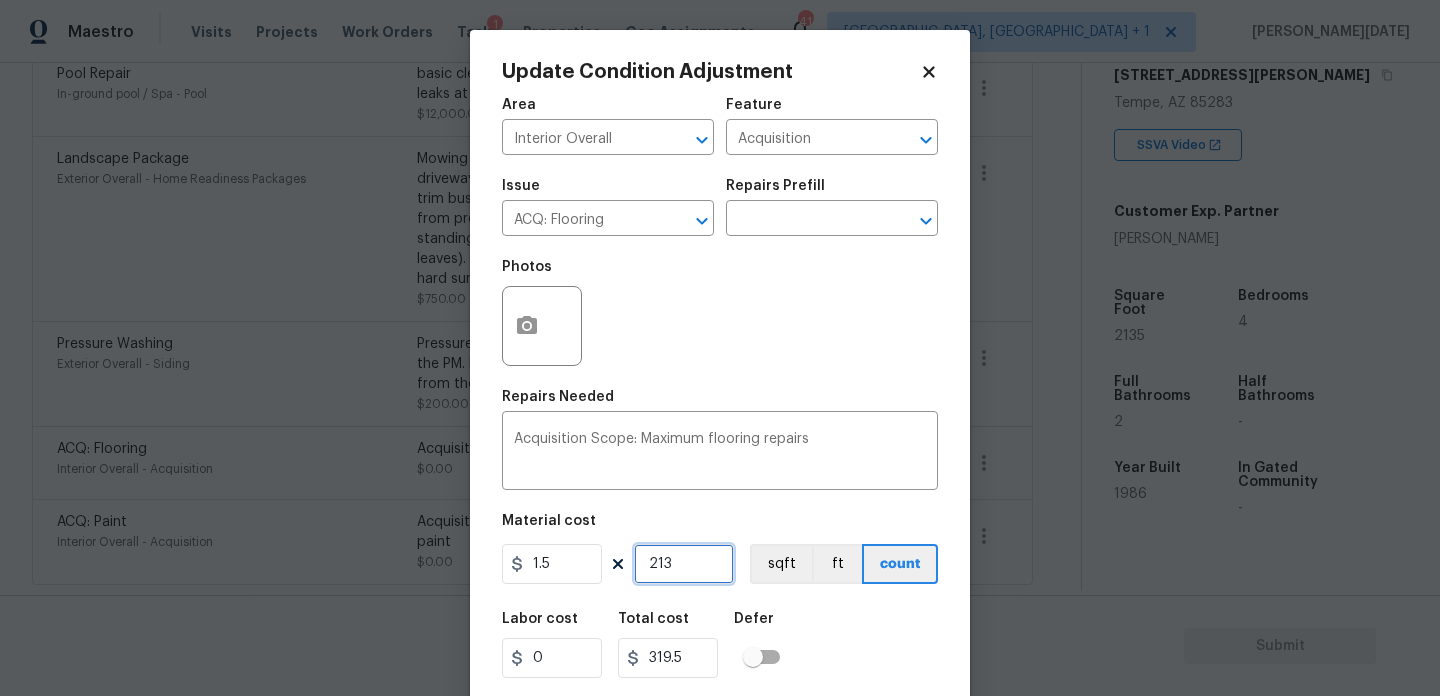 type on "2135" 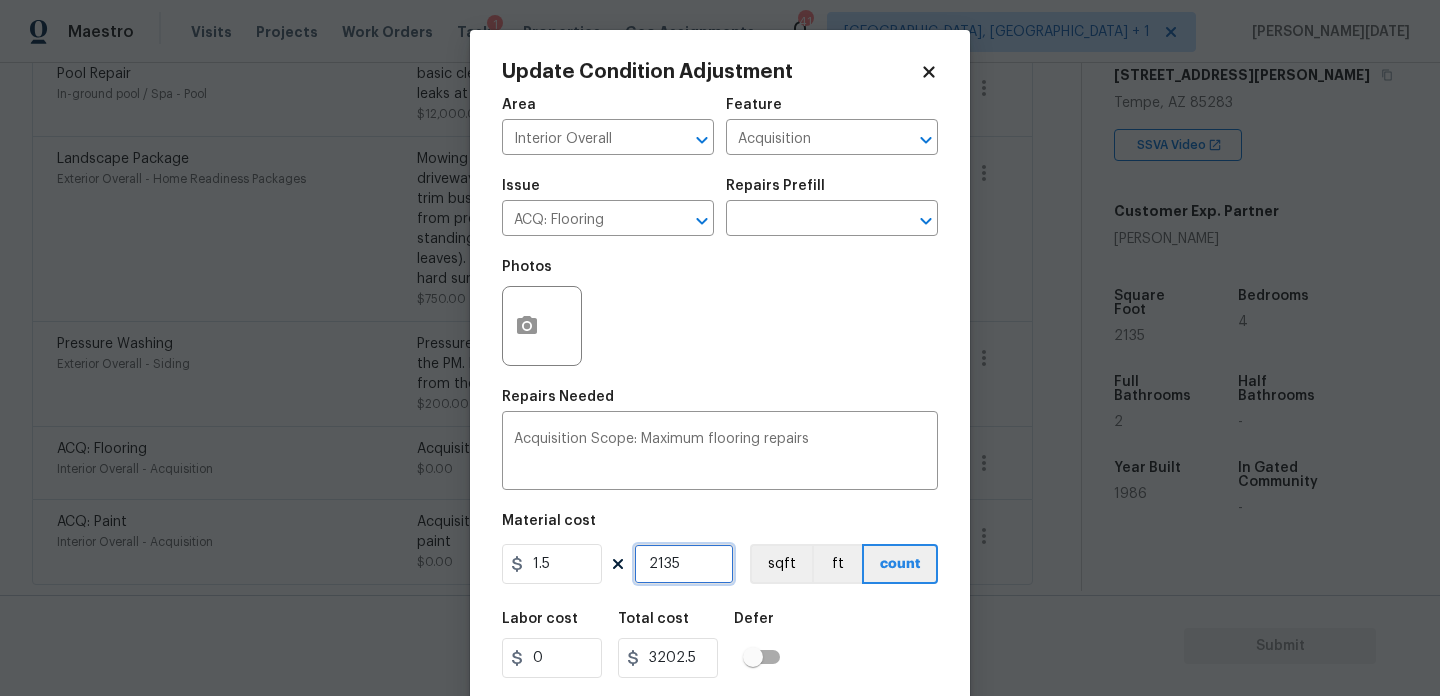 type on "2135" 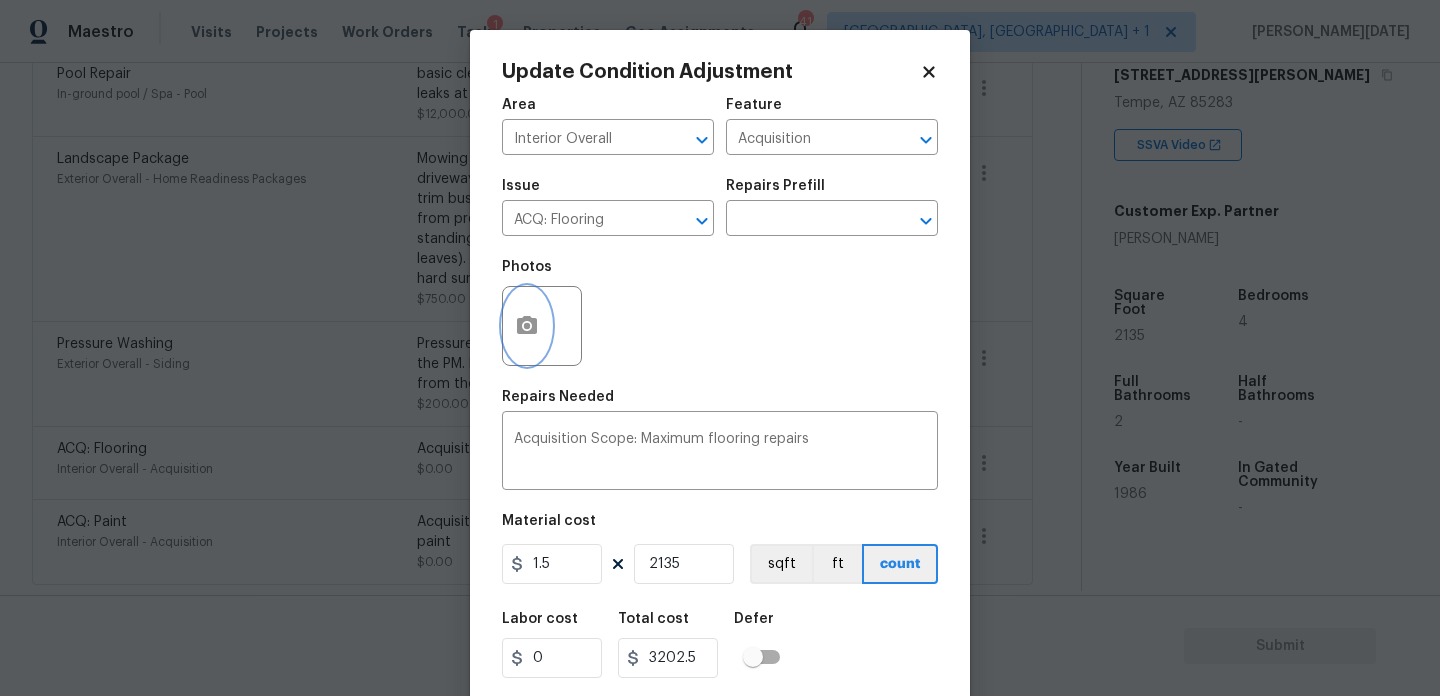 click at bounding box center (527, 326) 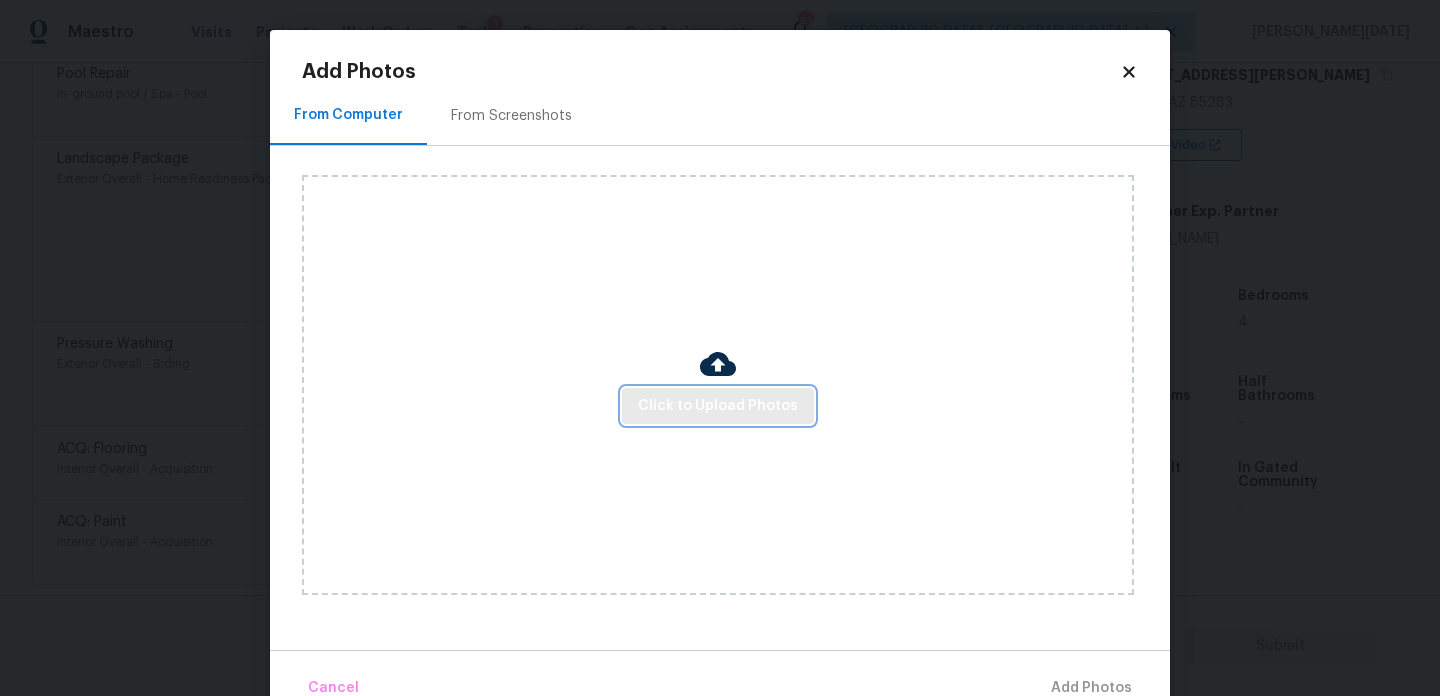 click on "Click to Upload Photos" at bounding box center (718, 406) 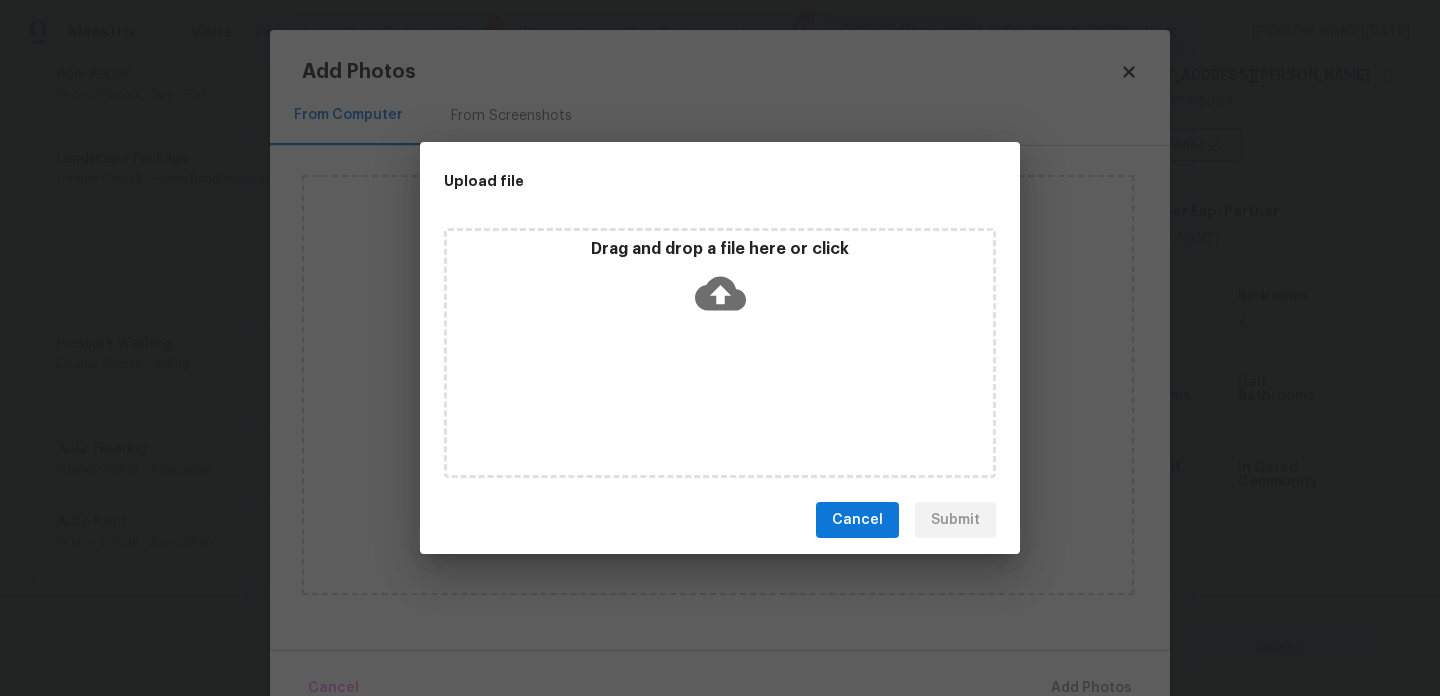 click on "Drag and drop a file here or click" at bounding box center [720, 353] 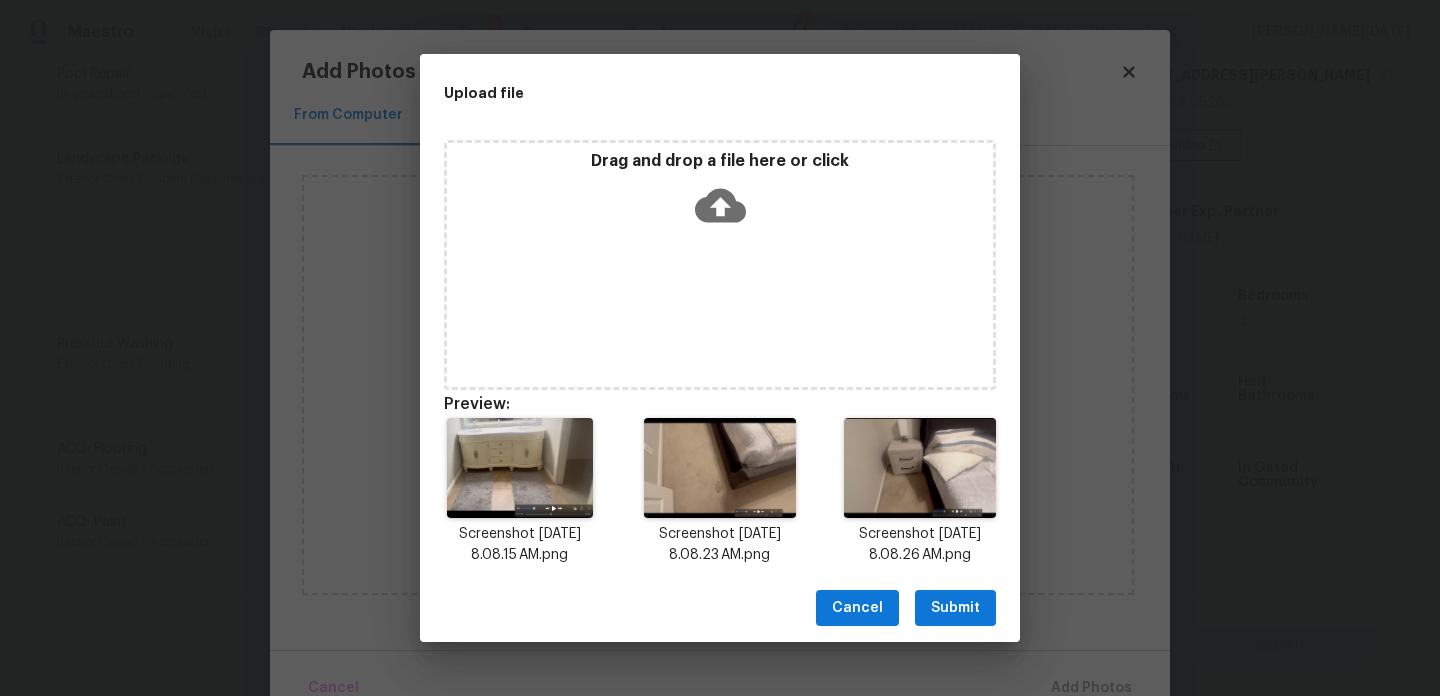 scroll, scrollTop: 16, scrollLeft: 0, axis: vertical 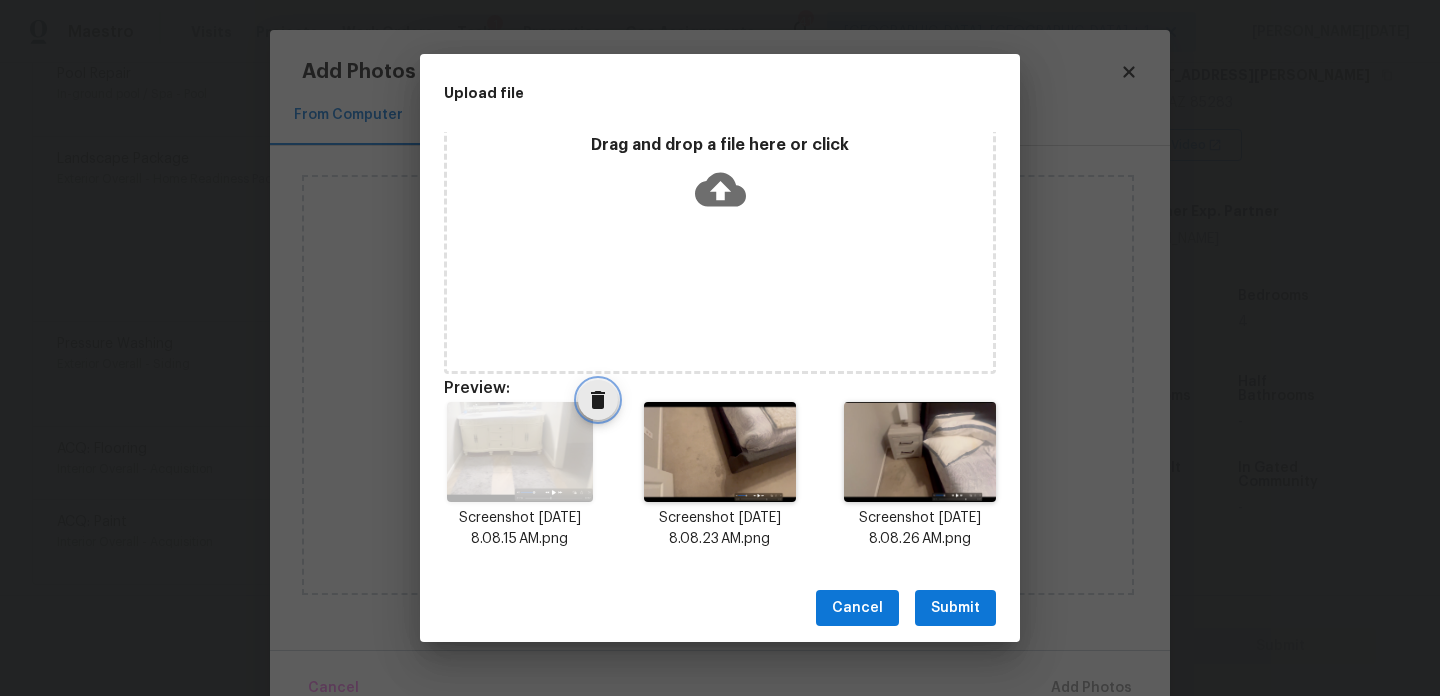 click 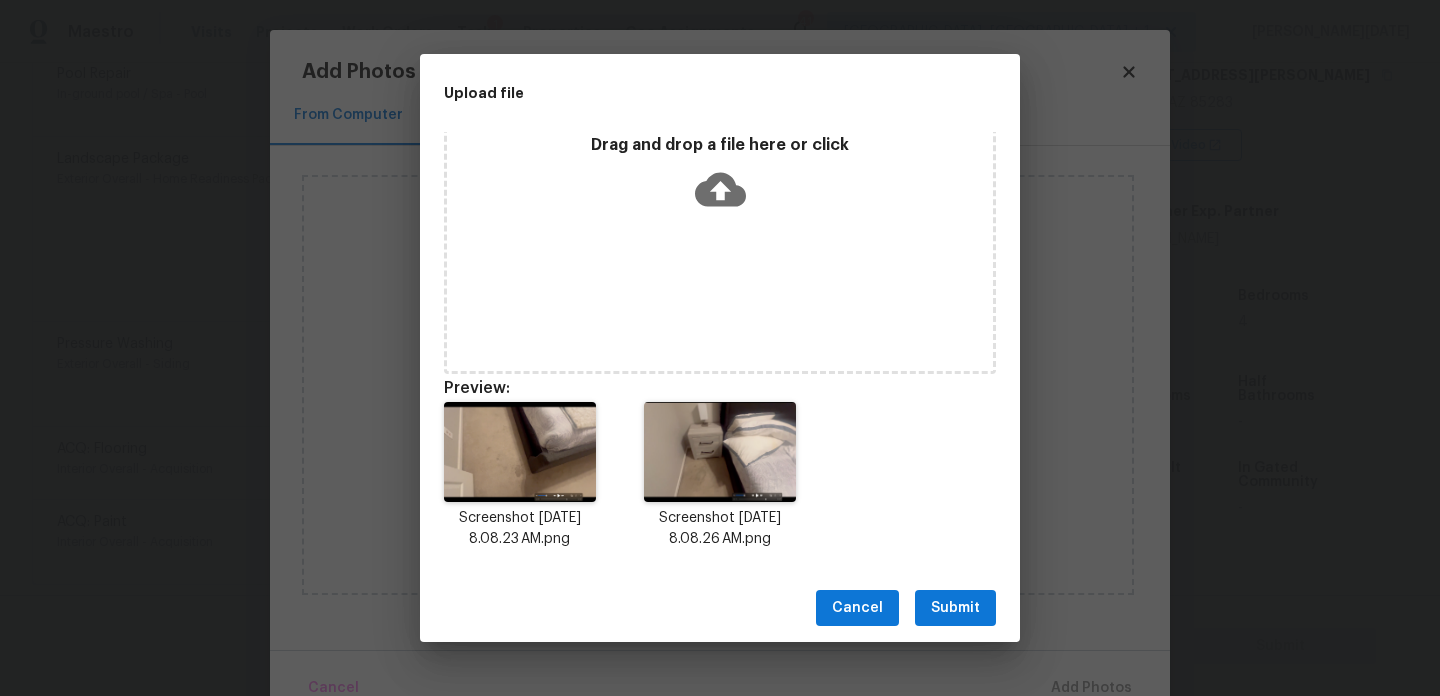 click on "Submit" at bounding box center (955, 608) 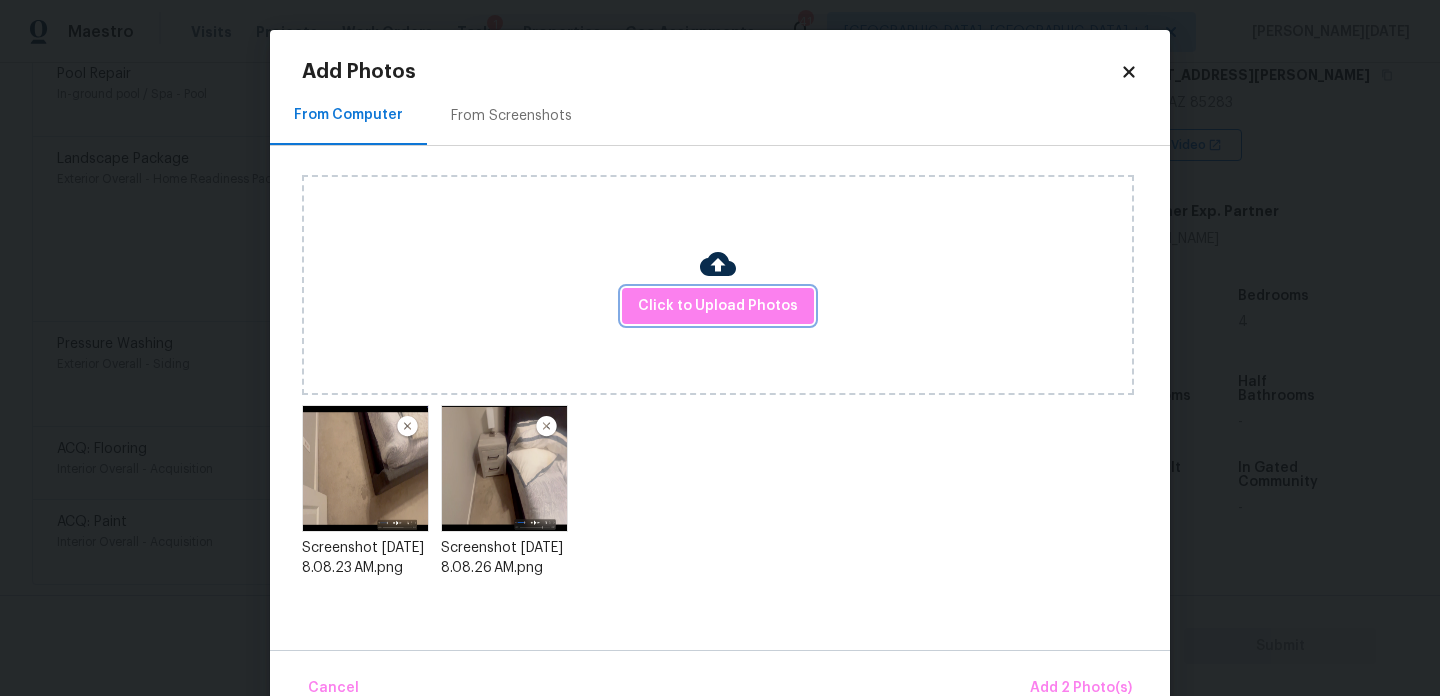 scroll, scrollTop: 0, scrollLeft: 0, axis: both 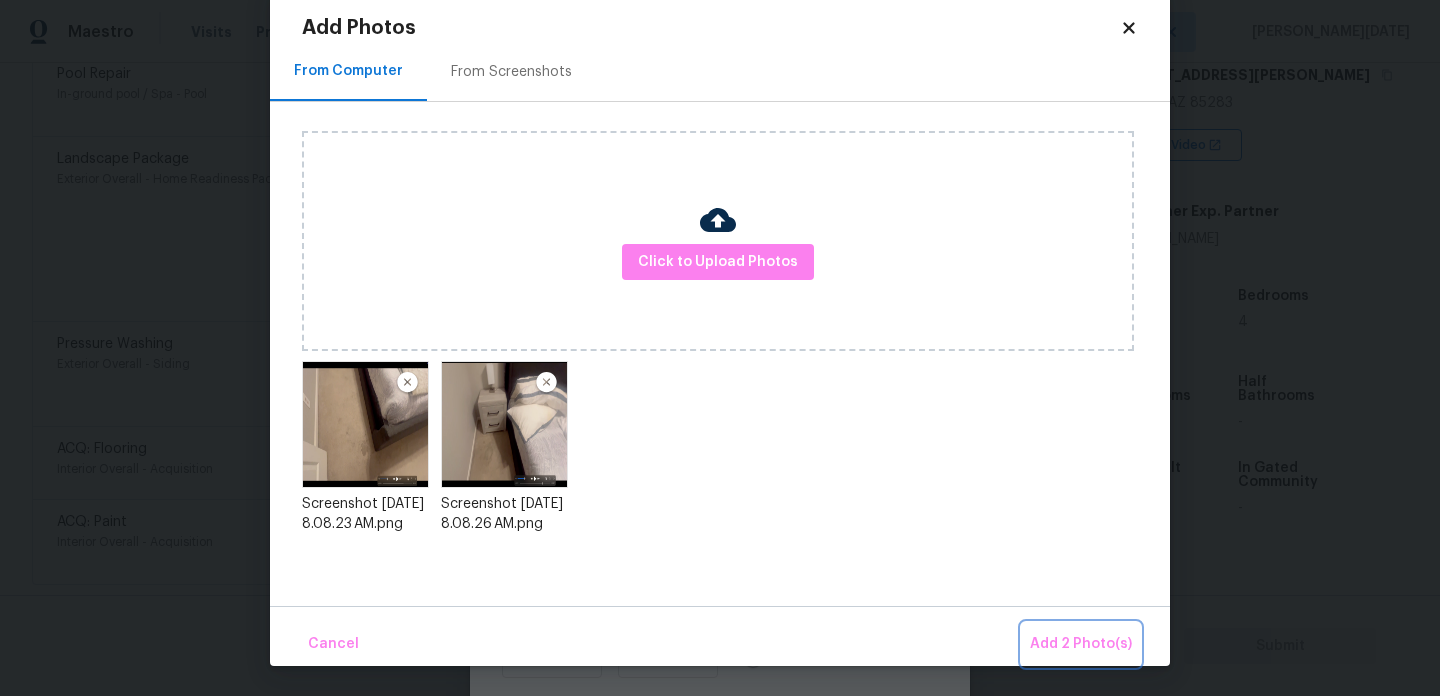 click on "Add 2 Photo(s)" at bounding box center (1081, 644) 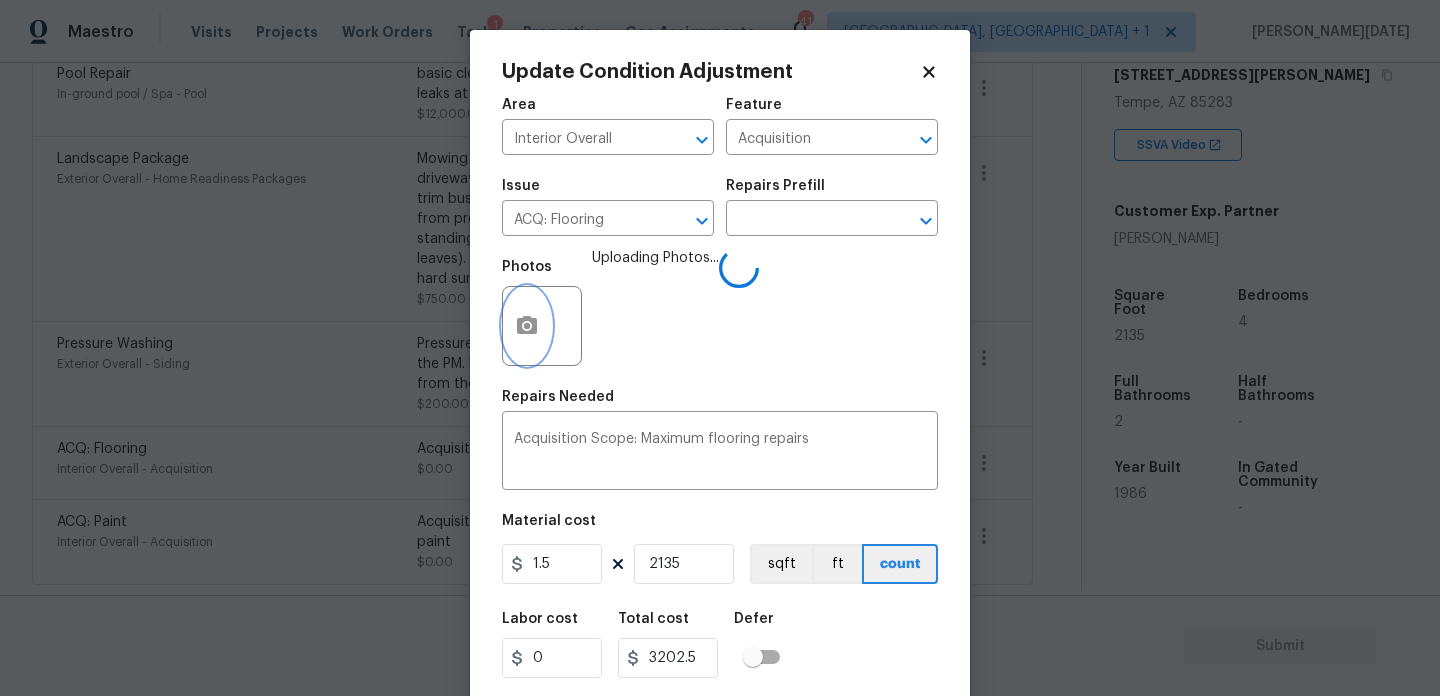 scroll, scrollTop: 0, scrollLeft: 0, axis: both 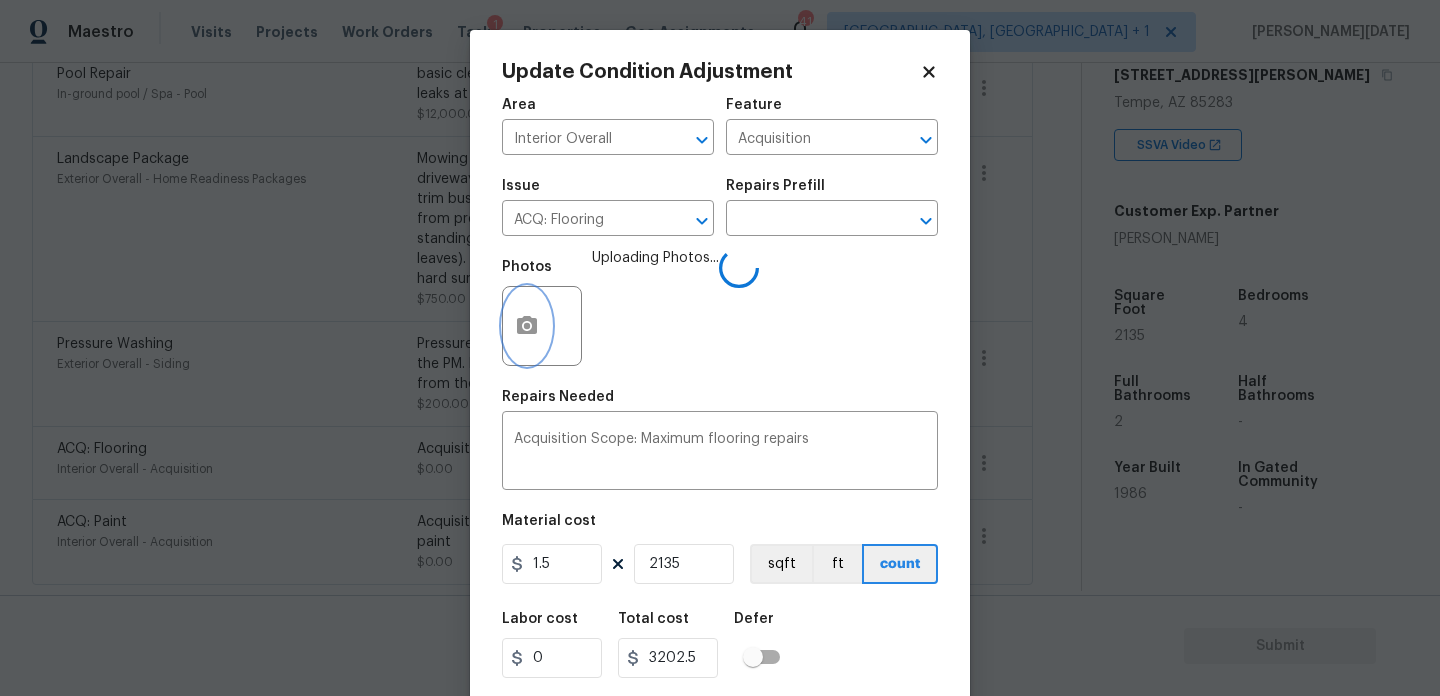 click 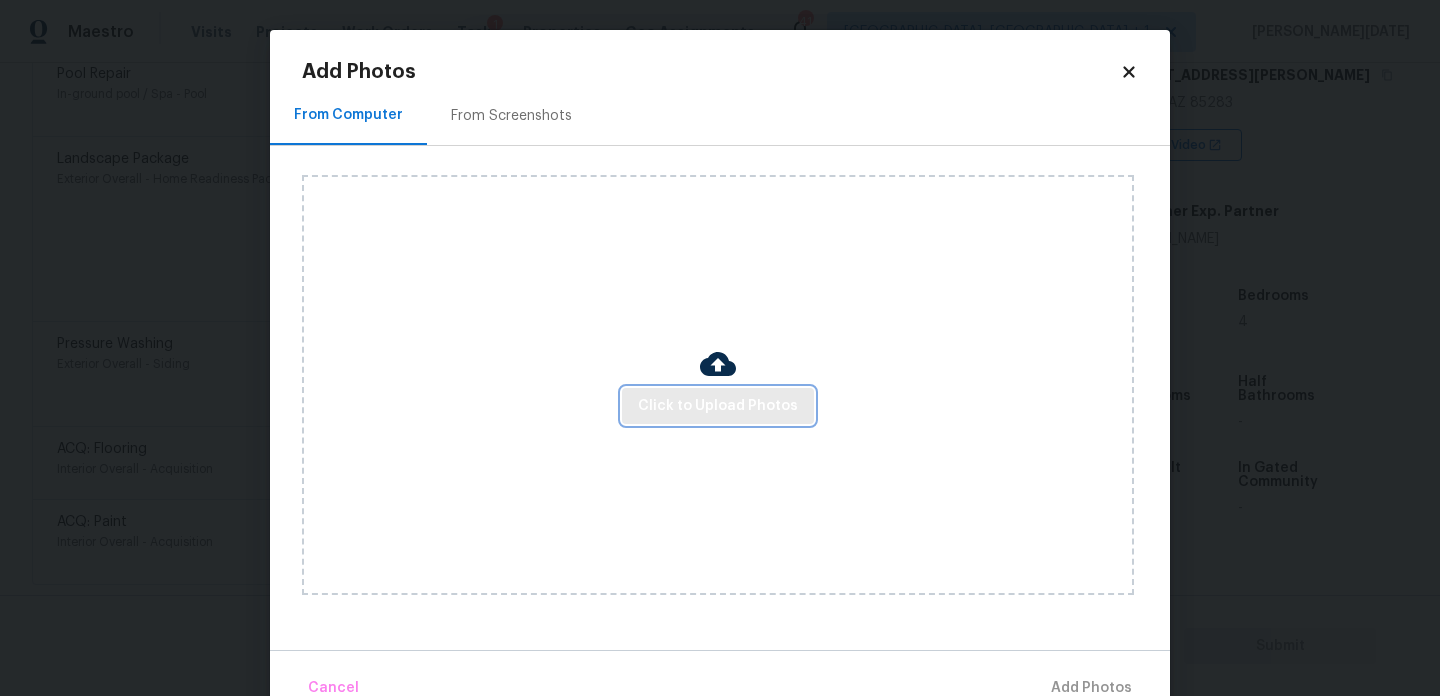 click on "Click to Upload Photos" at bounding box center [718, 406] 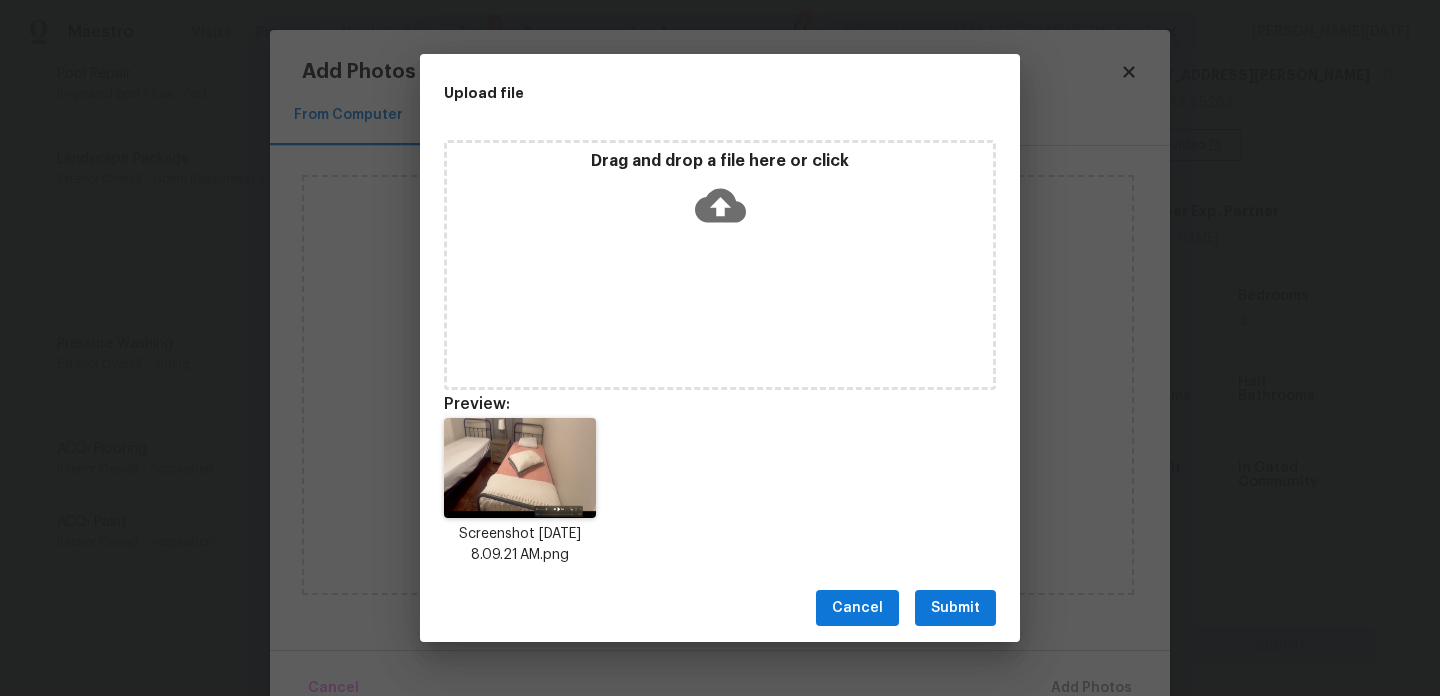 click on "Submit" at bounding box center [955, 608] 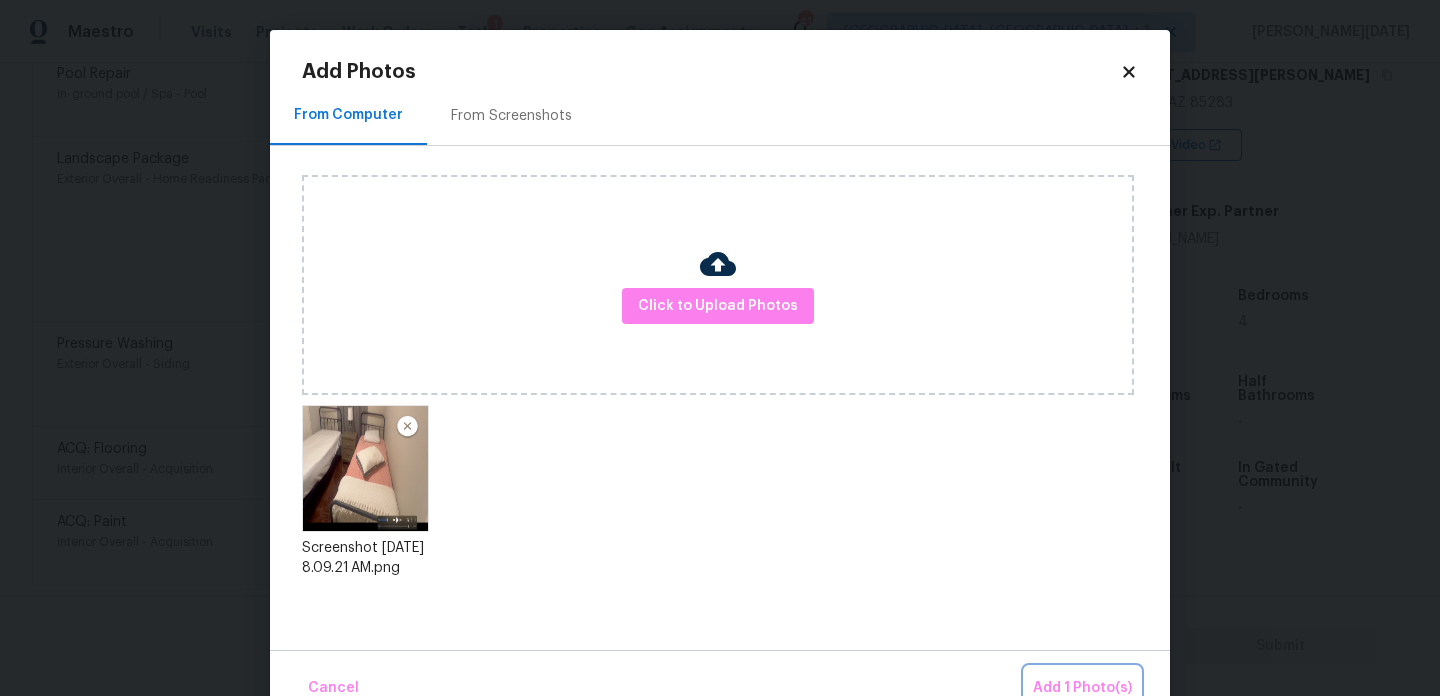 click on "Add 1 Photo(s)" at bounding box center [1082, 688] 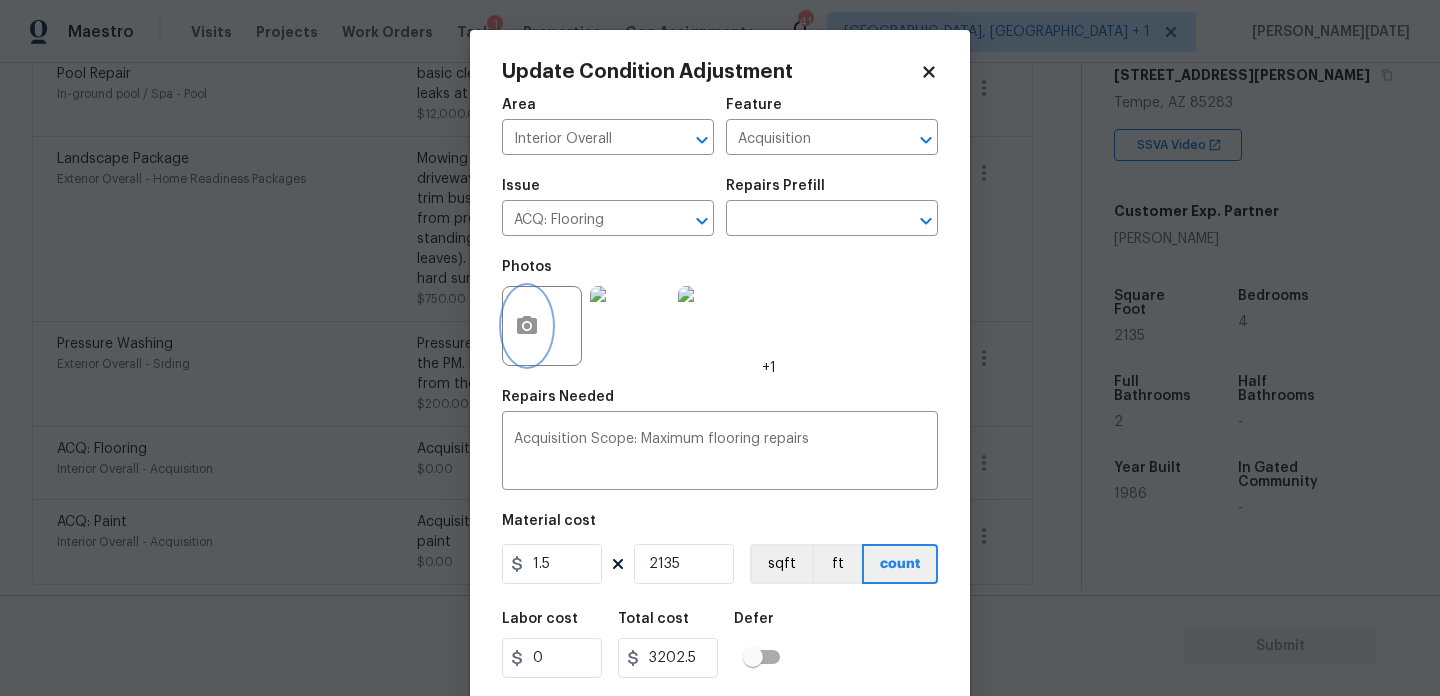 scroll, scrollTop: 51, scrollLeft: 0, axis: vertical 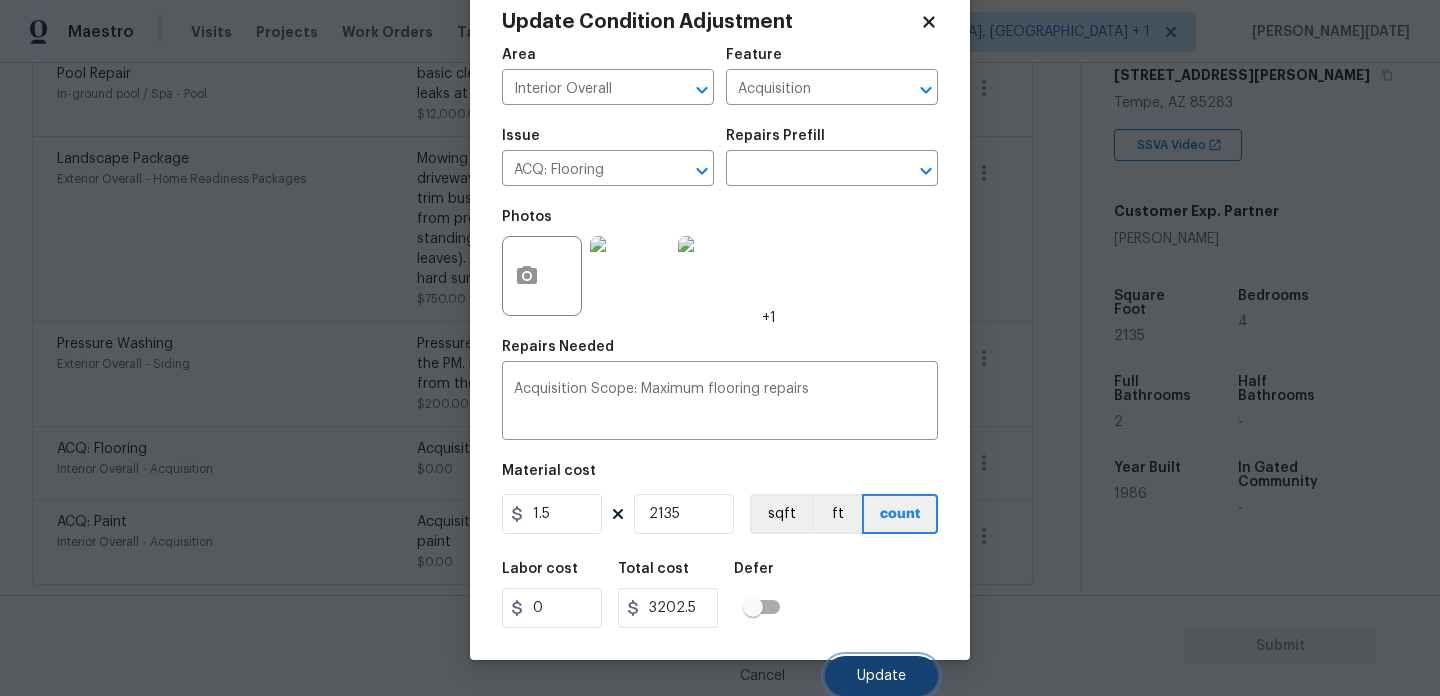 click on "Update" at bounding box center (881, 676) 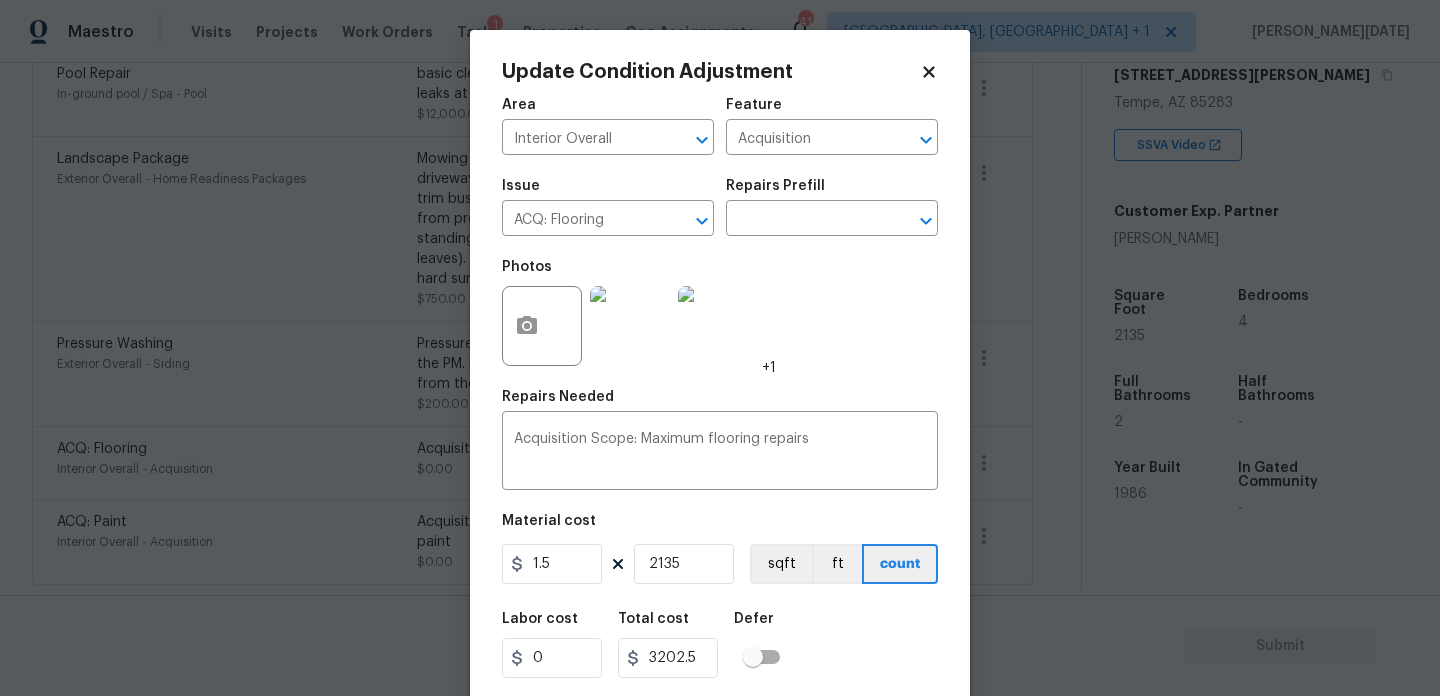 scroll, scrollTop: 51, scrollLeft: 0, axis: vertical 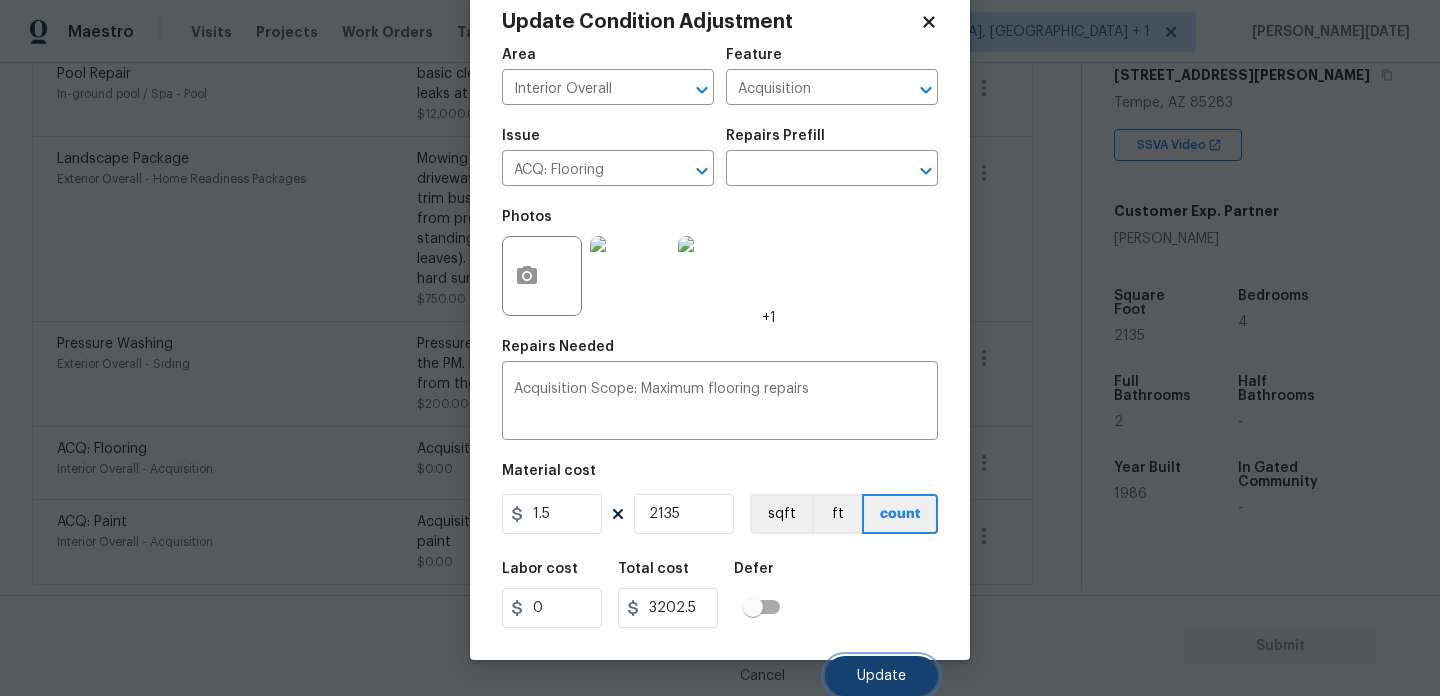 click on "Update" at bounding box center [881, 676] 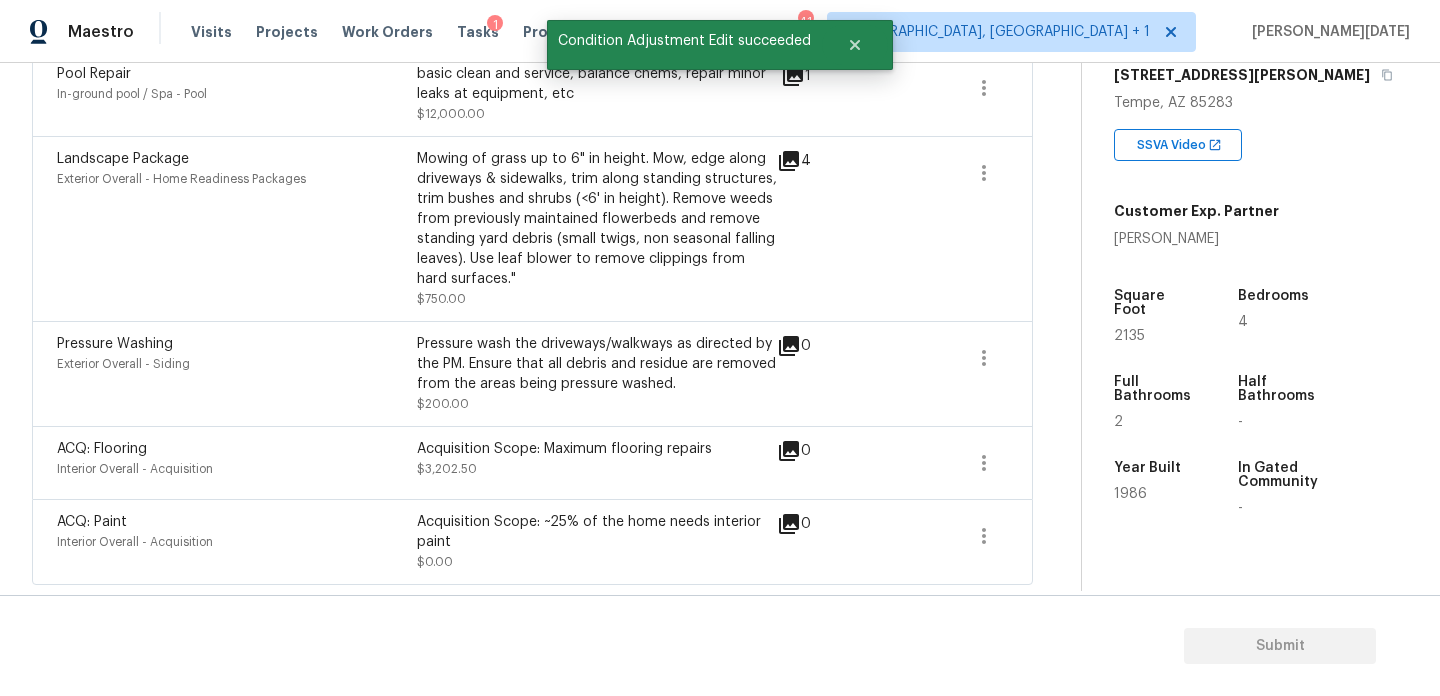 scroll, scrollTop: 516, scrollLeft: 0, axis: vertical 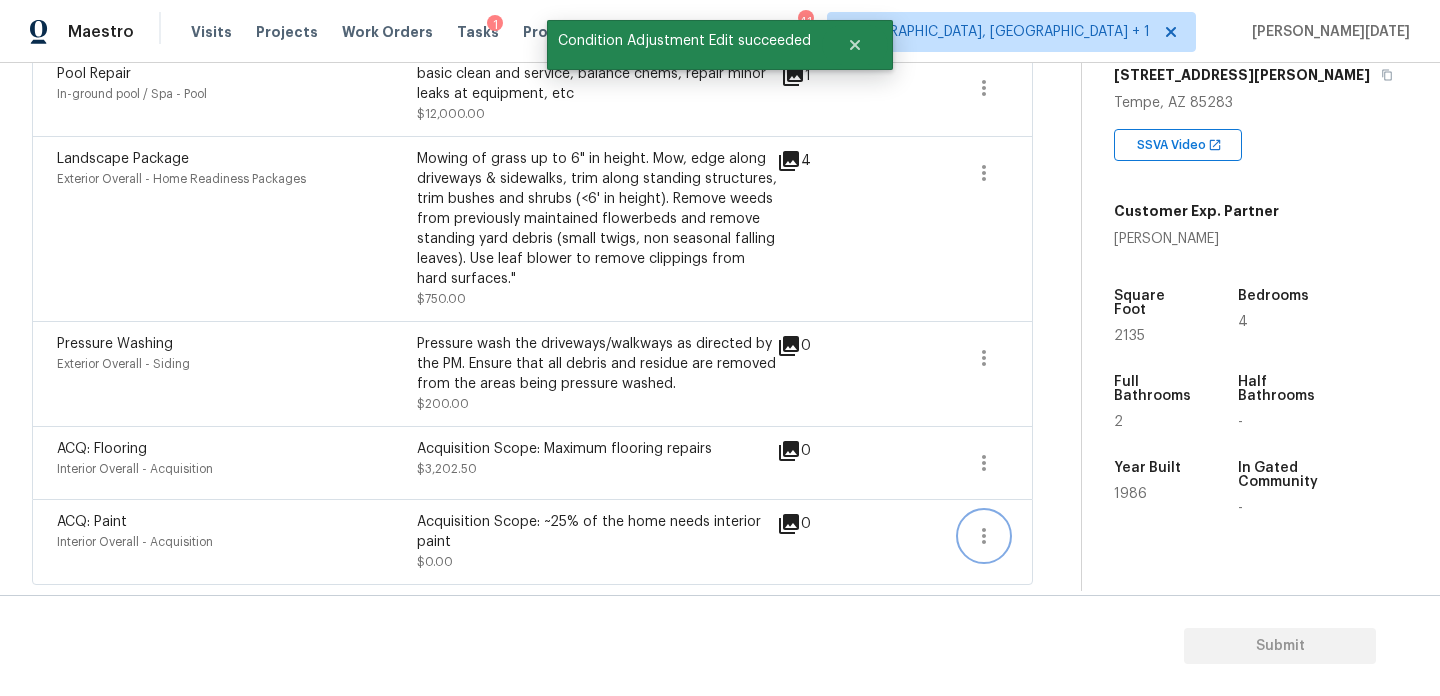 click 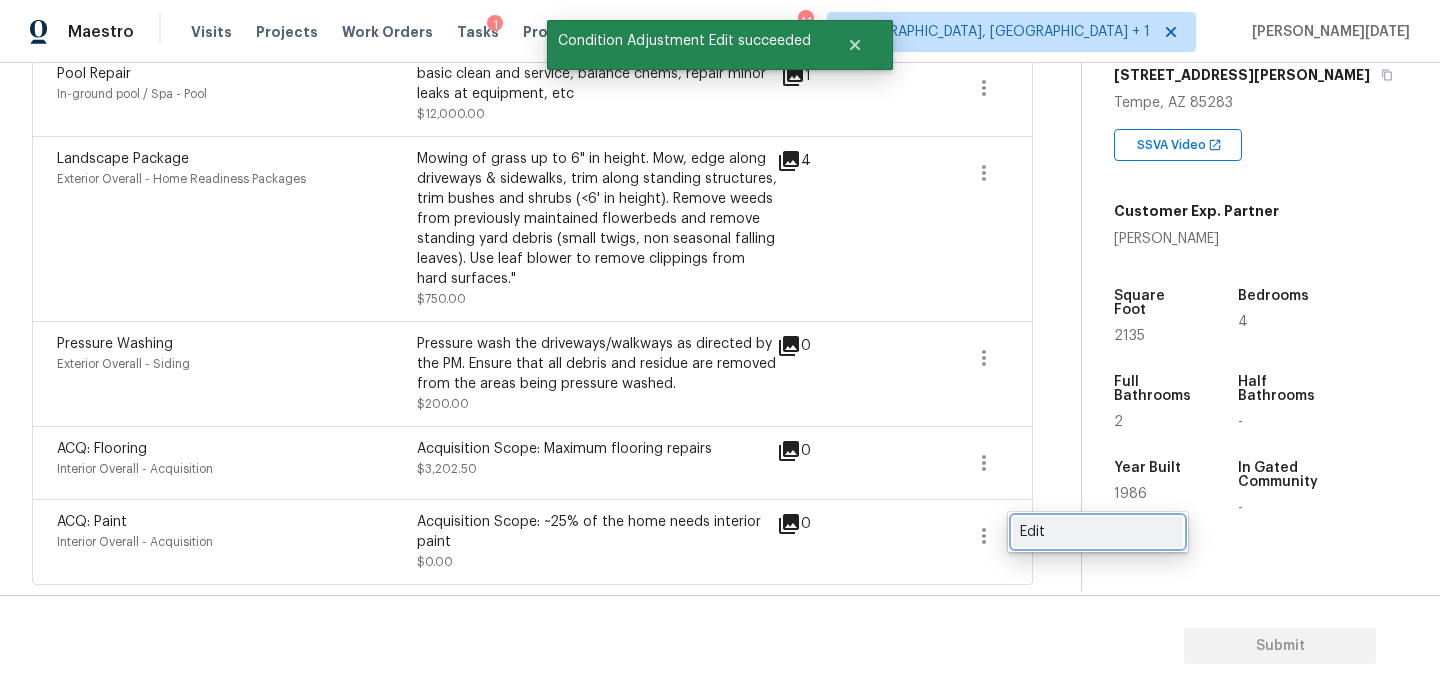 click on "Edit" at bounding box center [1098, 532] 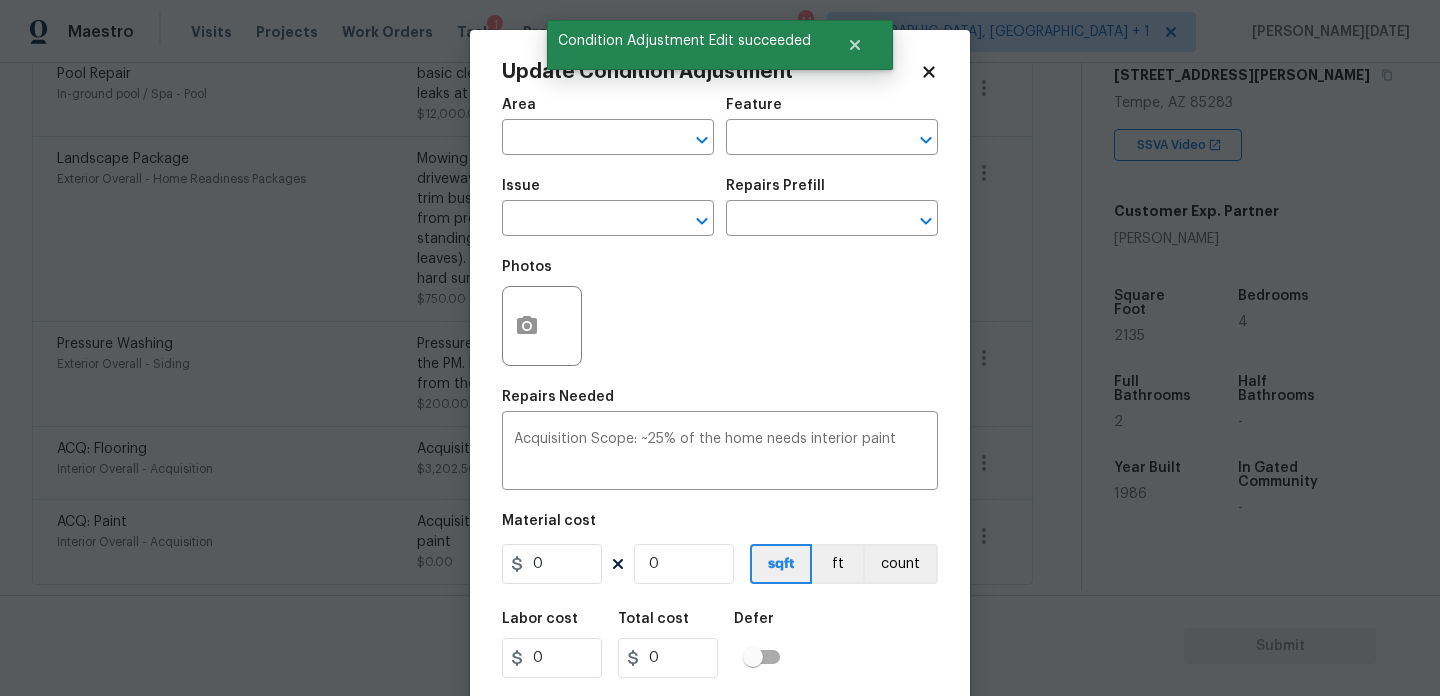 type on "Interior Overall" 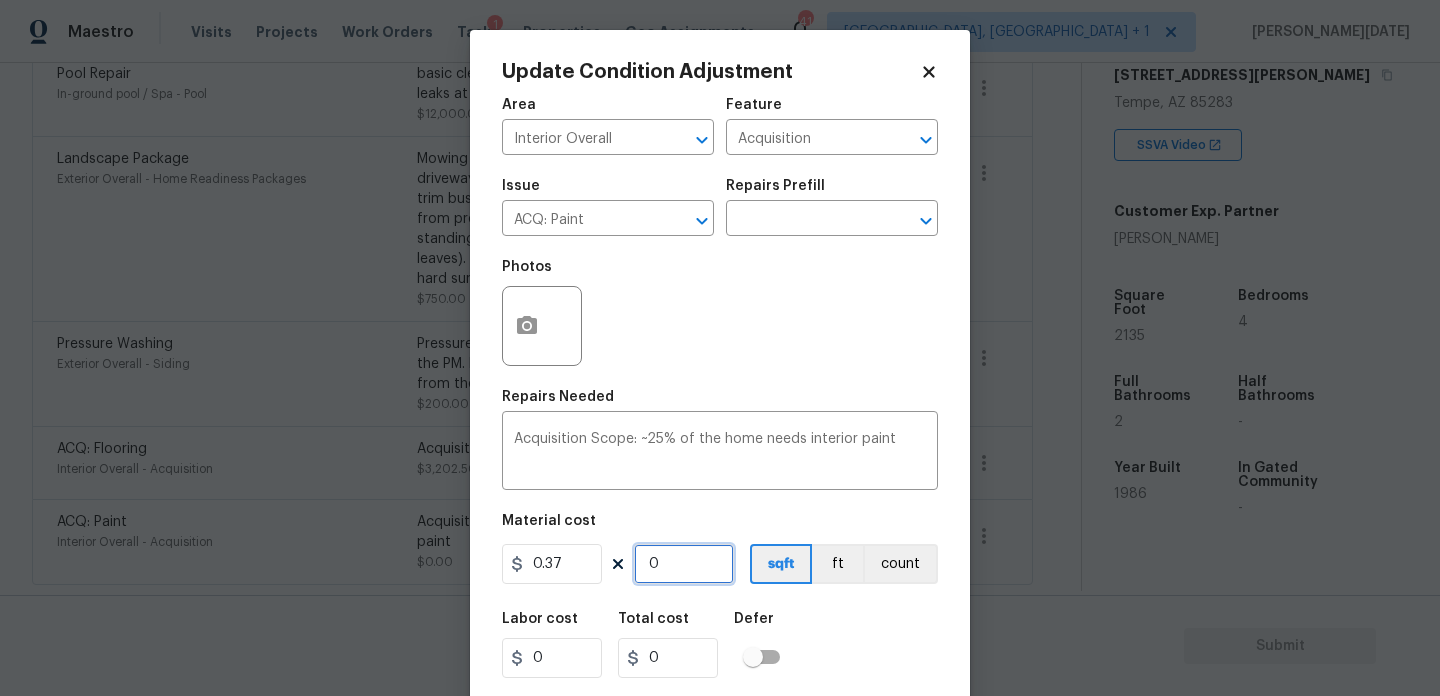 click on "0" at bounding box center (684, 564) 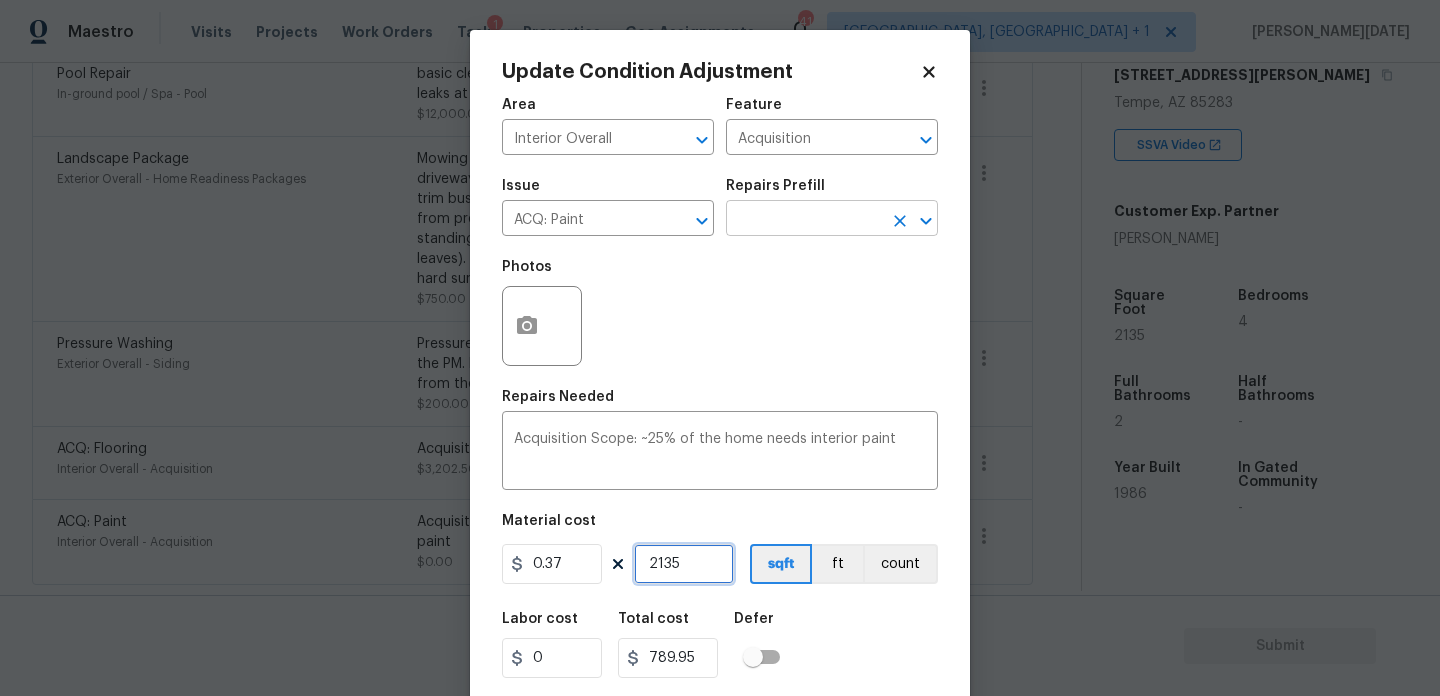 type on "2135" 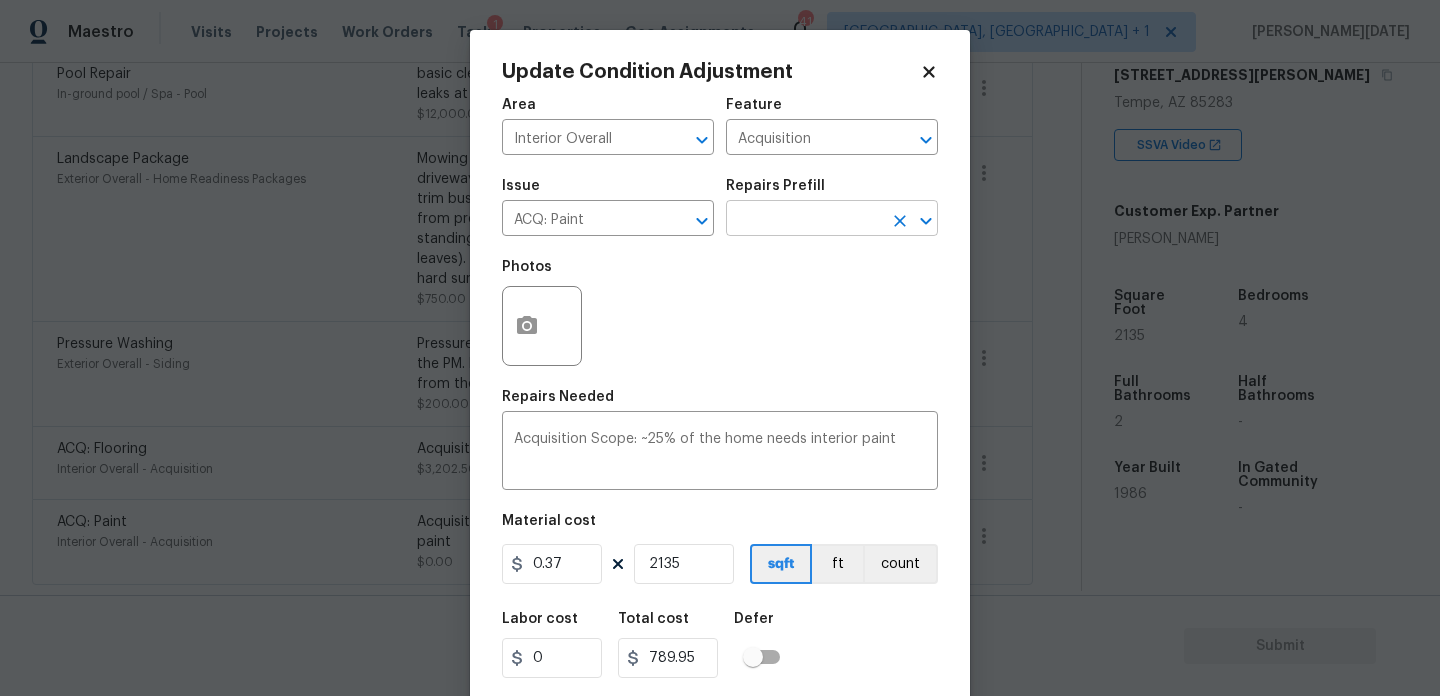 click at bounding box center (804, 220) 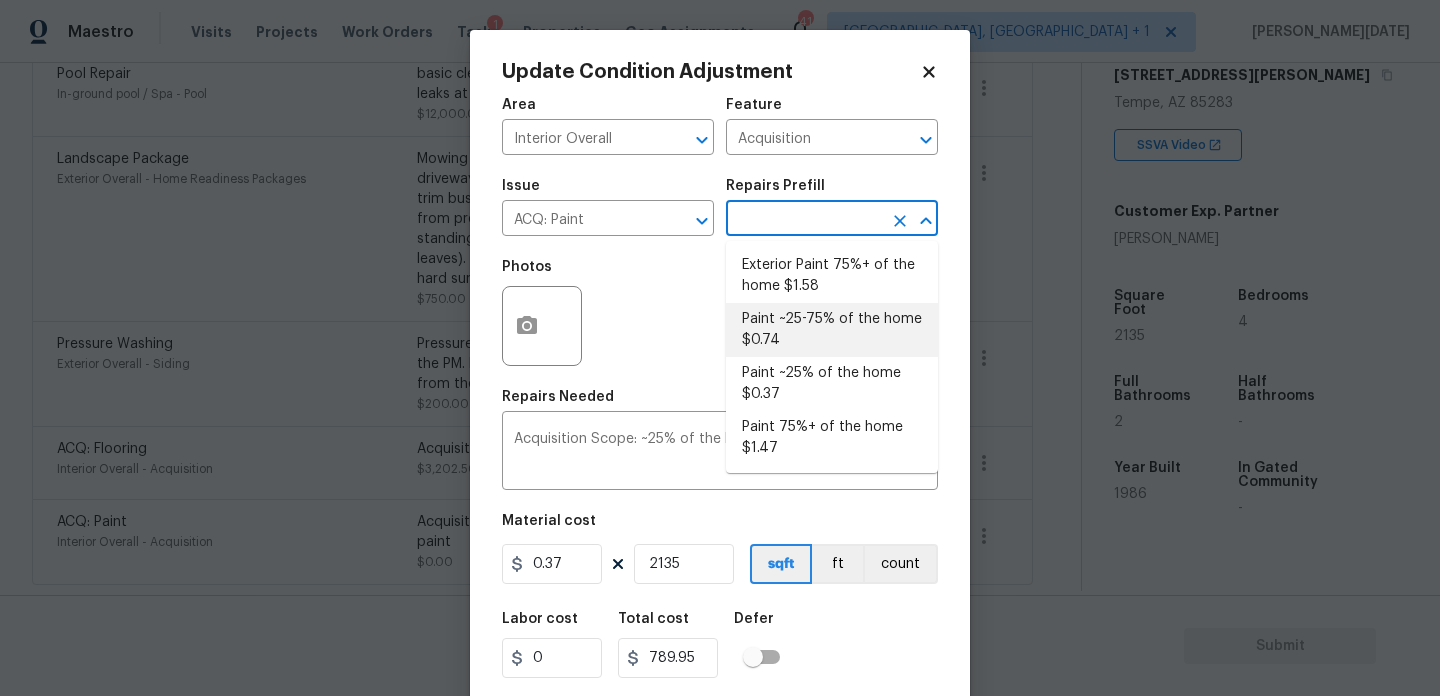 click on "Paint ~25-75% of the home $0.74" at bounding box center (832, 330) 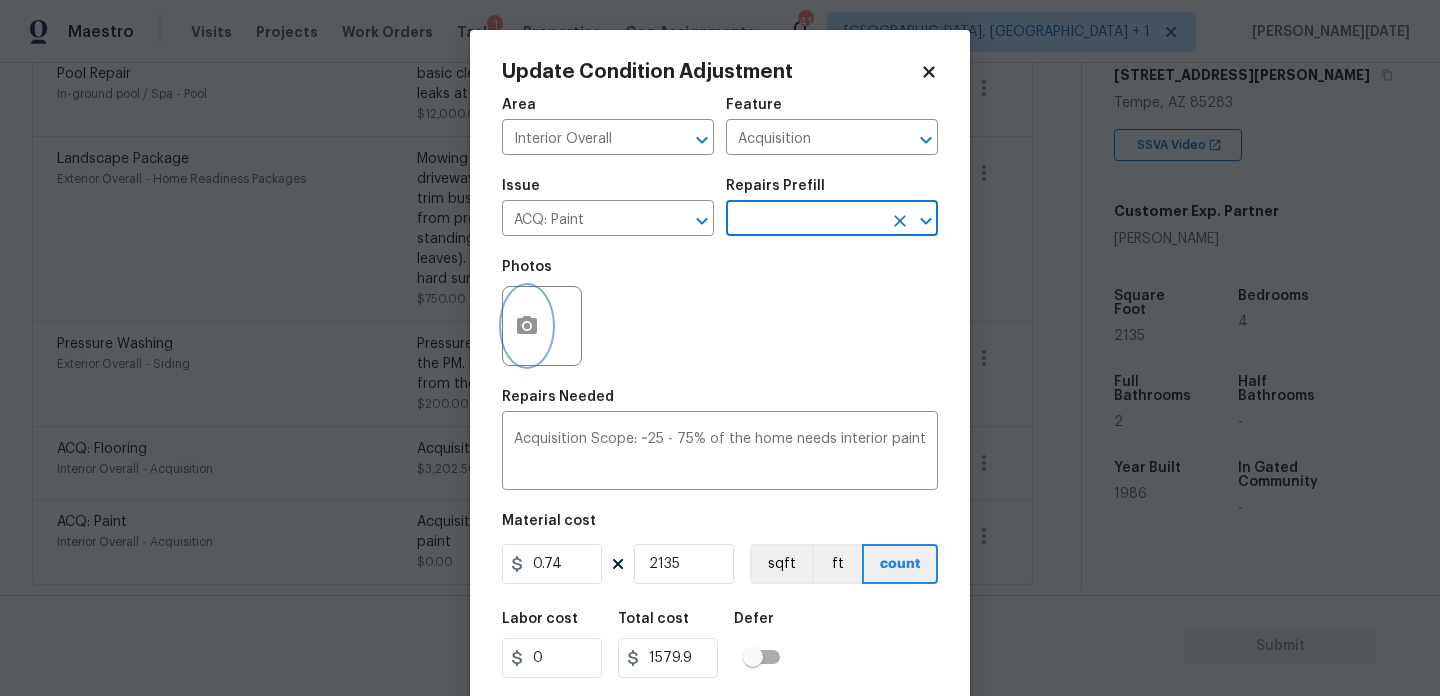 click 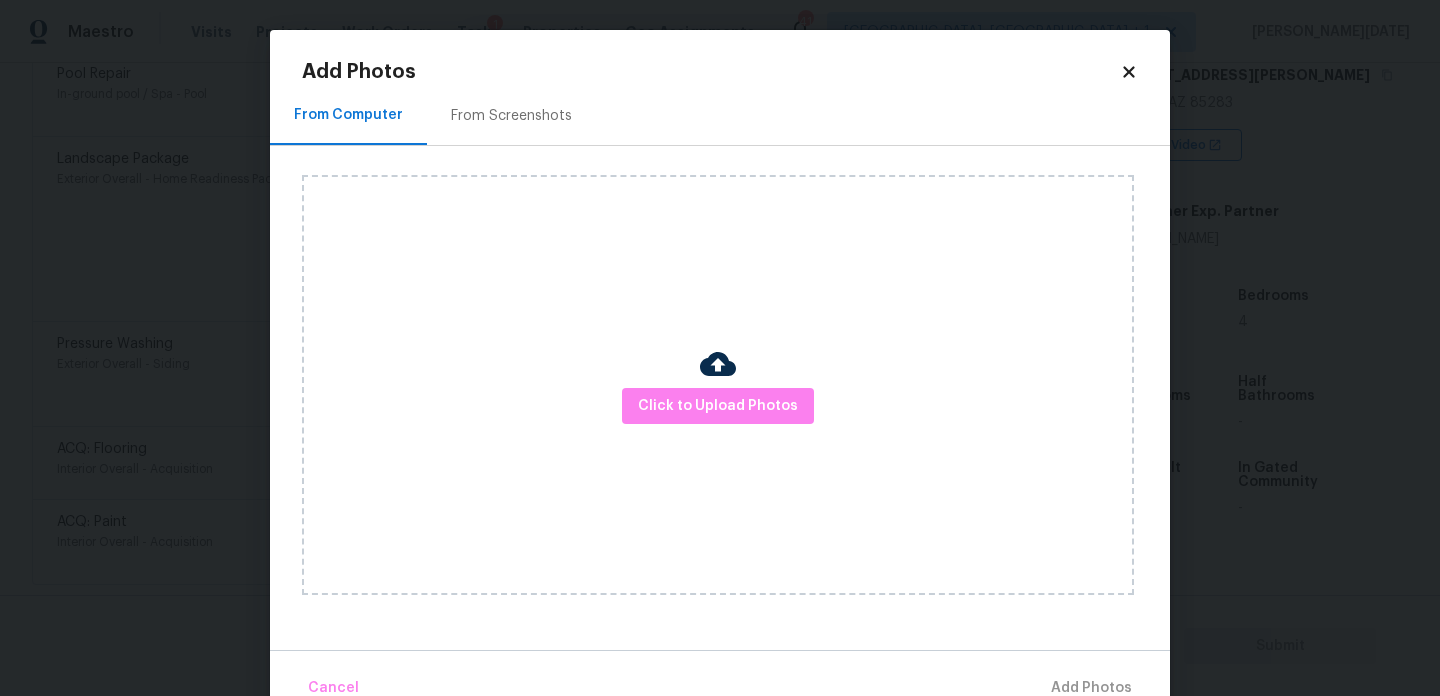 click on "From Screenshots" at bounding box center (511, 116) 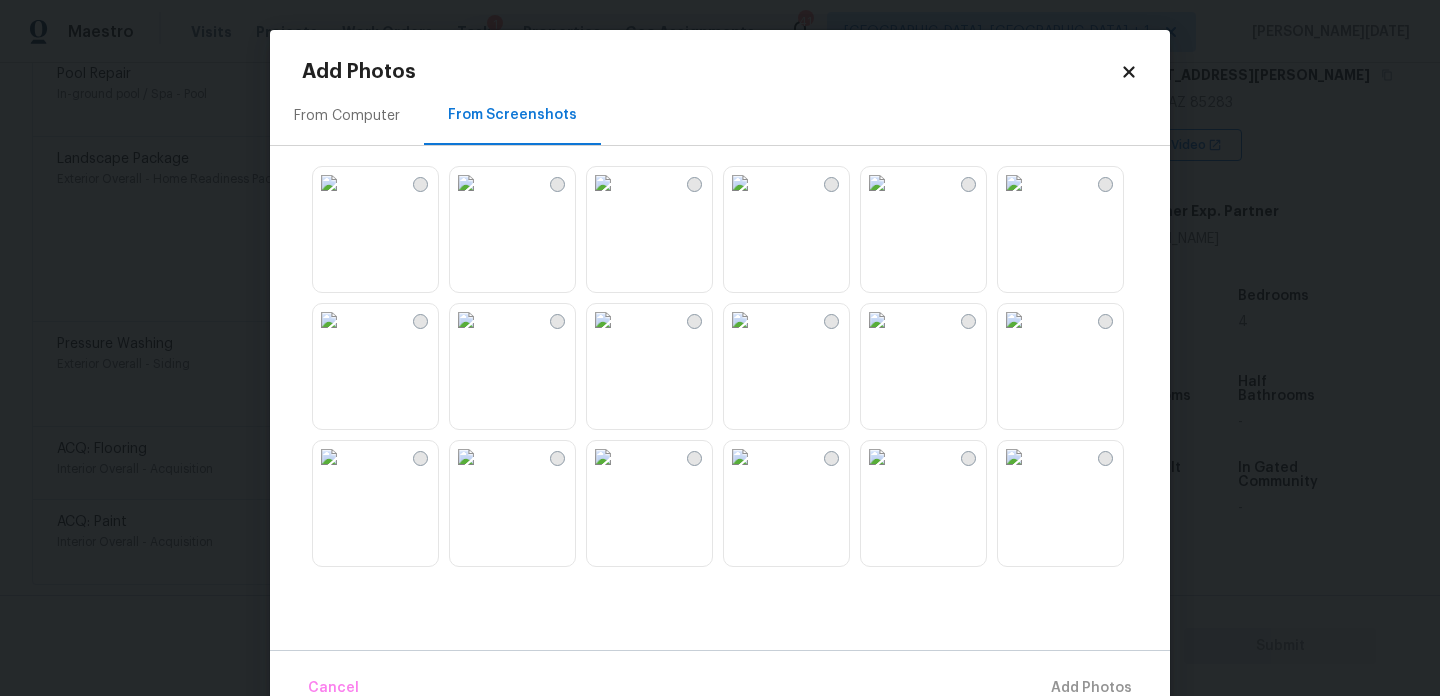 click at bounding box center [1014, 183] 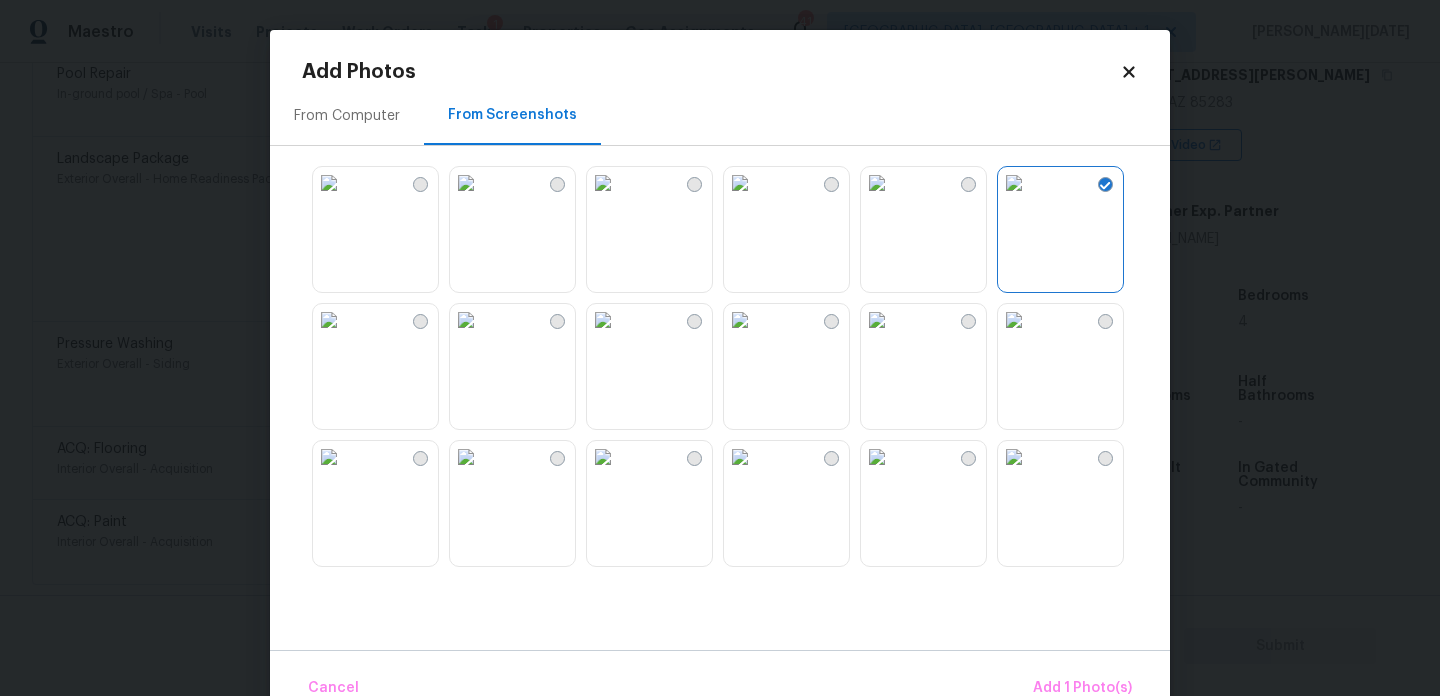click at bounding box center (877, 183) 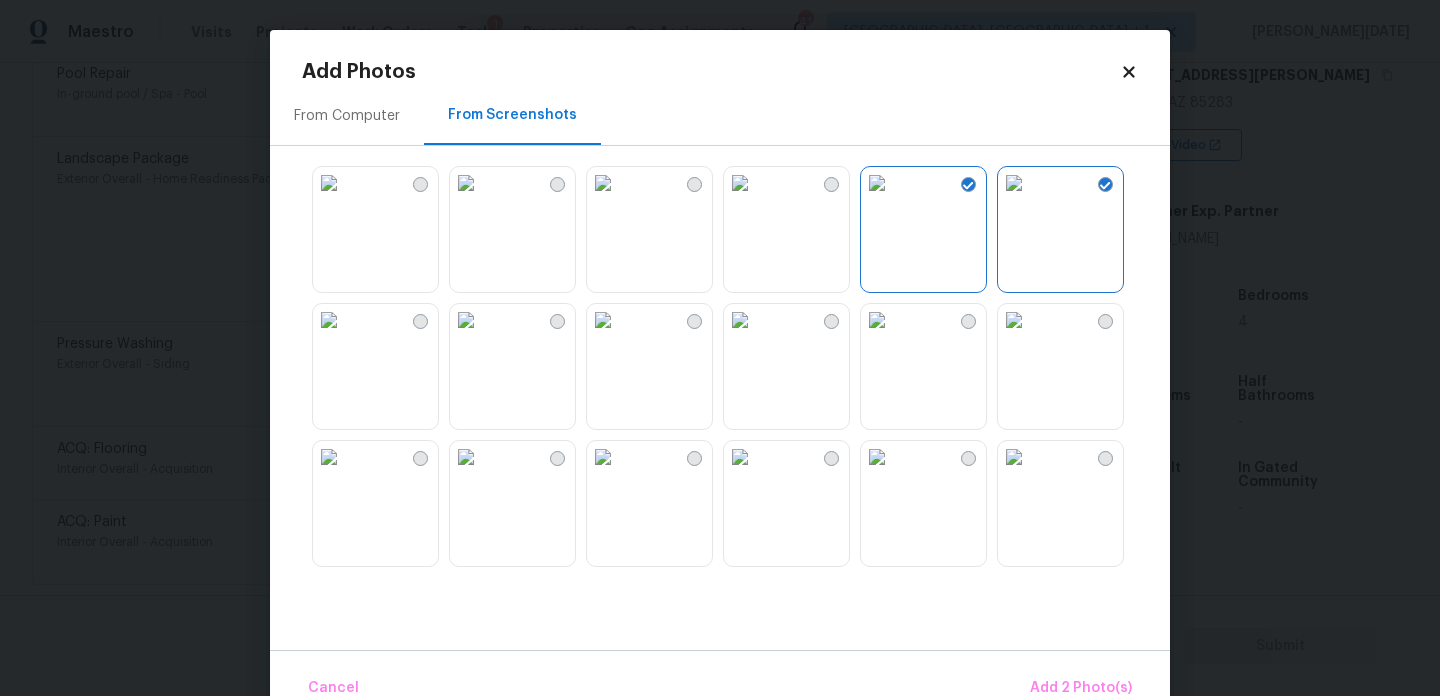 scroll, scrollTop: 243, scrollLeft: 0, axis: vertical 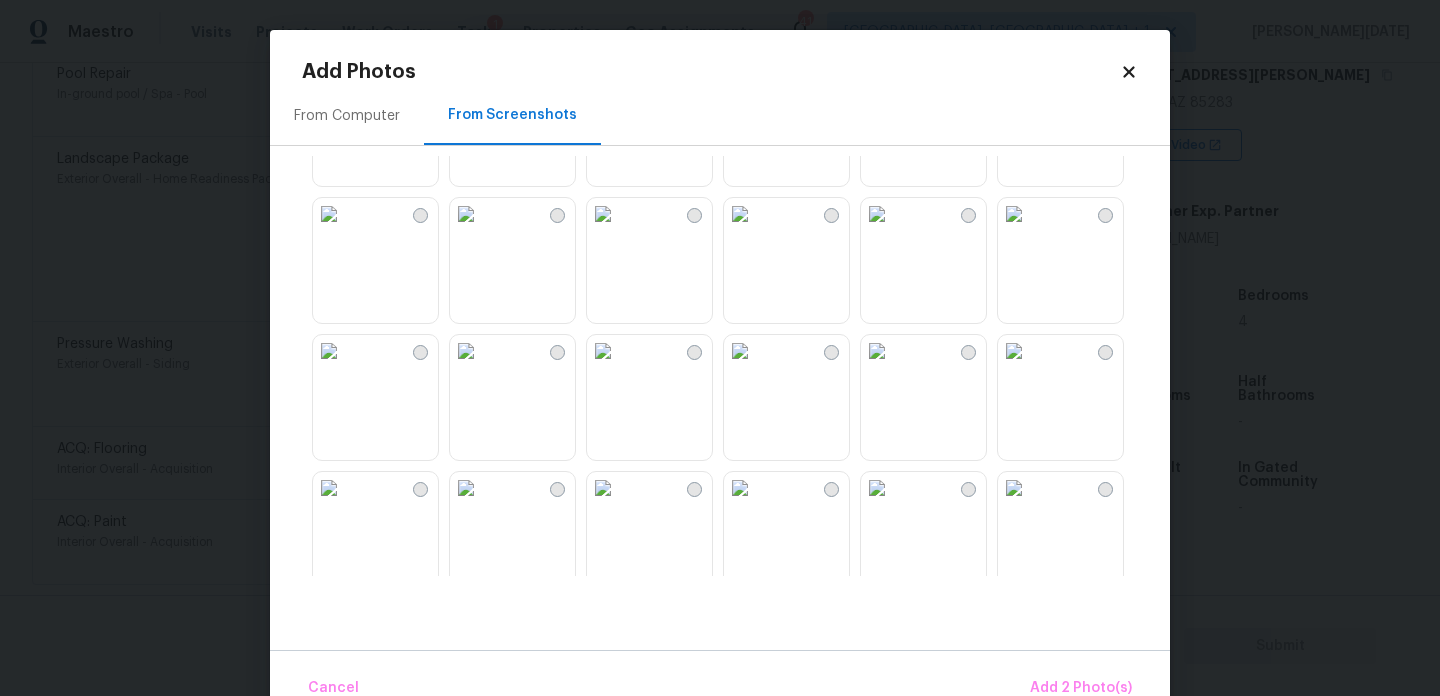 click at bounding box center [736, 366] 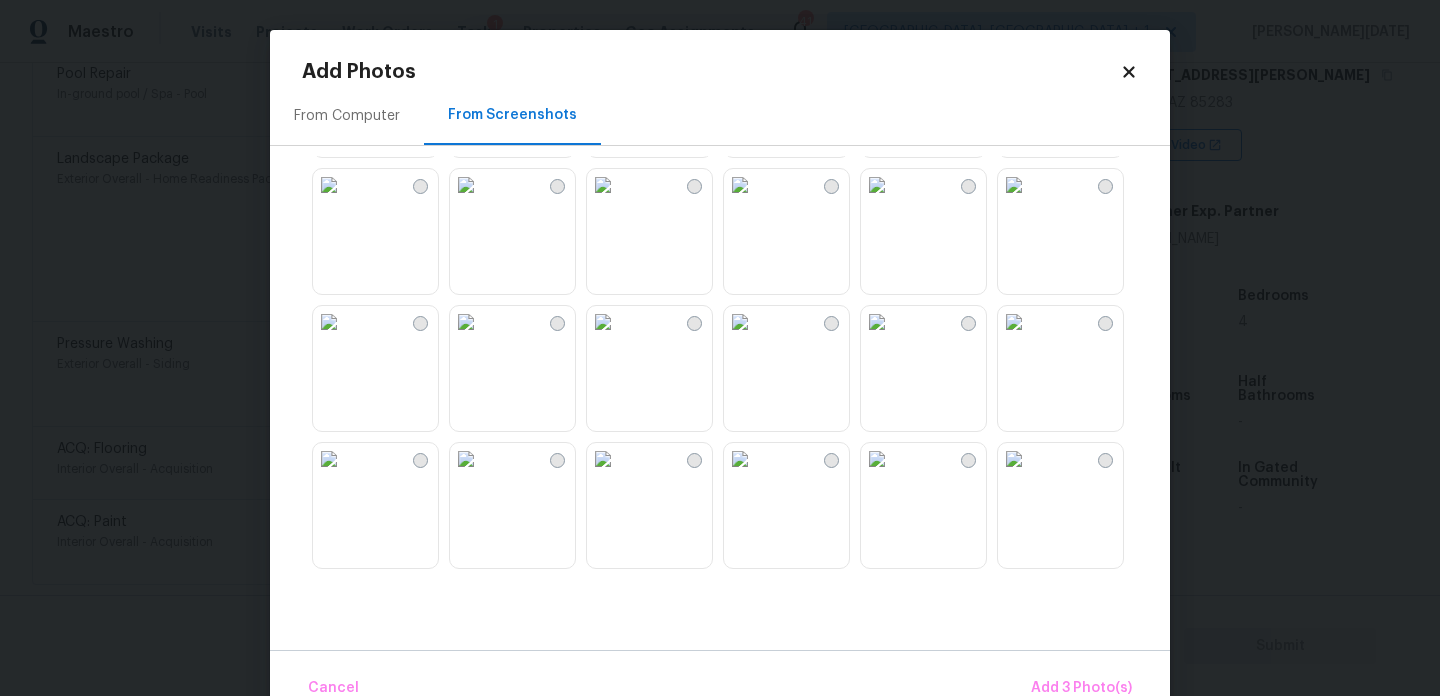 scroll, scrollTop: 548, scrollLeft: 0, axis: vertical 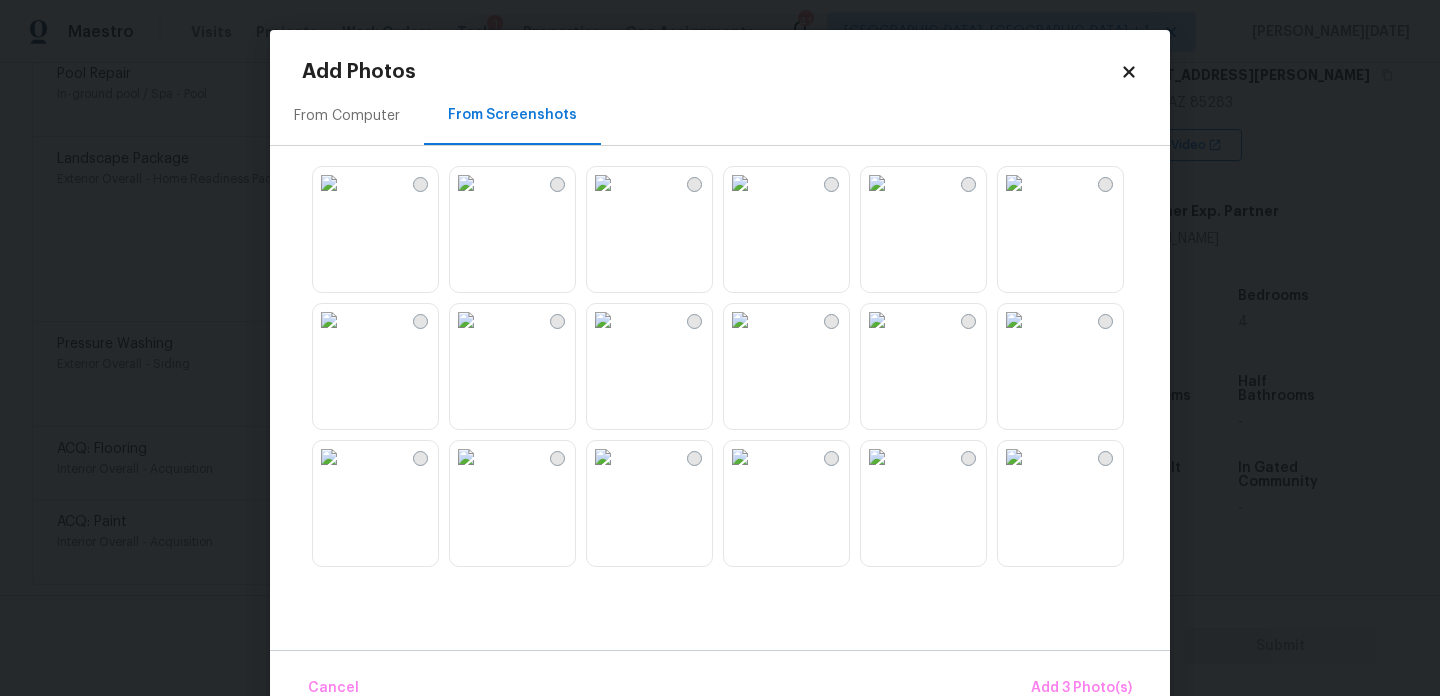 click at bounding box center [603, 183] 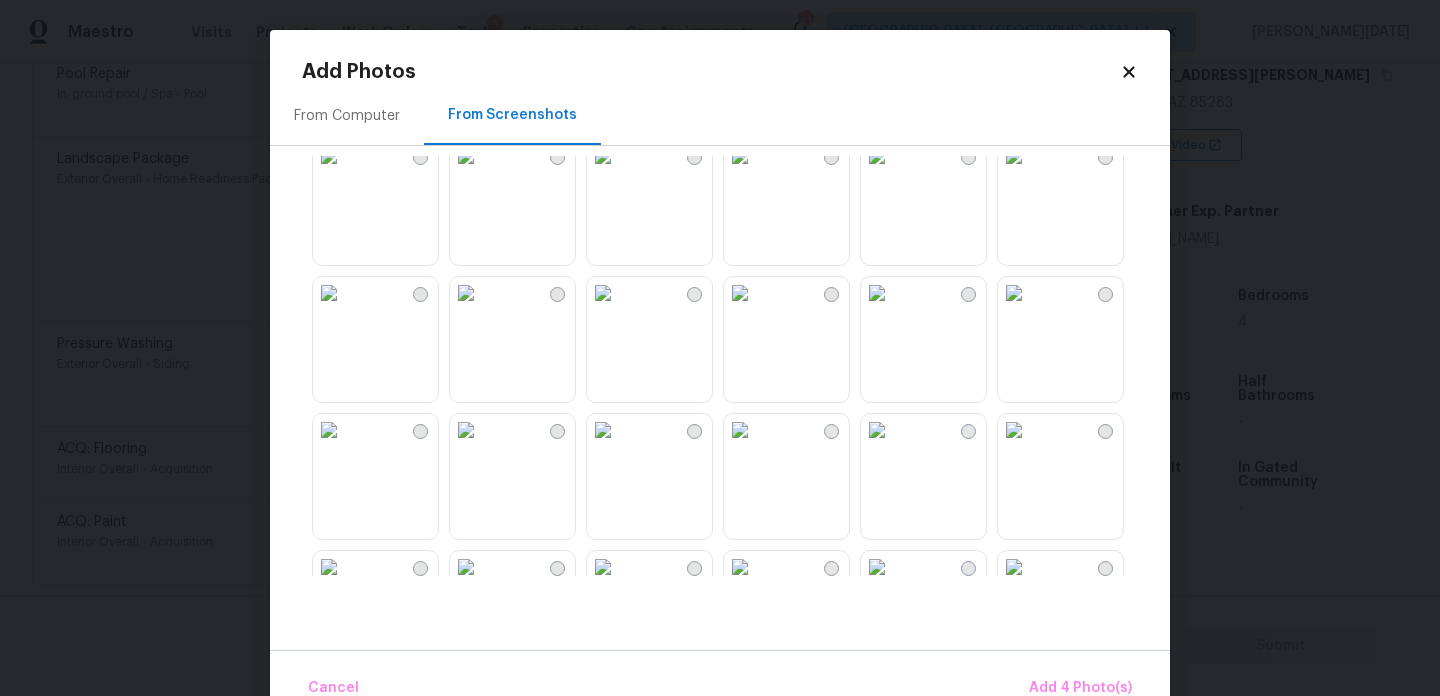 scroll, scrollTop: 714, scrollLeft: 0, axis: vertical 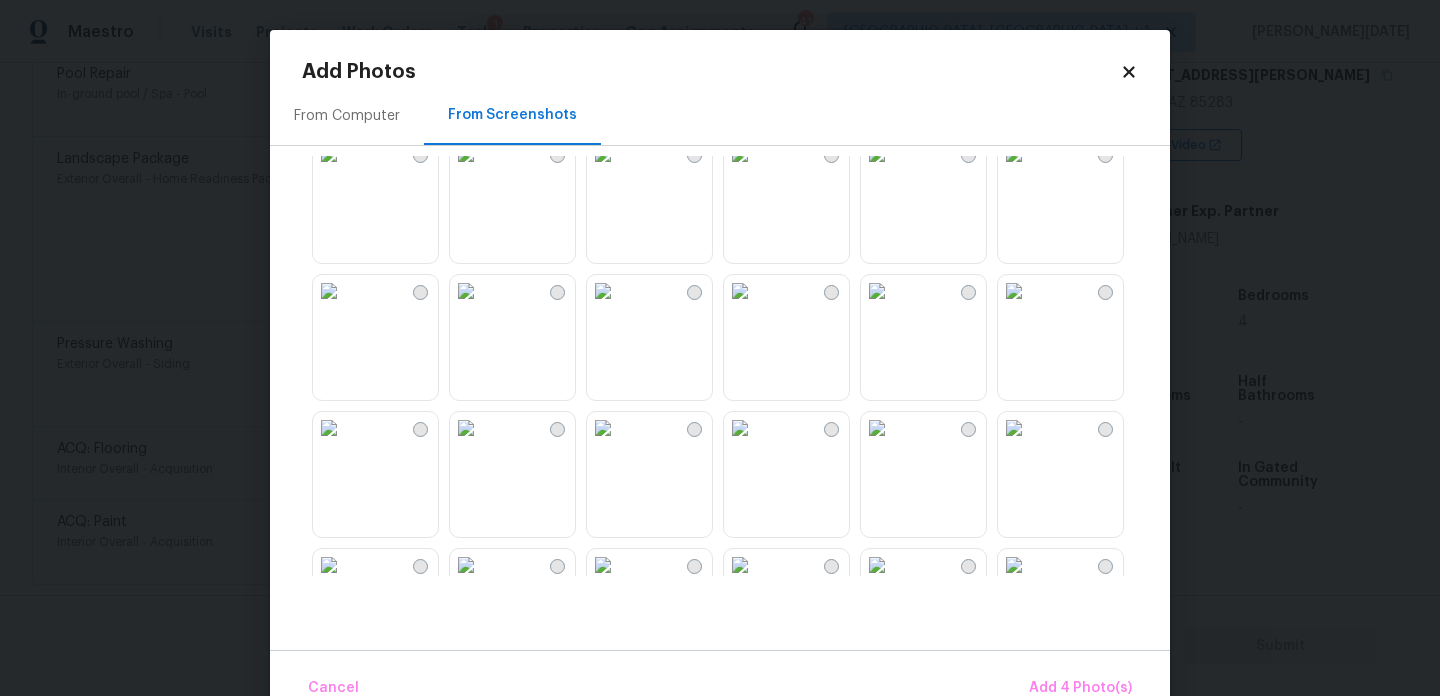 click at bounding box center (740, 291) 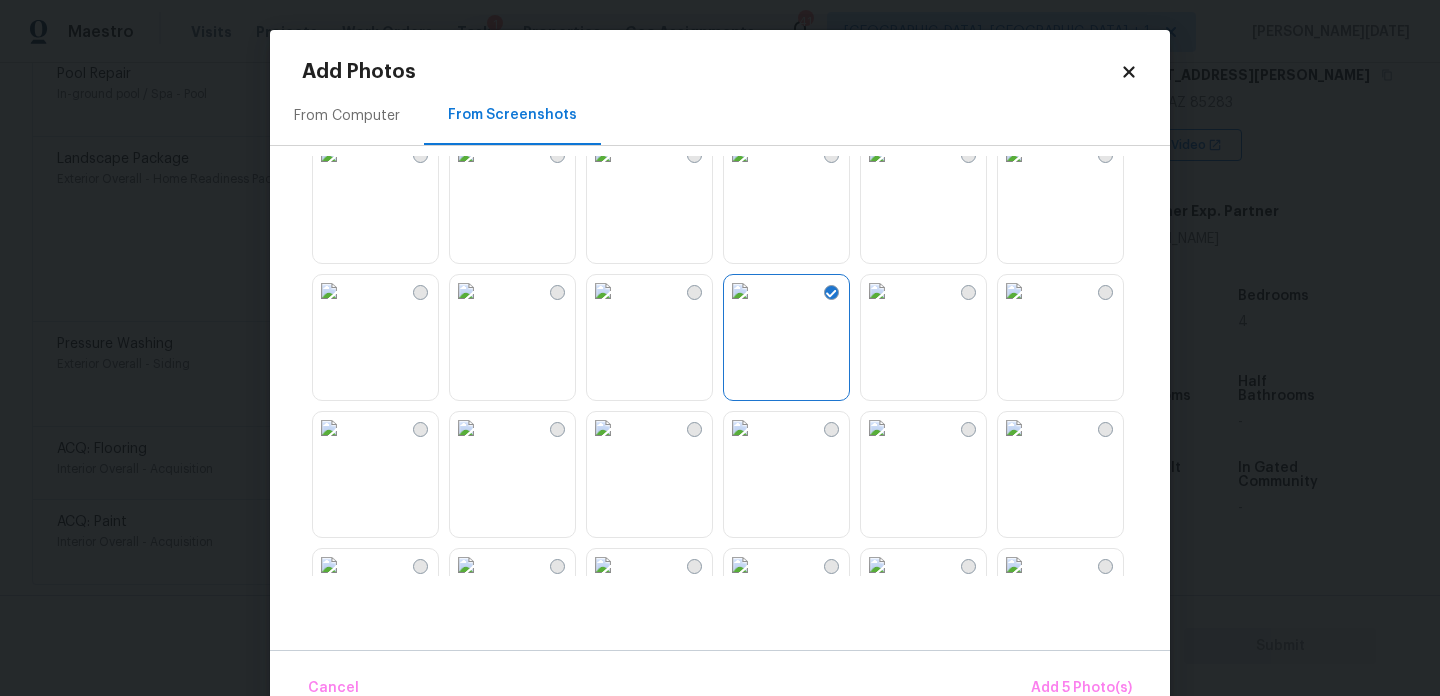 click at bounding box center (877, 291) 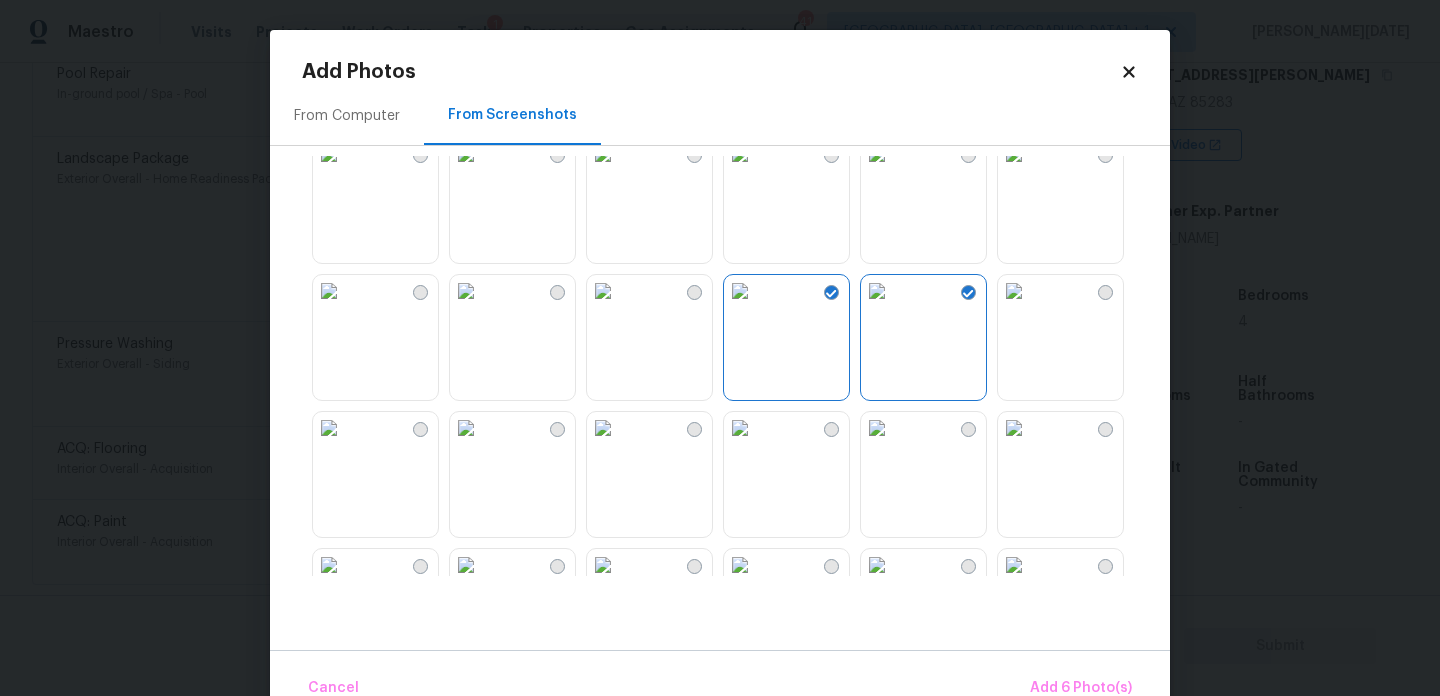click at bounding box center (877, 291) 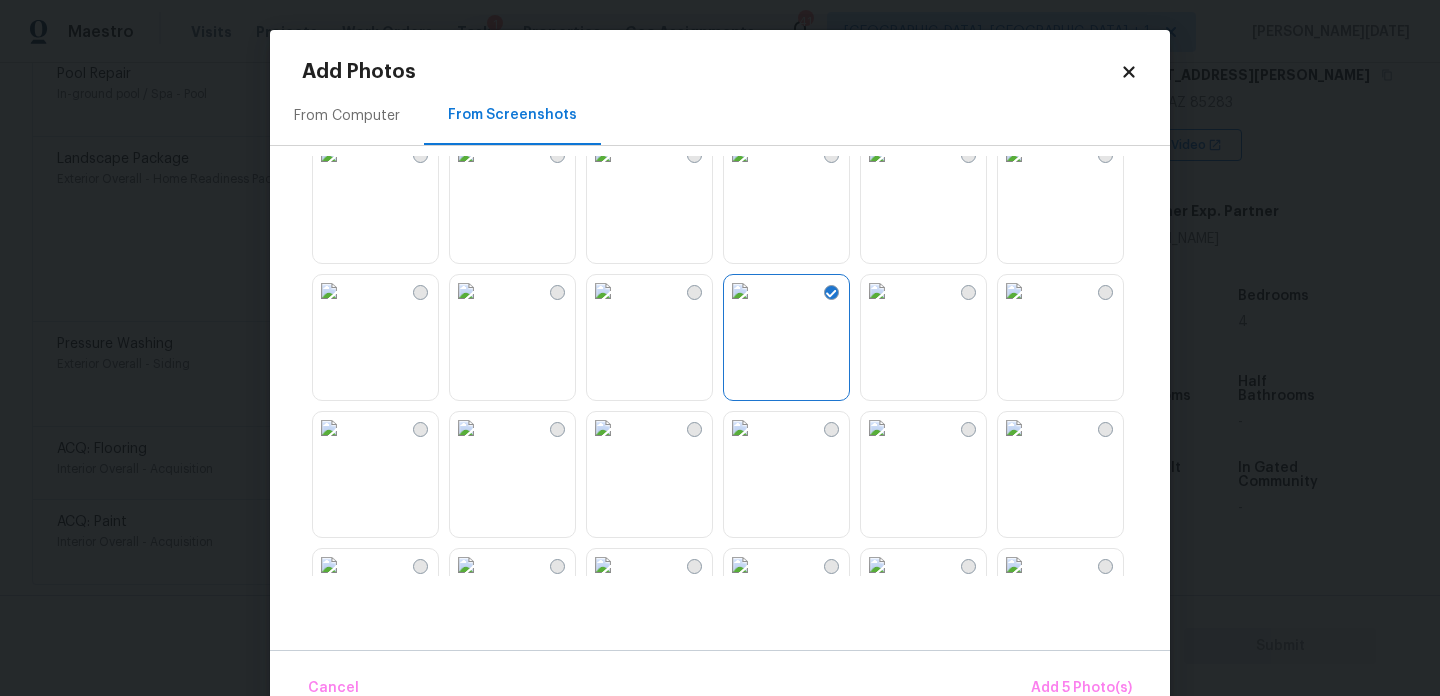 scroll, scrollTop: 889, scrollLeft: 0, axis: vertical 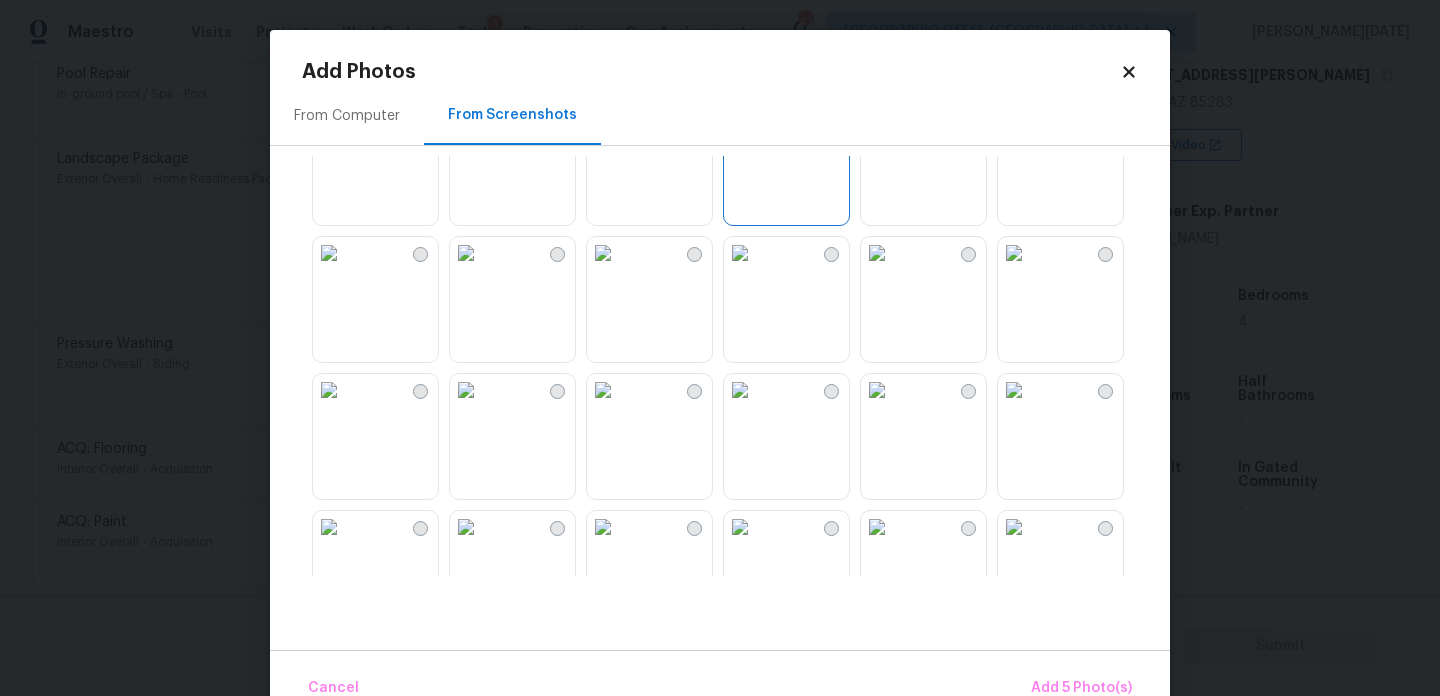 click at bounding box center (603, 253) 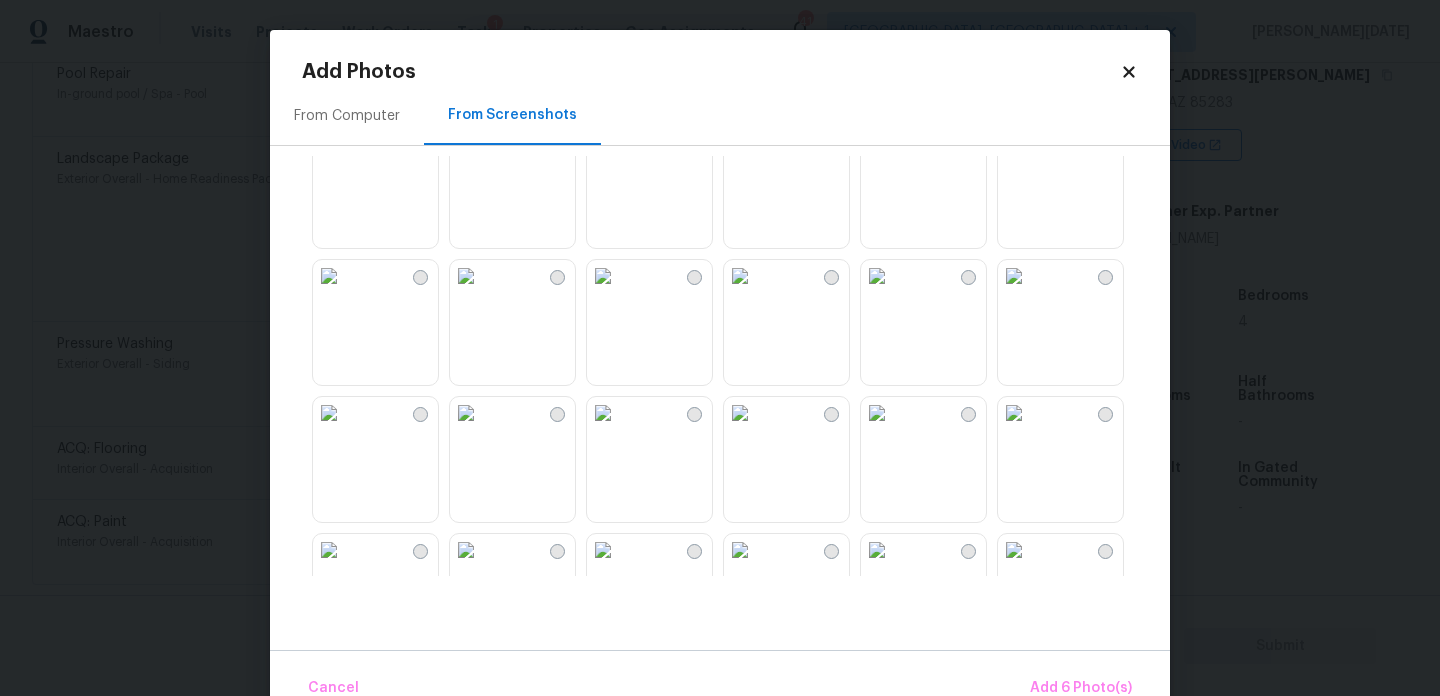 scroll, scrollTop: 1261, scrollLeft: 0, axis: vertical 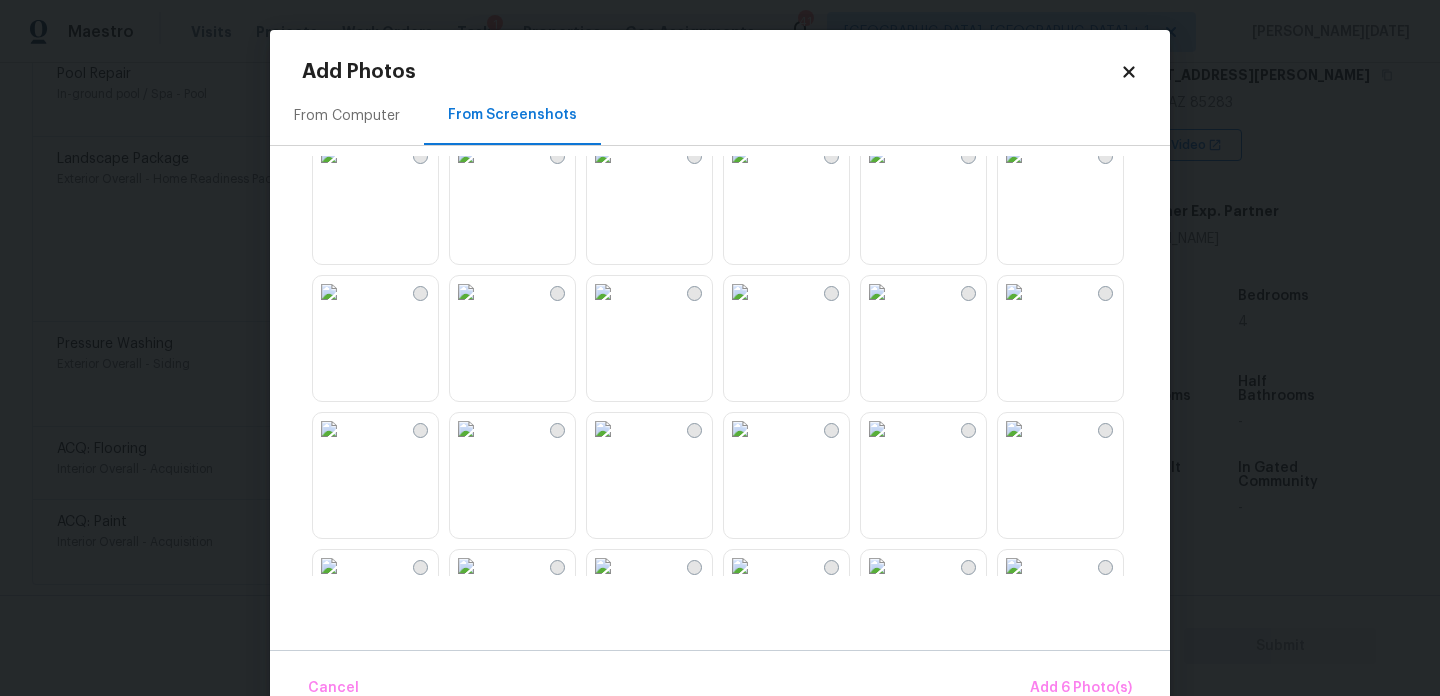 click at bounding box center (603, 292) 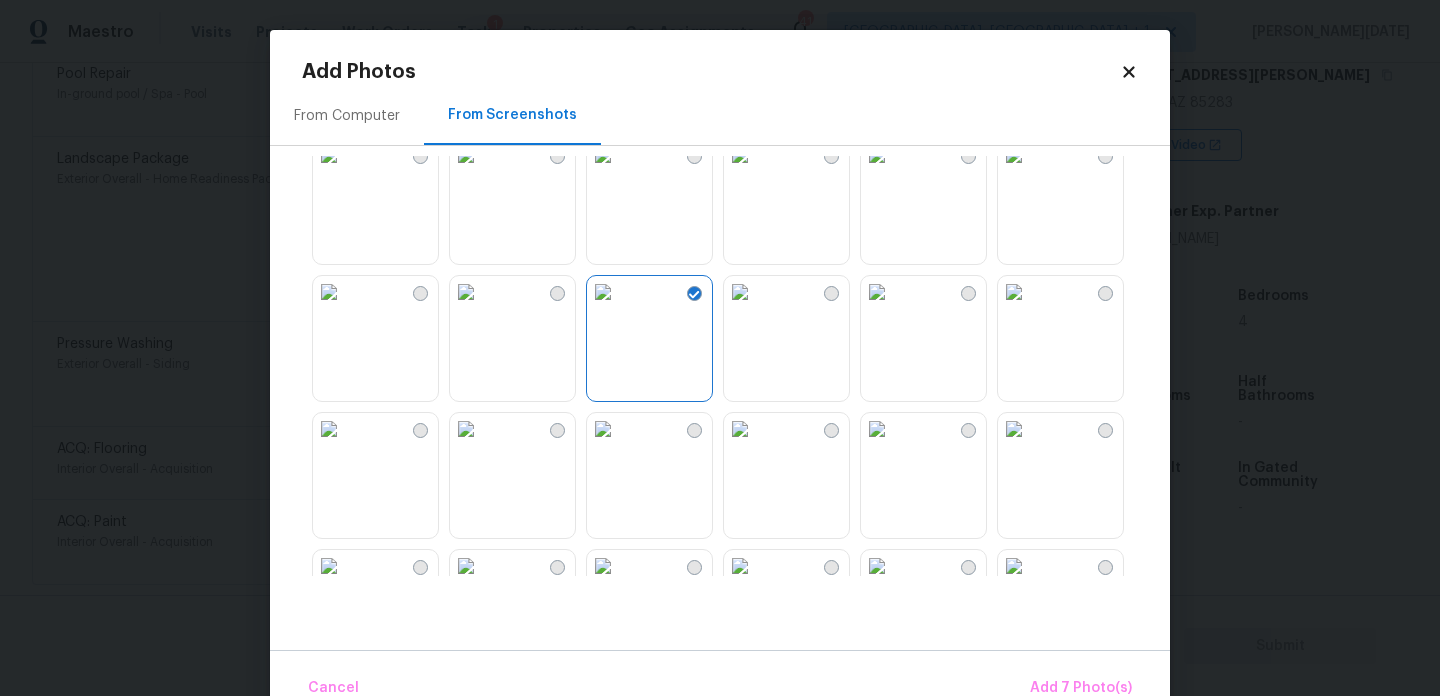 click at bounding box center [466, 155] 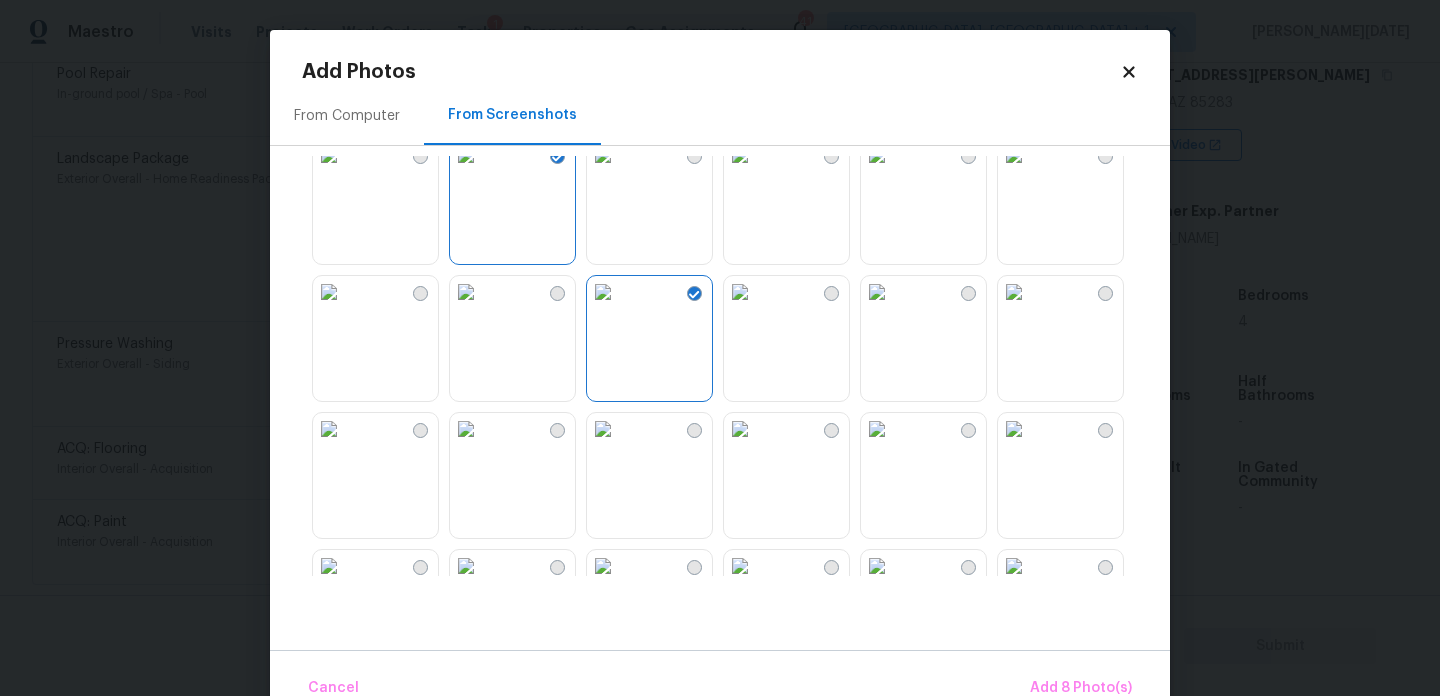 scroll, scrollTop: 1844, scrollLeft: 0, axis: vertical 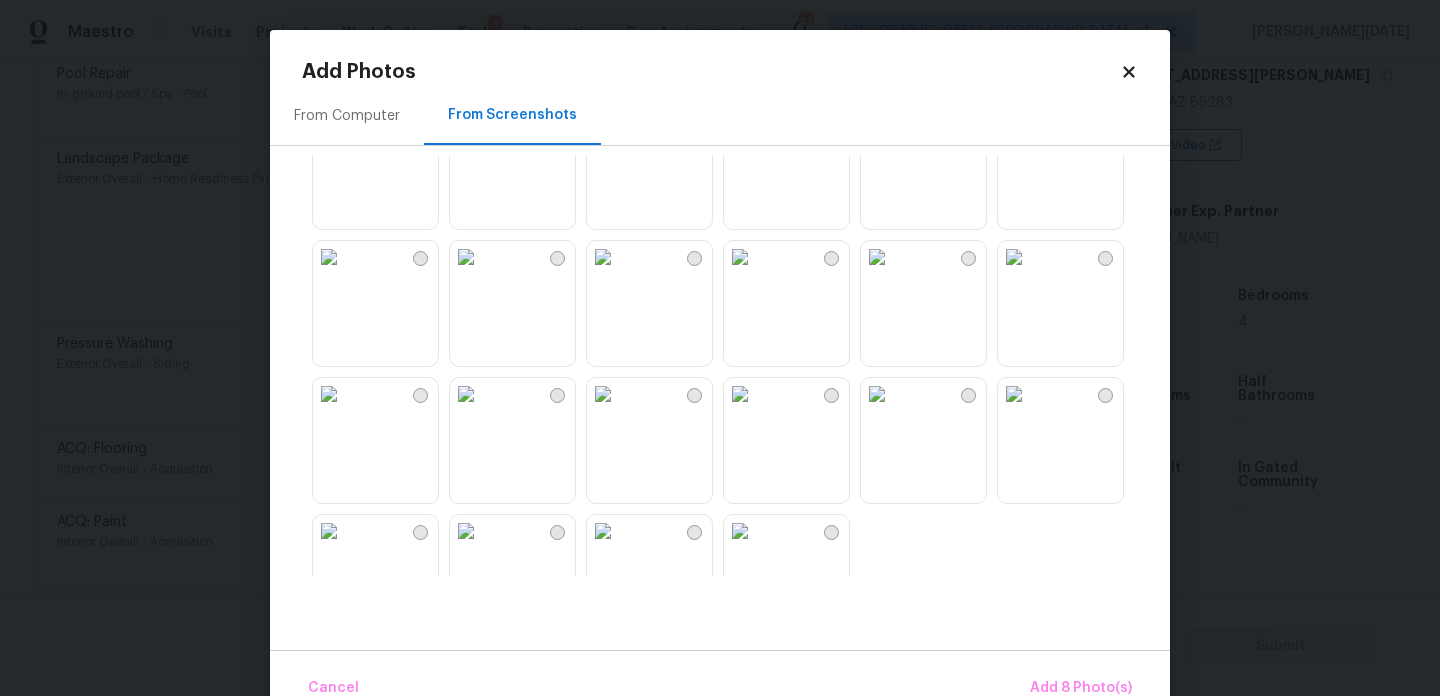 click at bounding box center [877, 394] 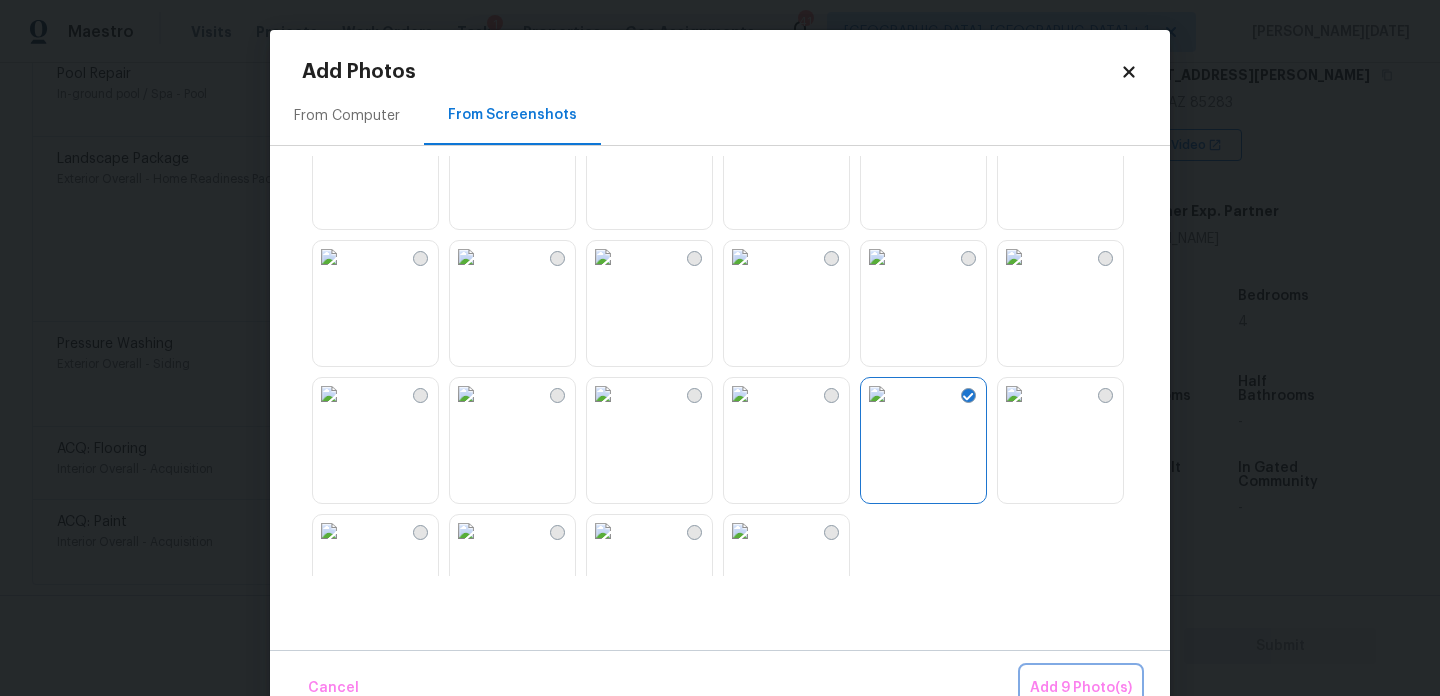 click on "Add 9 Photo(s)" at bounding box center (1081, 688) 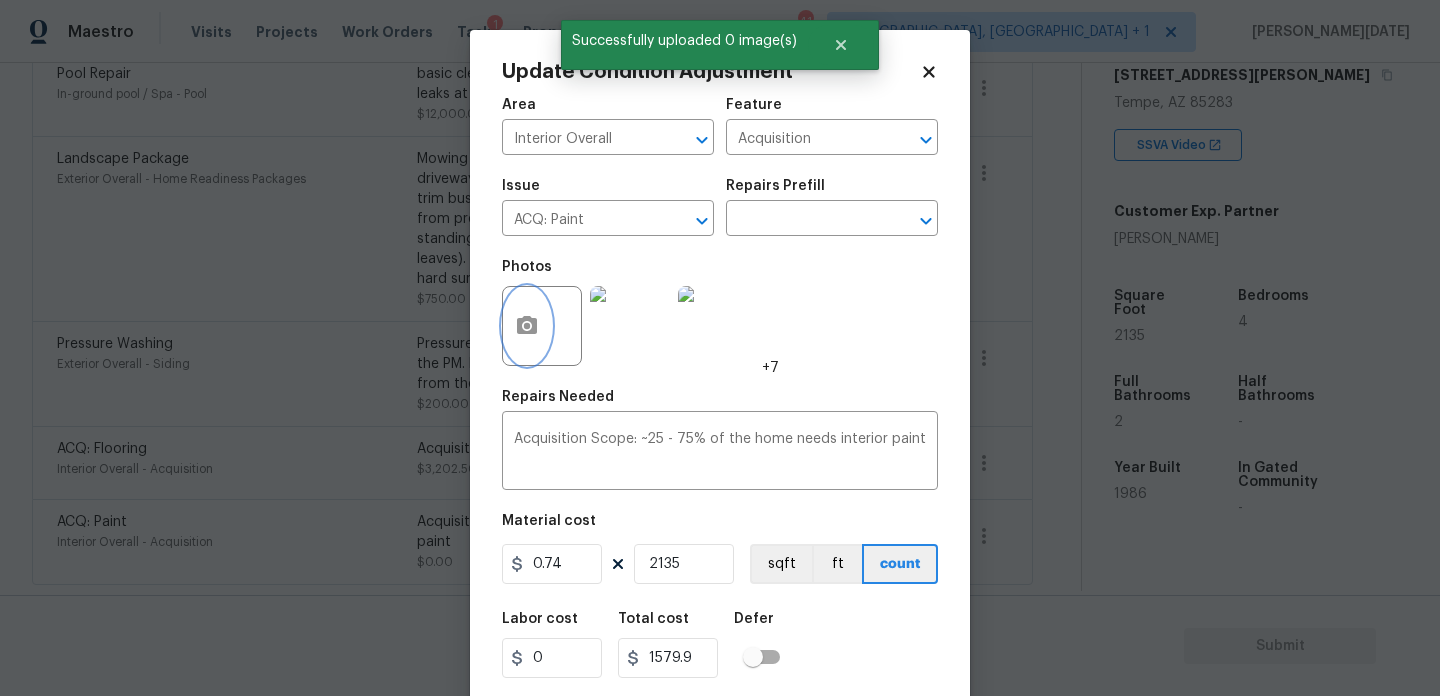 scroll, scrollTop: 51, scrollLeft: 0, axis: vertical 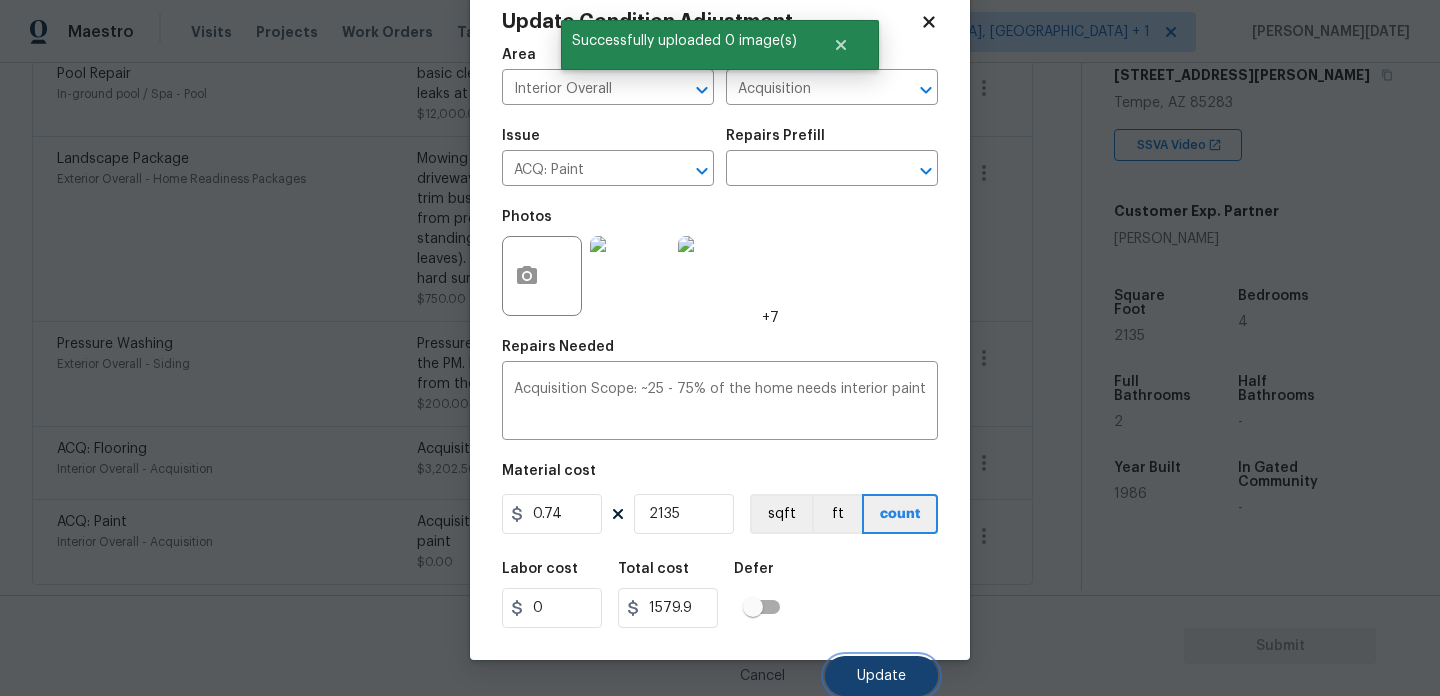 click on "Update" at bounding box center [881, 676] 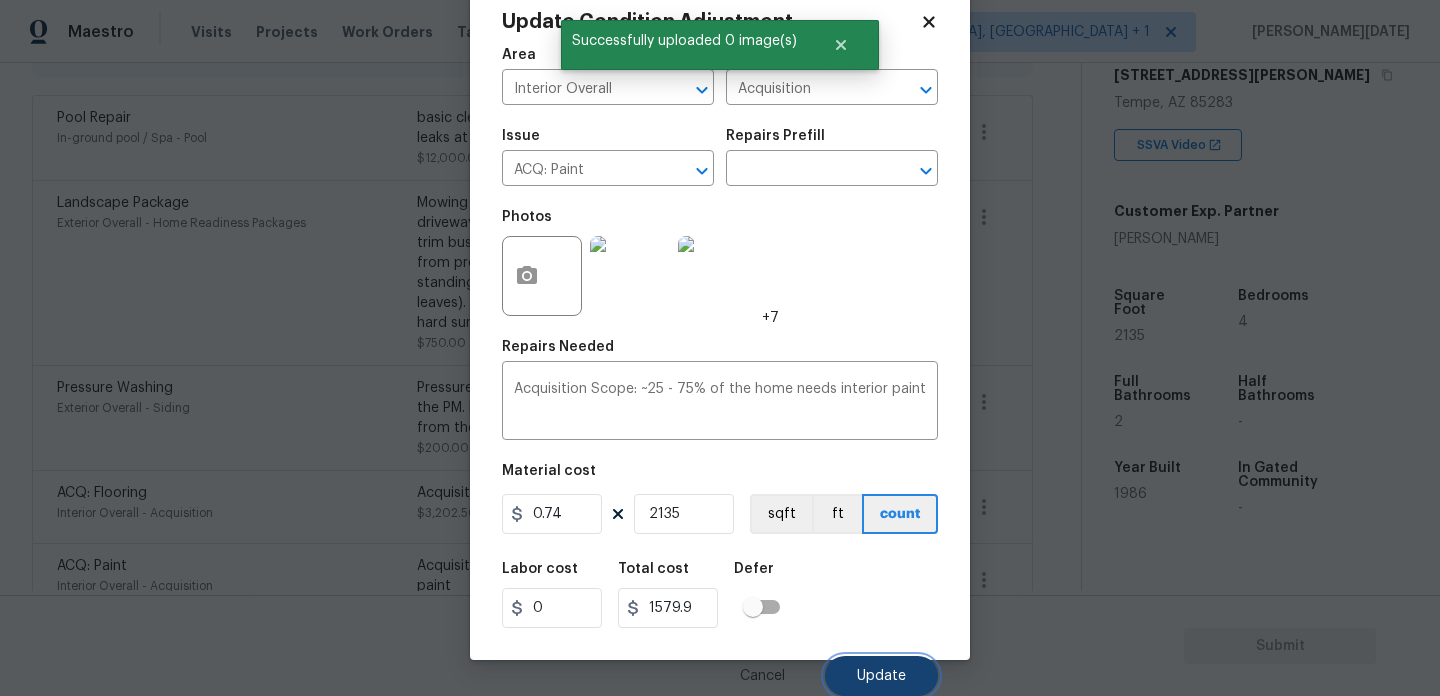 scroll, scrollTop: 561, scrollLeft: 0, axis: vertical 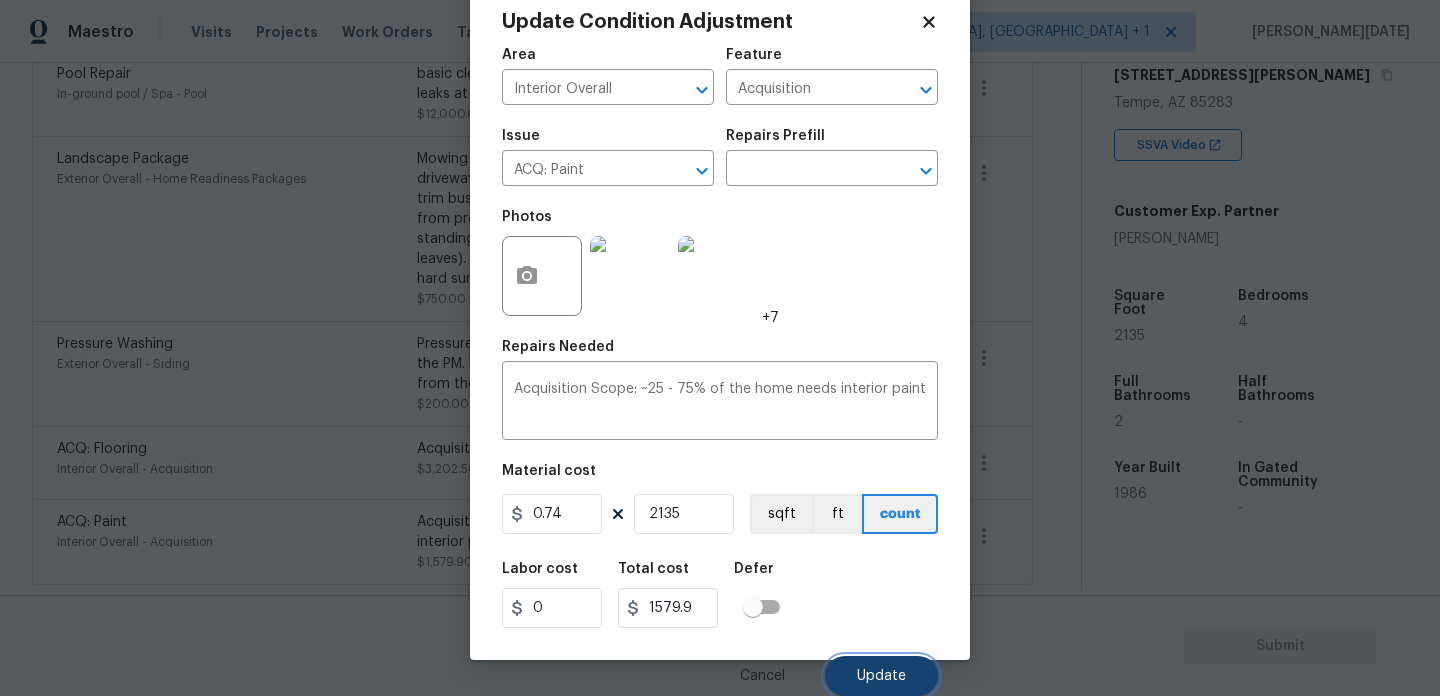 click on "Update" at bounding box center [881, 676] 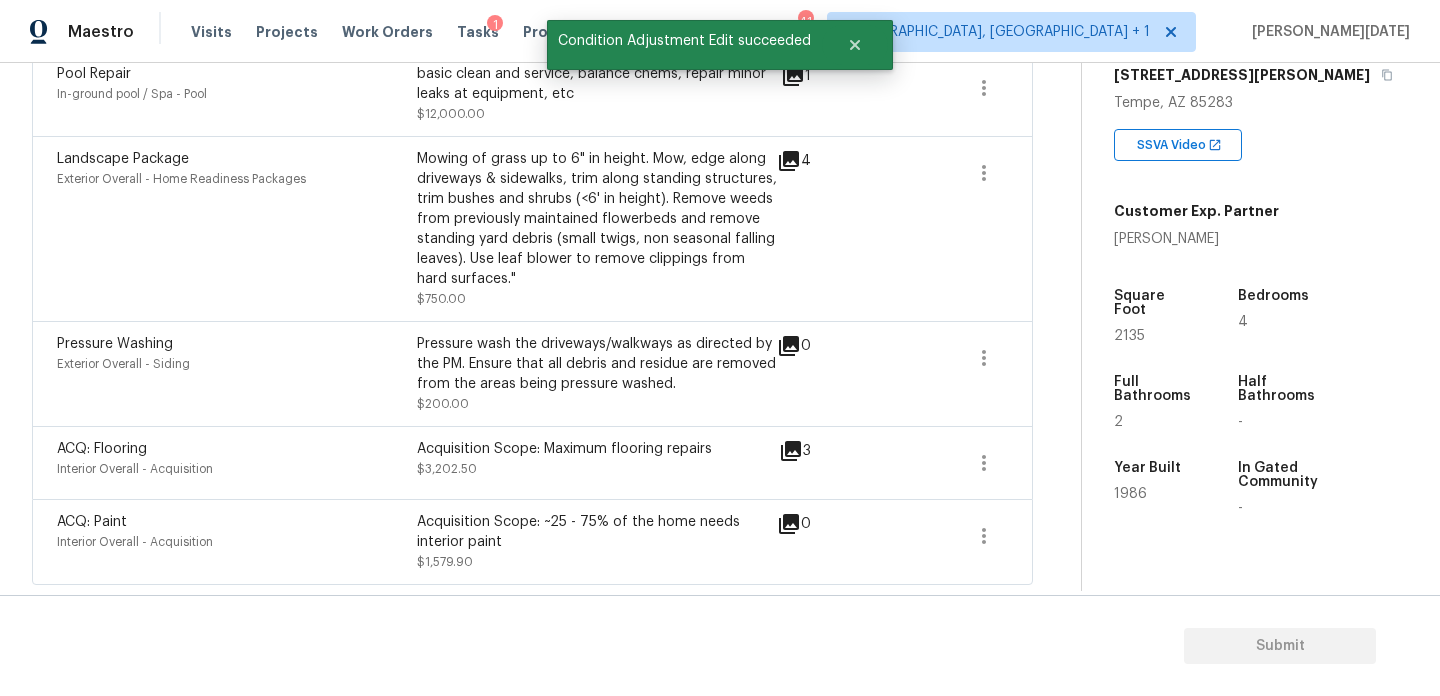 scroll, scrollTop: 516, scrollLeft: 0, axis: vertical 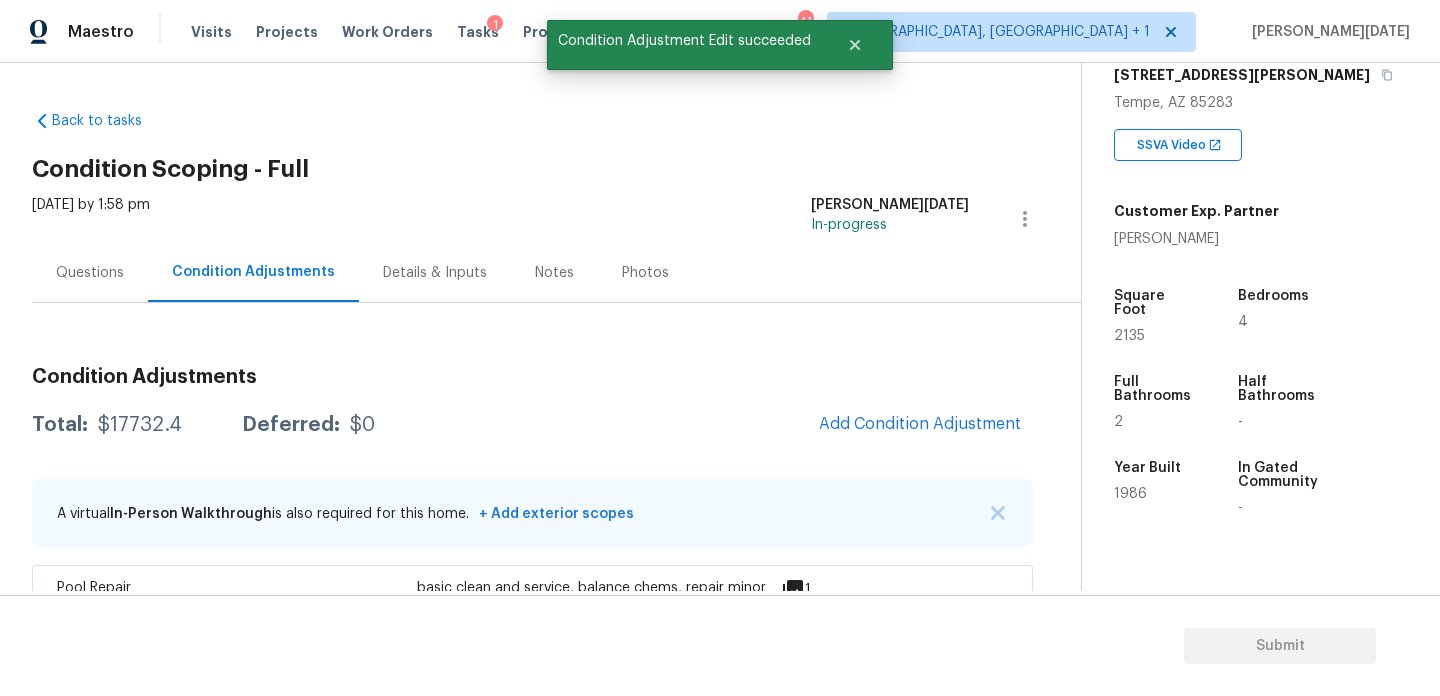 click on "Fri, Jul 11 2025 by 1:58 pm   Prabhu Raja In-progress" at bounding box center [556, 219] 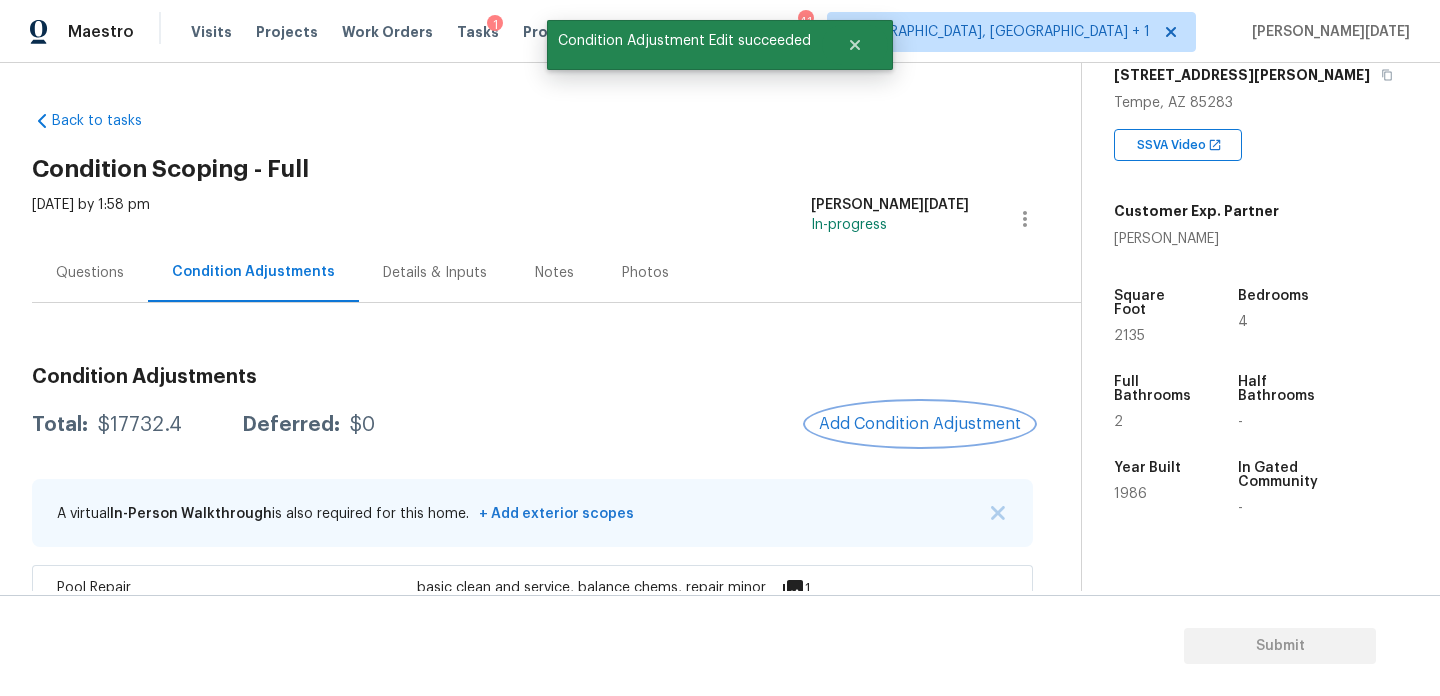 click on "Add Condition Adjustment" at bounding box center [920, 424] 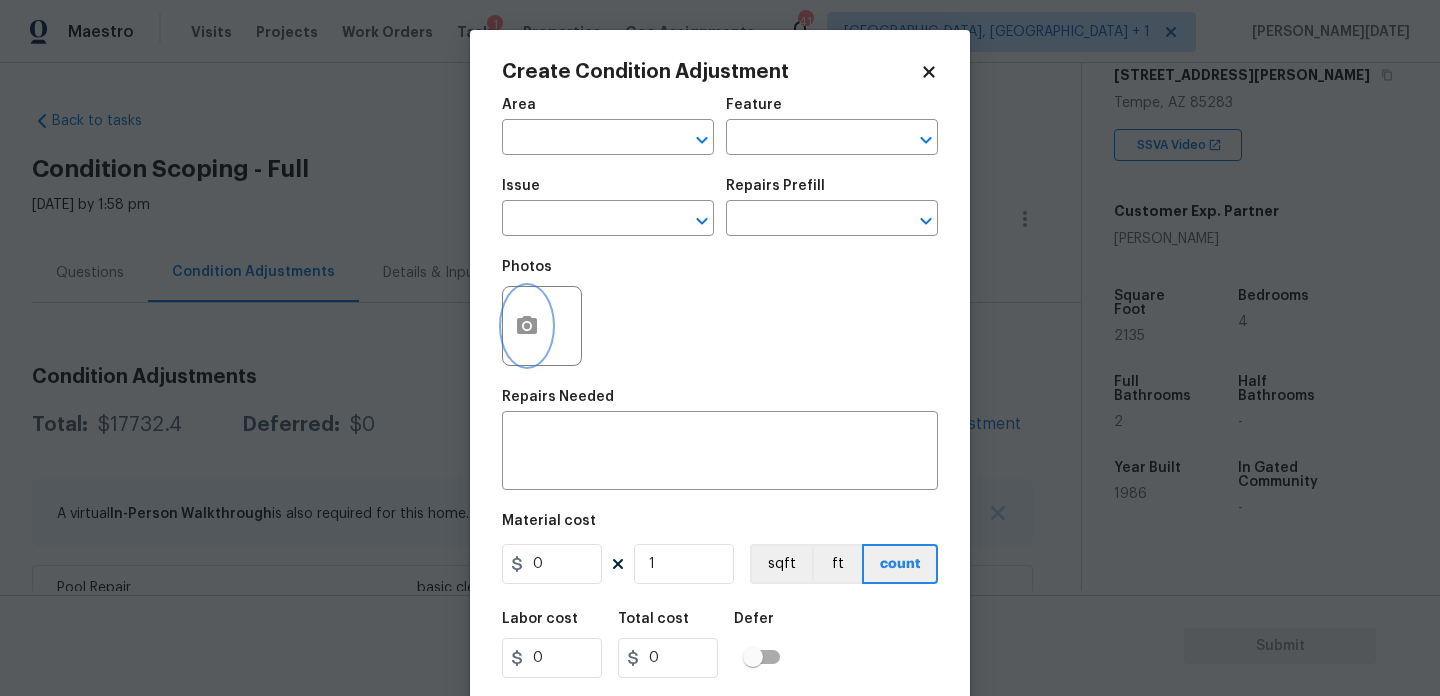 click at bounding box center (527, 326) 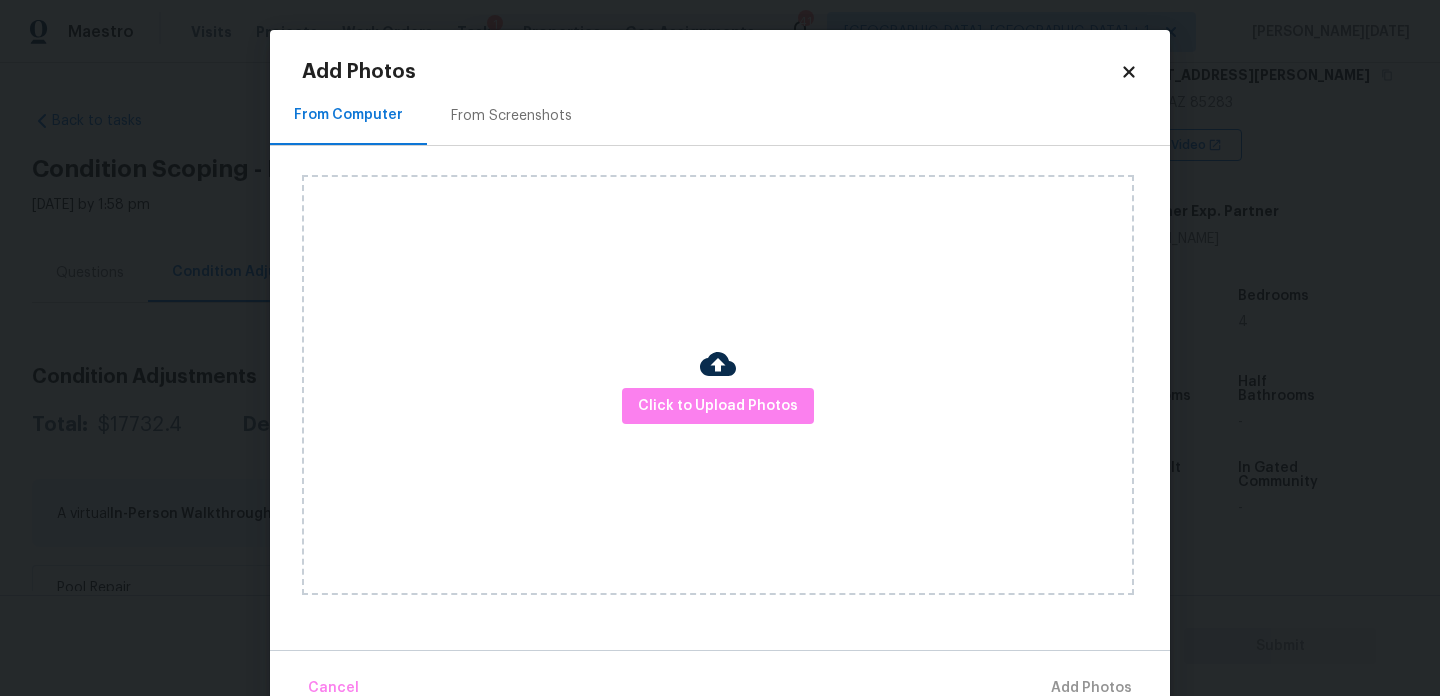 click on "From Screenshots" at bounding box center [511, 116] 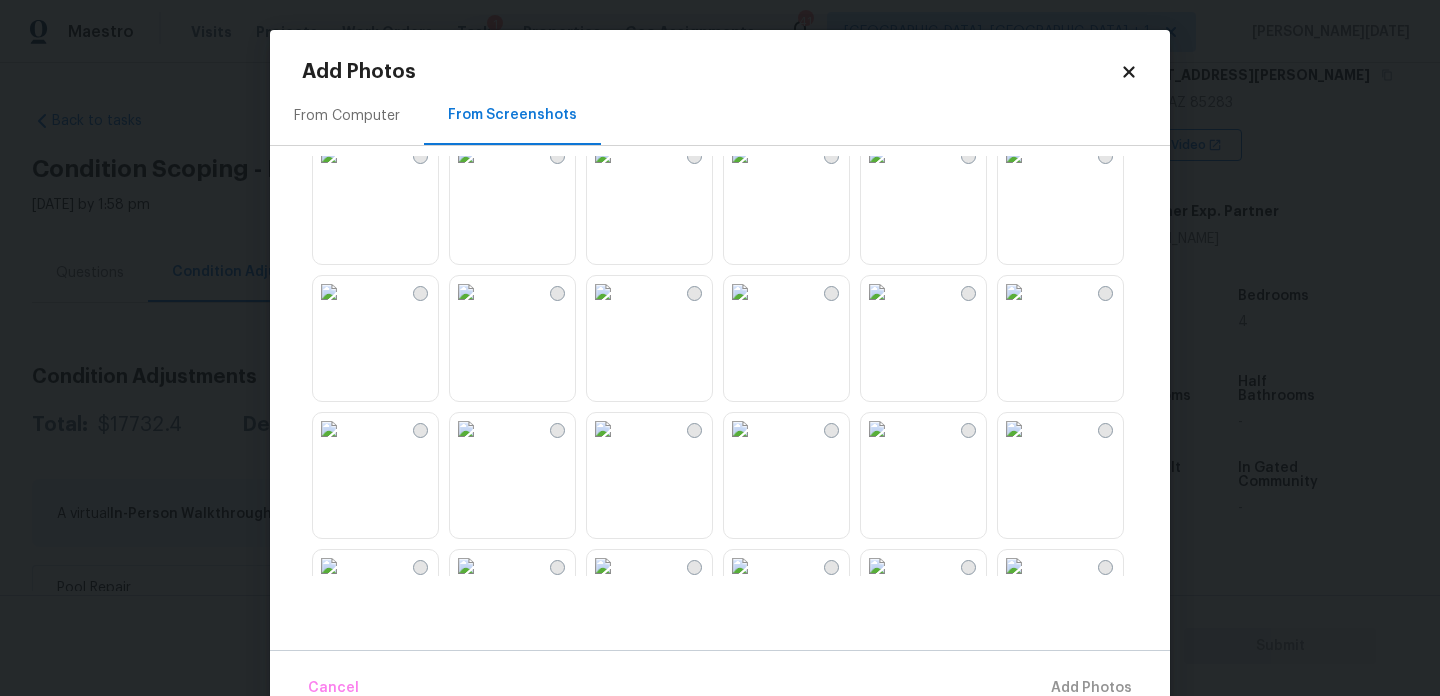 scroll, scrollTop: 444, scrollLeft: 0, axis: vertical 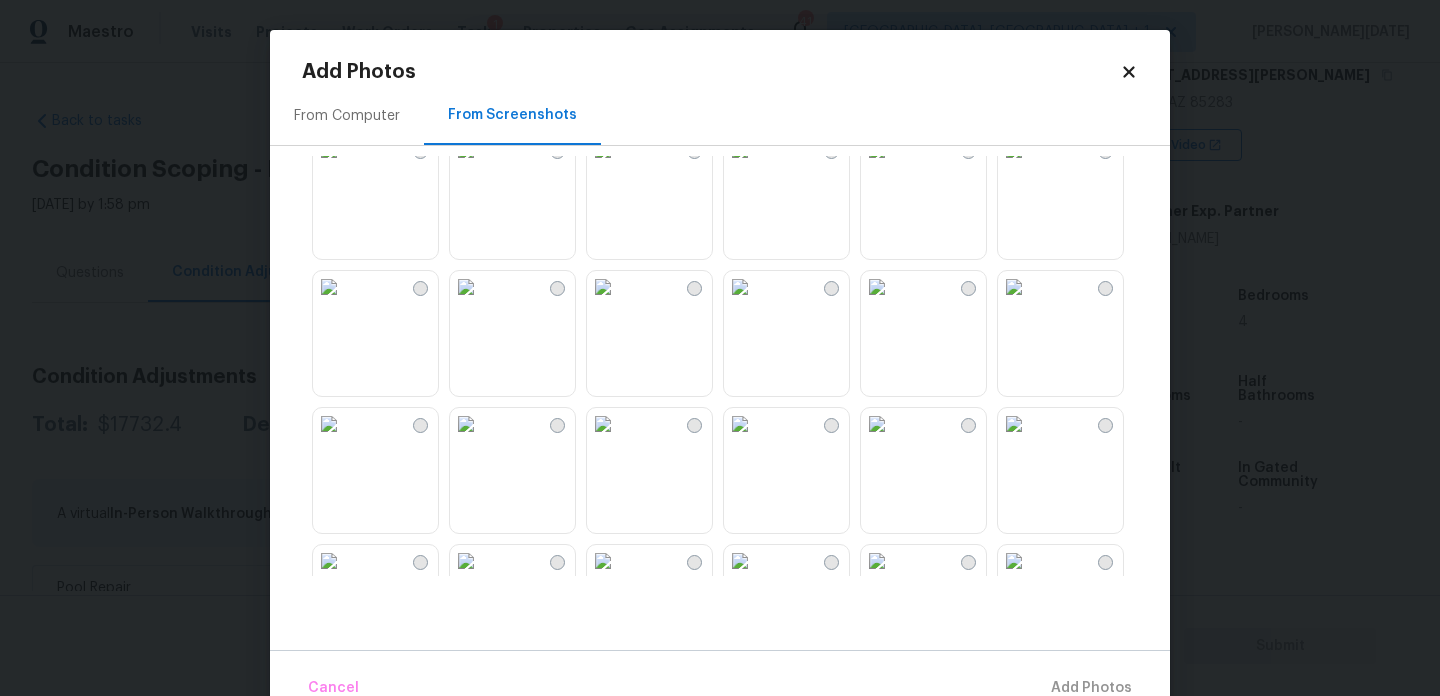 click at bounding box center (603, 287) 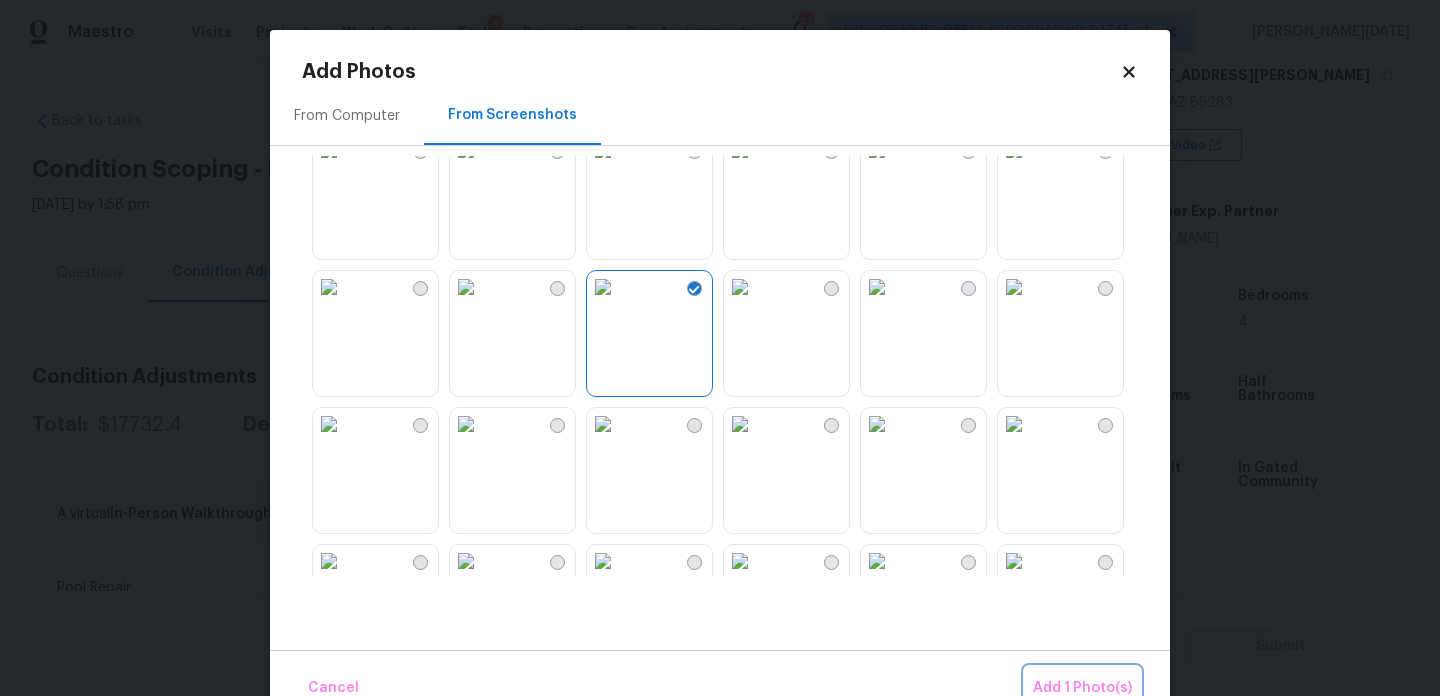 click on "Add 1 Photo(s)" at bounding box center (1082, 688) 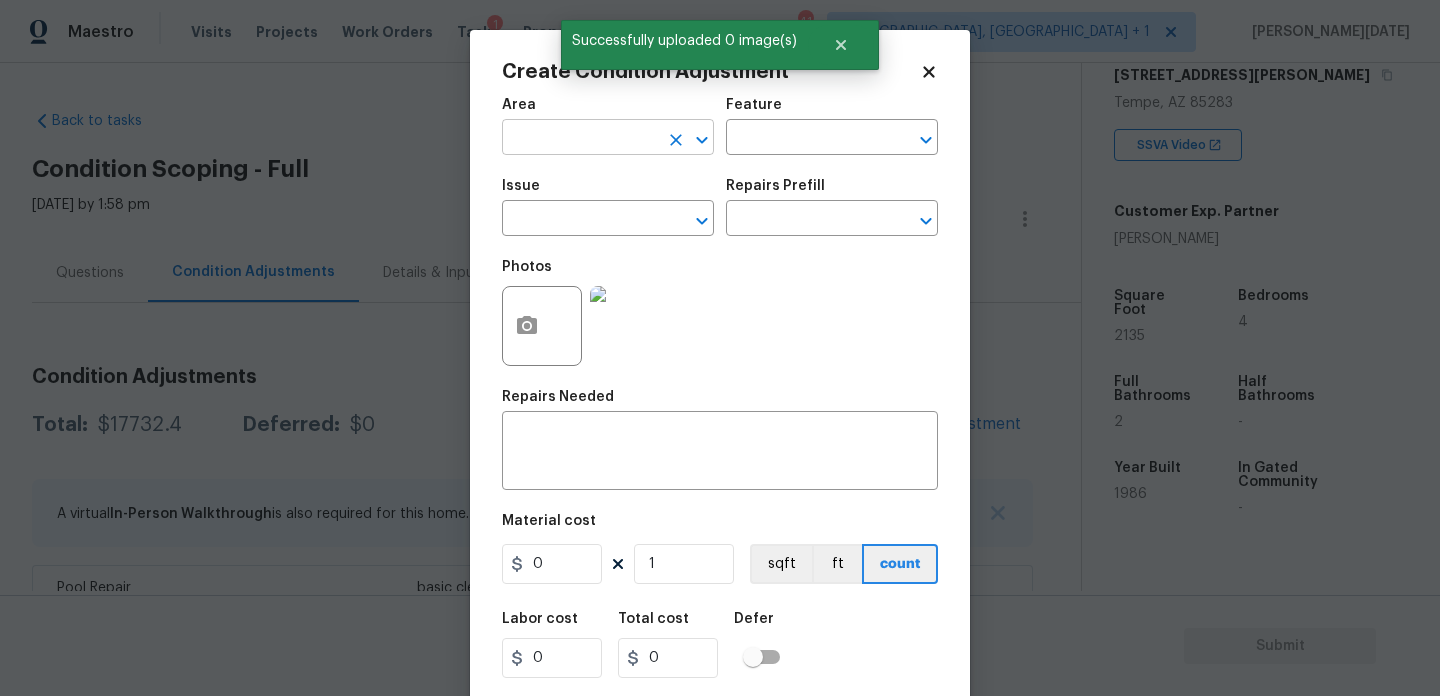 click at bounding box center (580, 139) 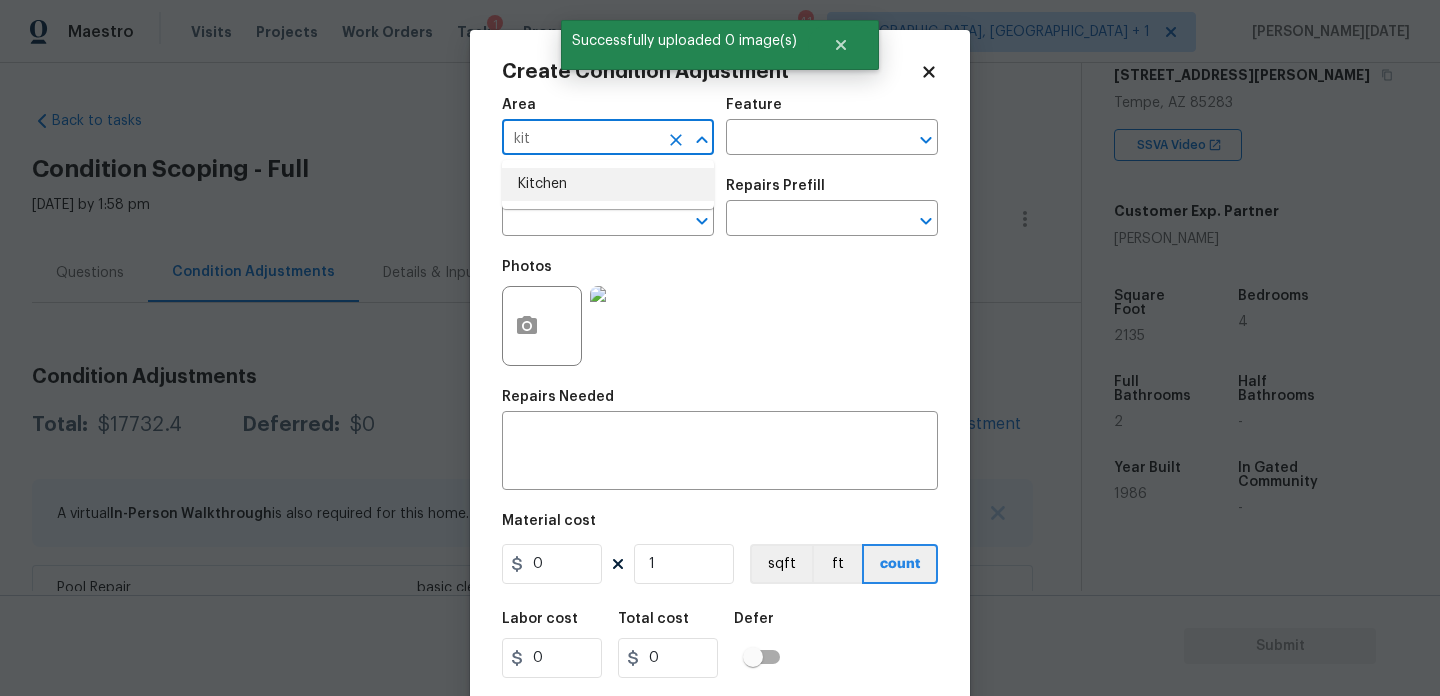 click on "Kitchen" at bounding box center [608, 184] 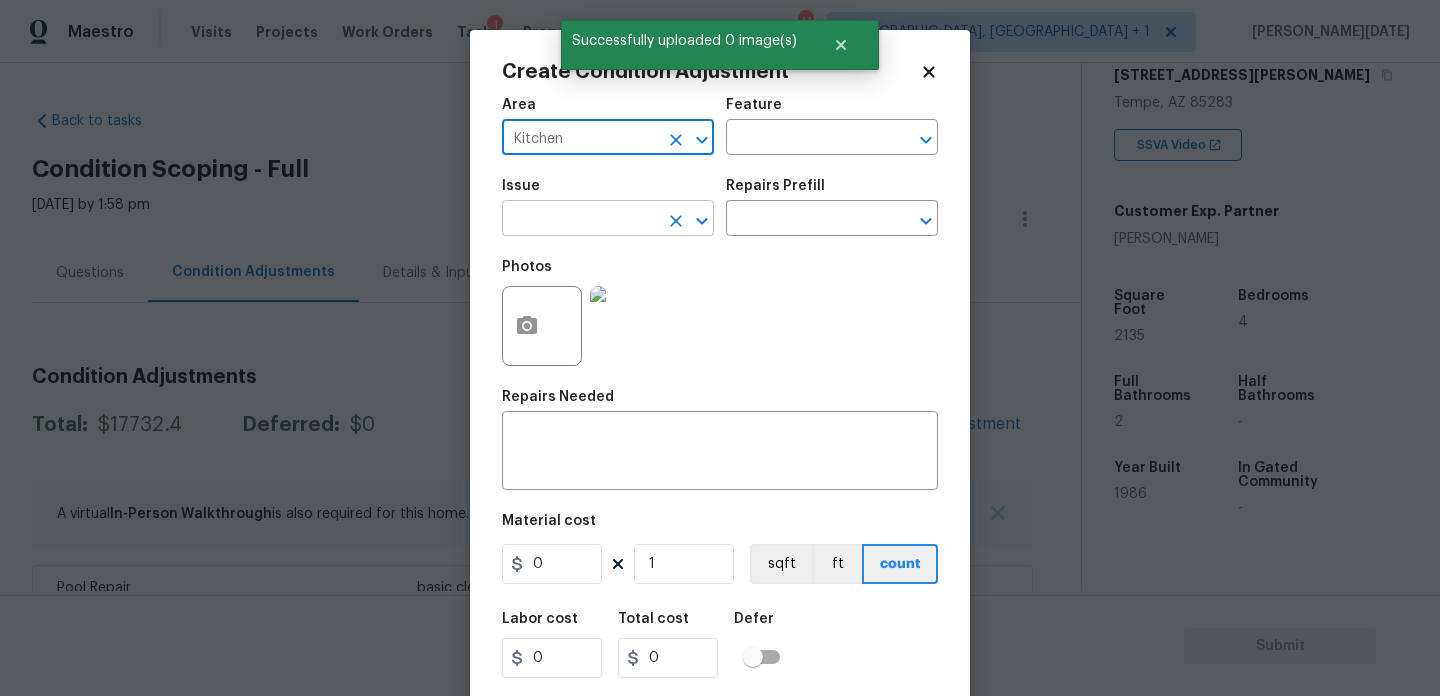 type on "Kitchen" 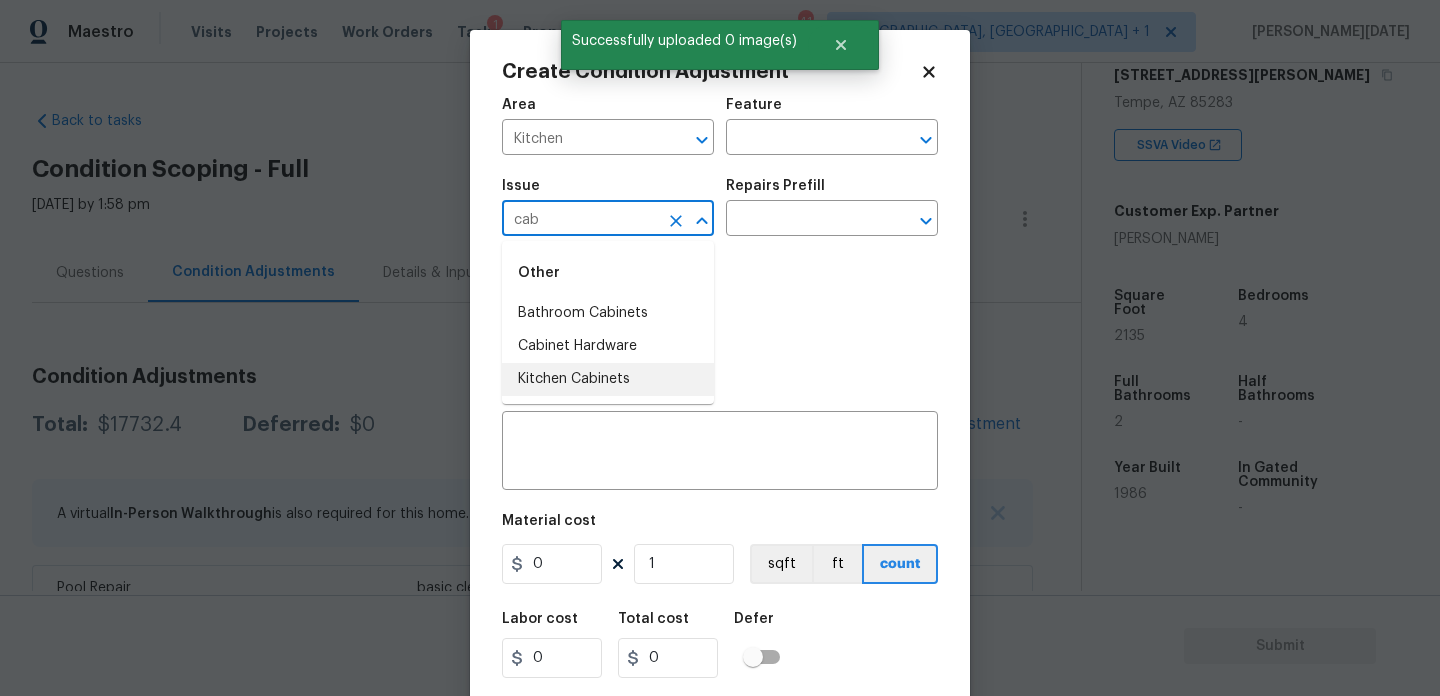 click on "Kitchen Cabinets" at bounding box center (608, 379) 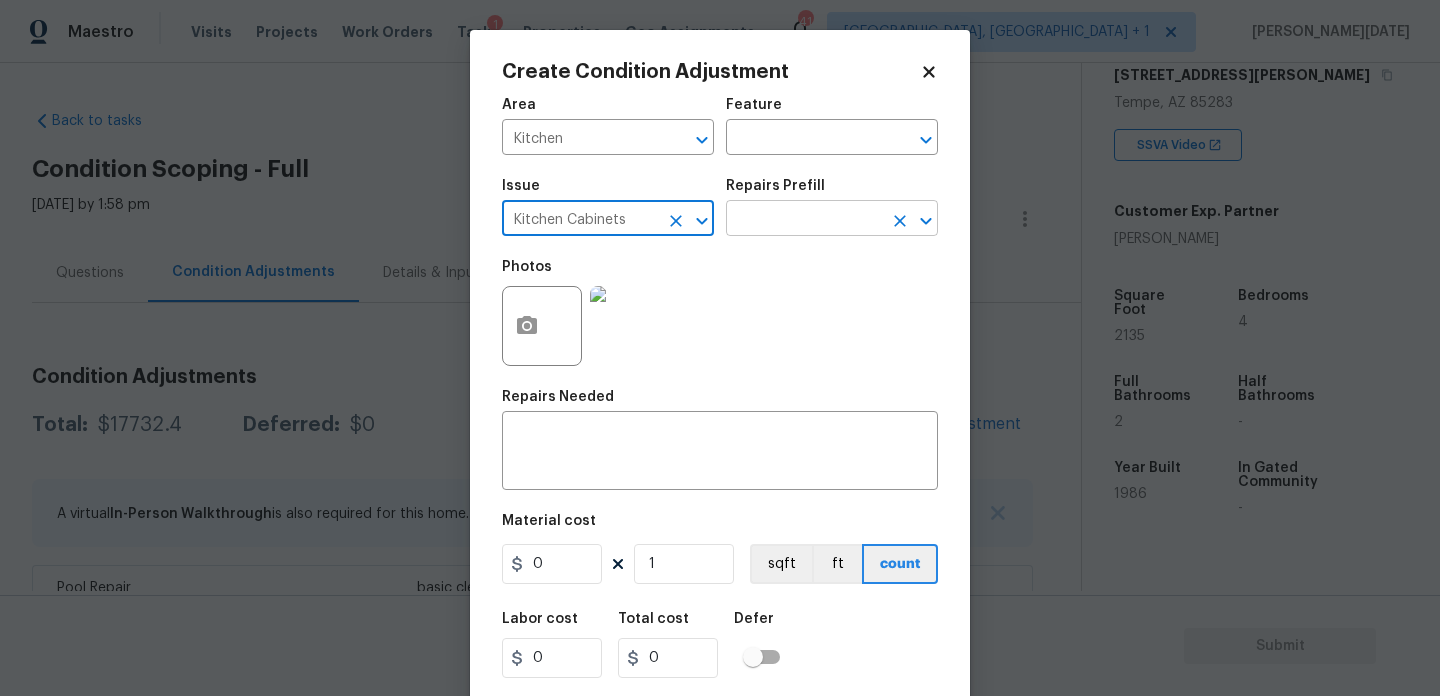 type on "Kitchen Cabinets" 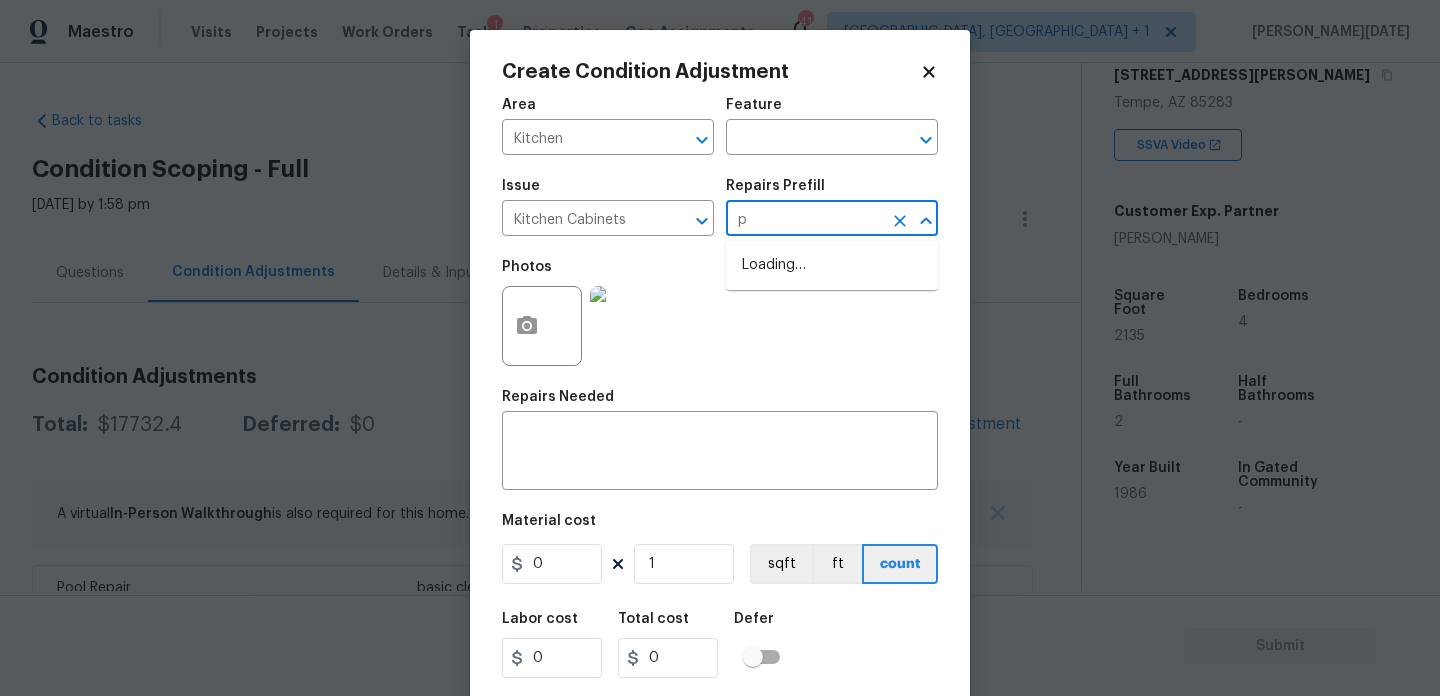 type on "pa" 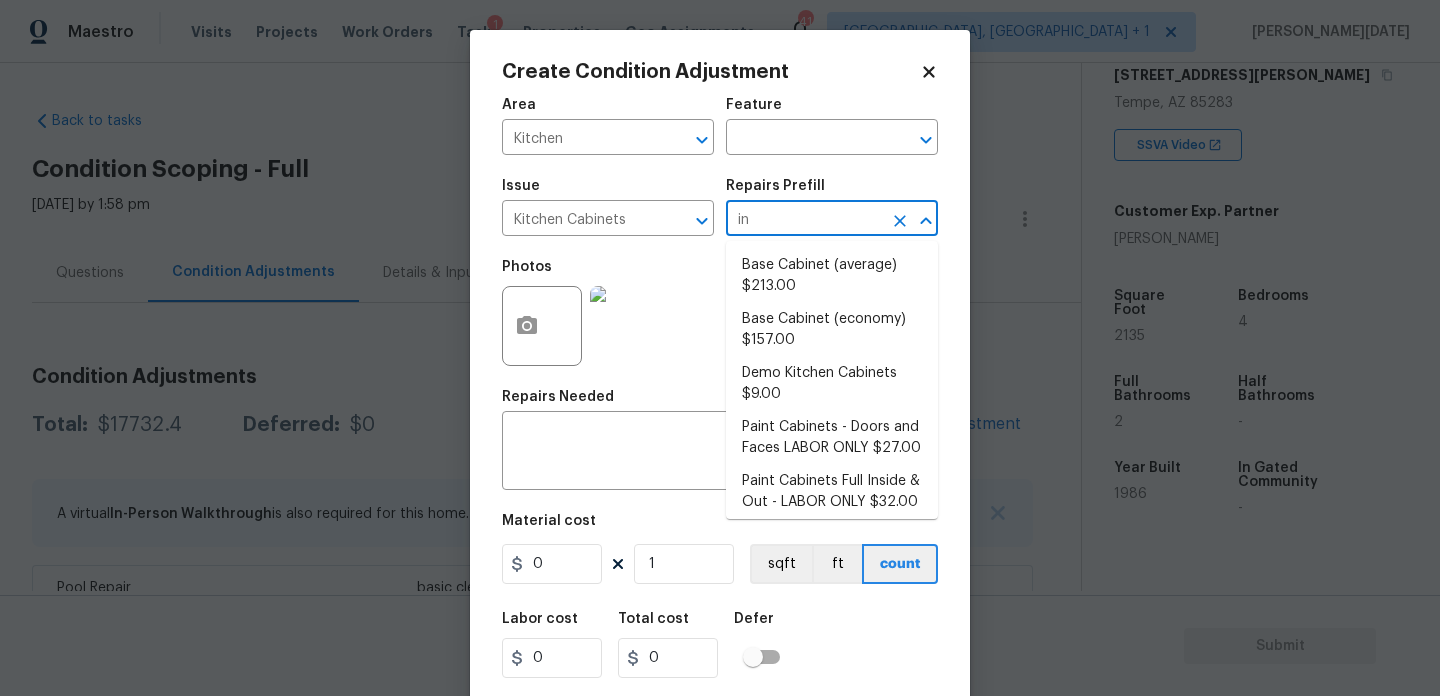 type on "i" 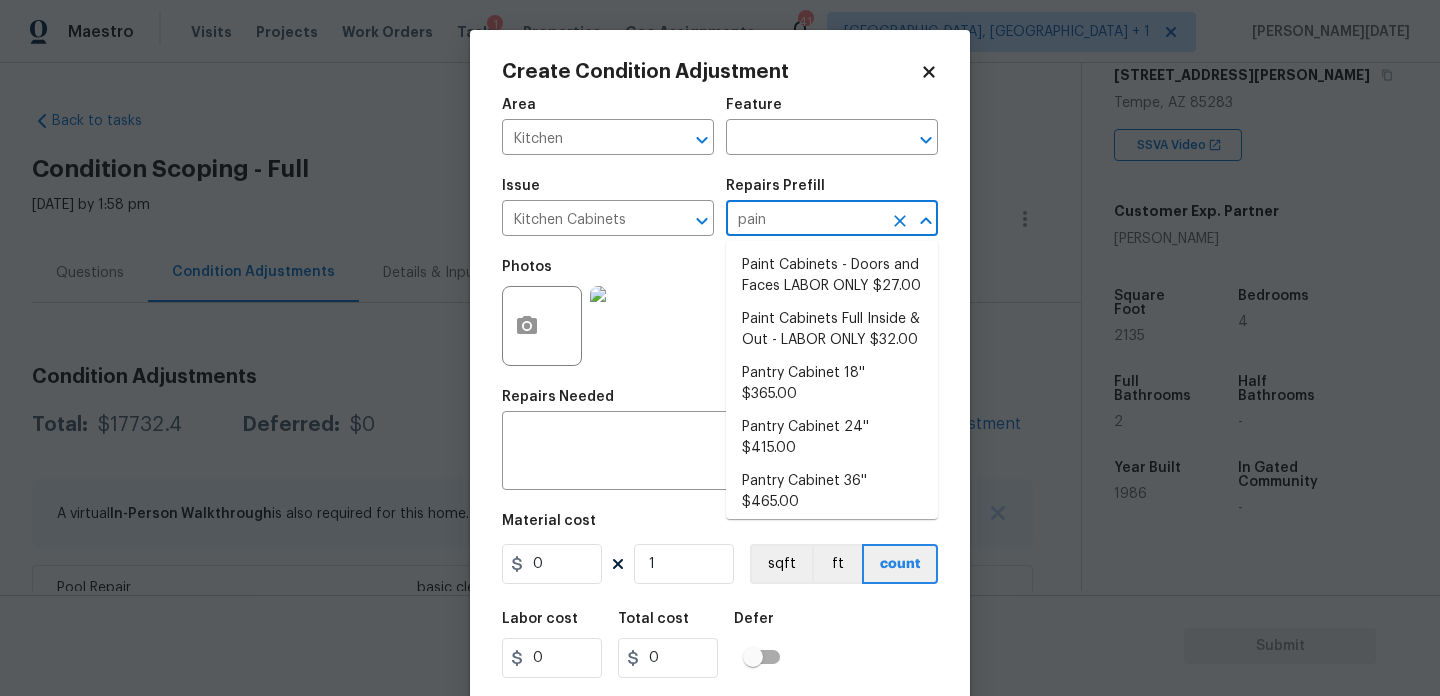 type on "paint" 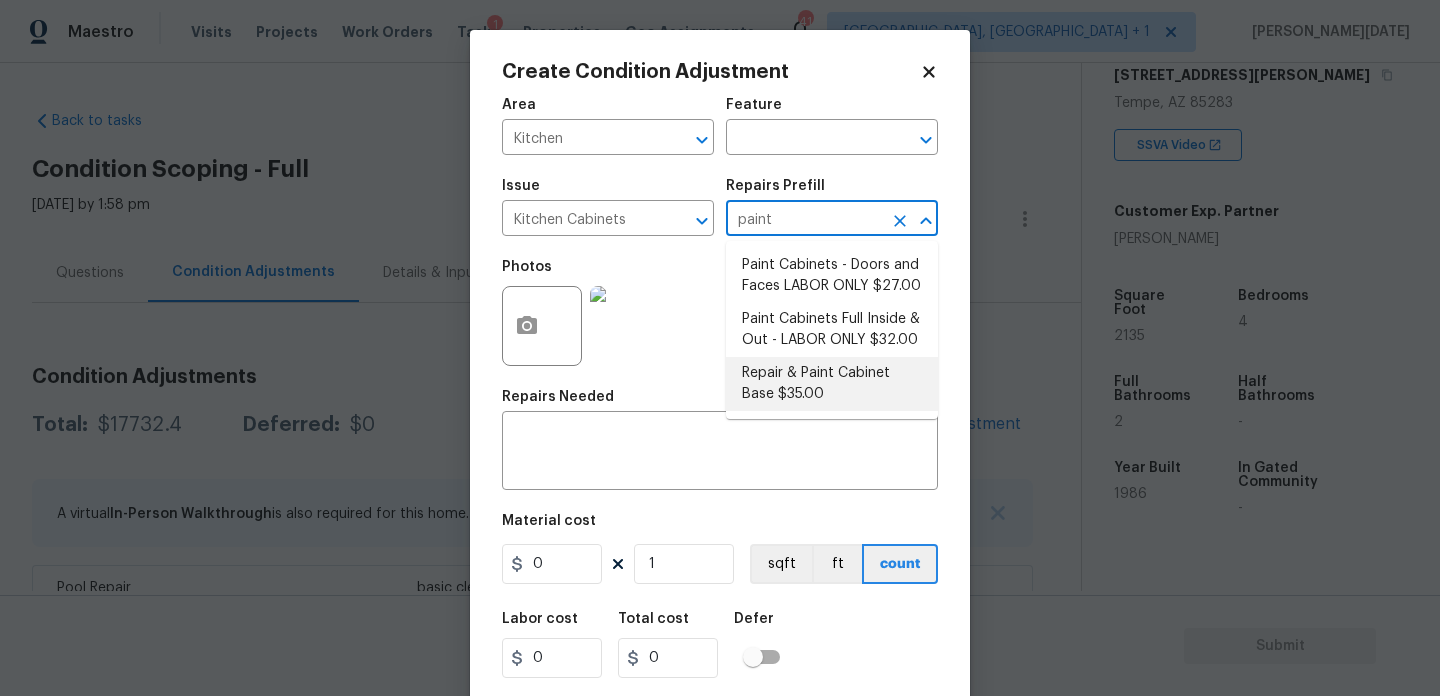 click on "Repair & Paint Cabinet Base $35.00" at bounding box center (832, 384) 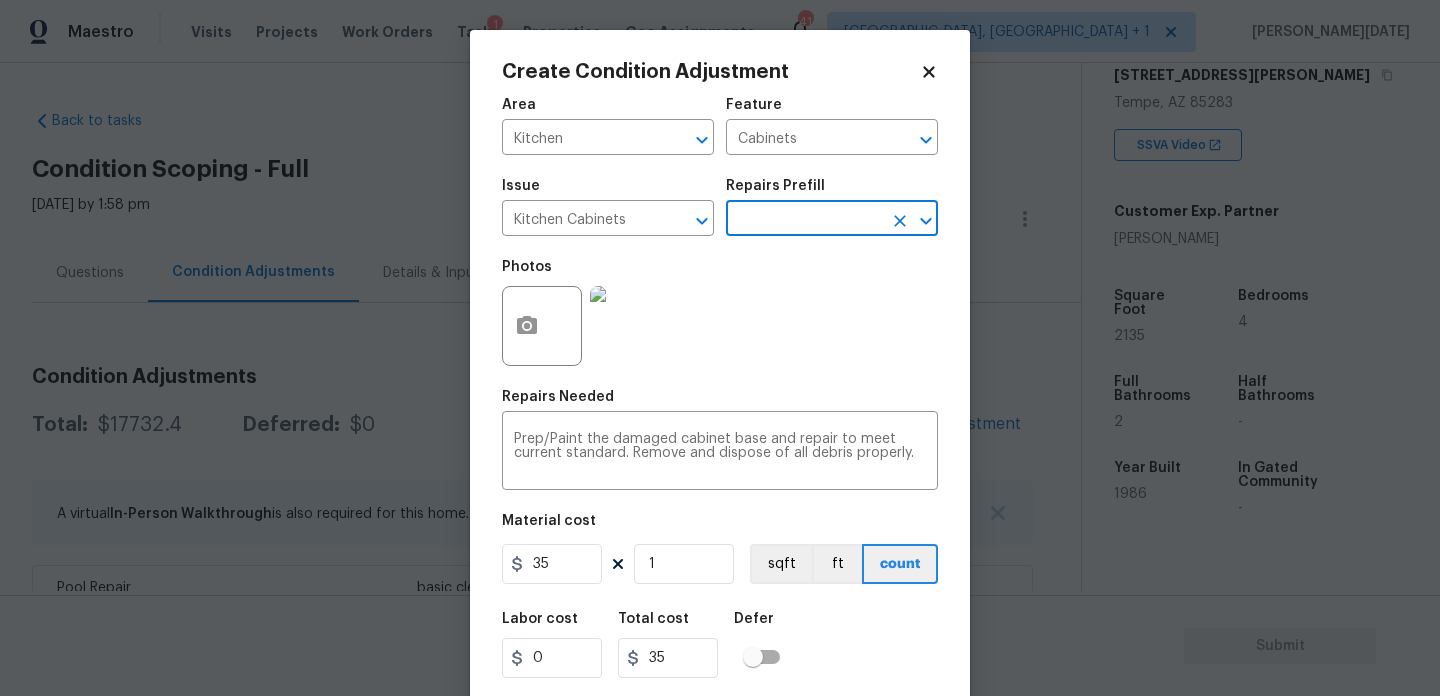 click at bounding box center [804, 220] 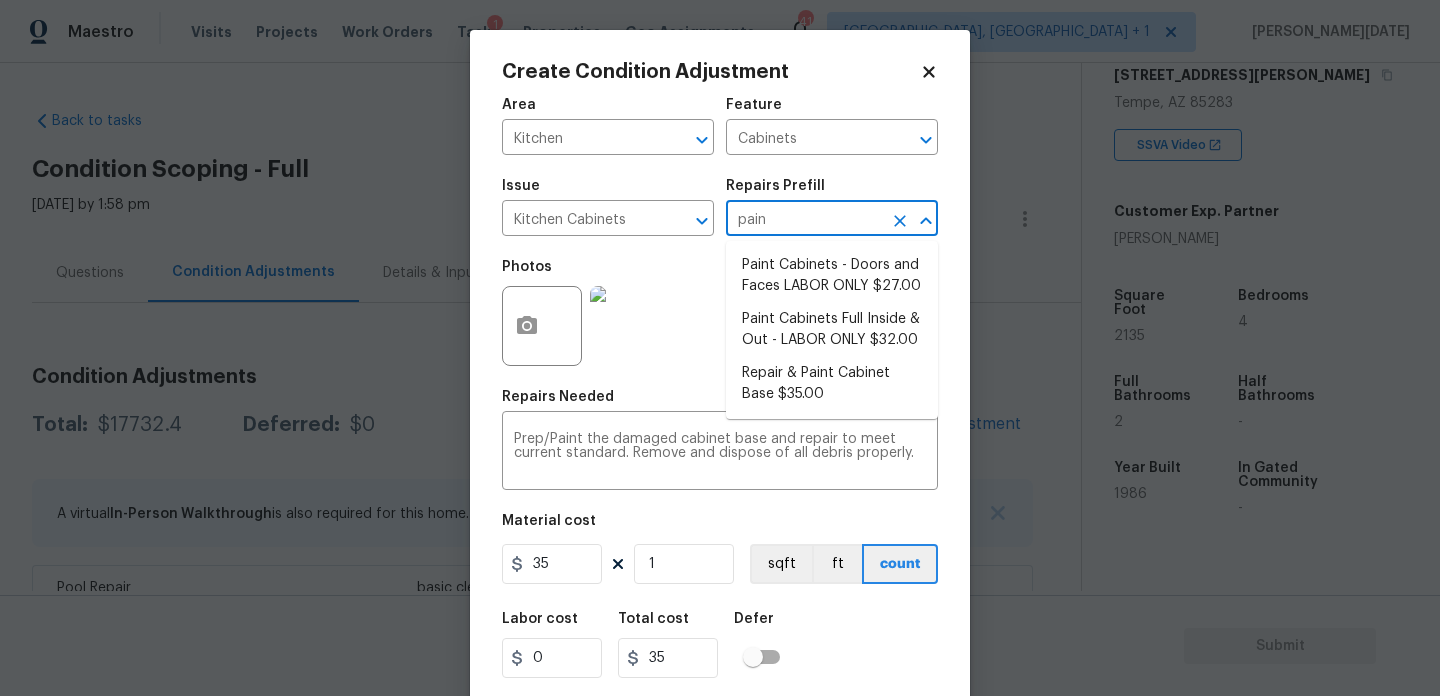 type on "paint" 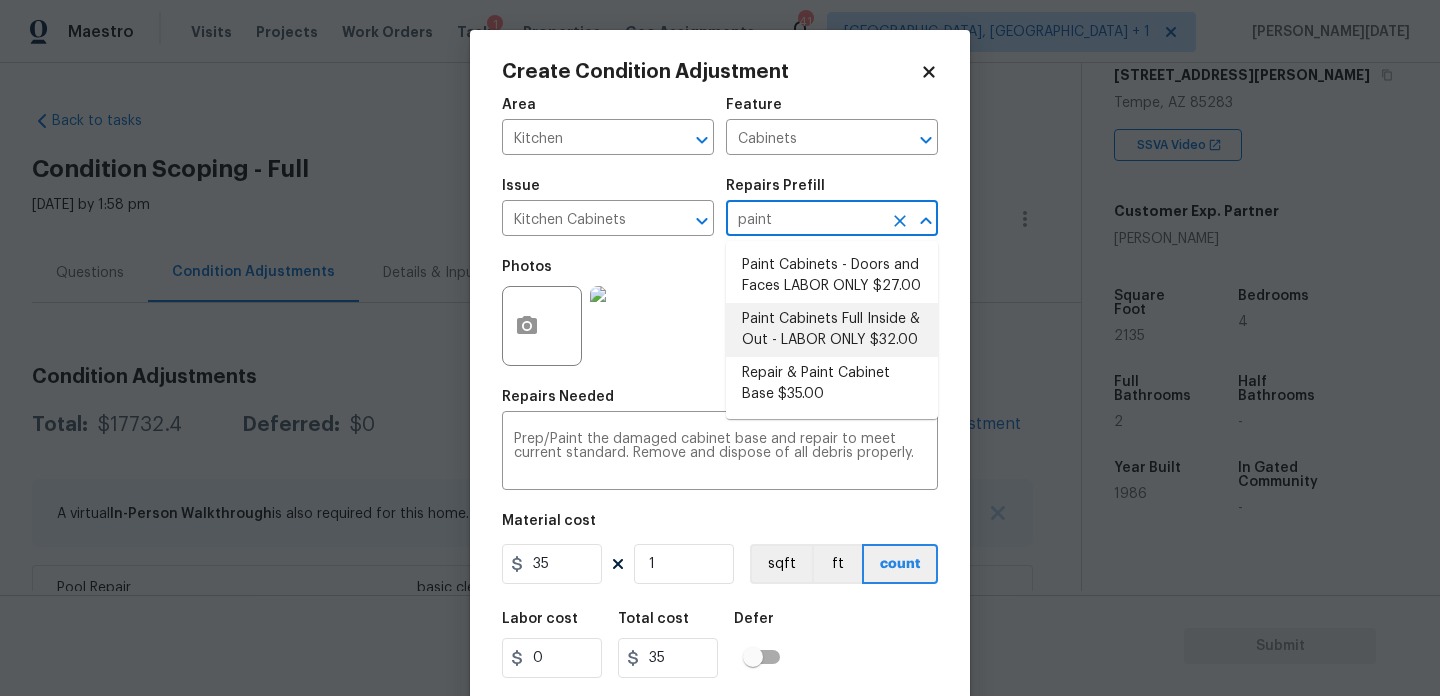click on "Paint Cabinets Full Inside & Out - LABOR ONLY $32.00" at bounding box center (832, 330) 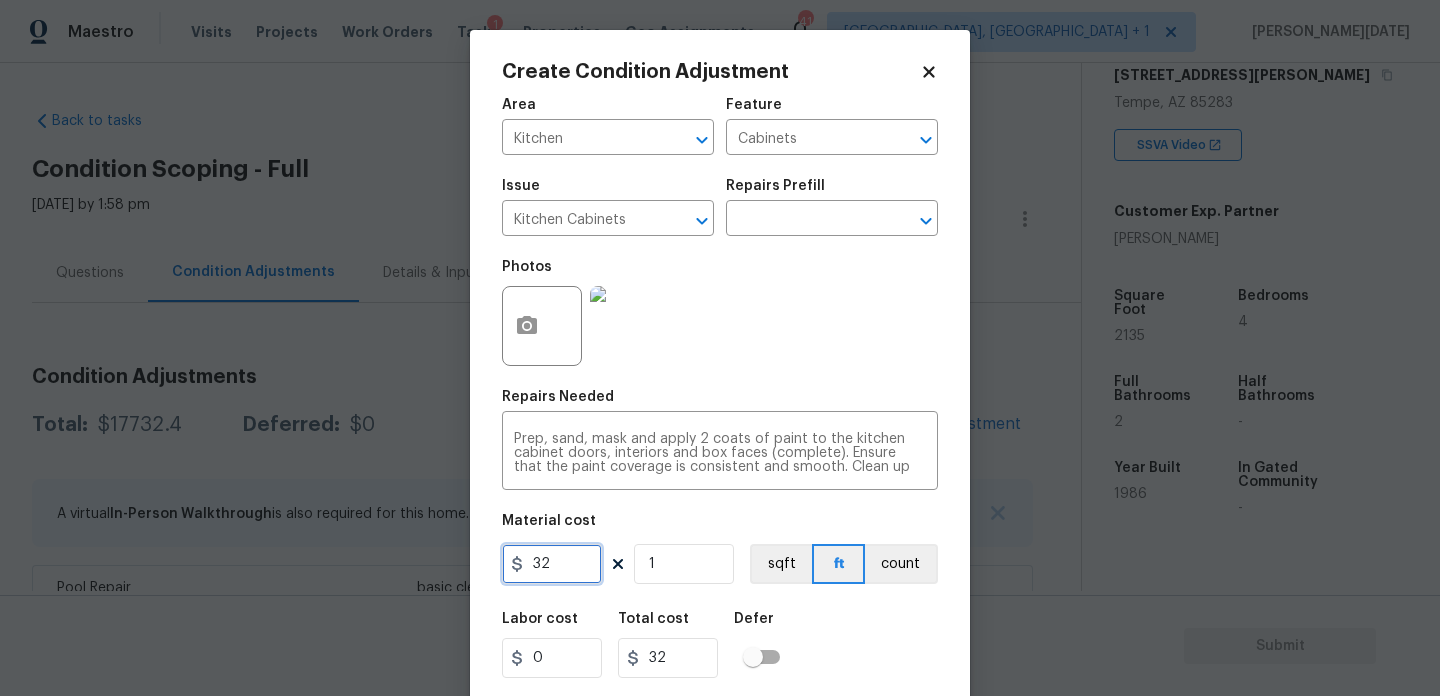 drag, startPoint x: 574, startPoint y: 560, endPoint x: 369, endPoint y: 560, distance: 205 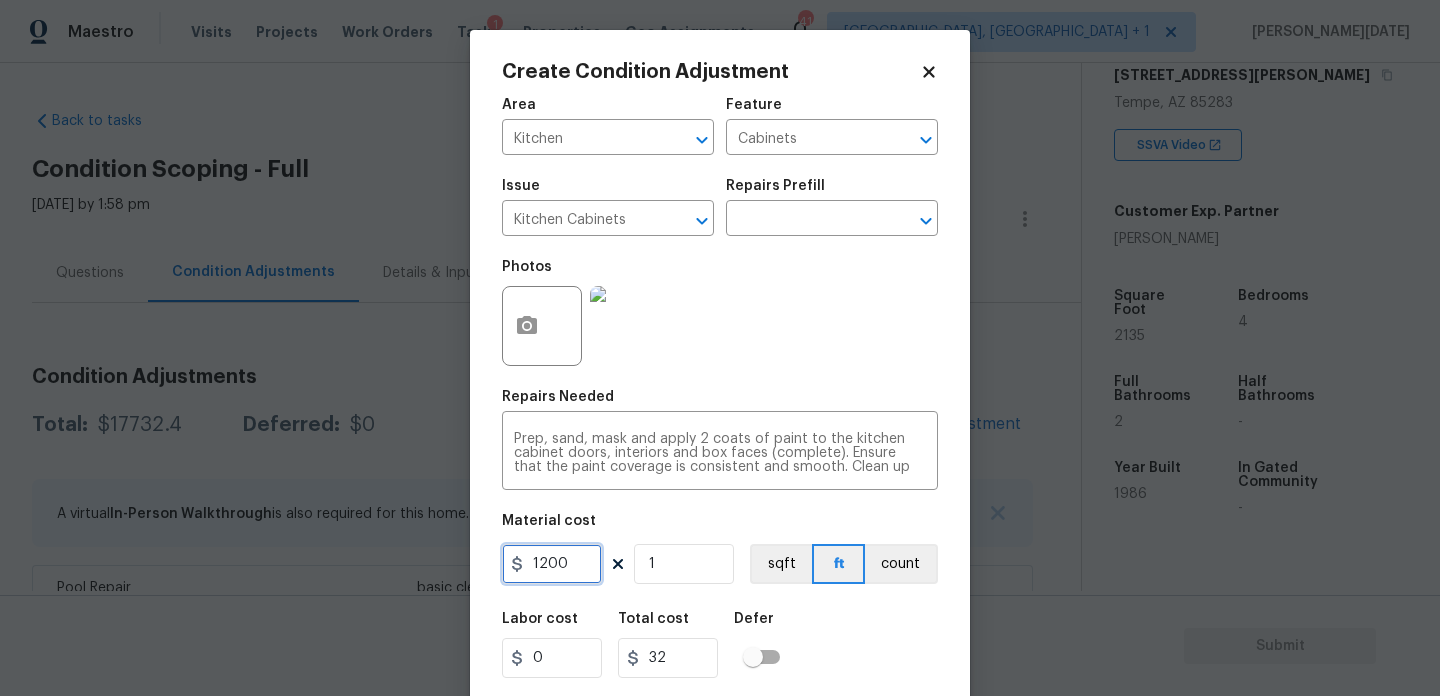 type on "1200" 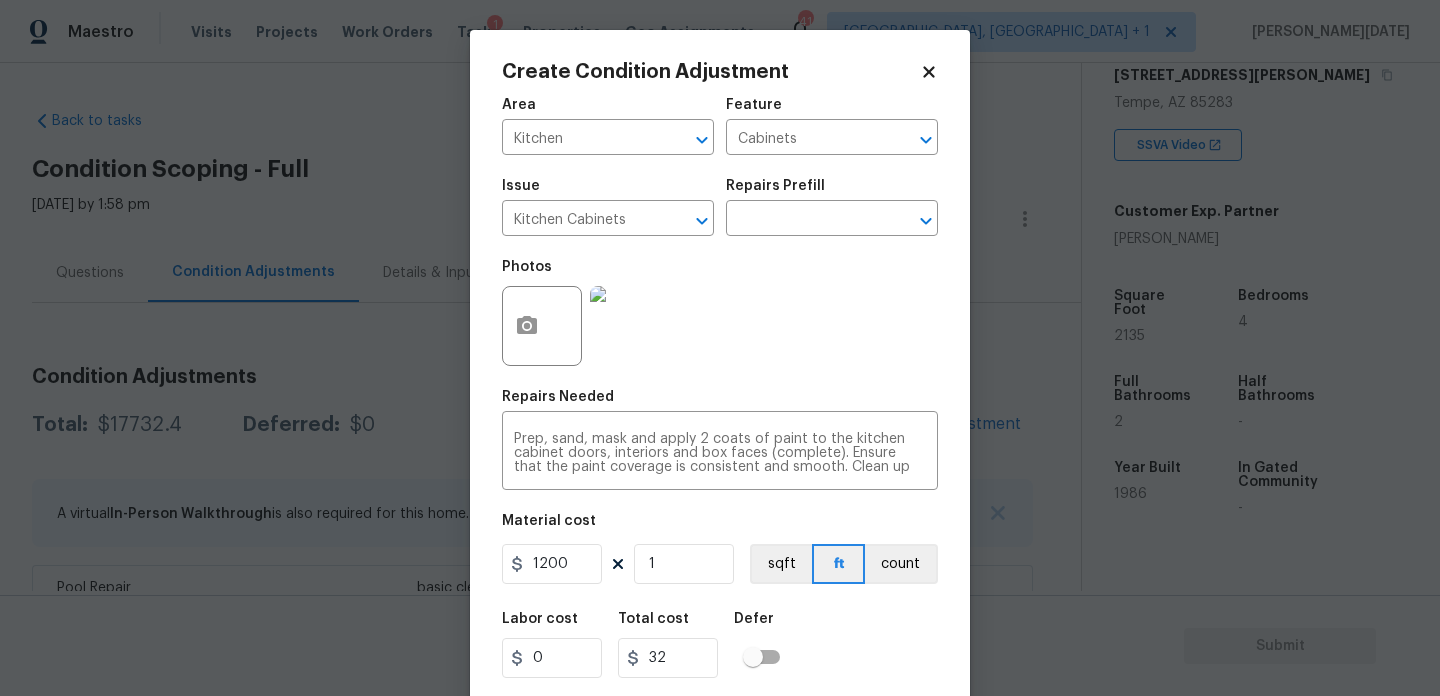 type on "1200" 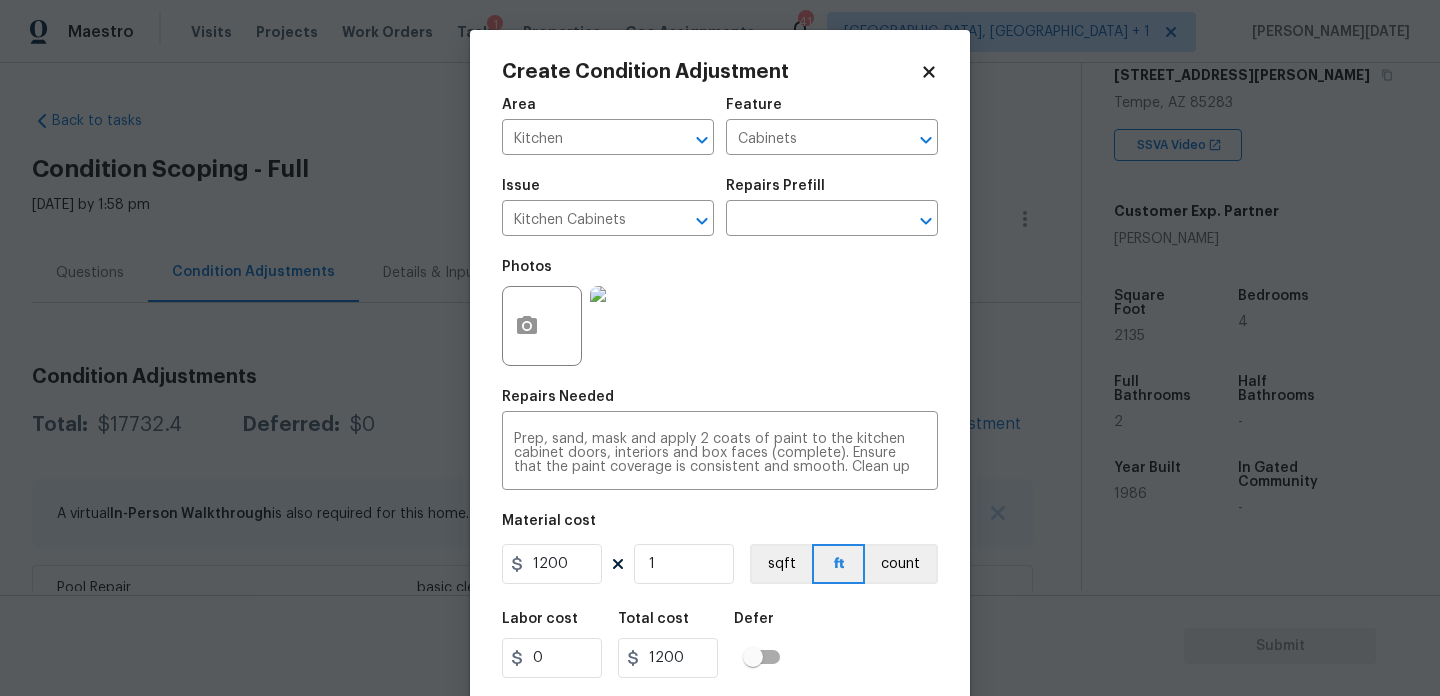 click on "Photos" at bounding box center [720, 313] 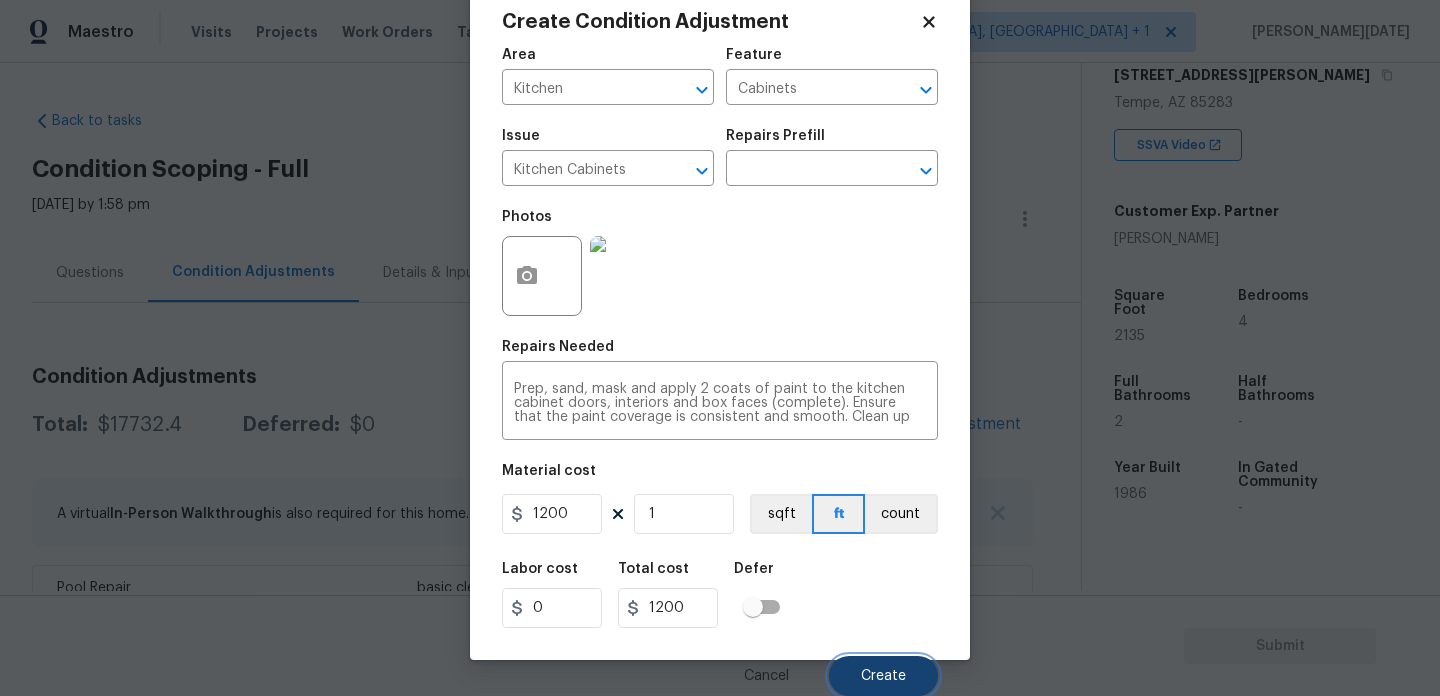 click on "Create" at bounding box center (883, 676) 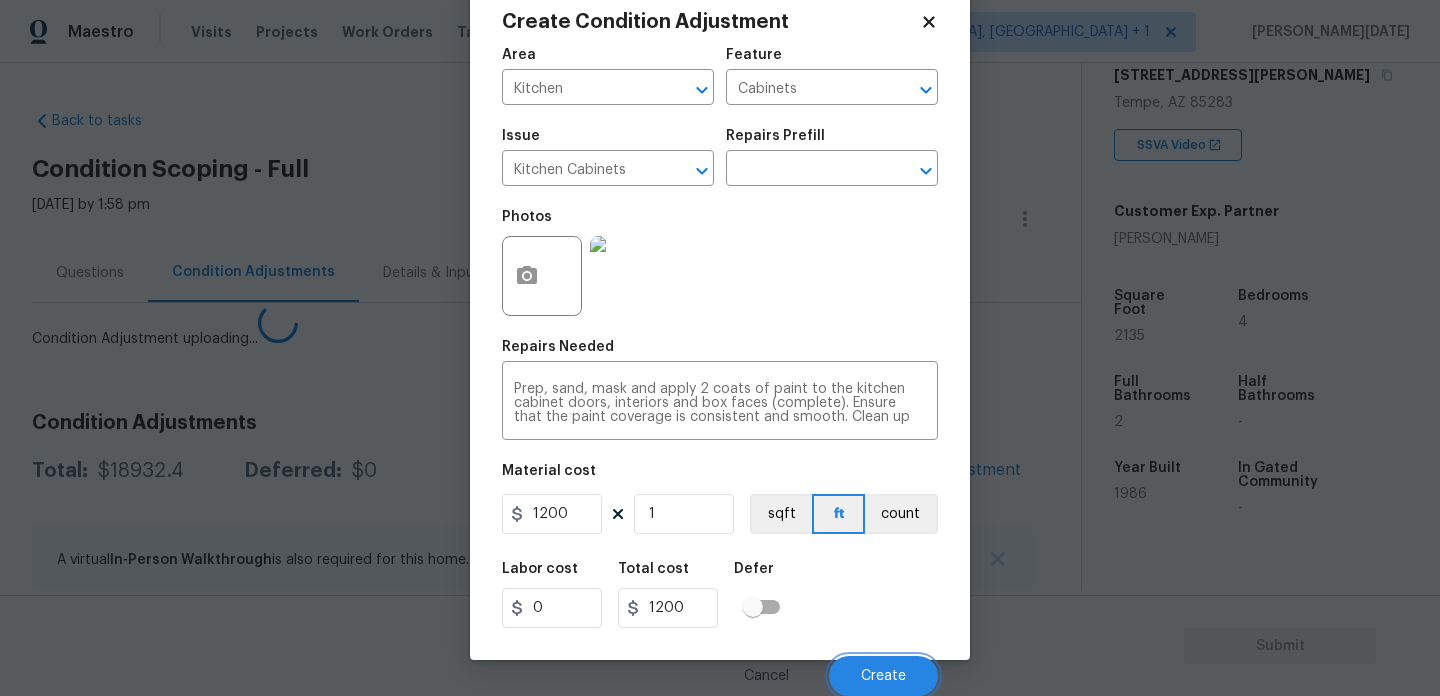 scroll, scrollTop: 44, scrollLeft: 0, axis: vertical 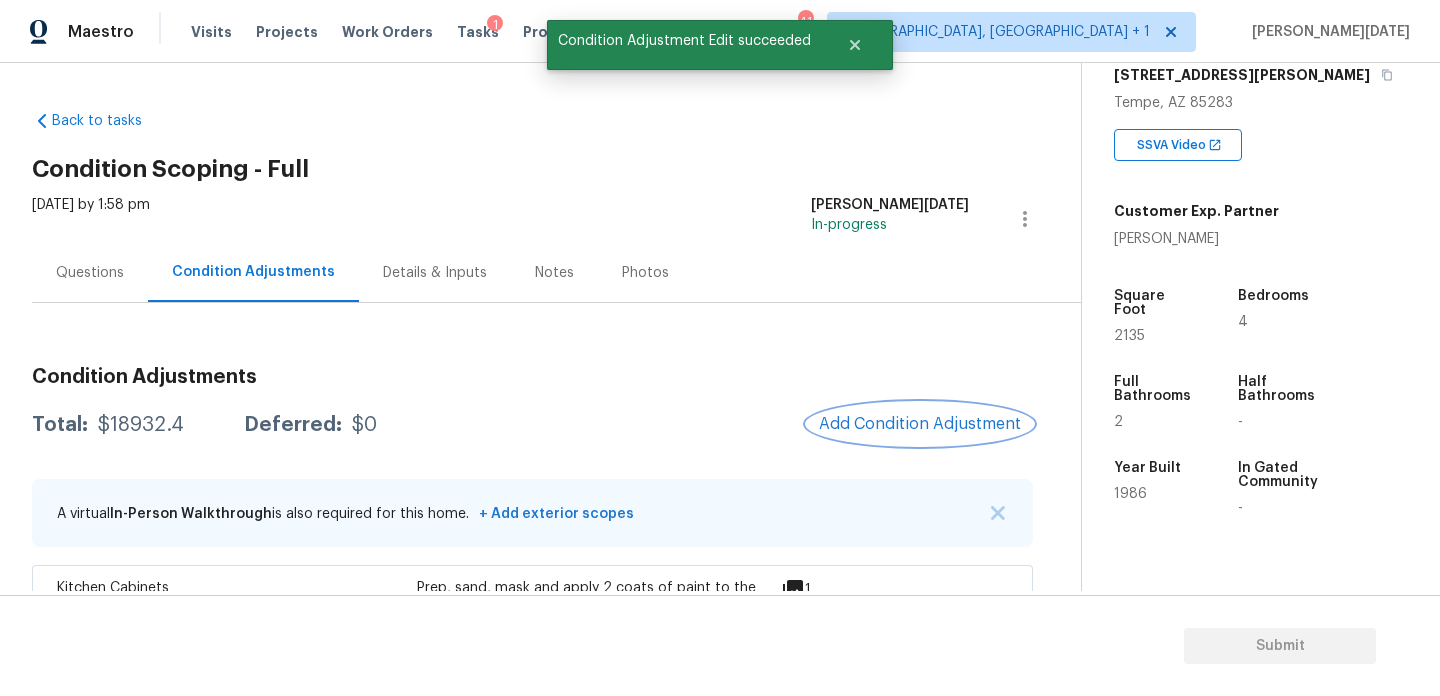click on "Add Condition Adjustment" at bounding box center (920, 424) 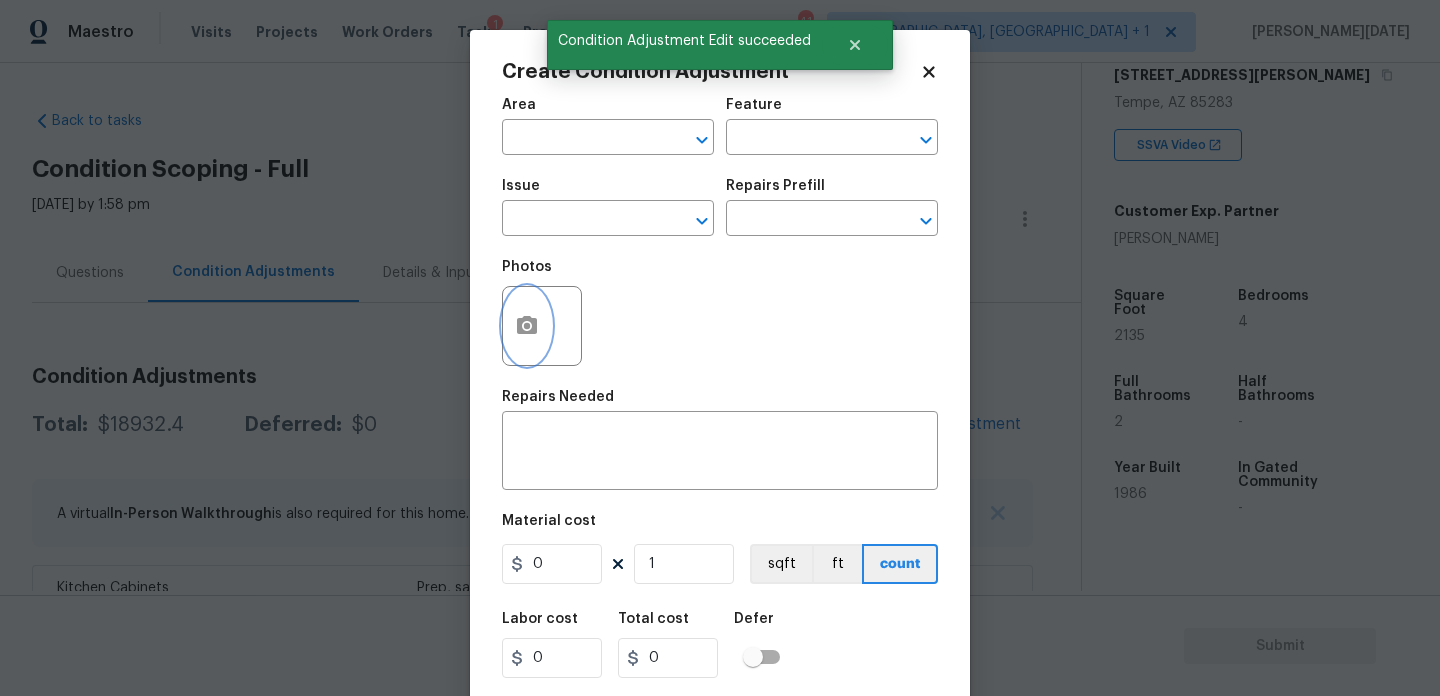 click at bounding box center (527, 326) 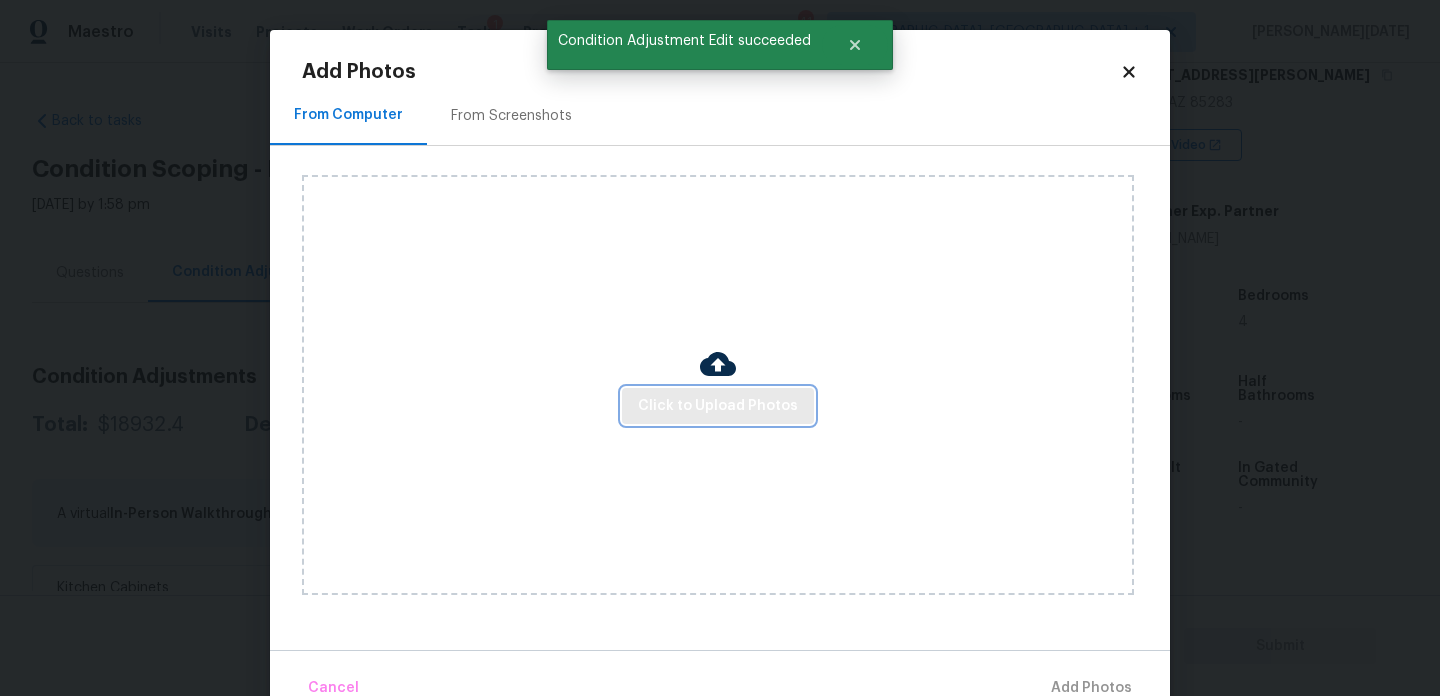 click on "Click to Upload Photos" at bounding box center (718, 406) 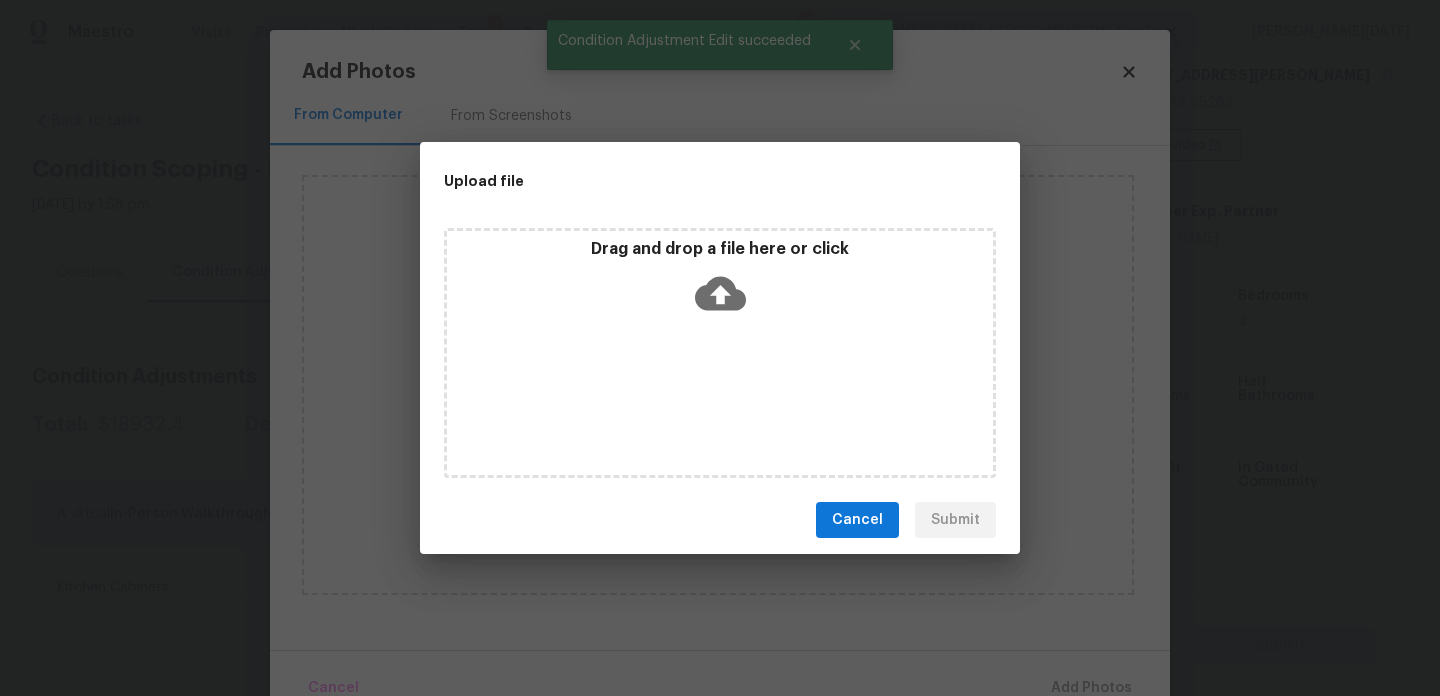 click on "Drag and drop a file here or click" at bounding box center [720, 353] 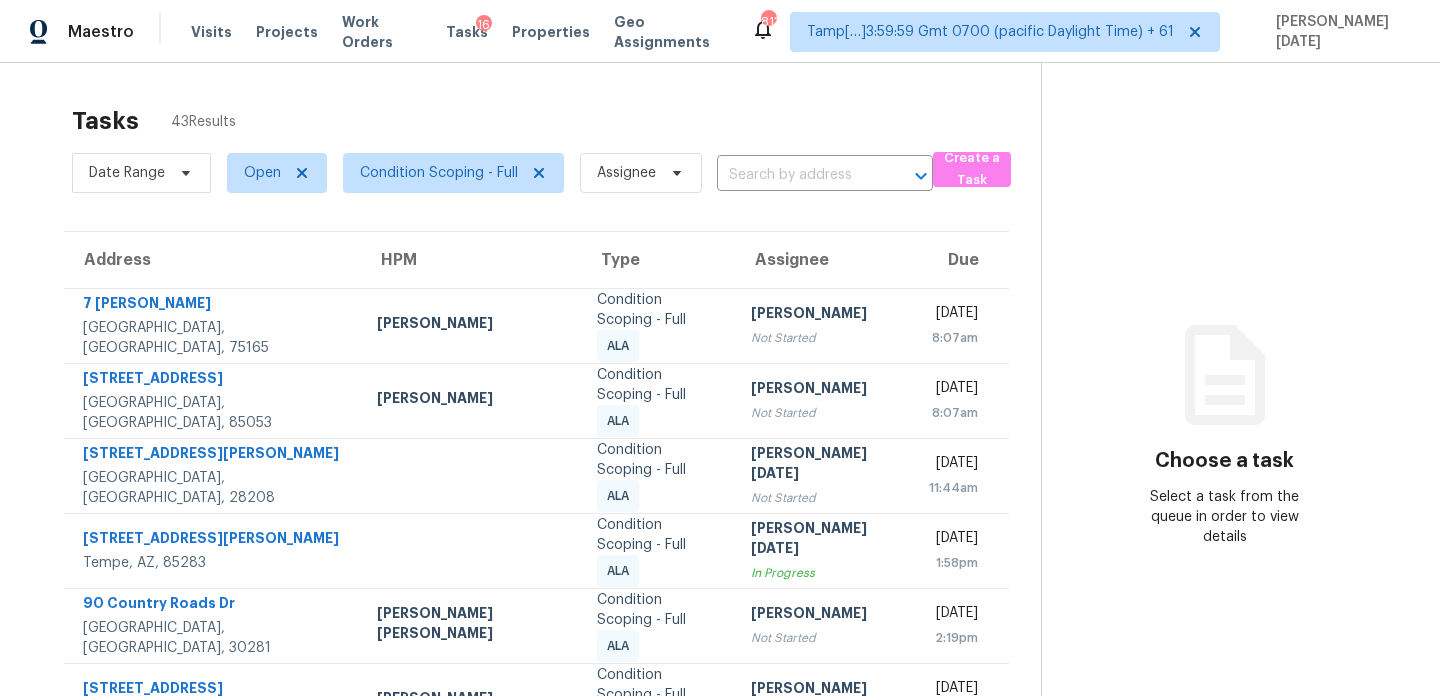 scroll, scrollTop: 0, scrollLeft: 0, axis: both 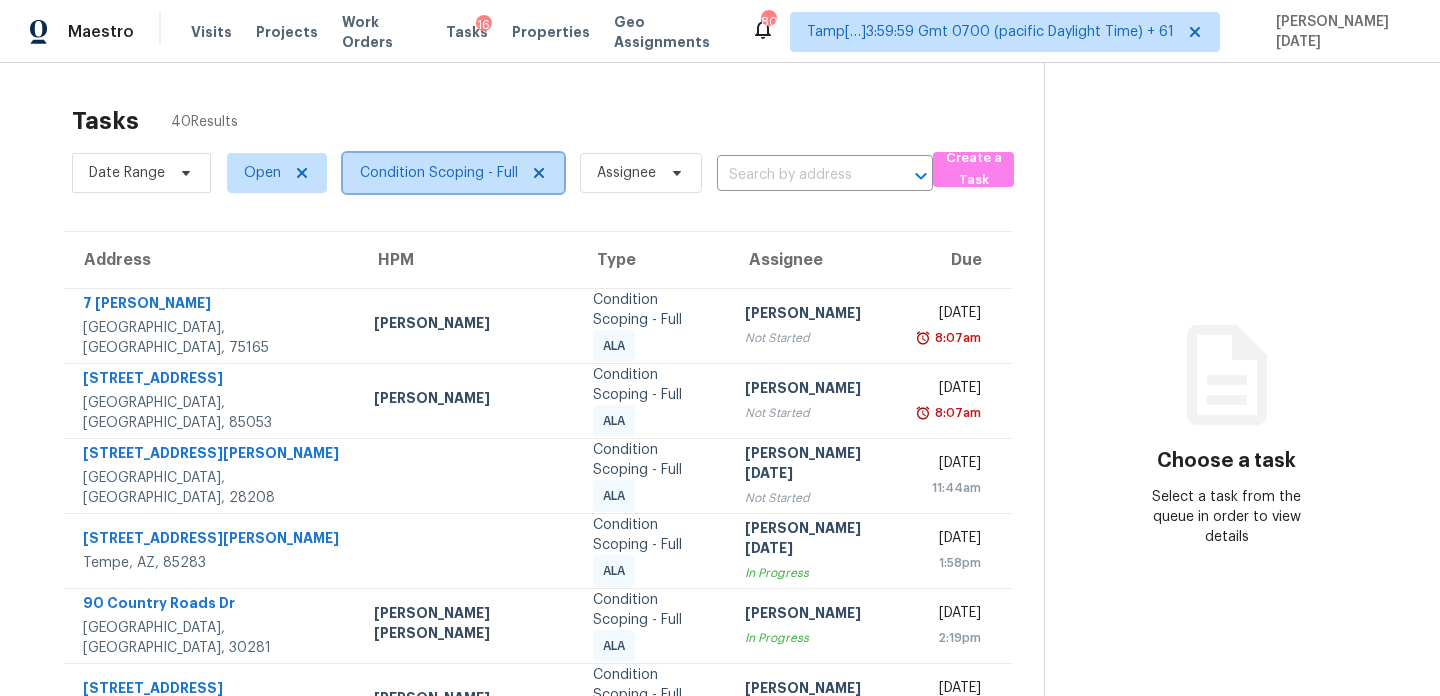 click on "Condition Scoping - Full" at bounding box center (439, 173) 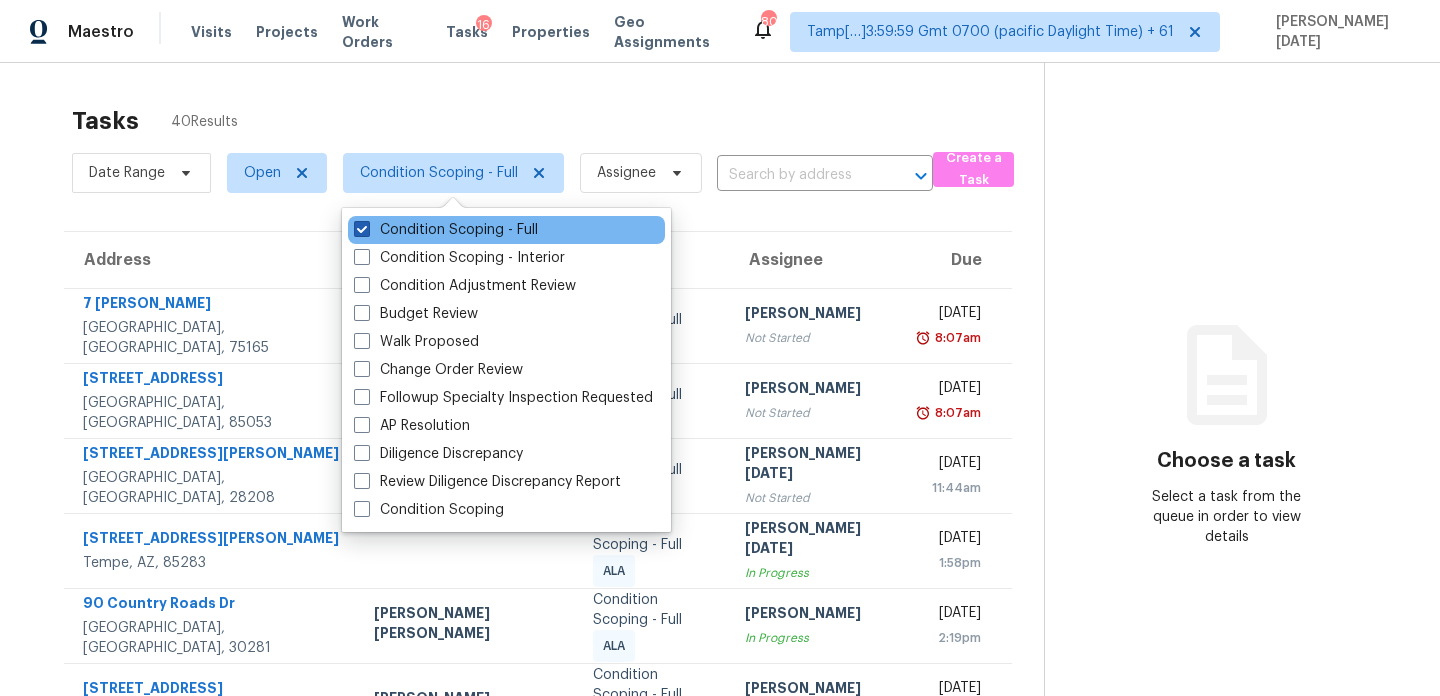 click on "Condition Scoping - Full" at bounding box center (446, 230) 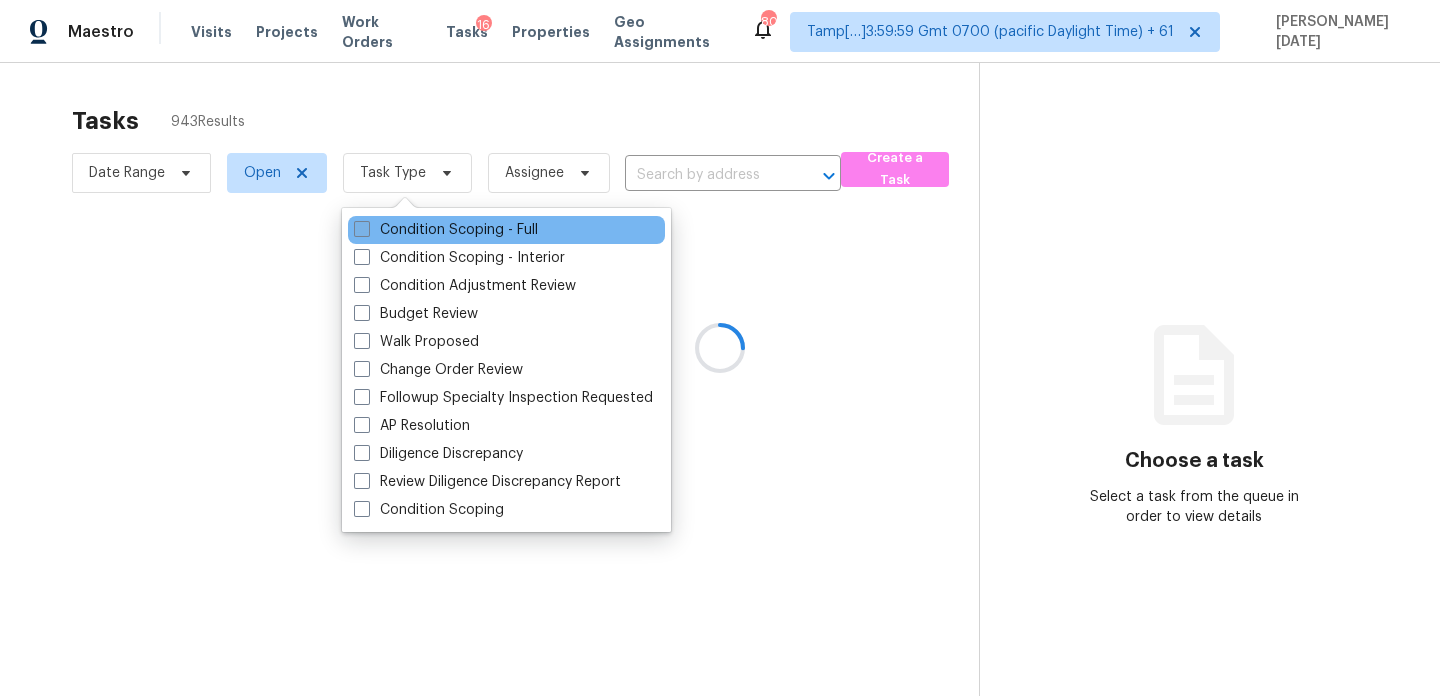 click on "Condition Scoping - Full" at bounding box center [446, 230] 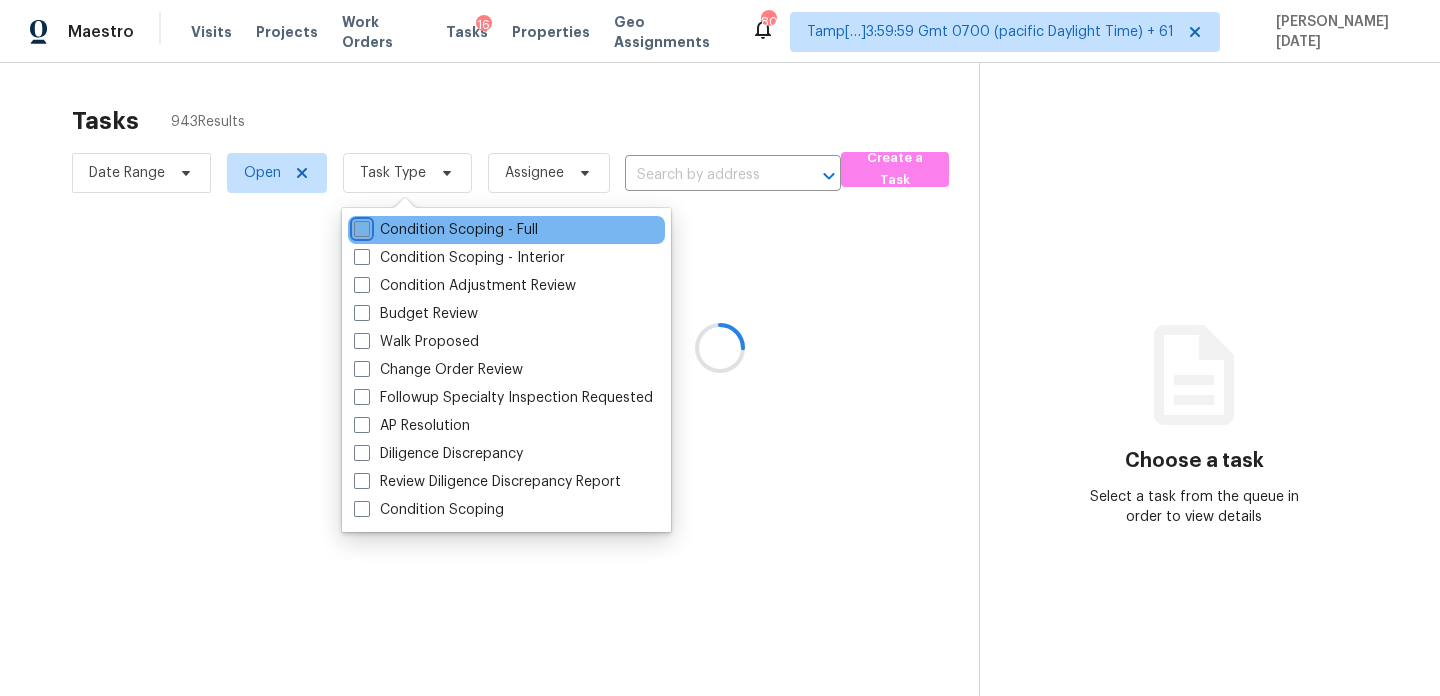 click on "Condition Scoping - Full" at bounding box center (360, 226) 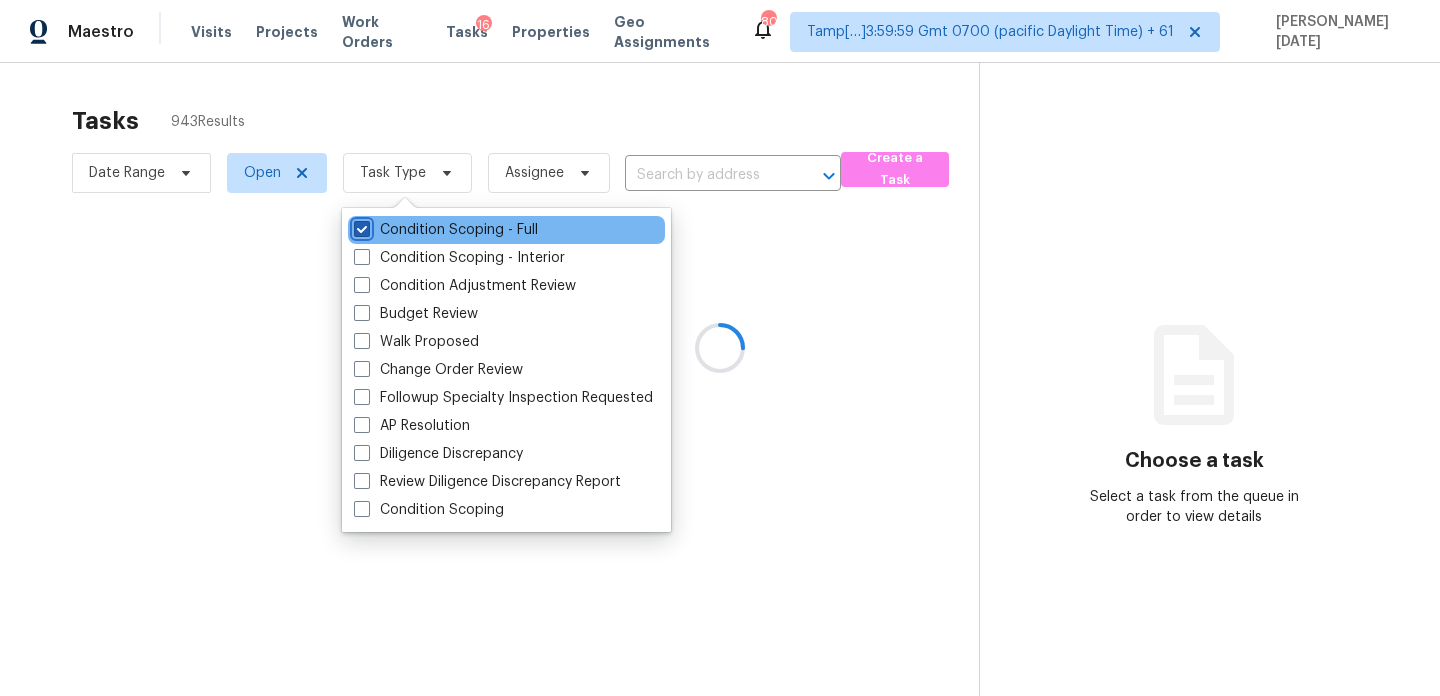 checkbox on "true" 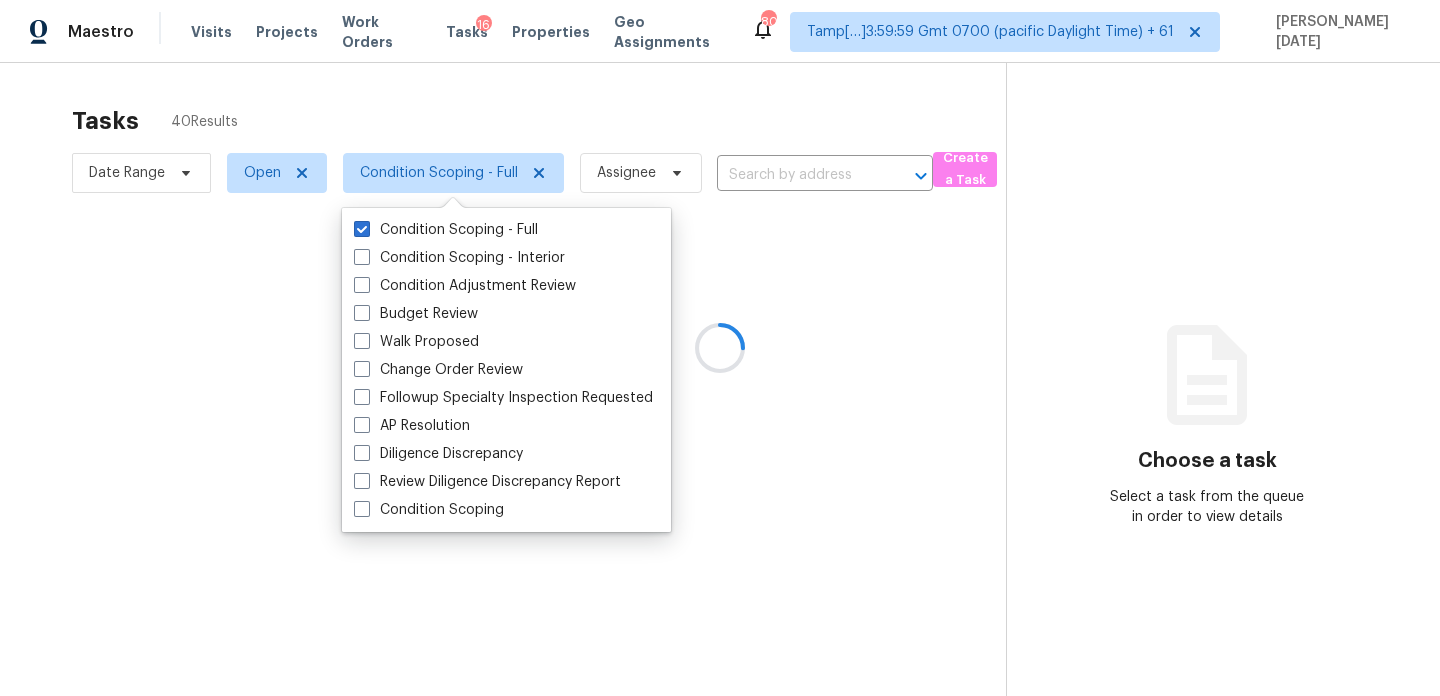click at bounding box center (720, 348) 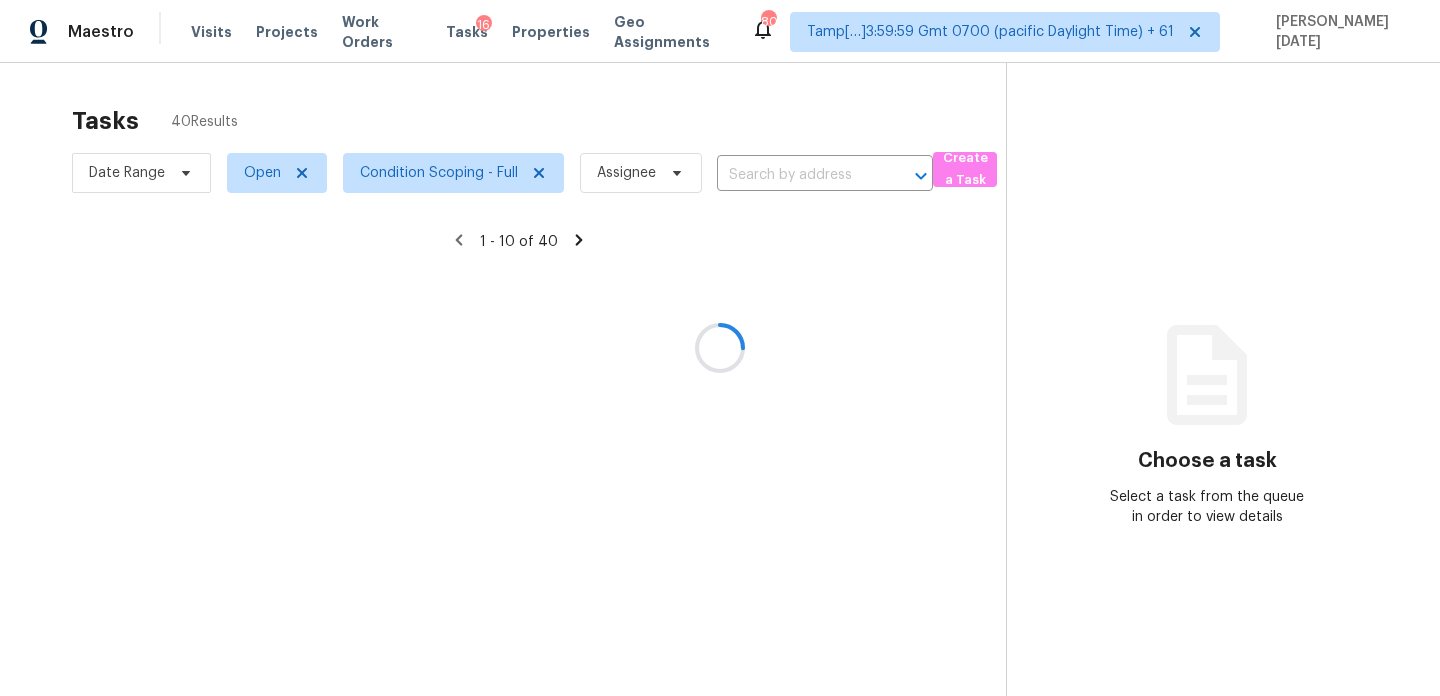 click at bounding box center (720, 348) 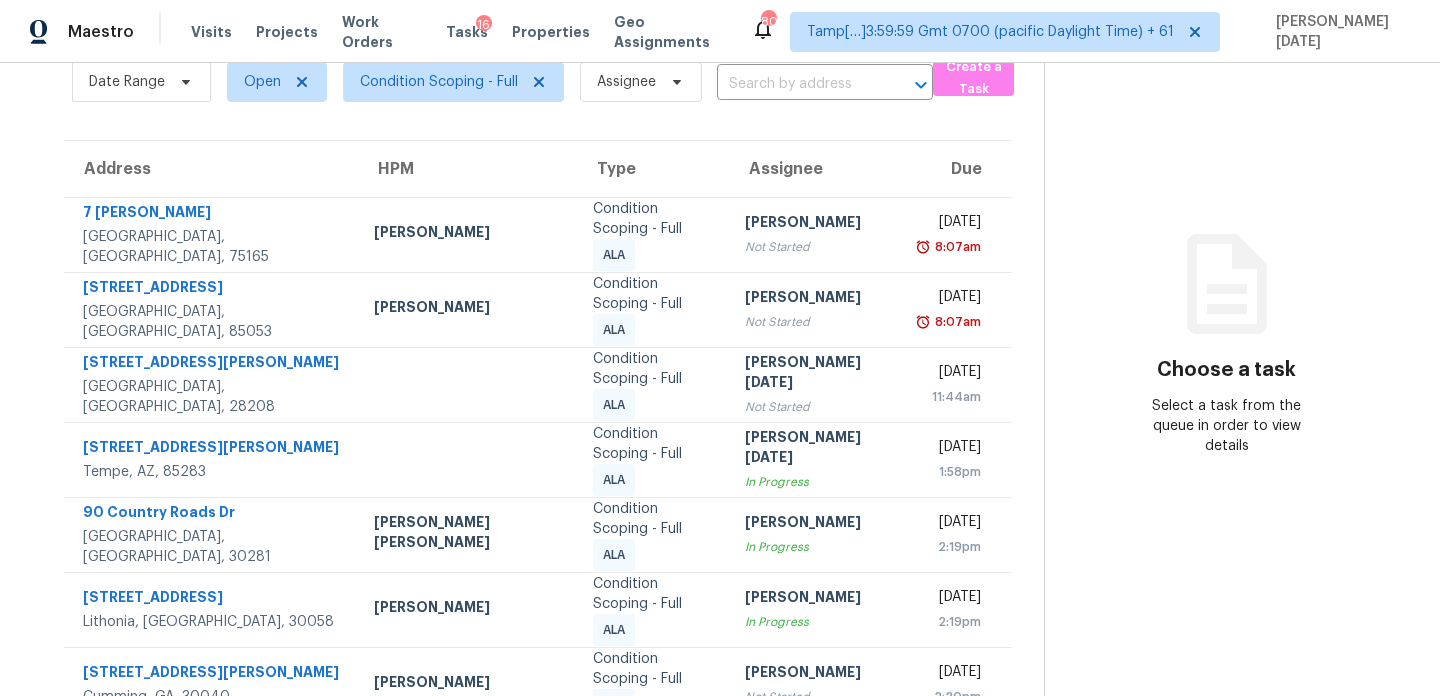 scroll, scrollTop: 97, scrollLeft: 0, axis: vertical 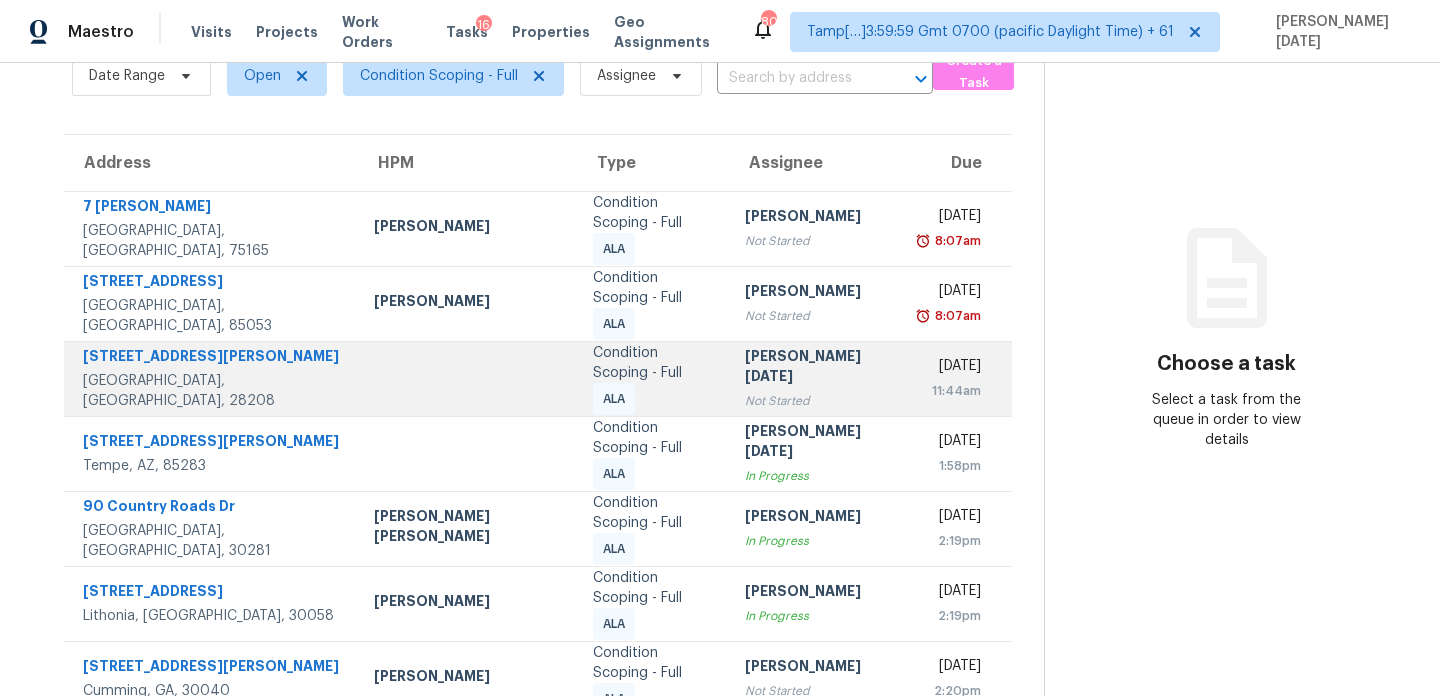 click on "[PERSON_NAME][DATE]" at bounding box center [817, 368] 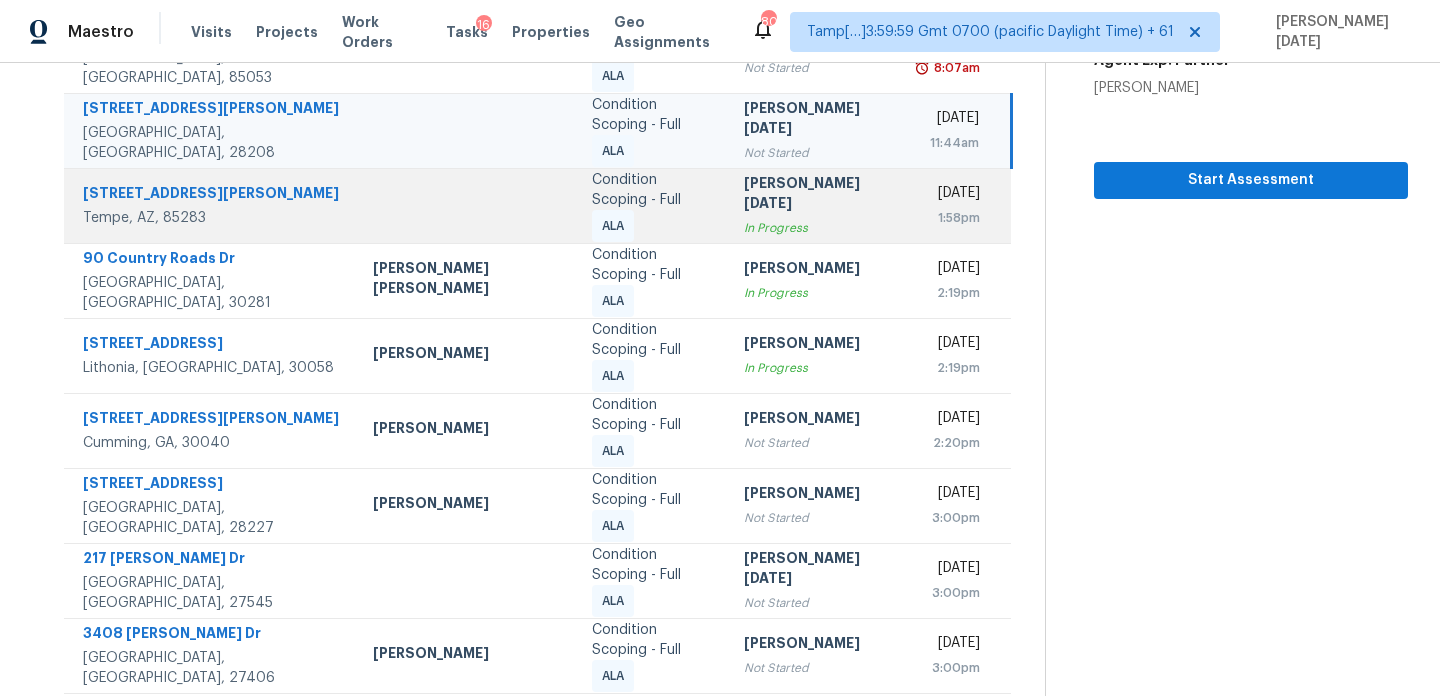 scroll, scrollTop: 0, scrollLeft: 0, axis: both 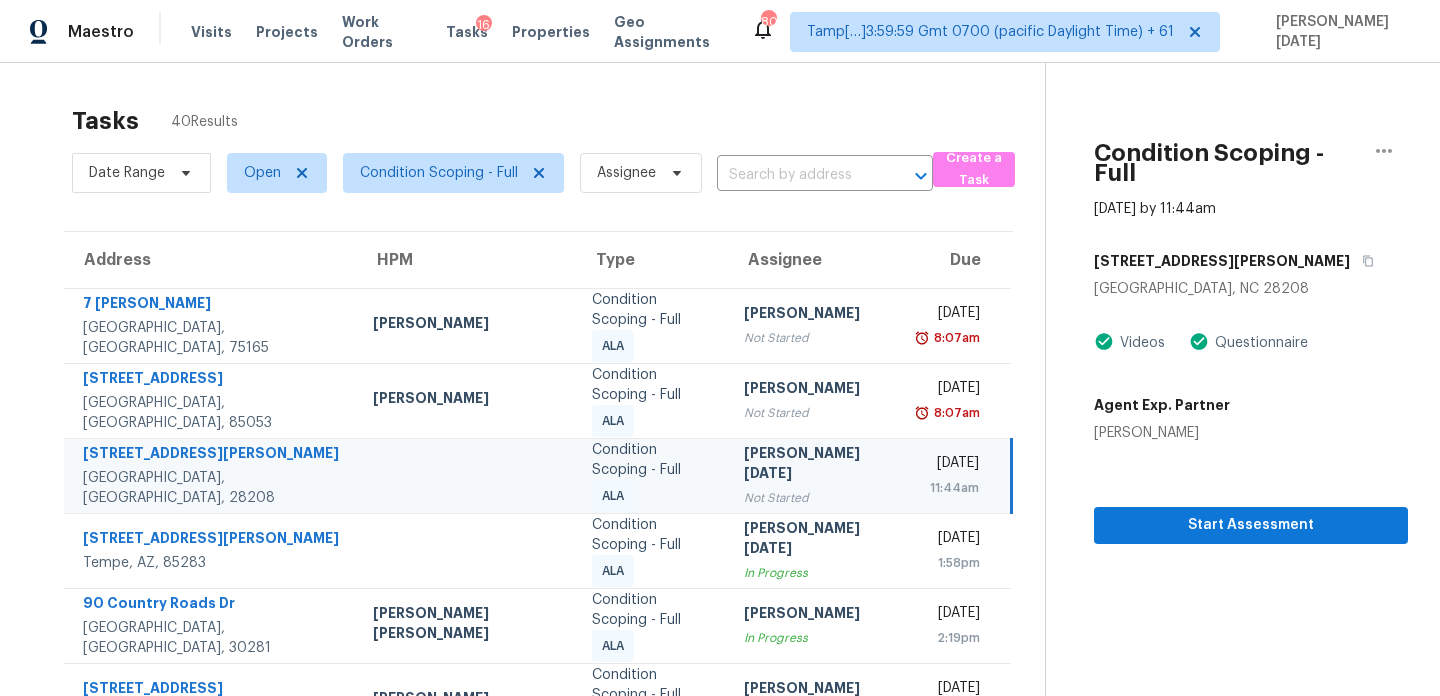 click on "[PERSON_NAME][DATE]" at bounding box center (816, 465) 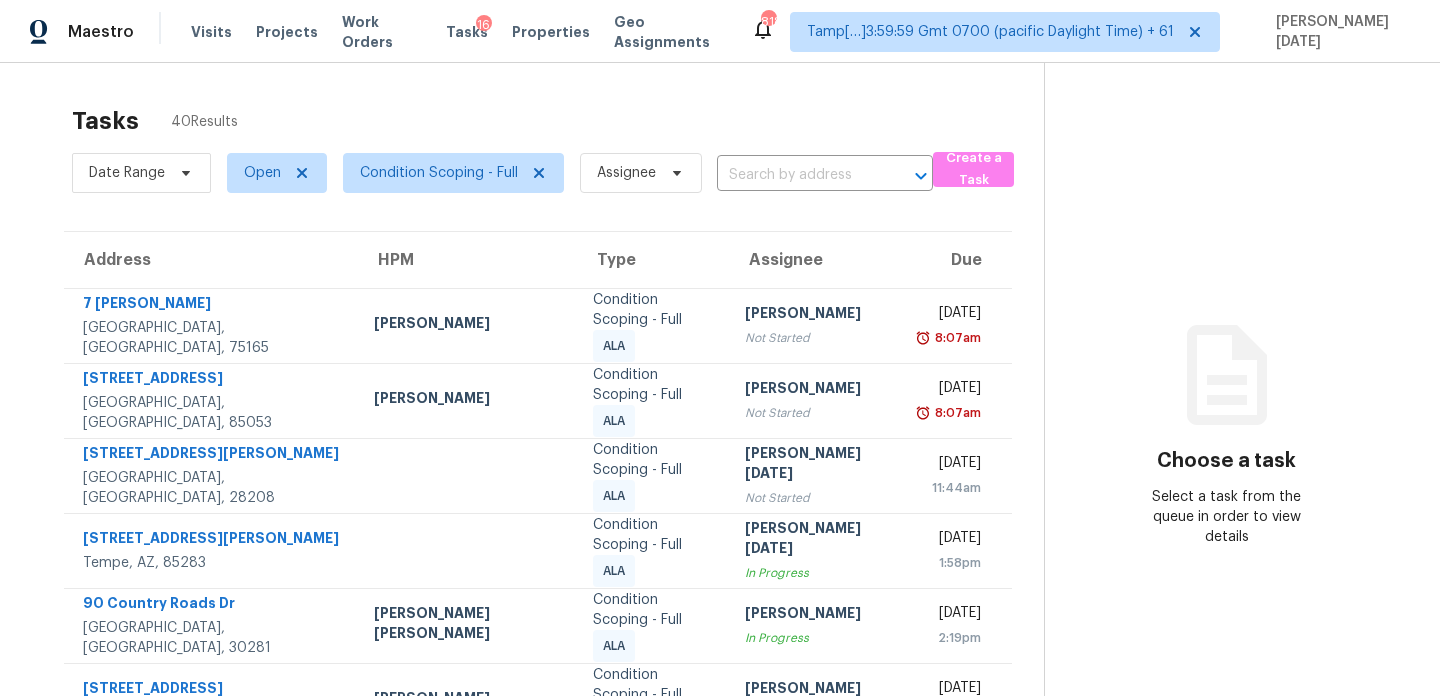 scroll, scrollTop: 0, scrollLeft: 0, axis: both 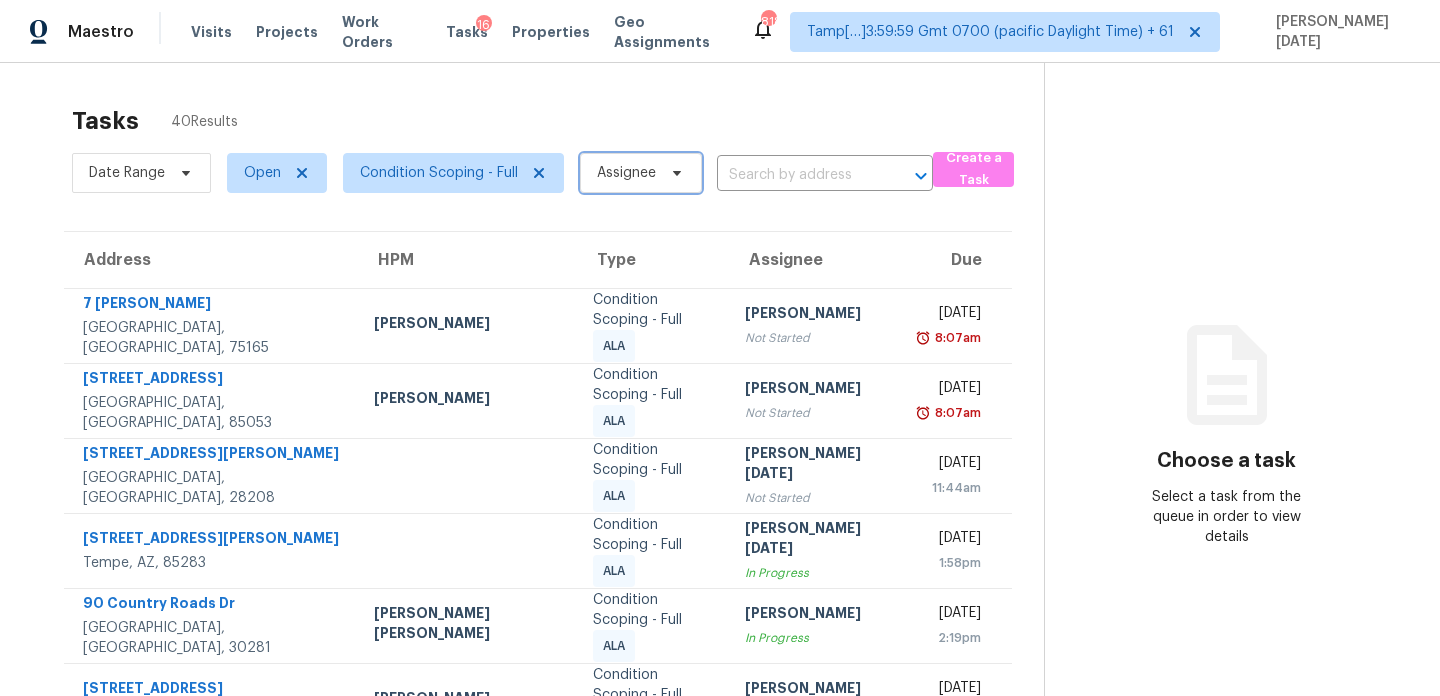 click on "Assignee" at bounding box center (641, 173) 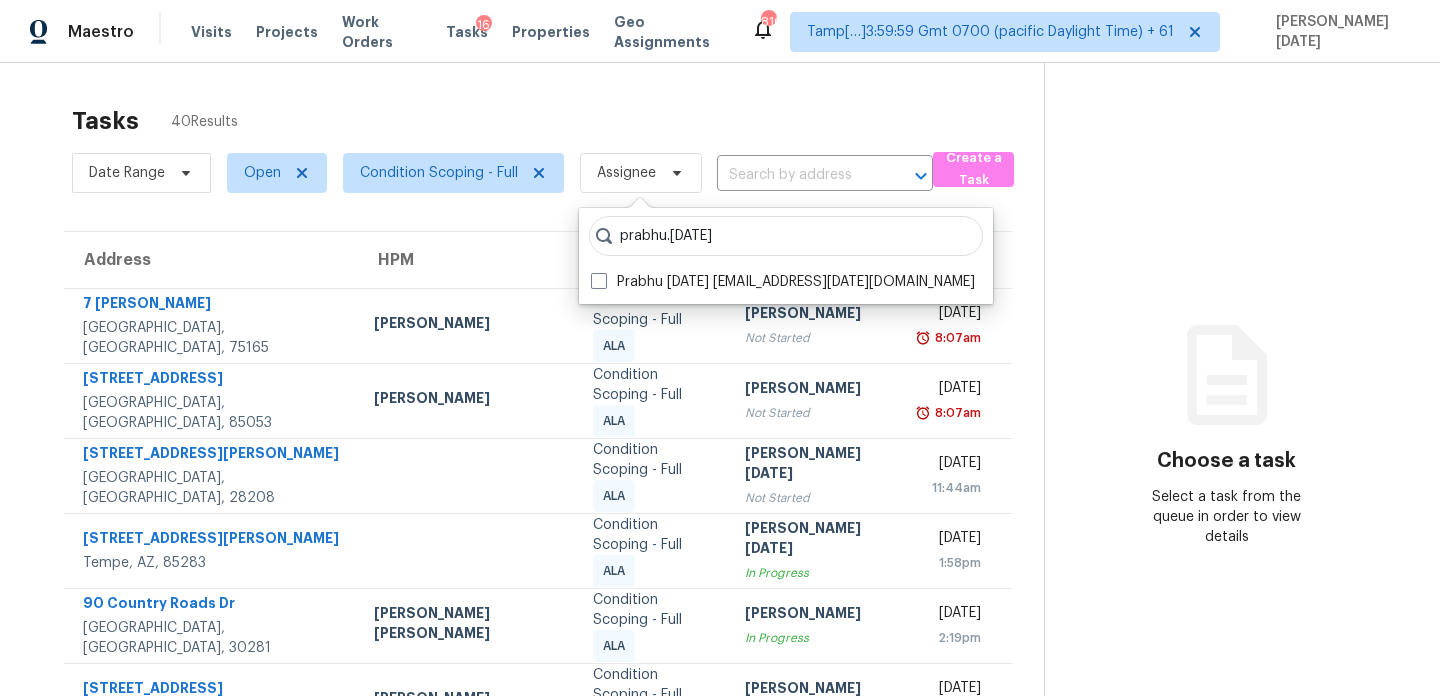type on "prabhu.raja" 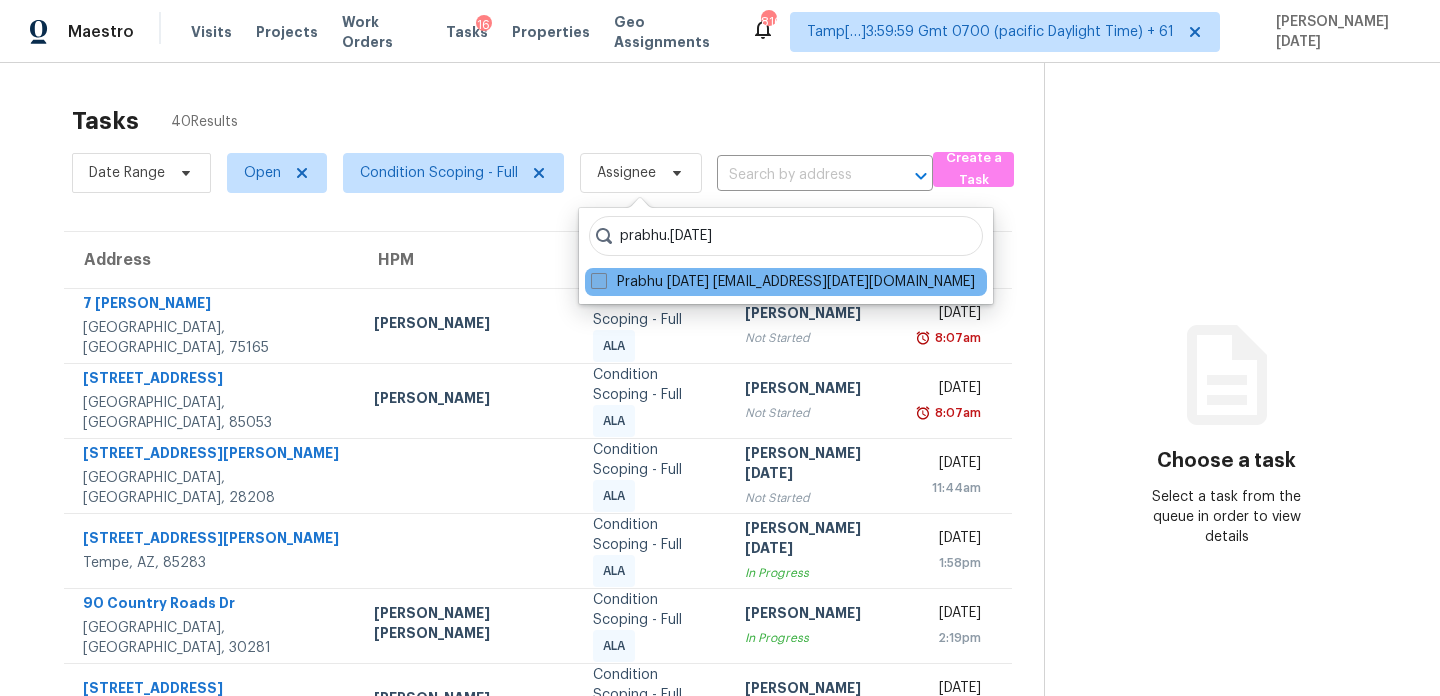 click on "Prabhu Raja
prabhu.raja@opendoor.com" at bounding box center [783, 282] 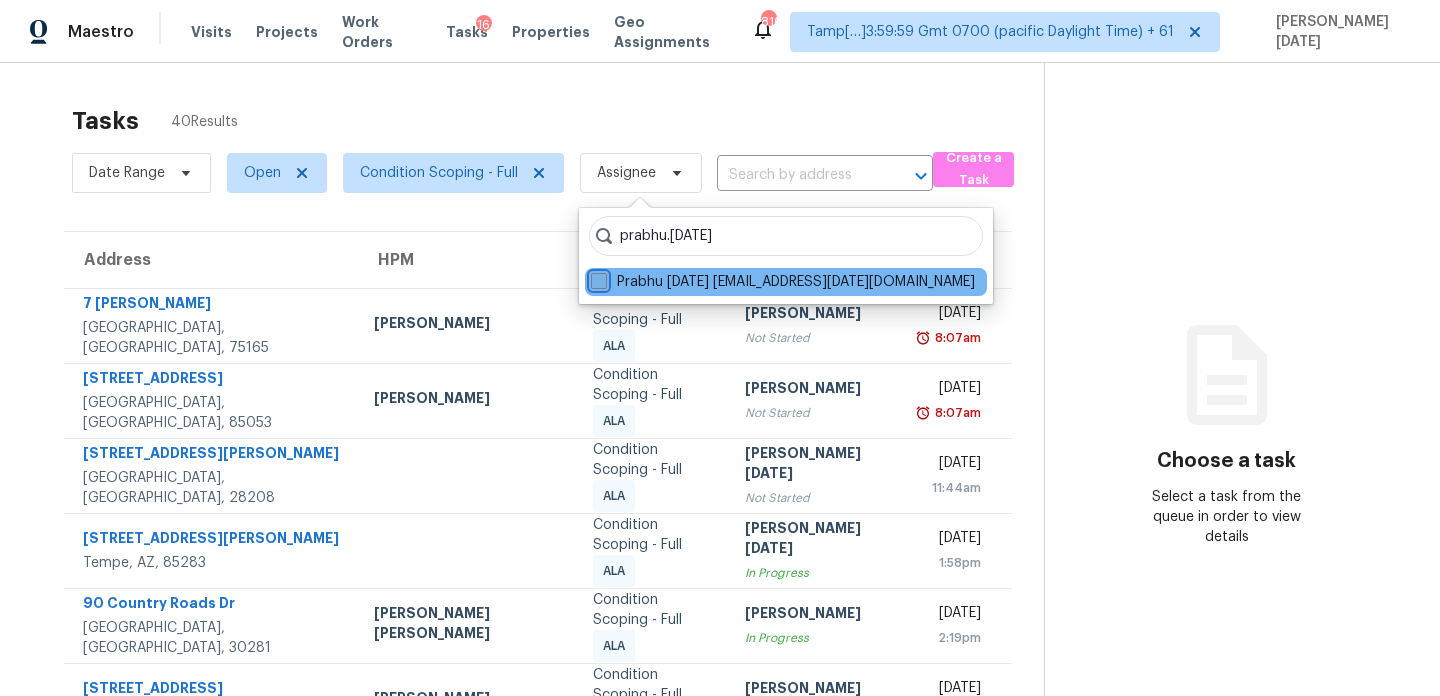 click on "Prabhu Raja
prabhu.raja@opendoor.com" at bounding box center (597, 278) 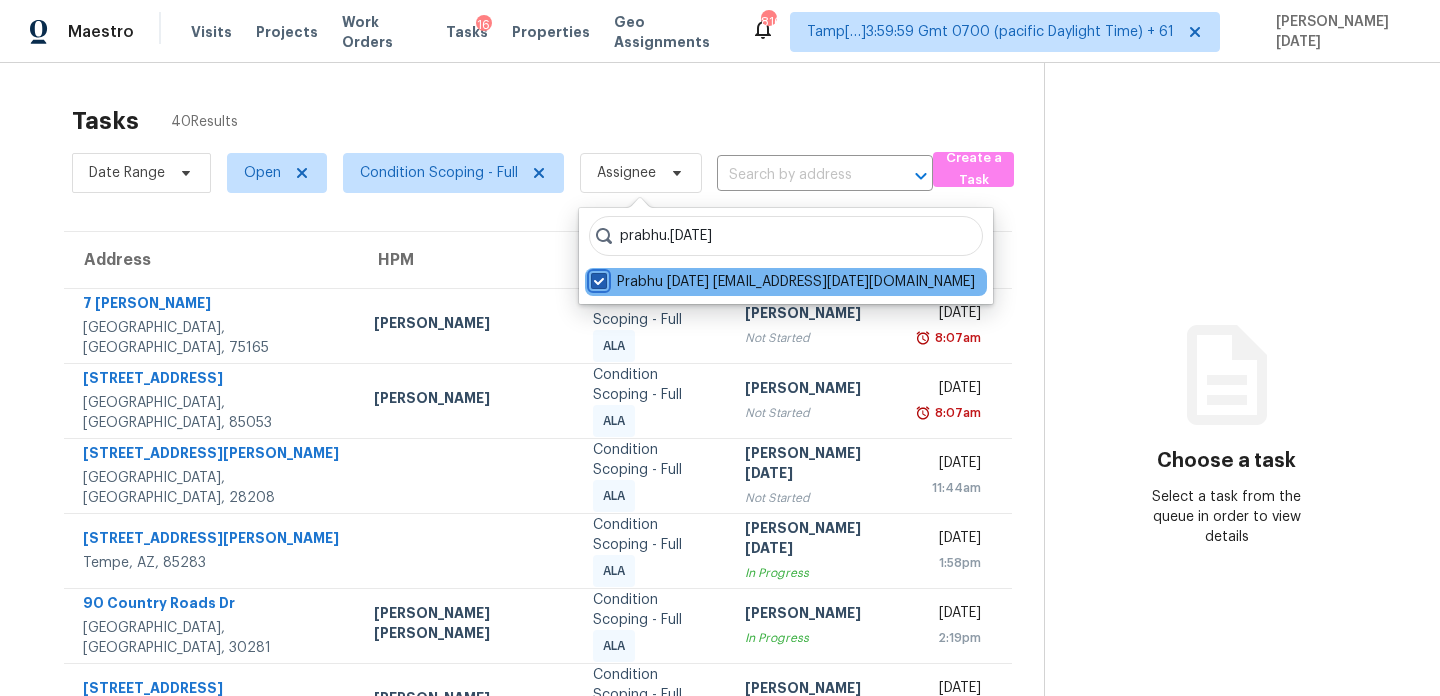 checkbox on "true" 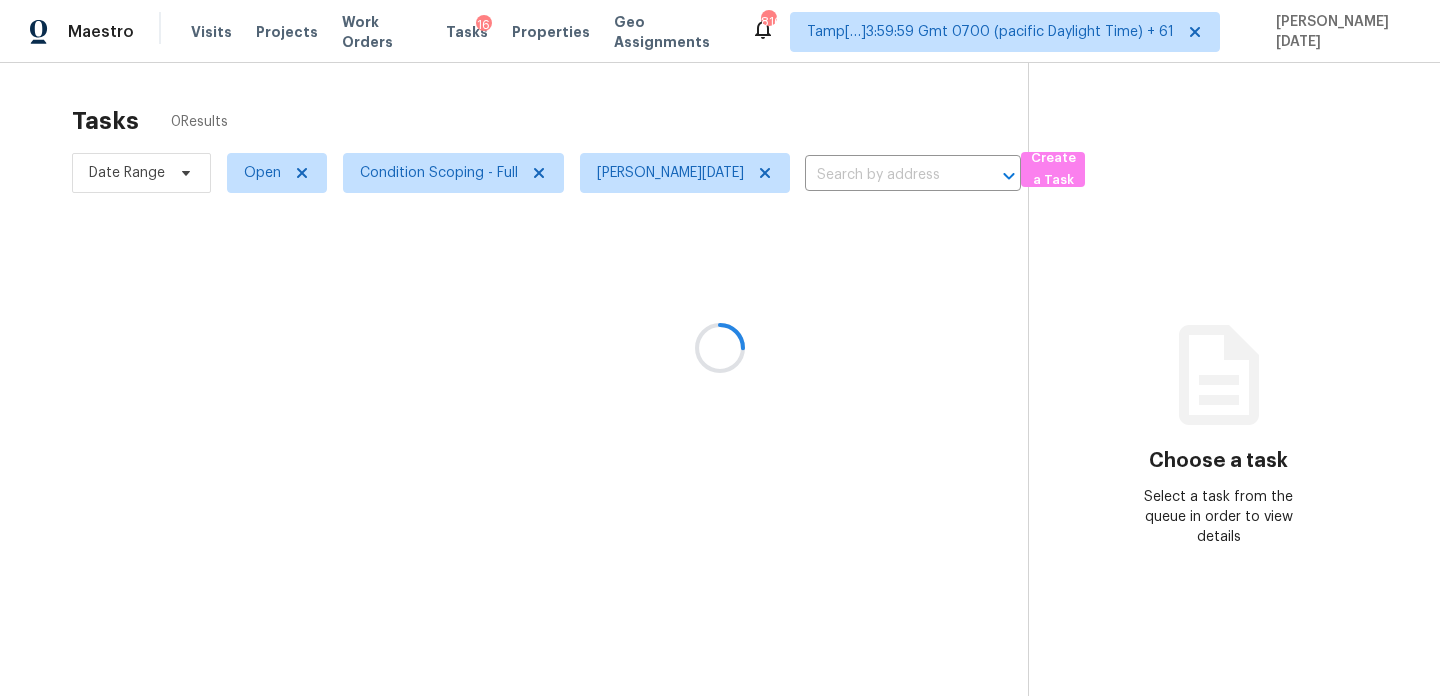 click at bounding box center [720, 348] 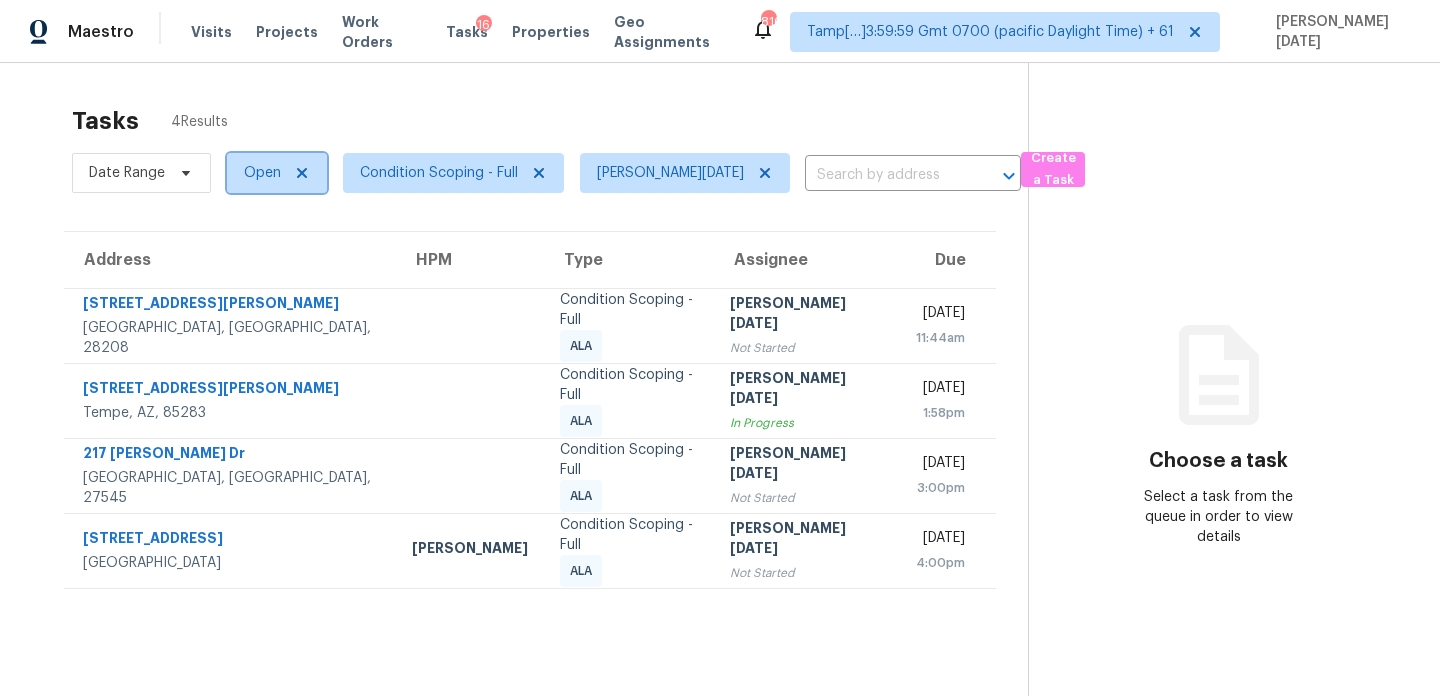 click on "Open" at bounding box center [277, 173] 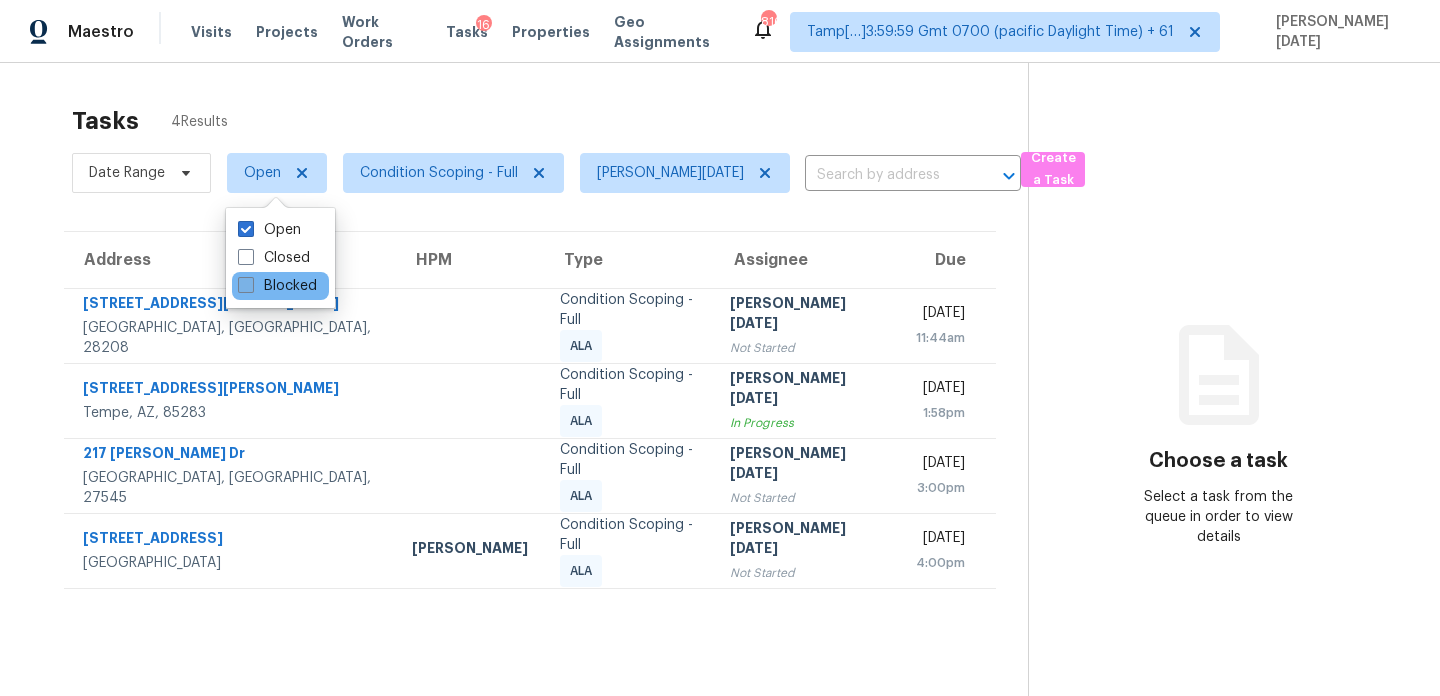 click on "Blocked" at bounding box center [277, 286] 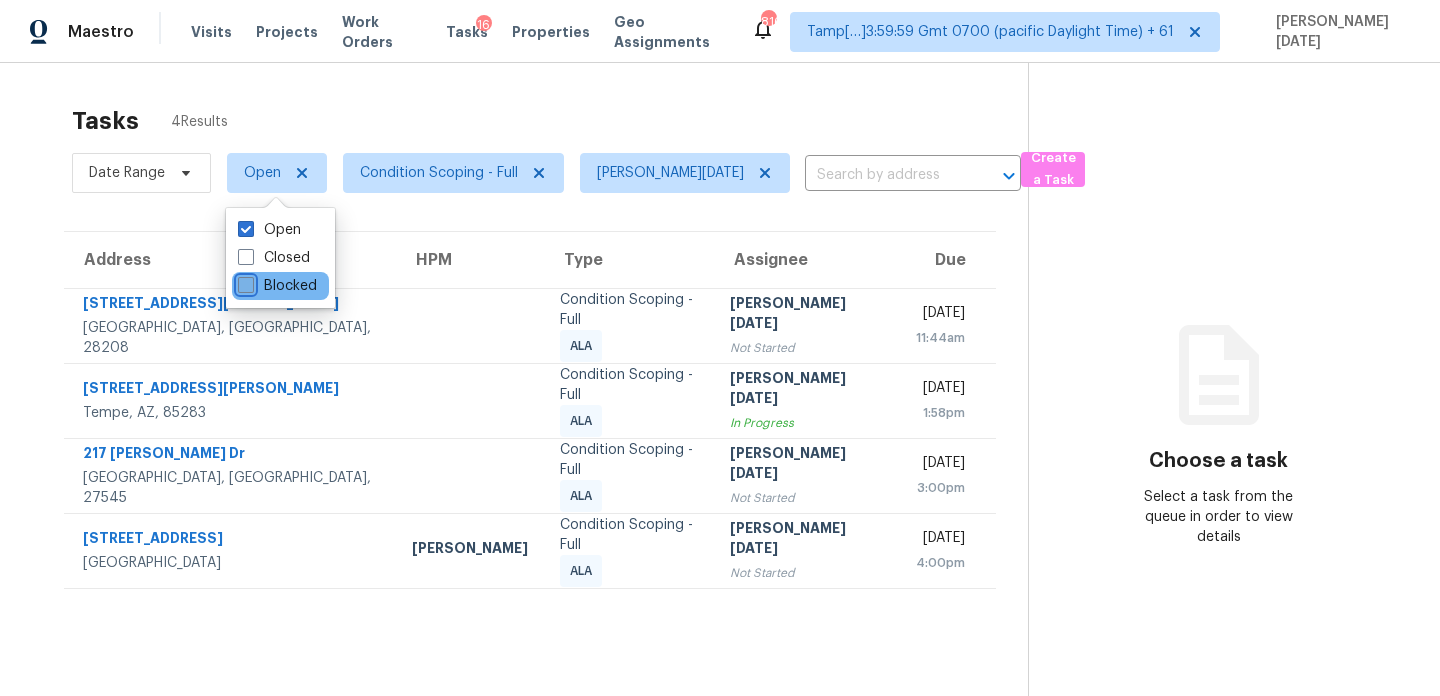 click on "Blocked" at bounding box center (244, 282) 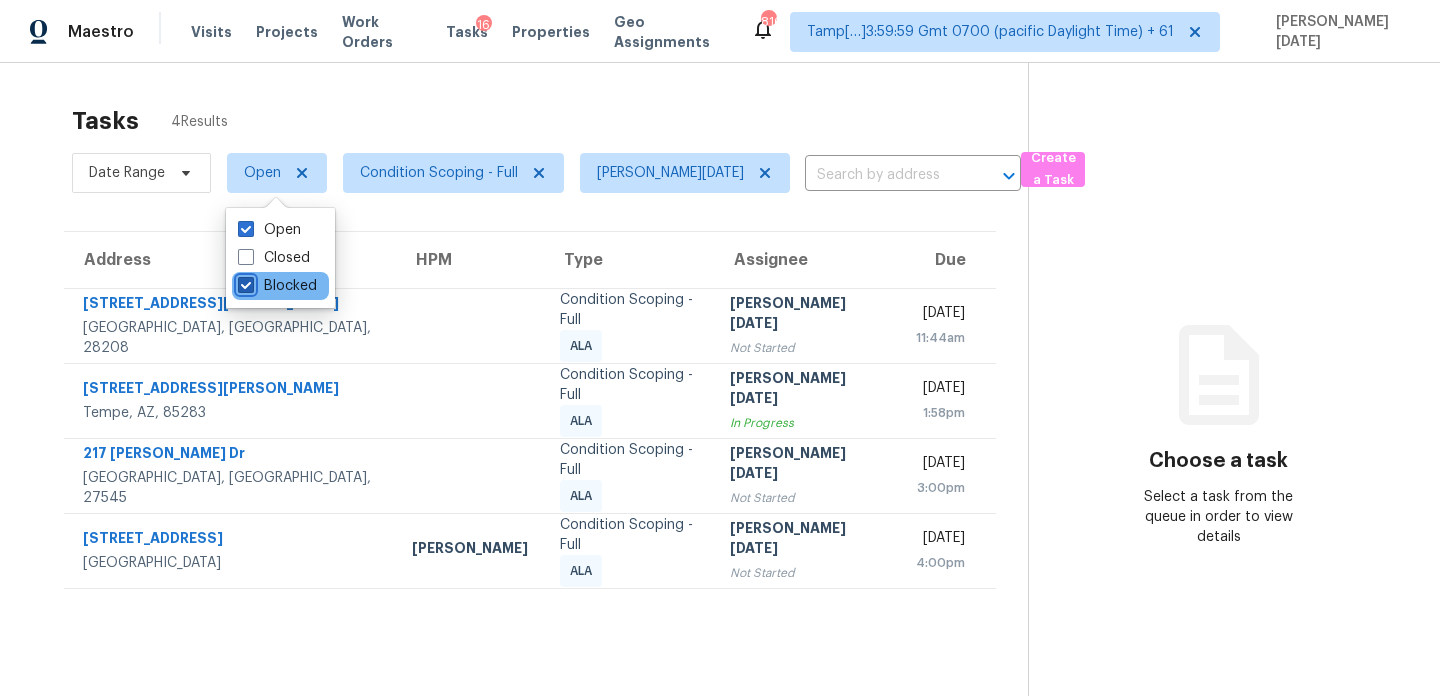 checkbox on "true" 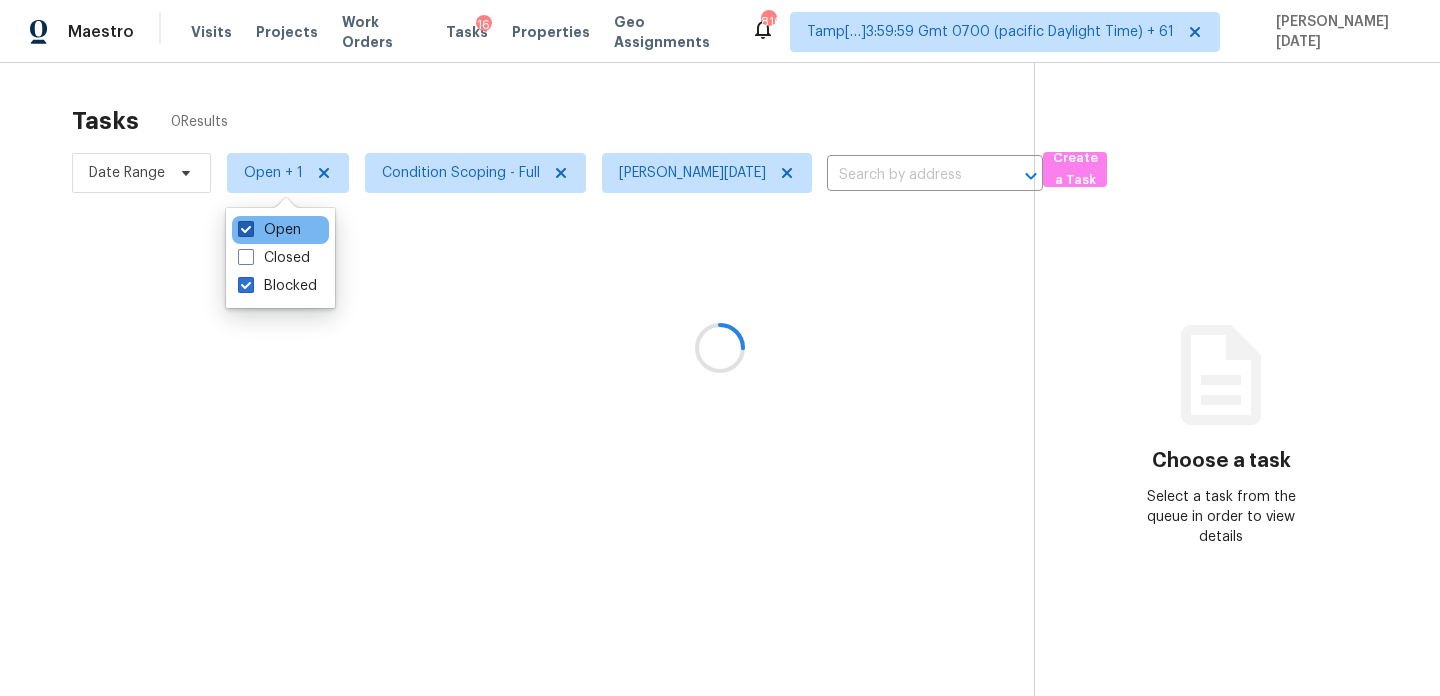 click on "Open" at bounding box center [269, 230] 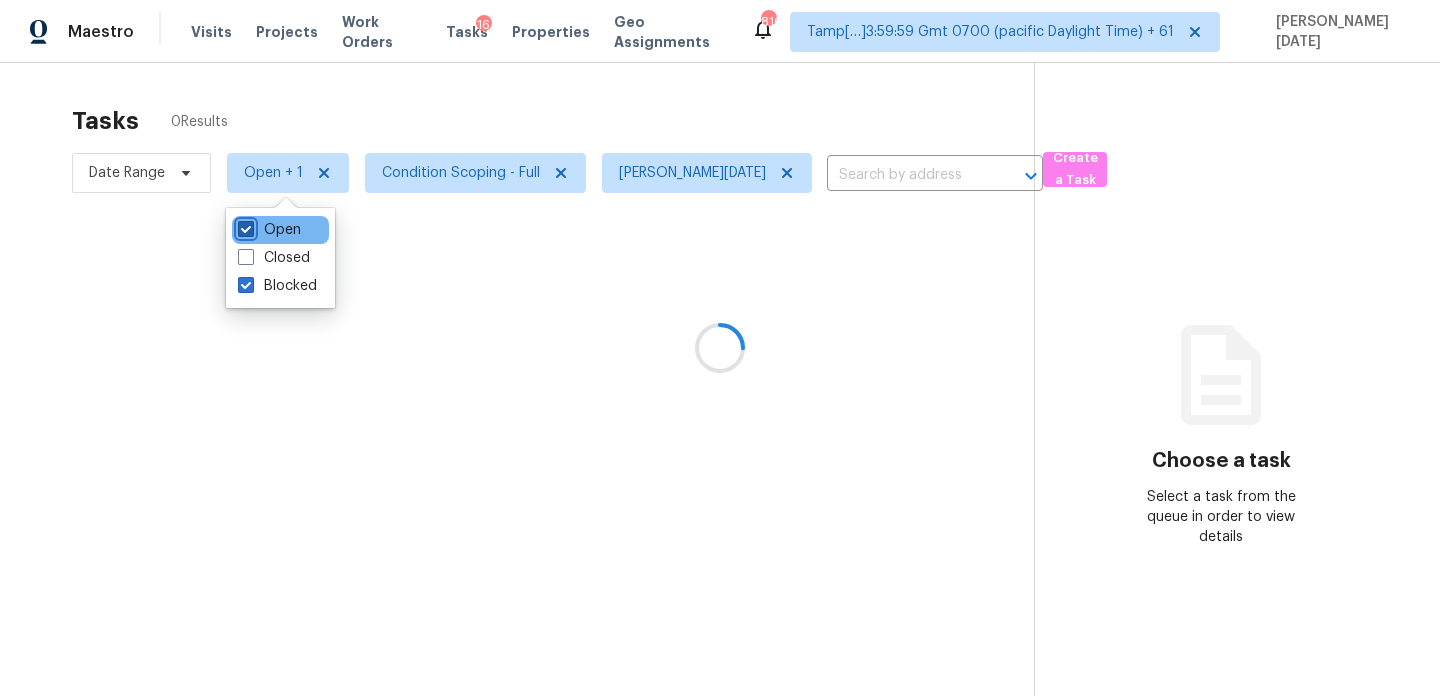 click on "Open" at bounding box center [244, 226] 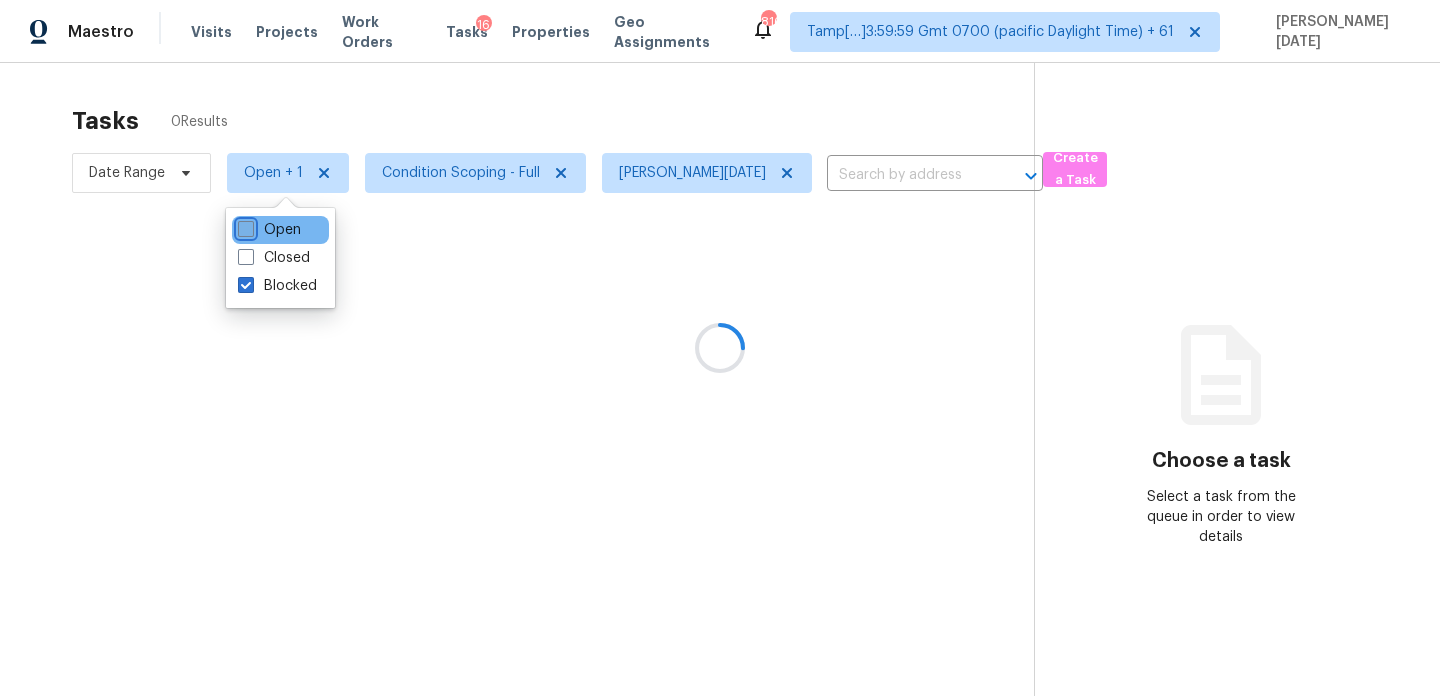 checkbox on "false" 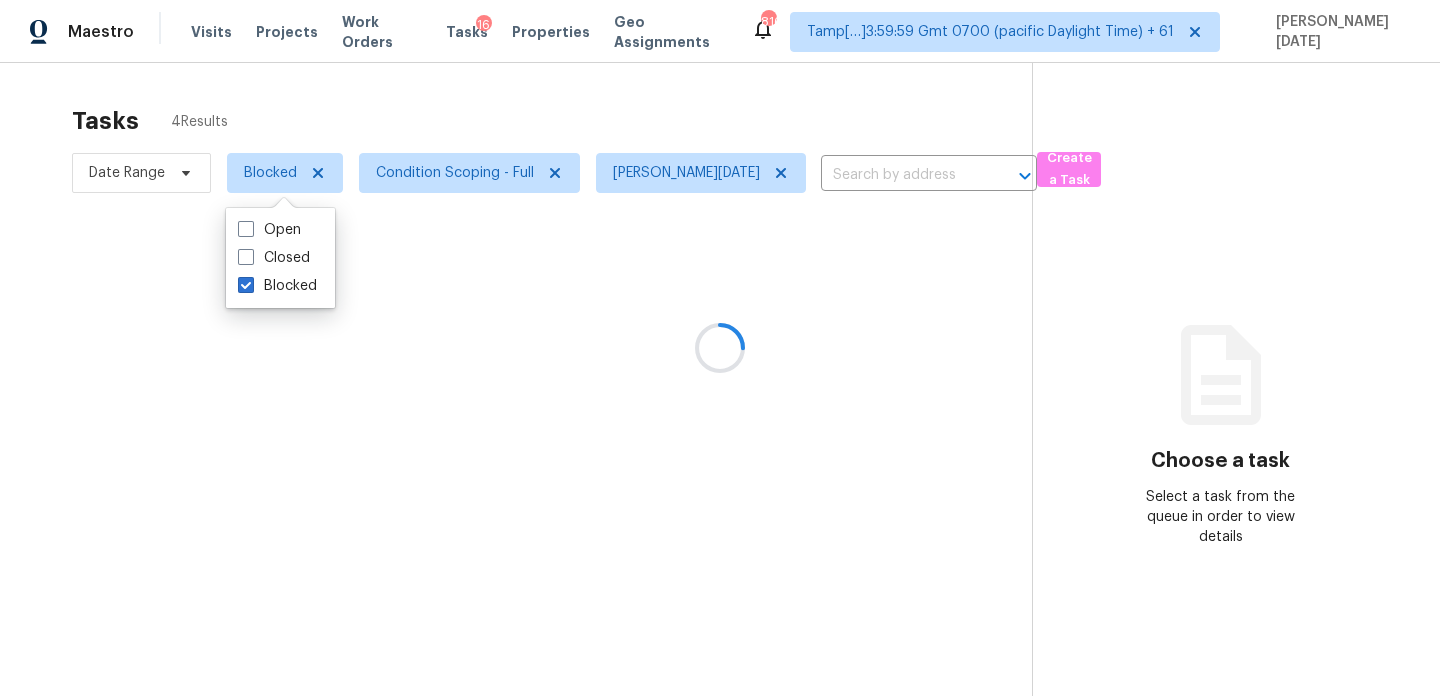 click at bounding box center (720, 348) 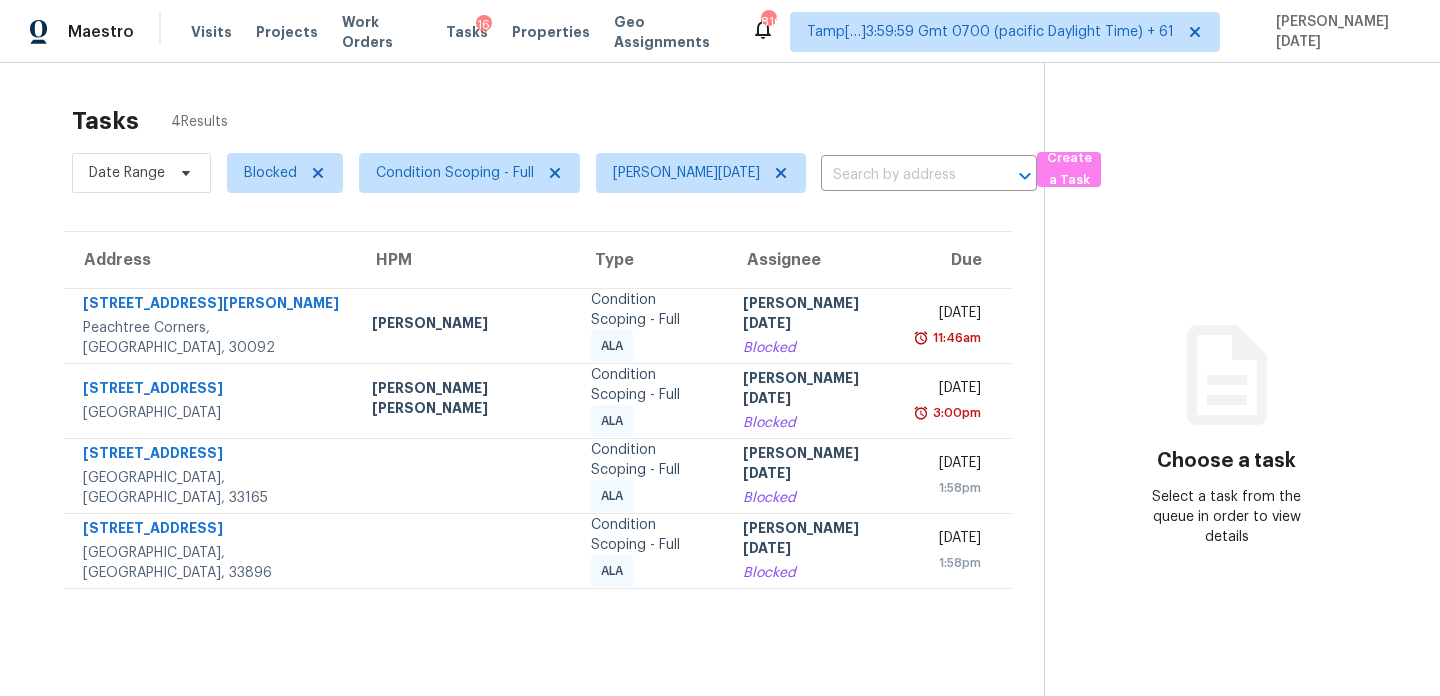 click on "Tasks 4  Results" at bounding box center (558, 121) 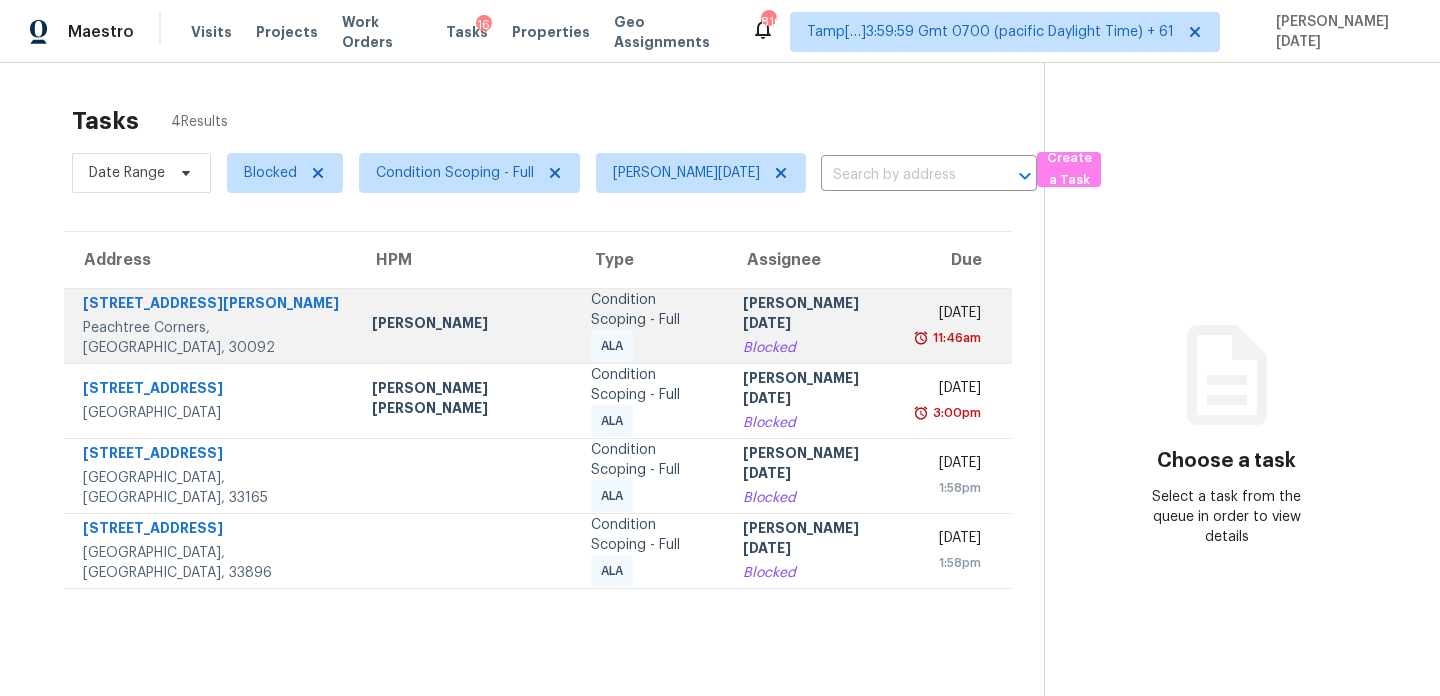 click on "Condition Scoping - Full ALA" at bounding box center (651, 325) 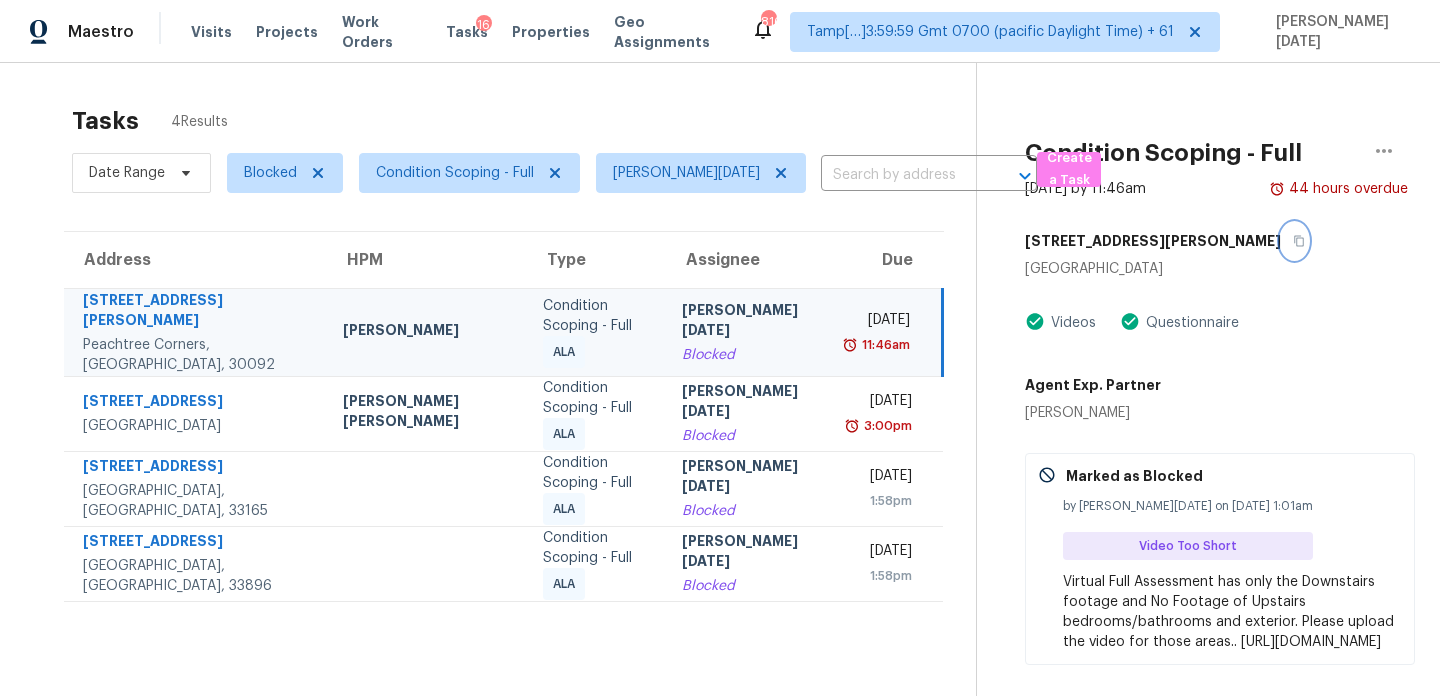 click 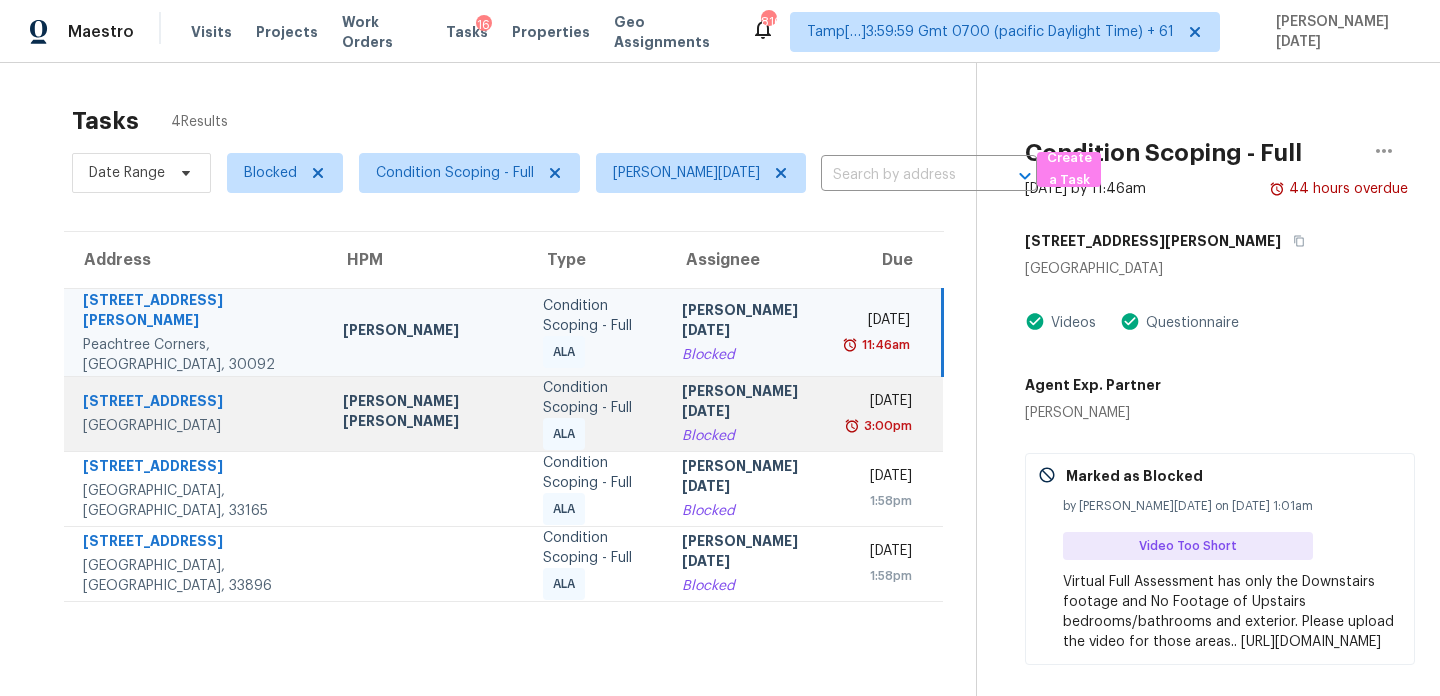 click on "Wed, Jul 9th 2025" at bounding box center [881, 403] 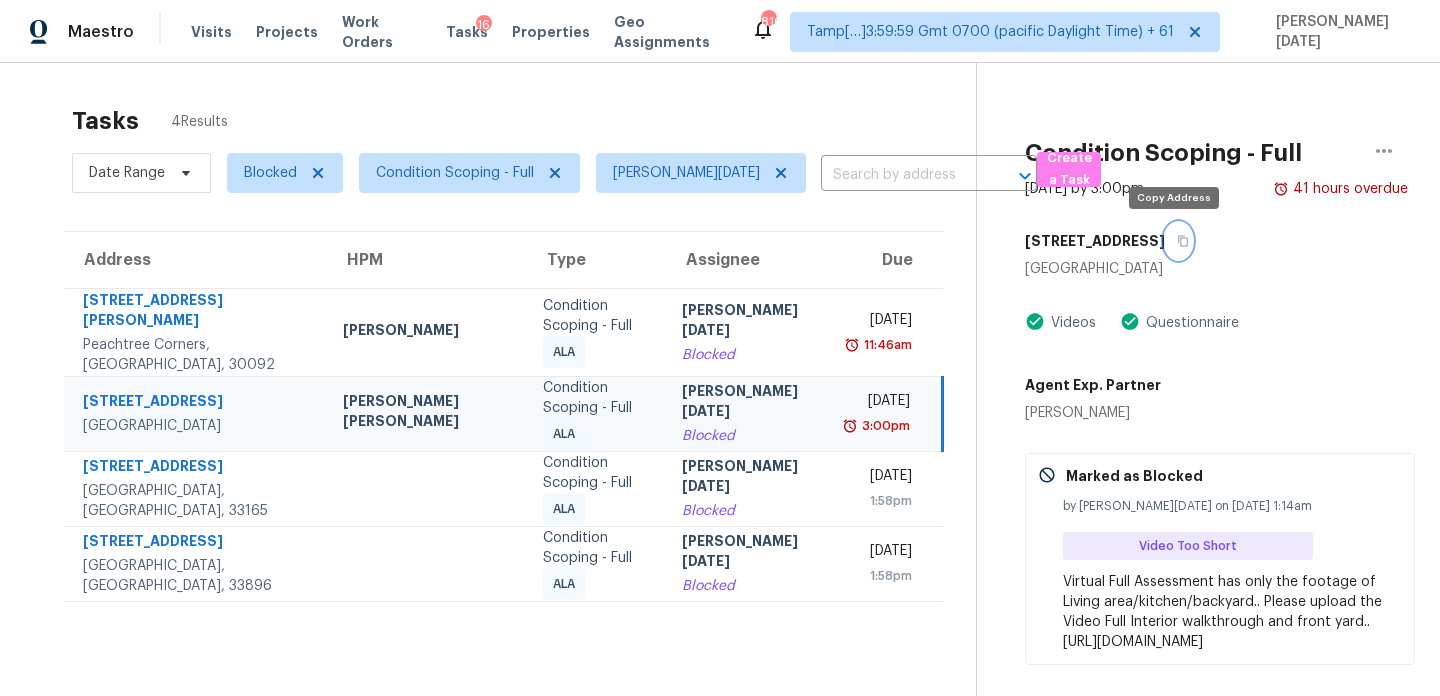 click 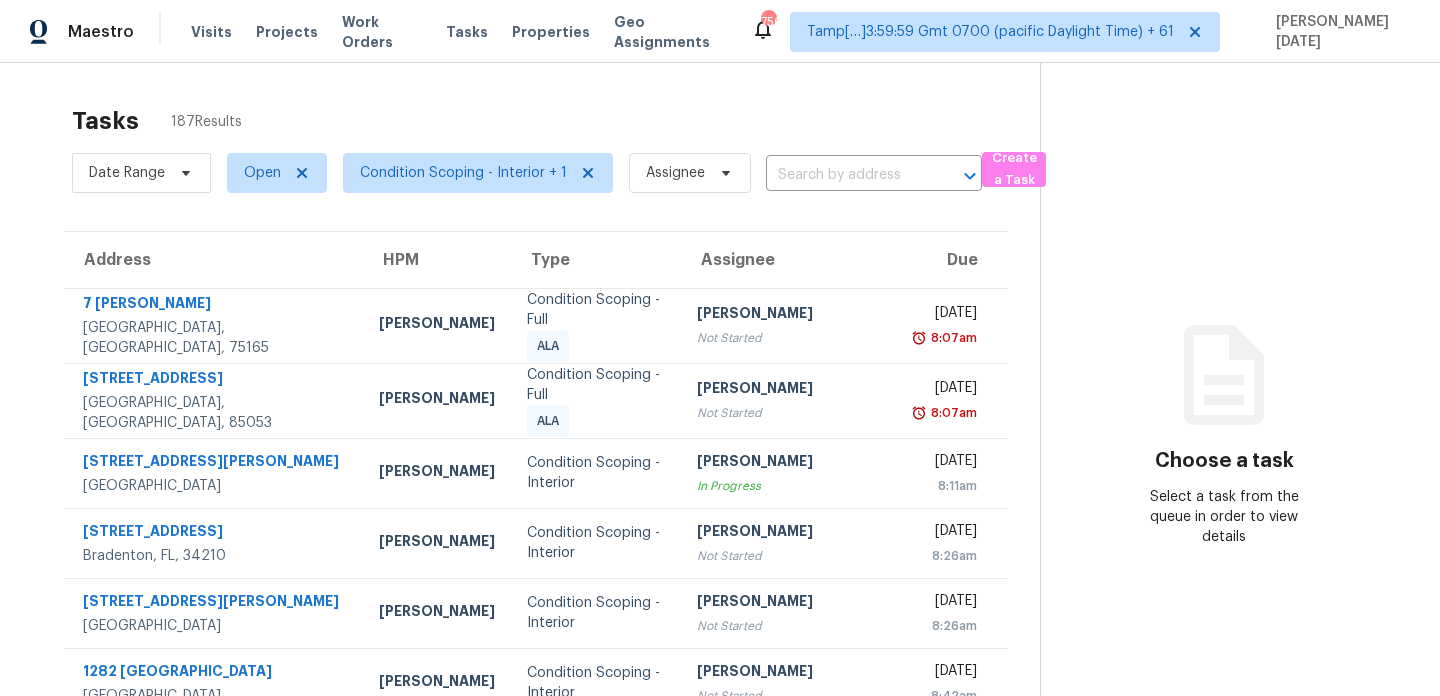scroll, scrollTop: 0, scrollLeft: 0, axis: both 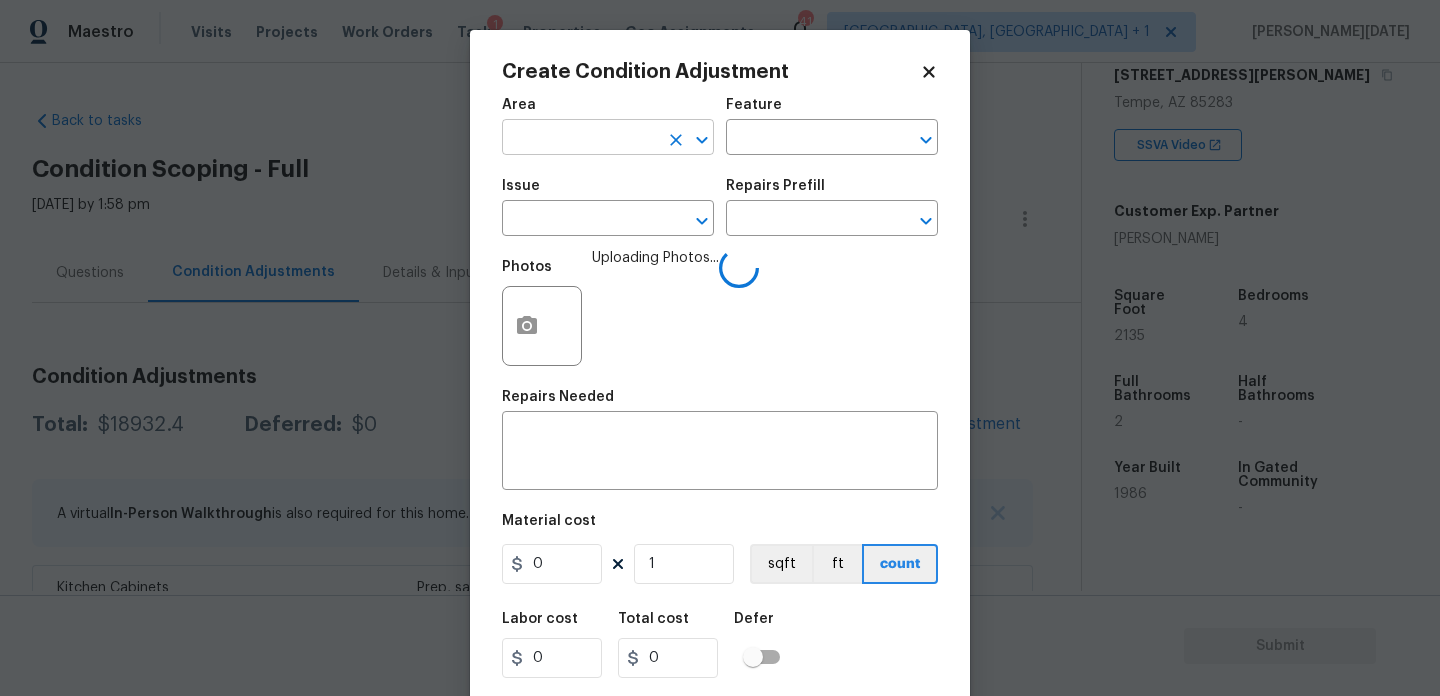 click at bounding box center (580, 139) 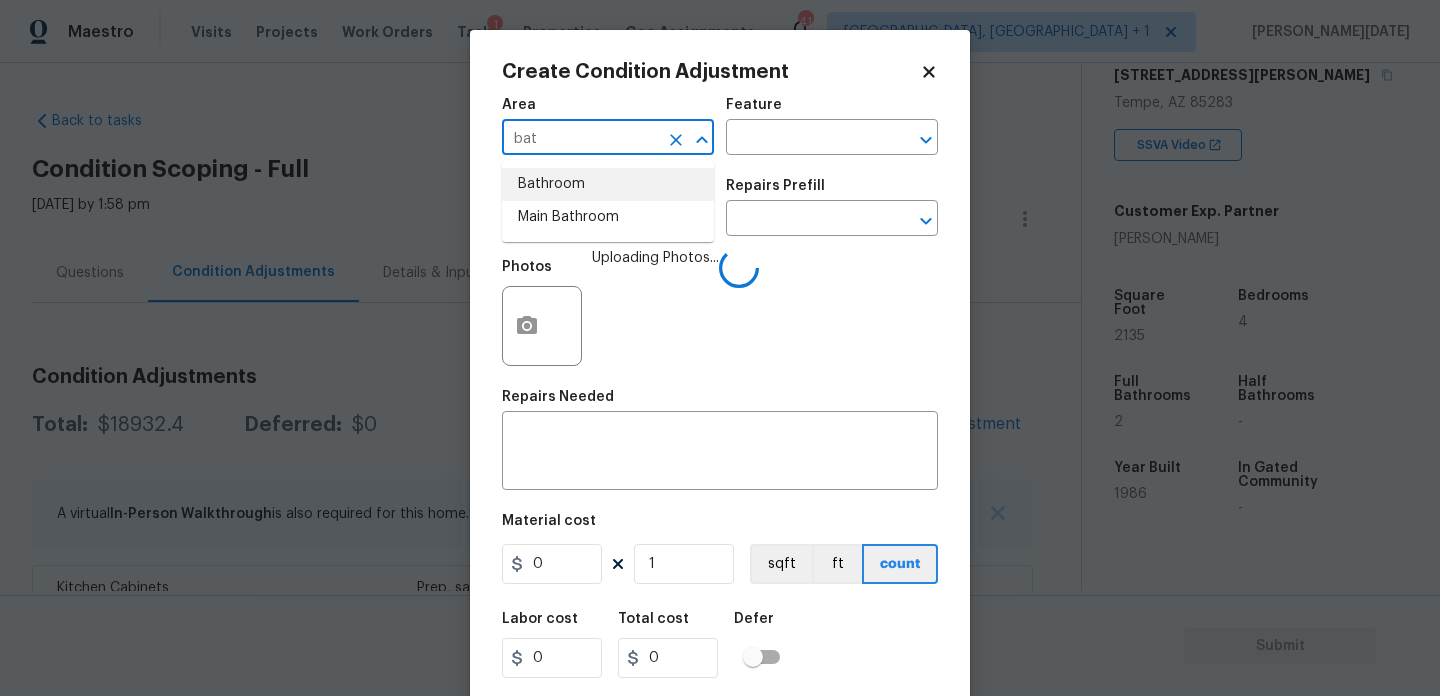 click on "Bathroom" at bounding box center (608, 184) 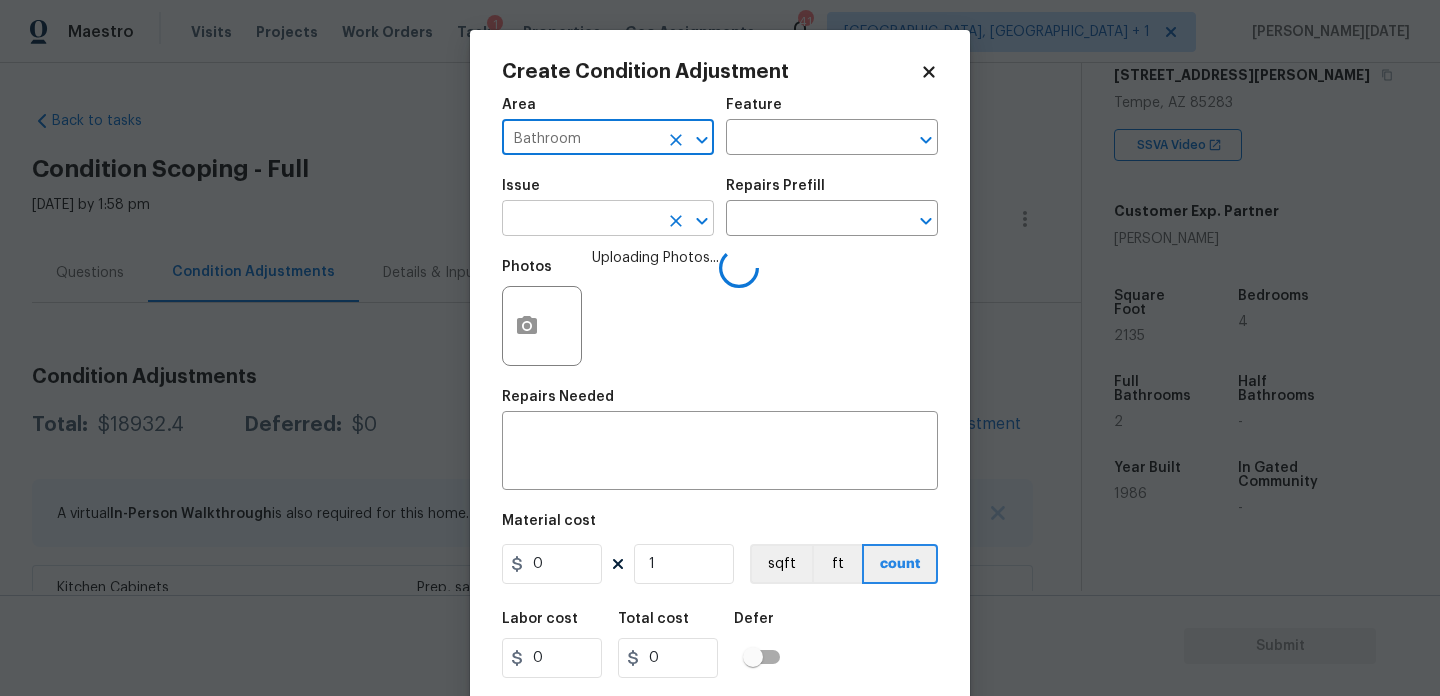 type on "Bathroom" 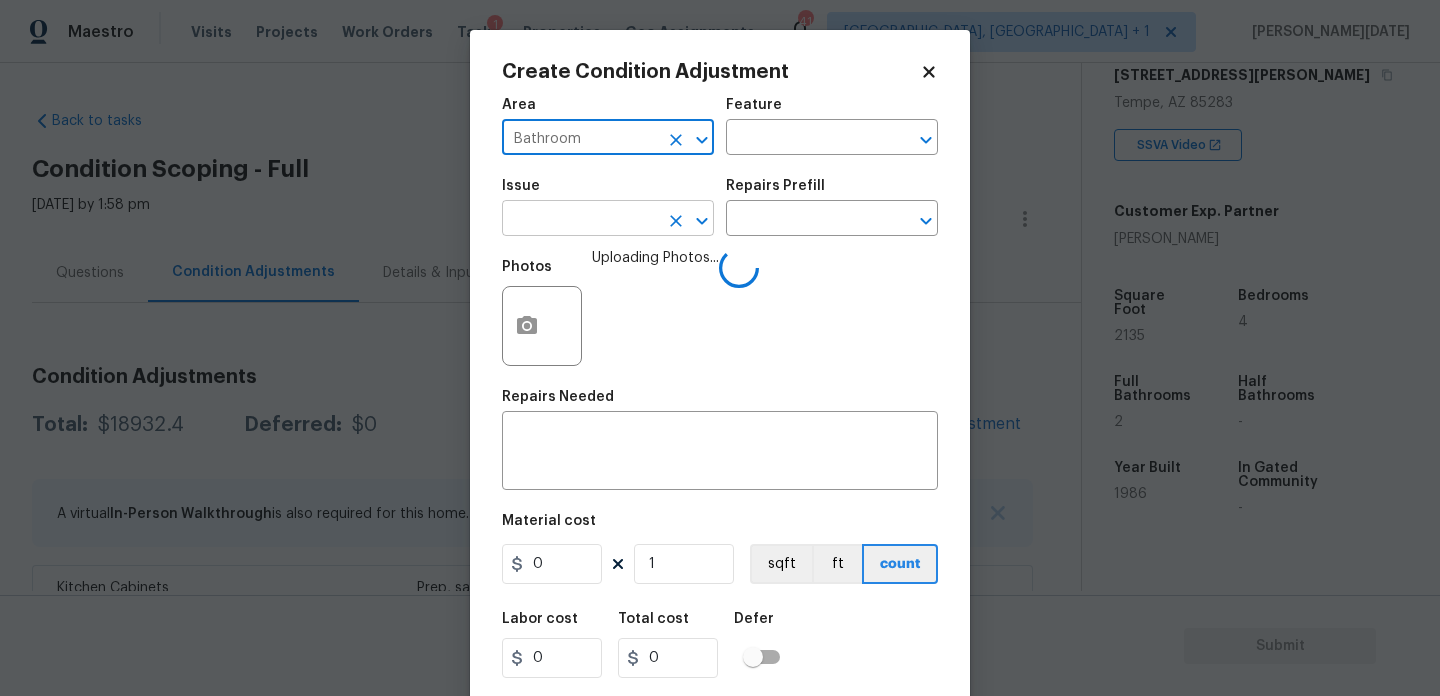 click at bounding box center [580, 220] 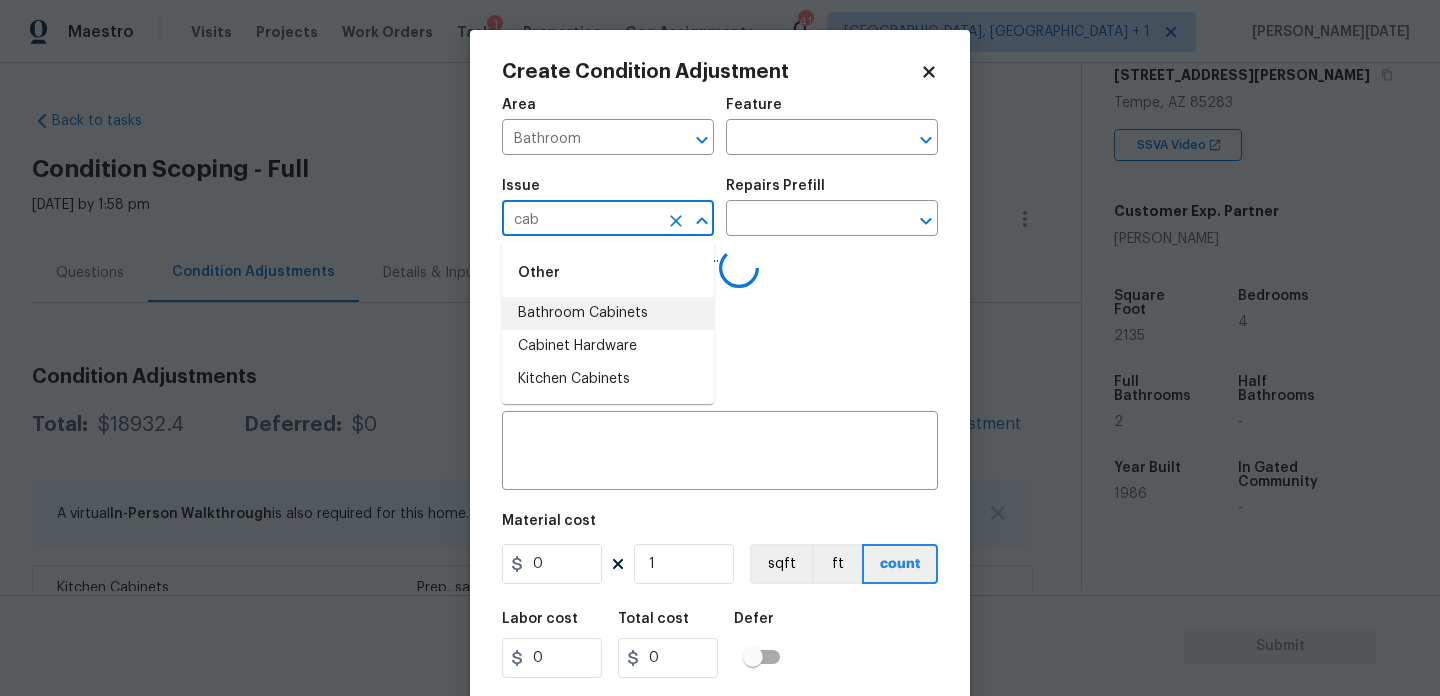 click on "Bathroom Cabinets" at bounding box center (608, 313) 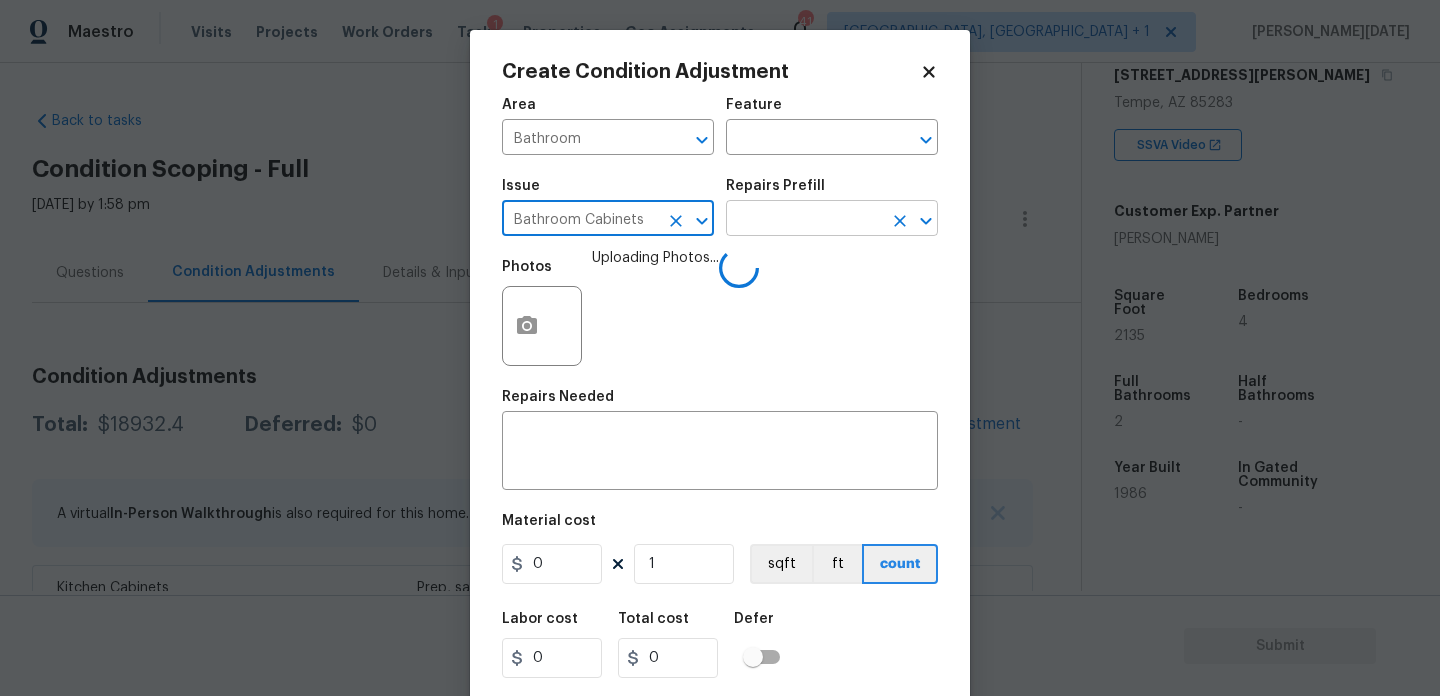 type on "Bathroom Cabinets" 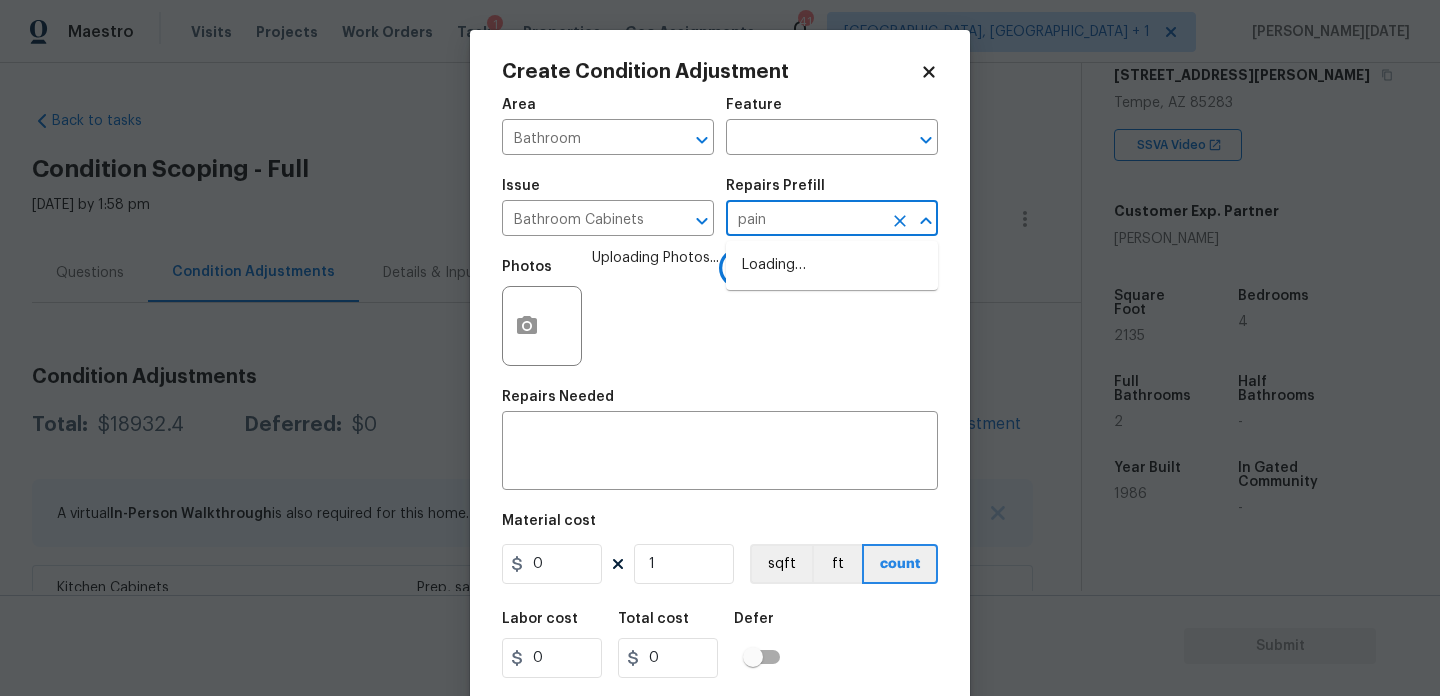 type on "paint" 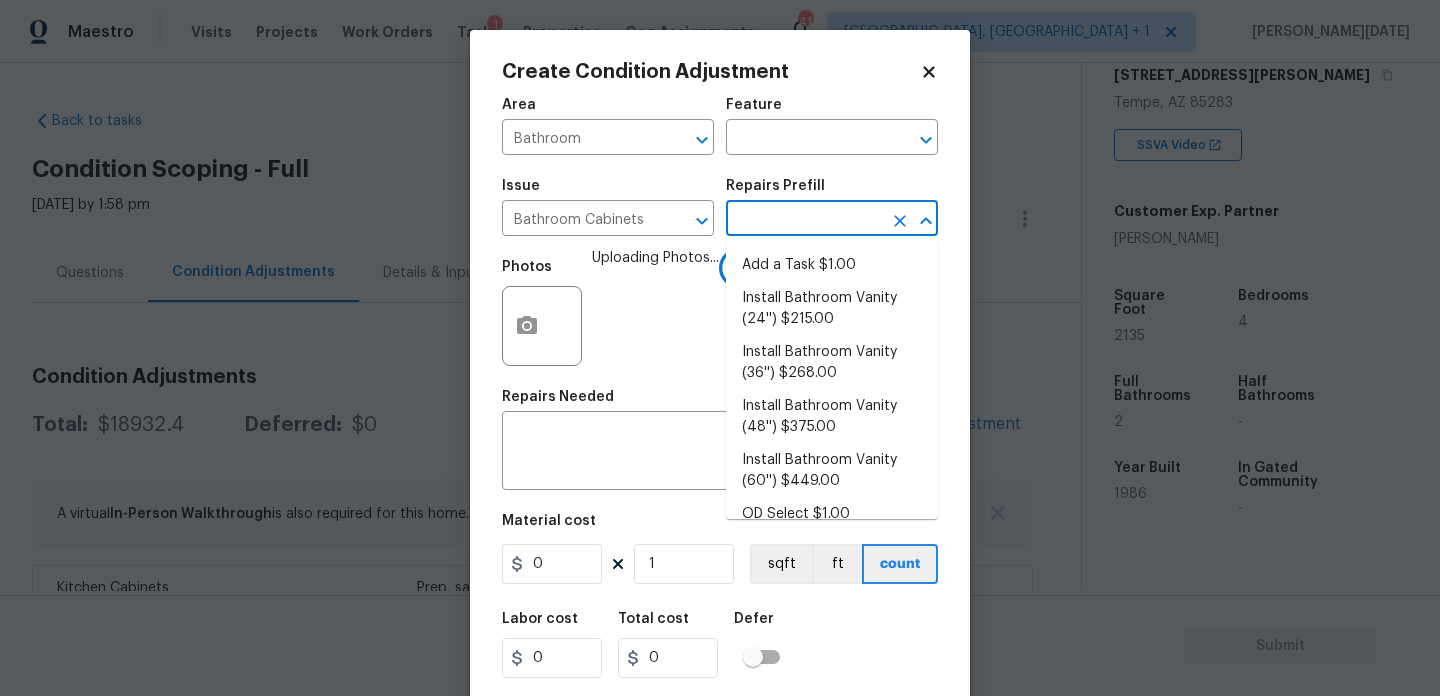 click at bounding box center (804, 220) 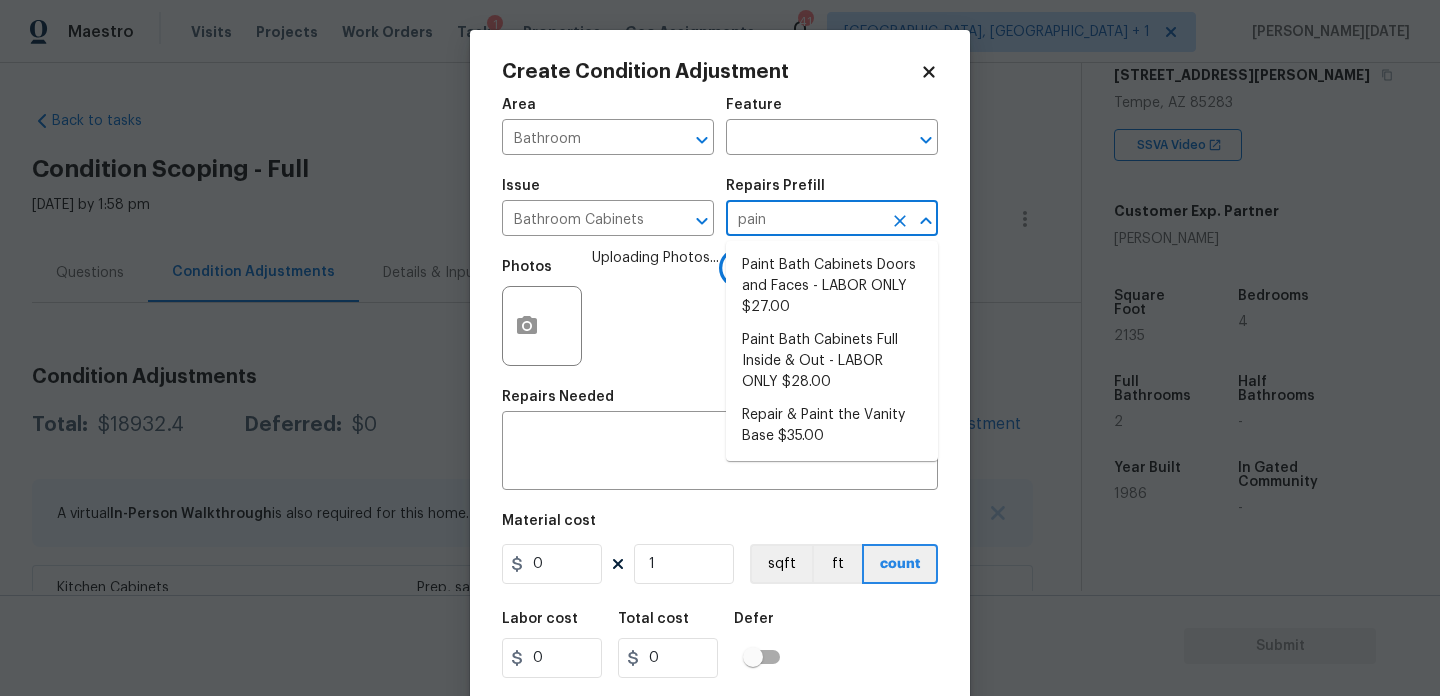 type on "paint" 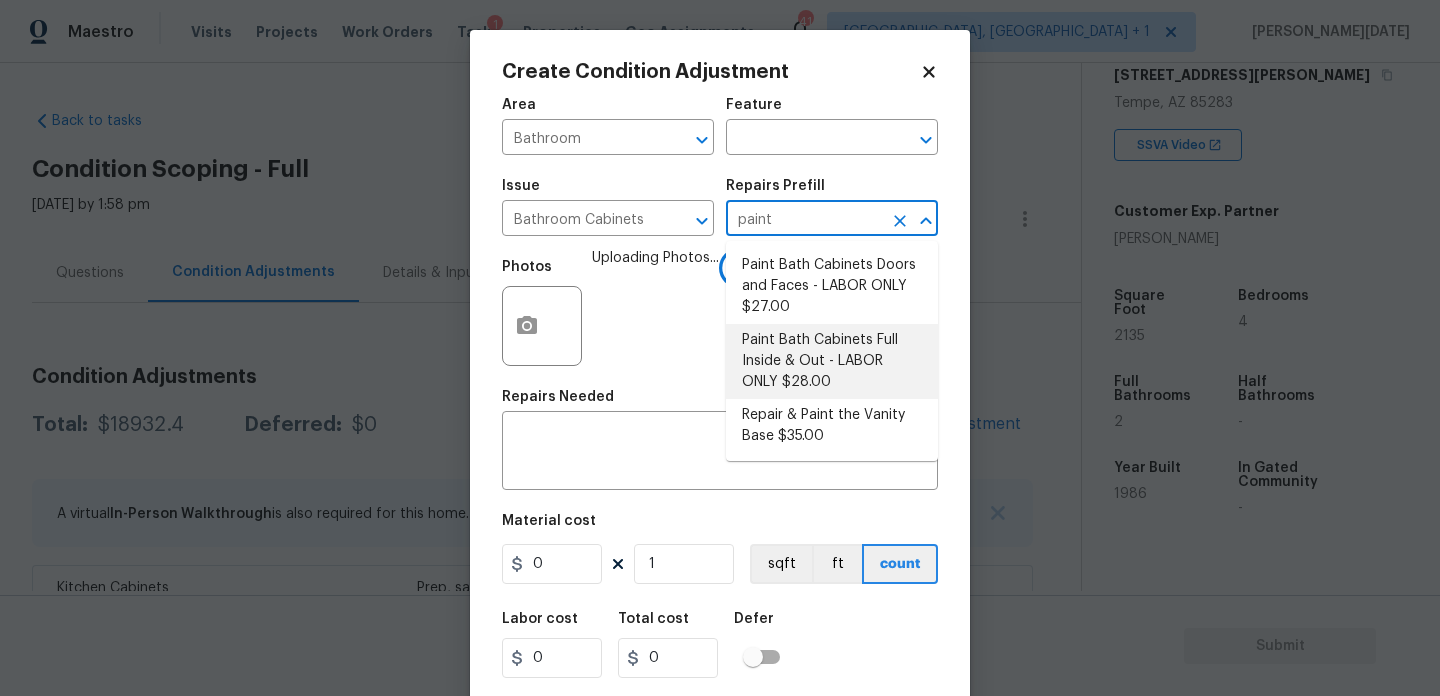 click on "Paint Bath Cabinets Full Inside & Out - LABOR ONLY $28.00" at bounding box center [832, 361] 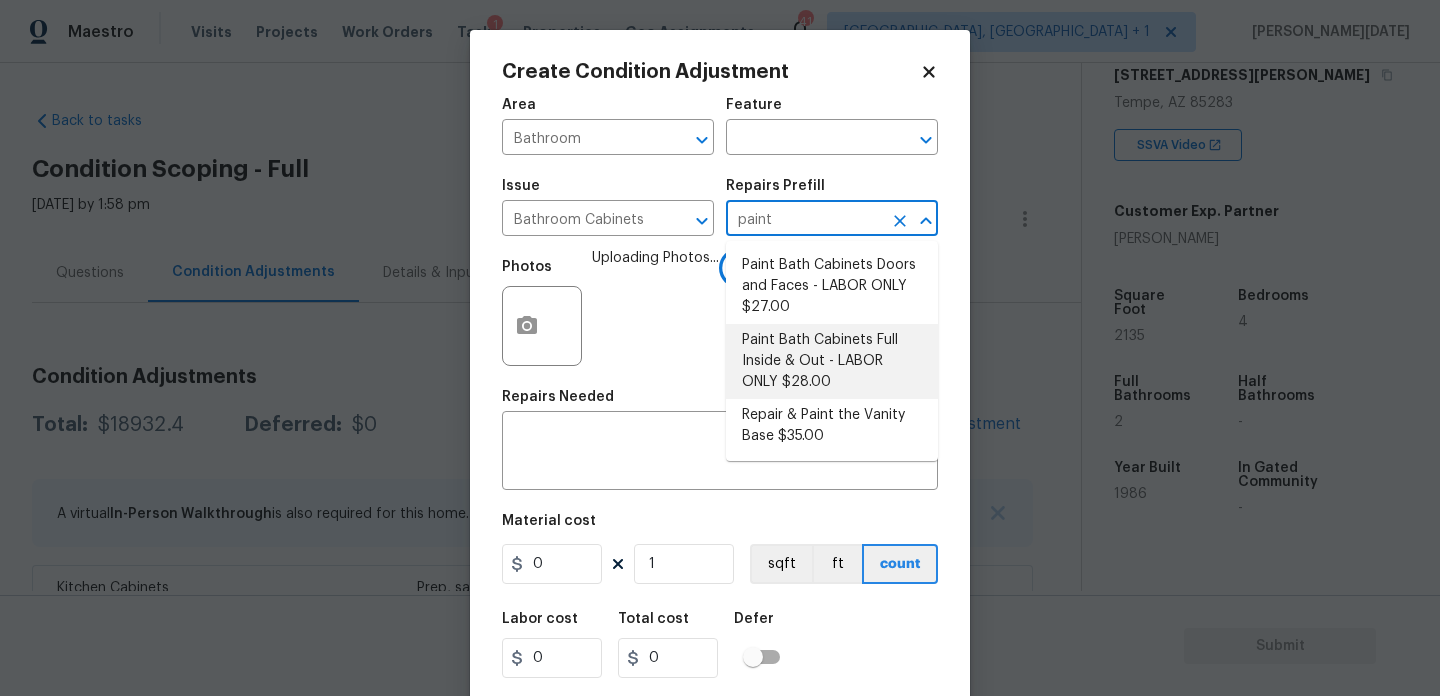 type on "28" 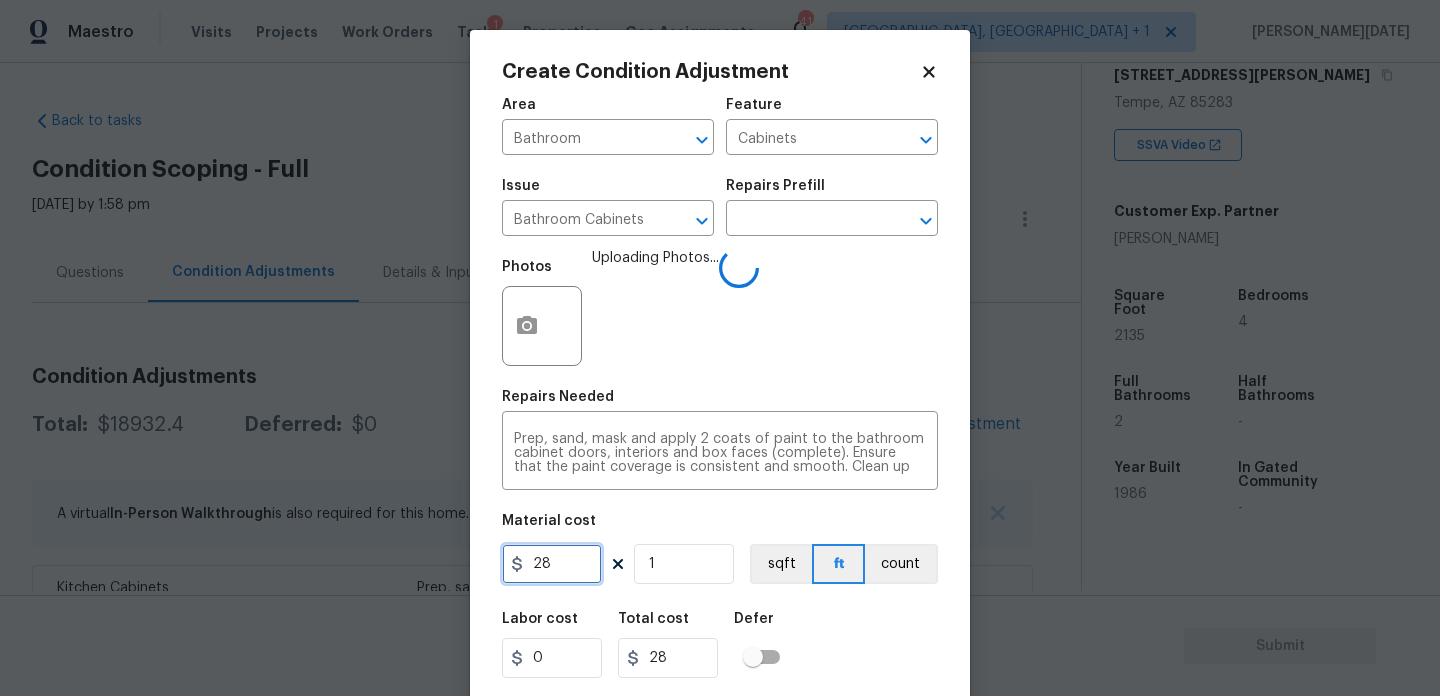 drag, startPoint x: 562, startPoint y: 571, endPoint x: 488, endPoint y: 571, distance: 74 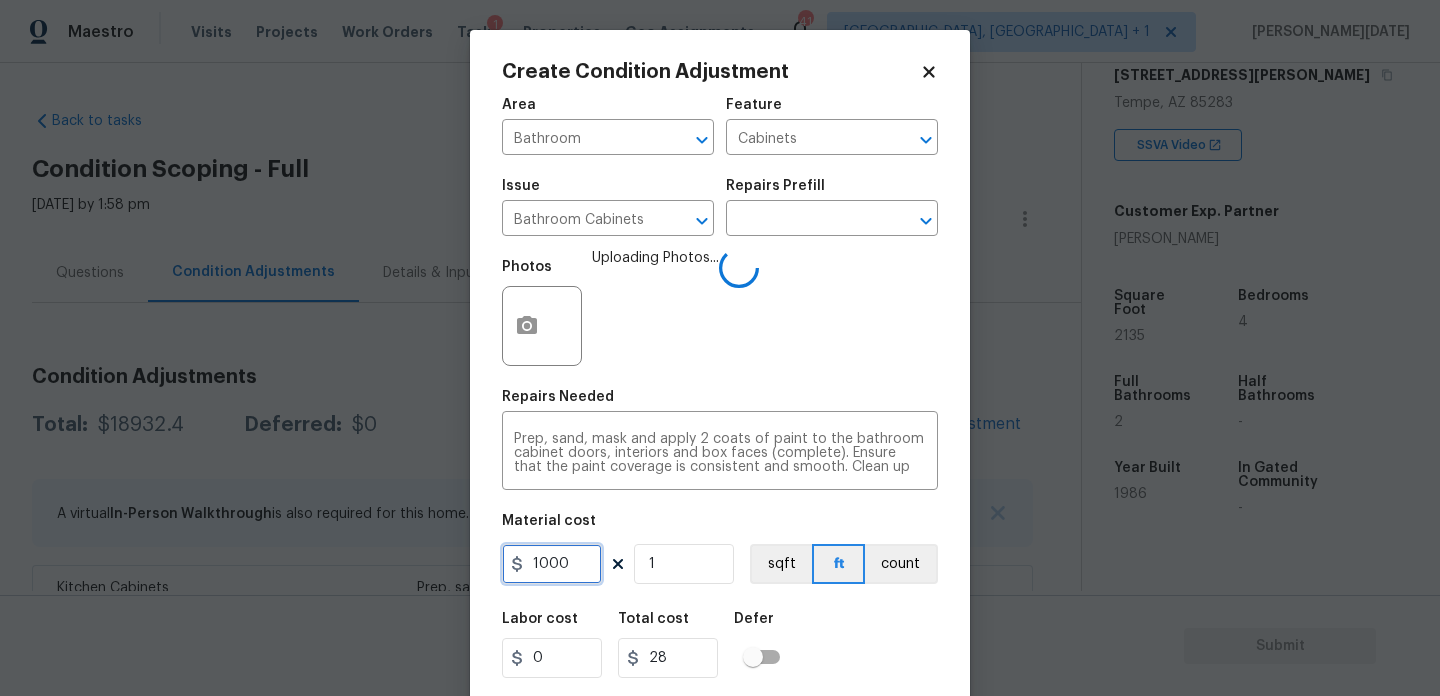 type on "1000" 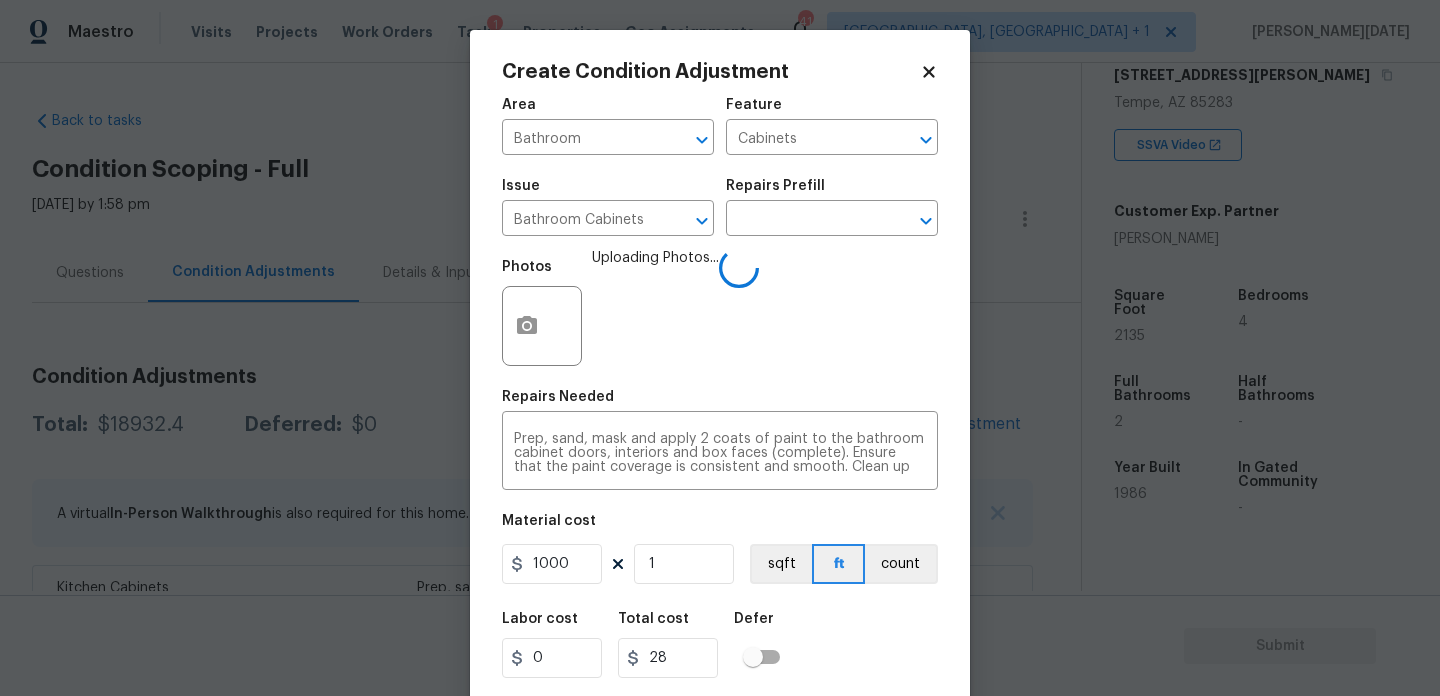 click on "Photos Uploading Photos..." at bounding box center (720, 313) 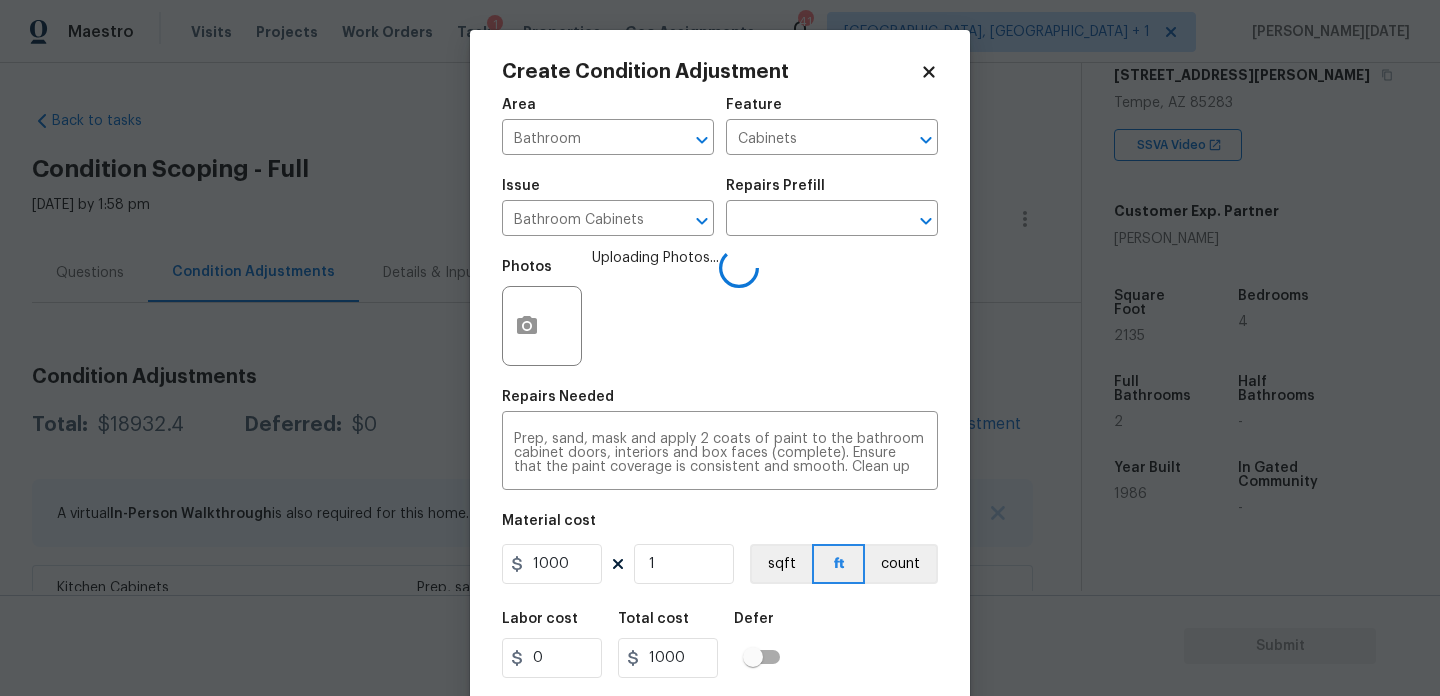 scroll, scrollTop: 51, scrollLeft: 0, axis: vertical 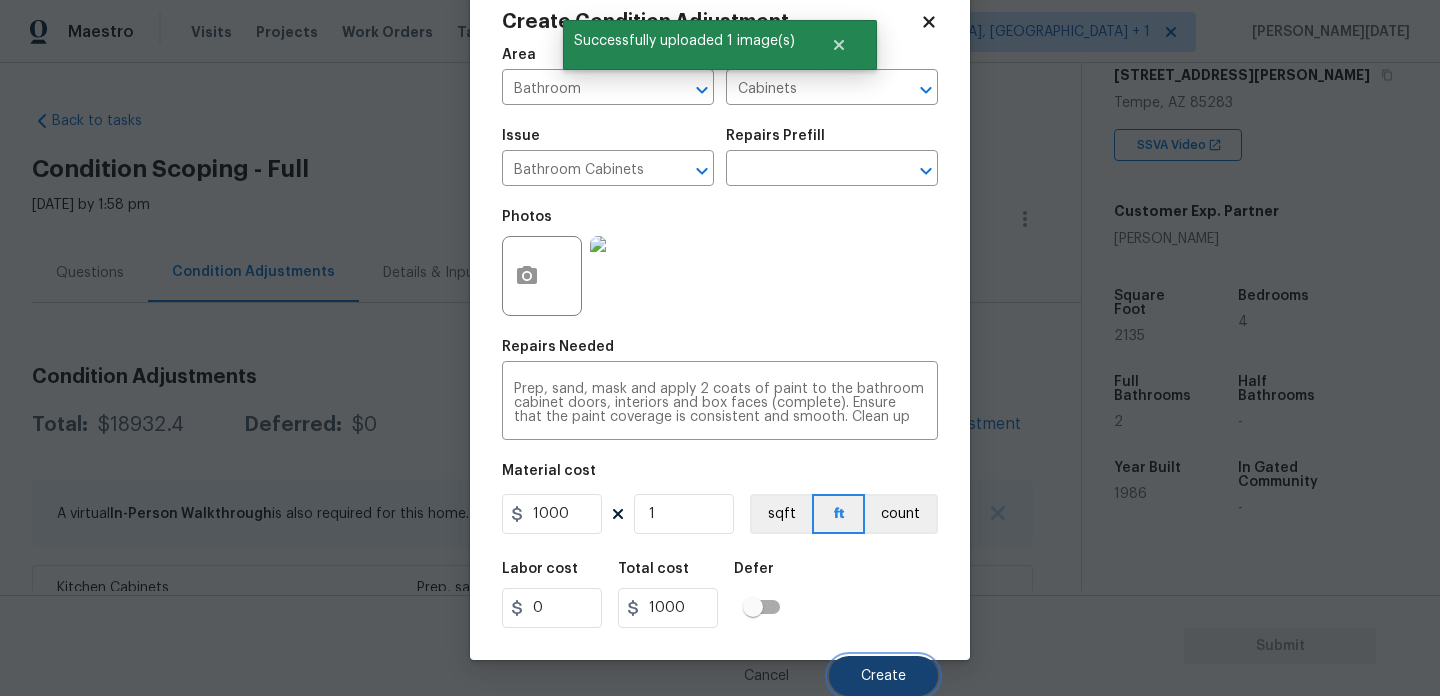 click on "Create" at bounding box center [883, 676] 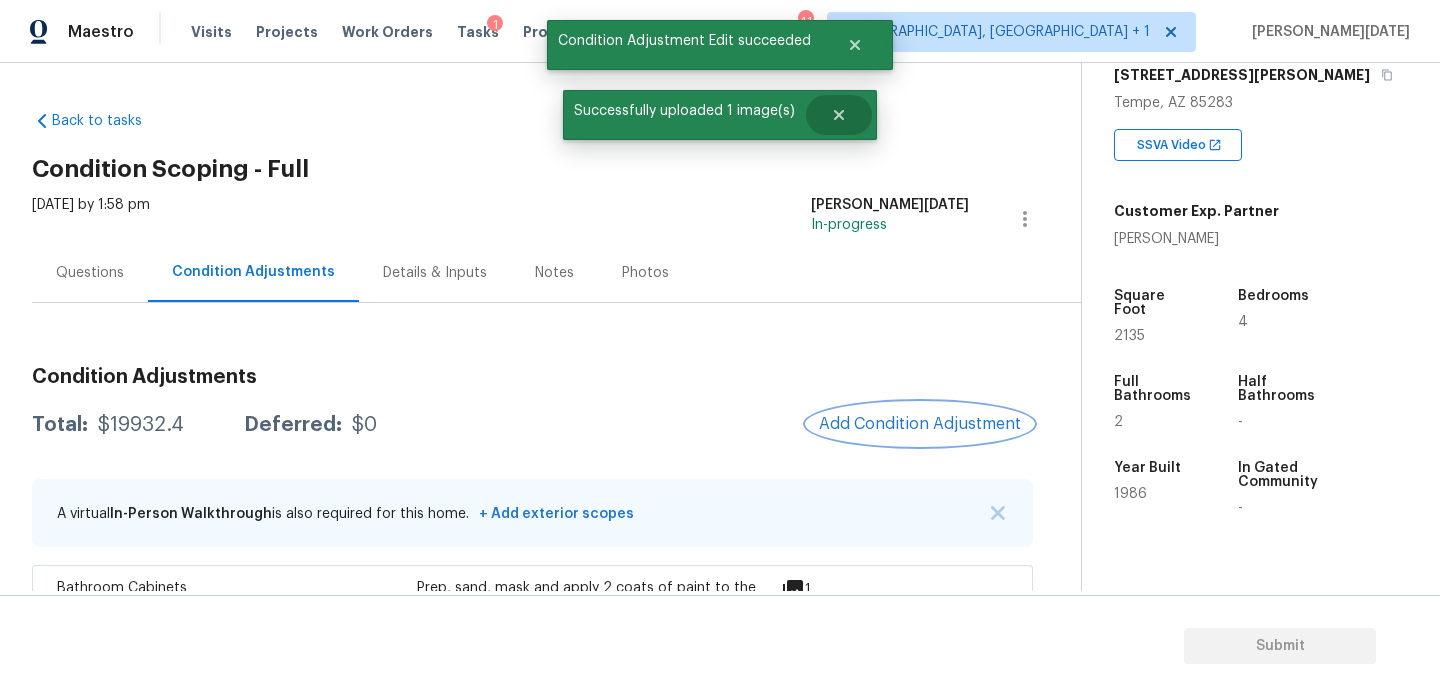 scroll, scrollTop: 0, scrollLeft: 0, axis: both 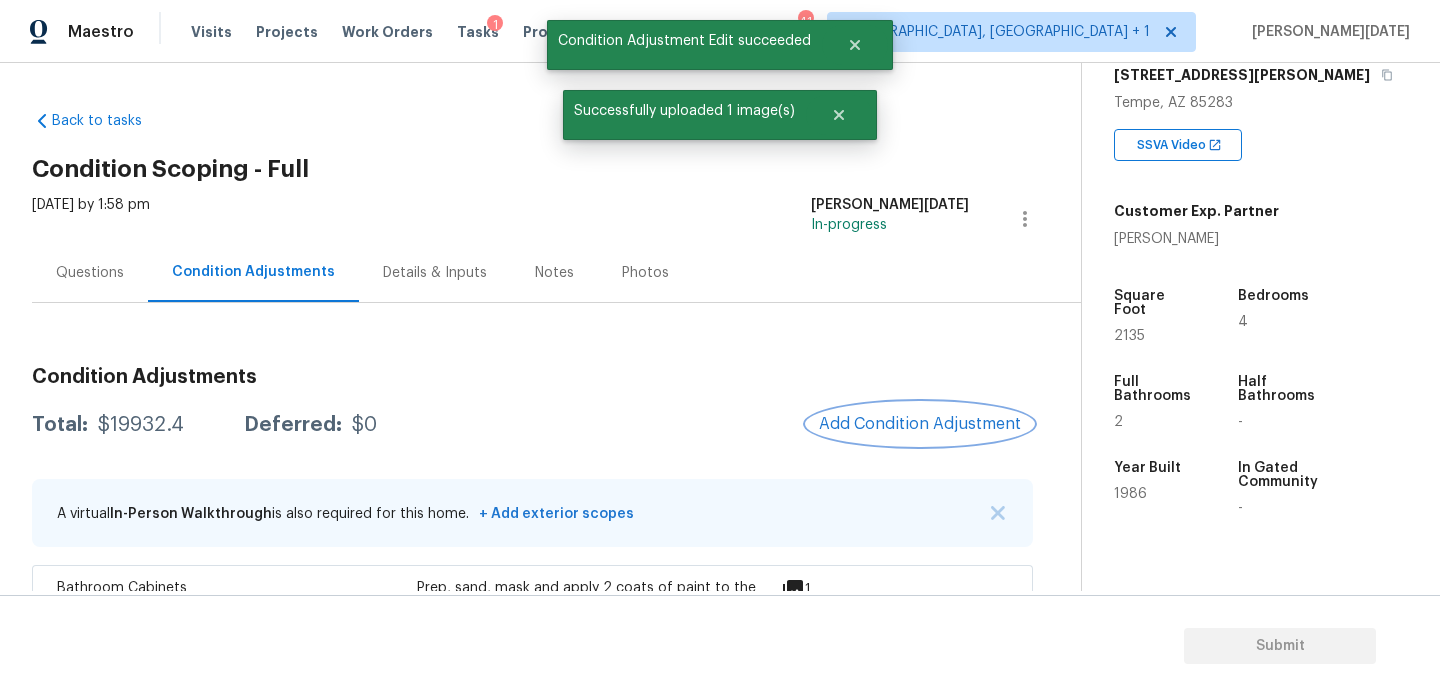 click on "Add Condition Adjustment" at bounding box center [920, 424] 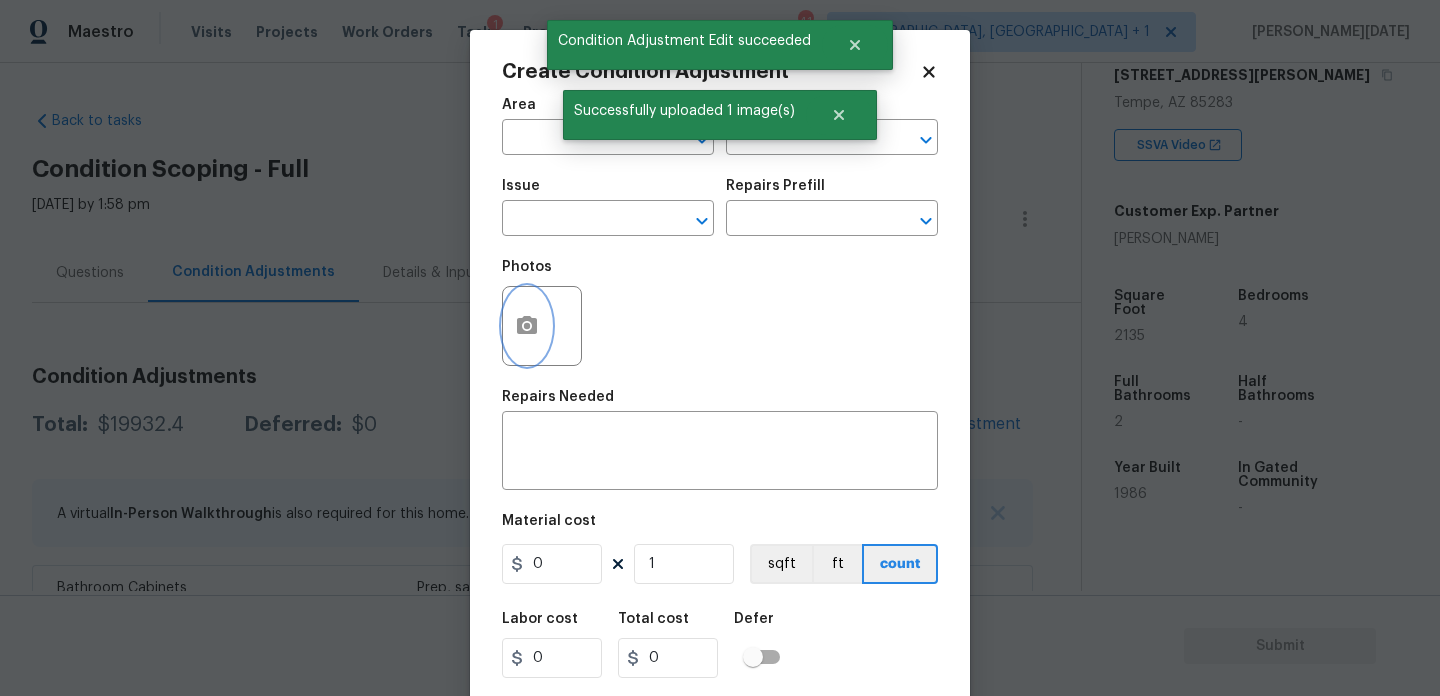 click at bounding box center [527, 326] 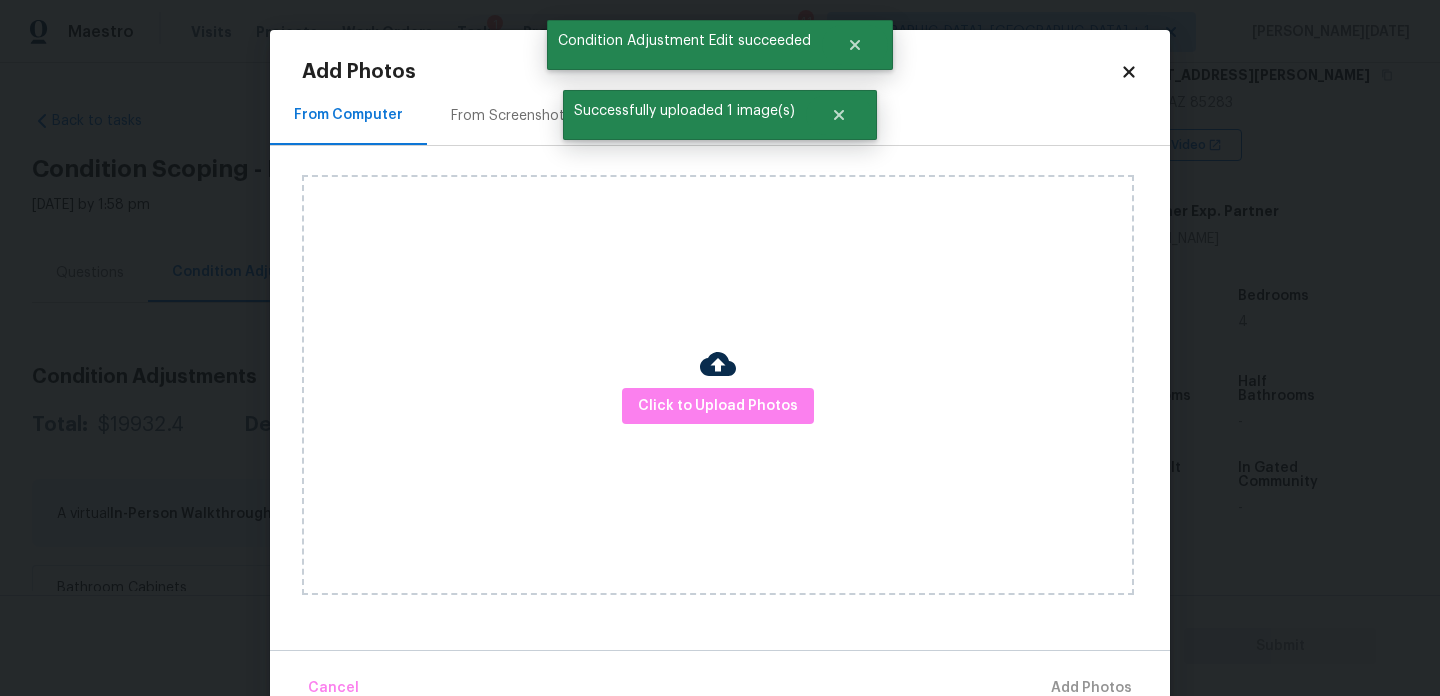 click on "Click to Upload Photos" at bounding box center (718, 385) 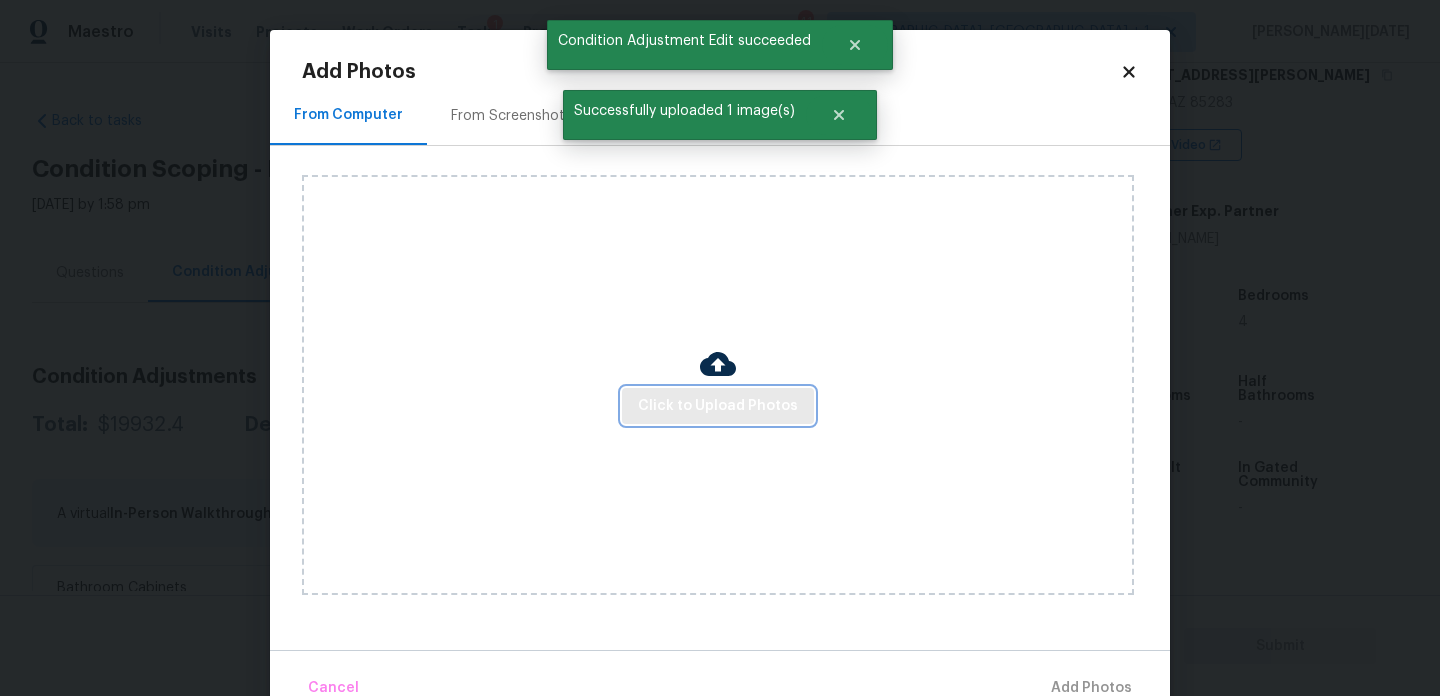 click on "Click to Upload Photos" at bounding box center [718, 406] 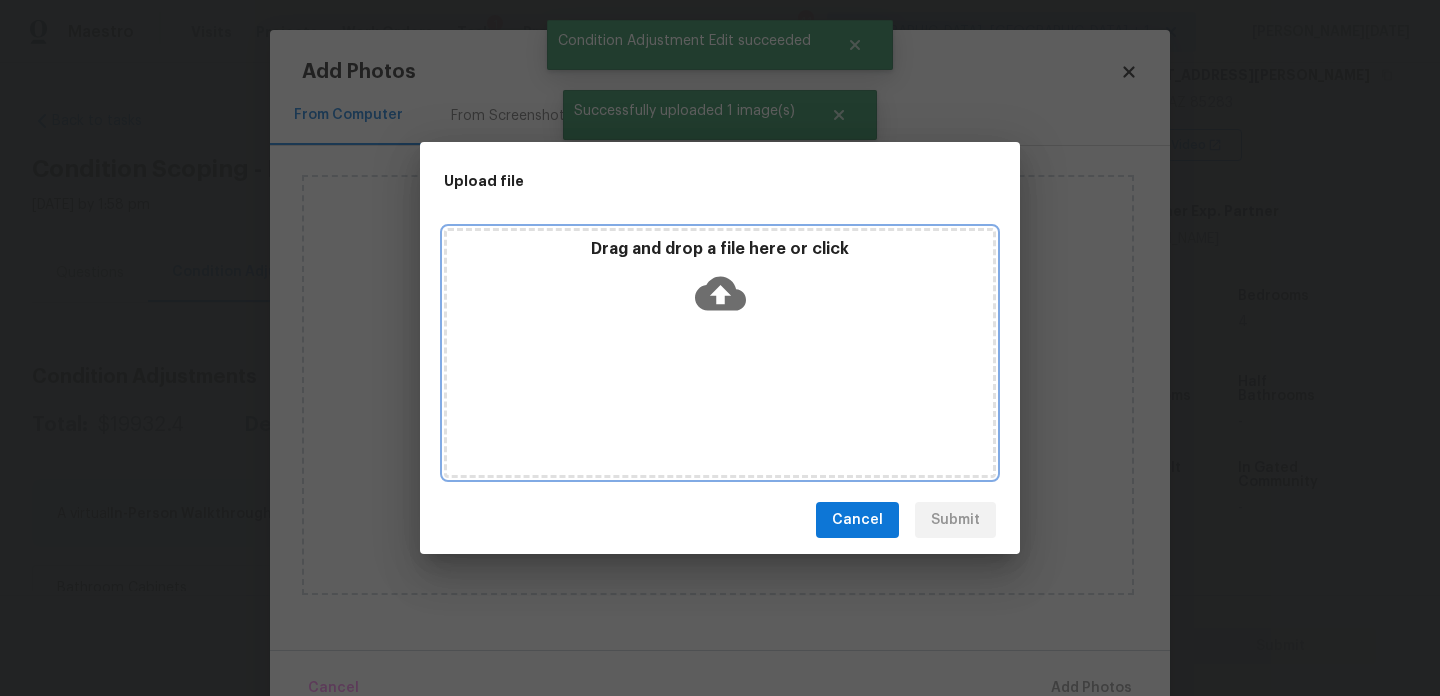 click on "Drag and drop a file here or click" at bounding box center (720, 353) 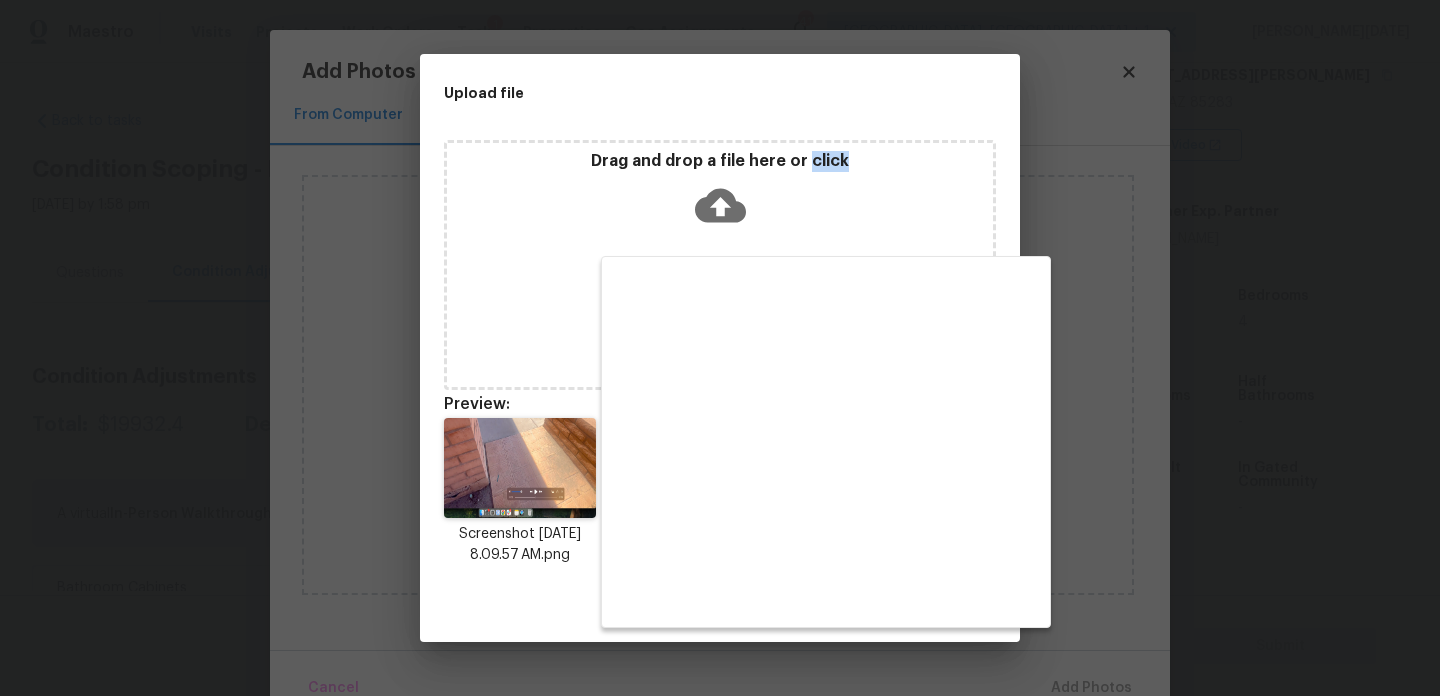 click on "Cancel Submit" at bounding box center (720, 608) 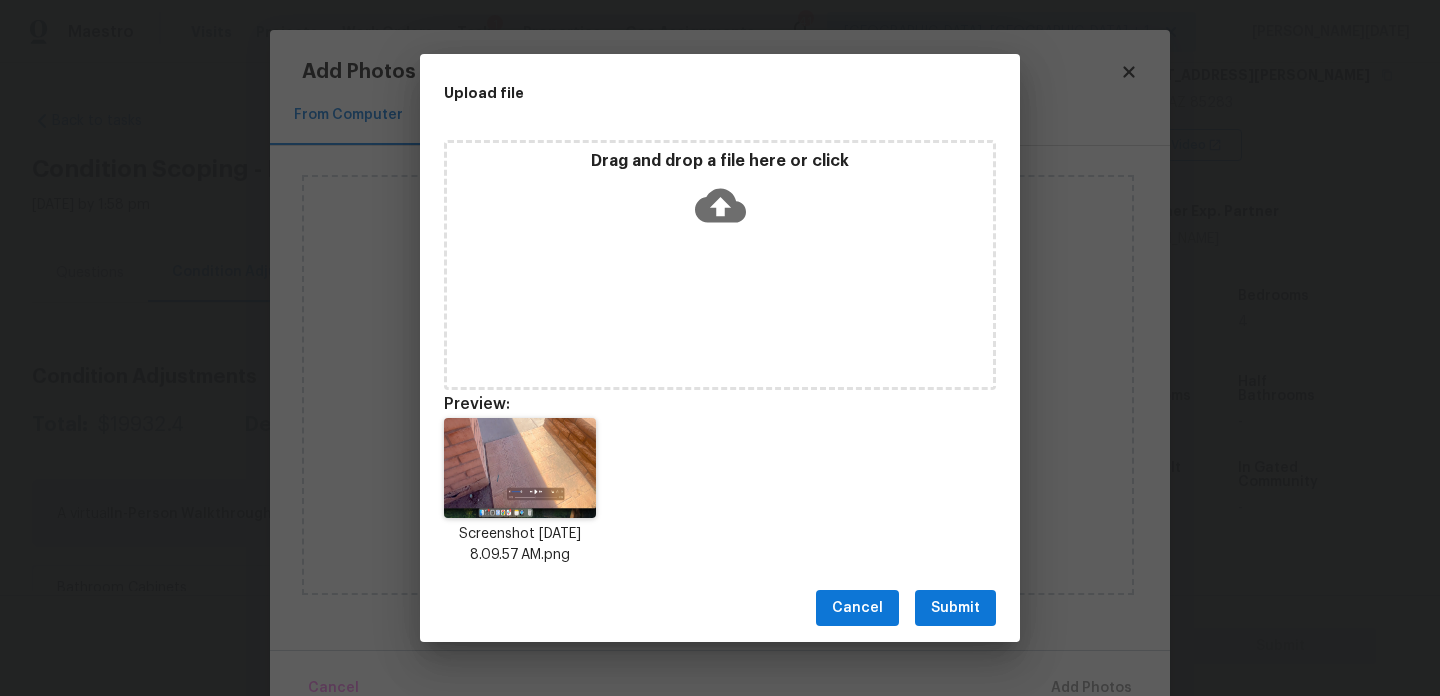 click on "Submit" at bounding box center [955, 608] 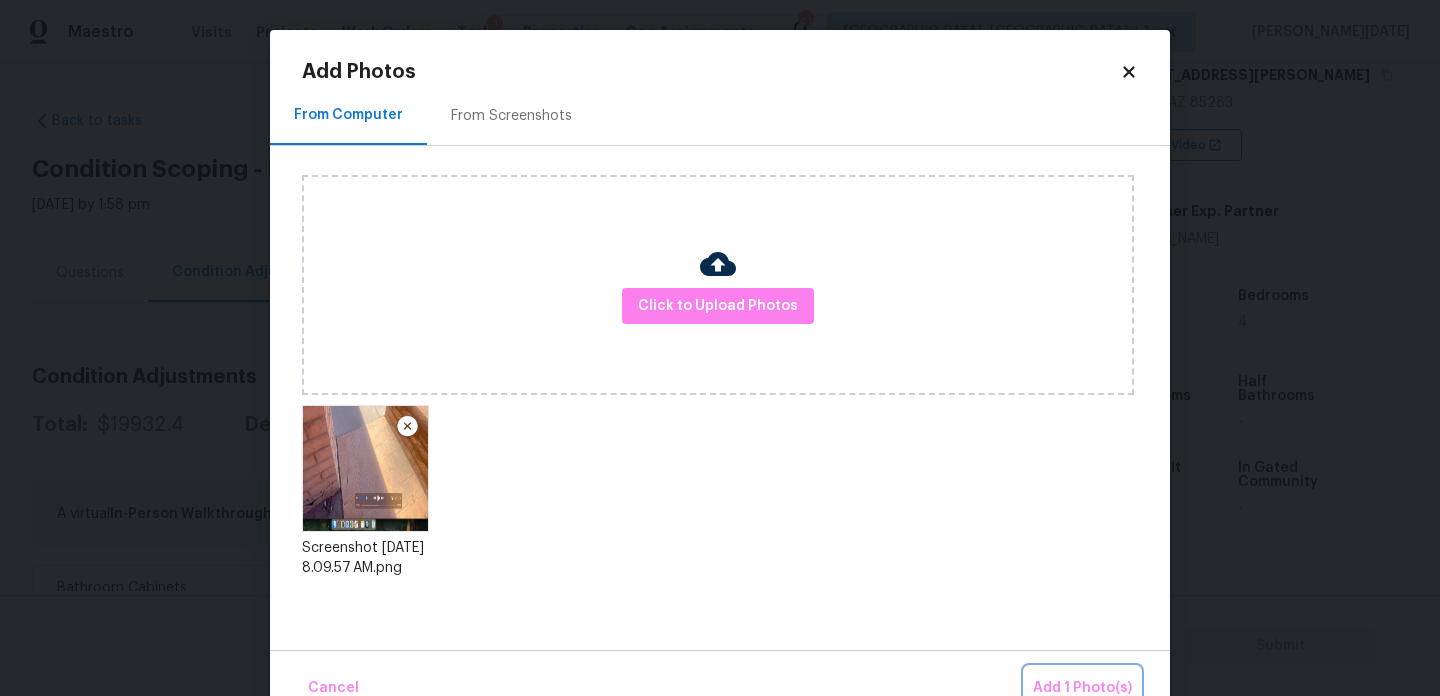 click on "Add 1 Photo(s)" at bounding box center [1082, 688] 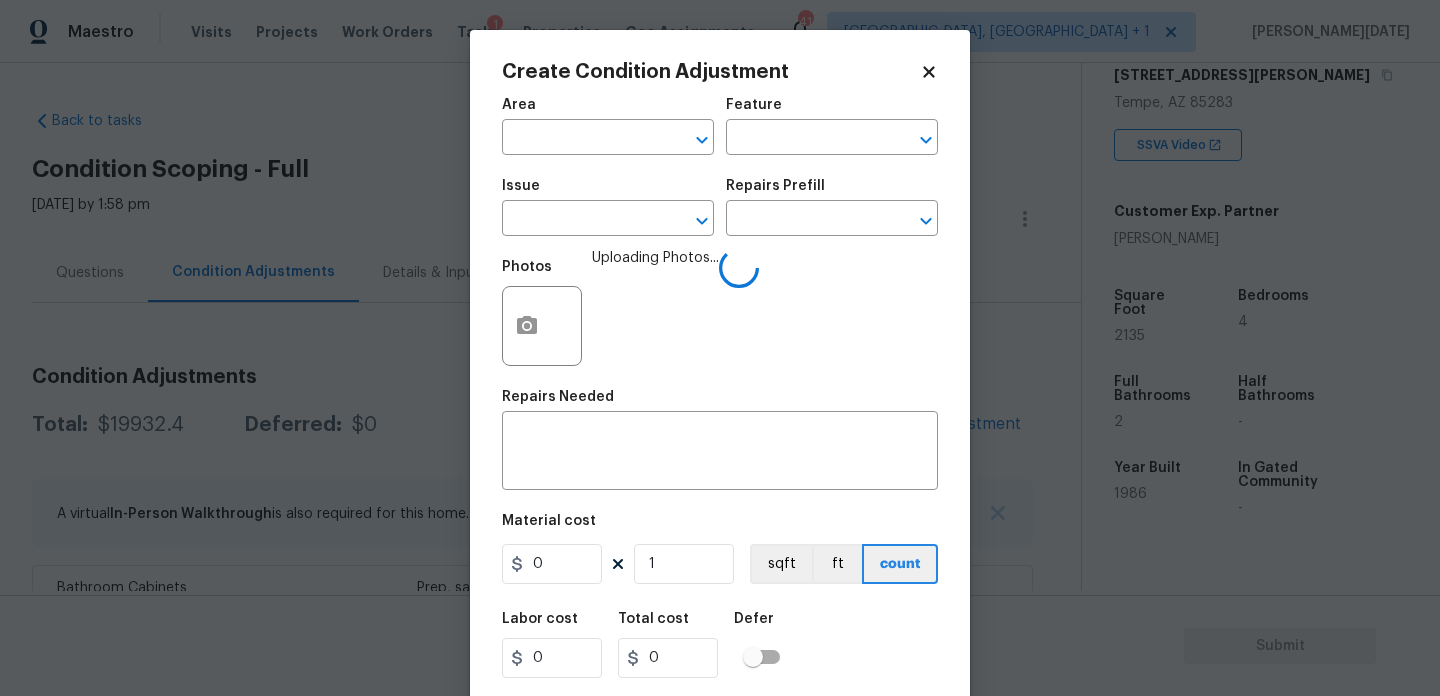click on "Area ​" at bounding box center [608, 126] 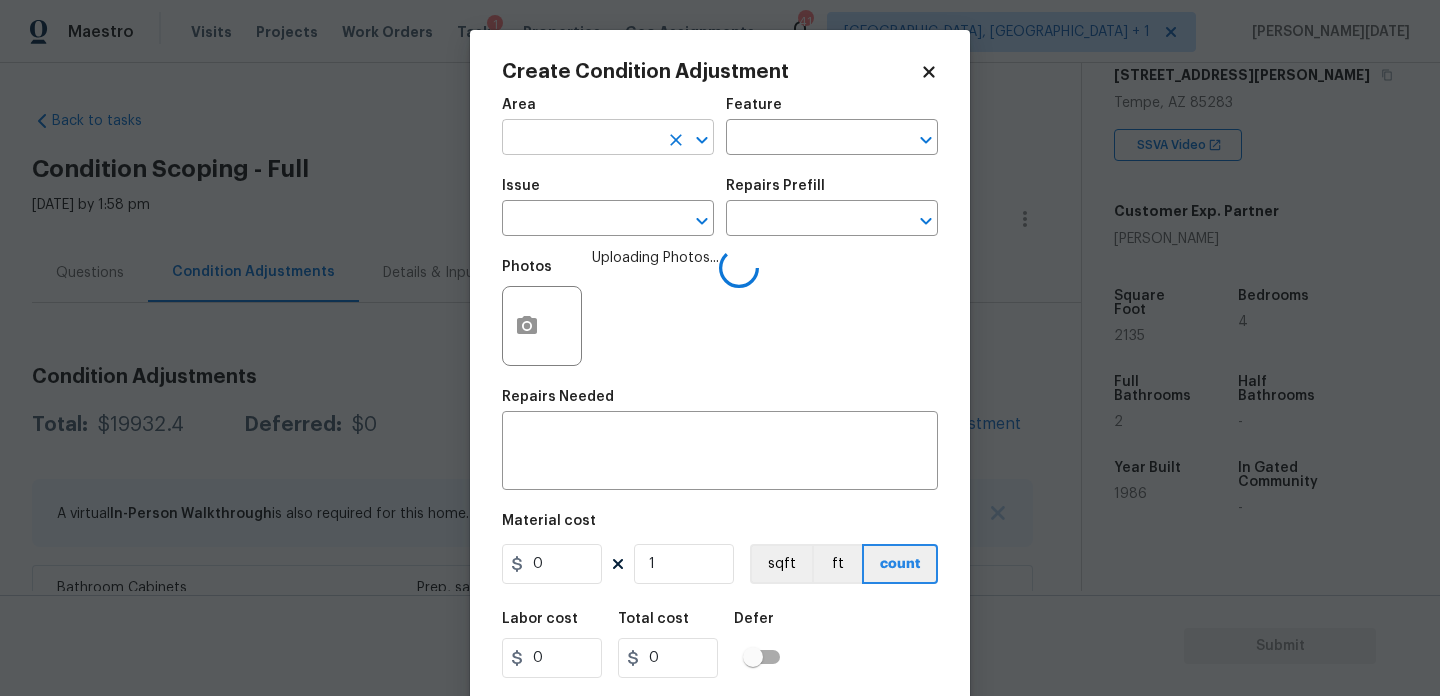 click at bounding box center (580, 139) 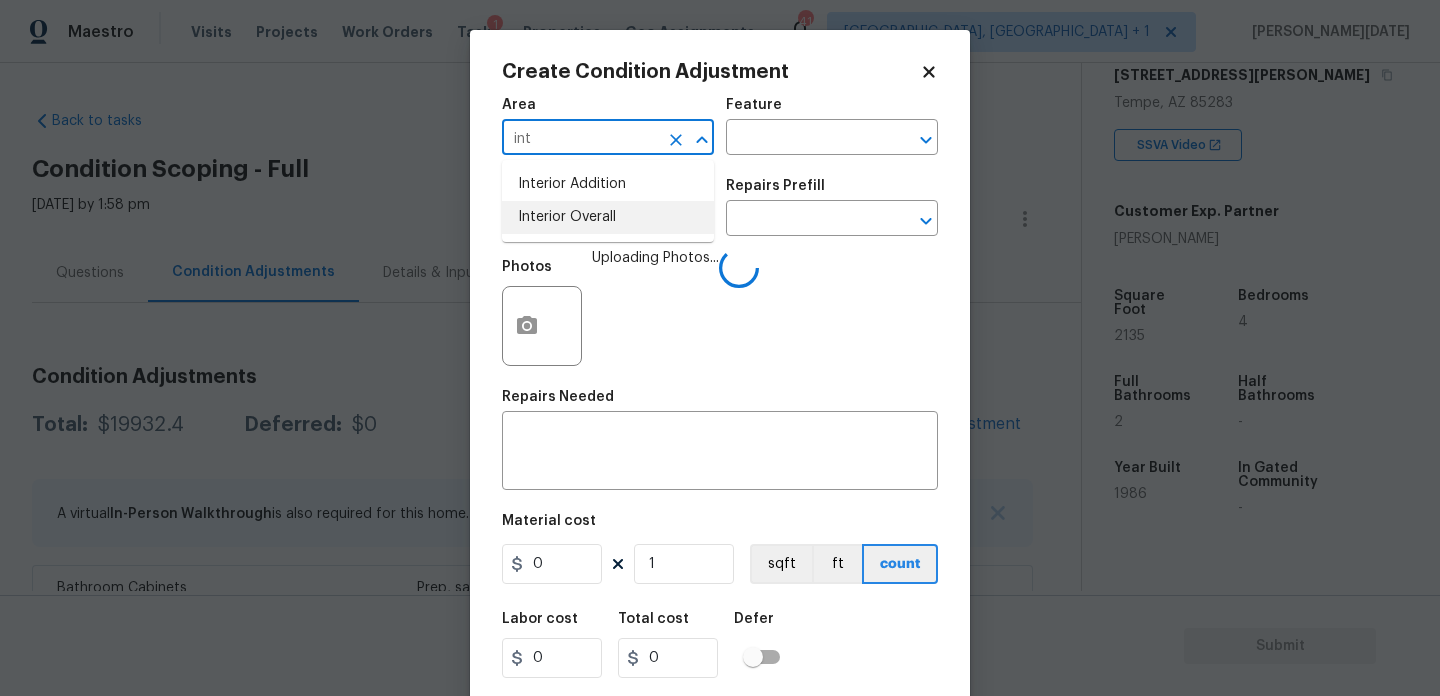 click on "Interior Overall" at bounding box center (608, 217) 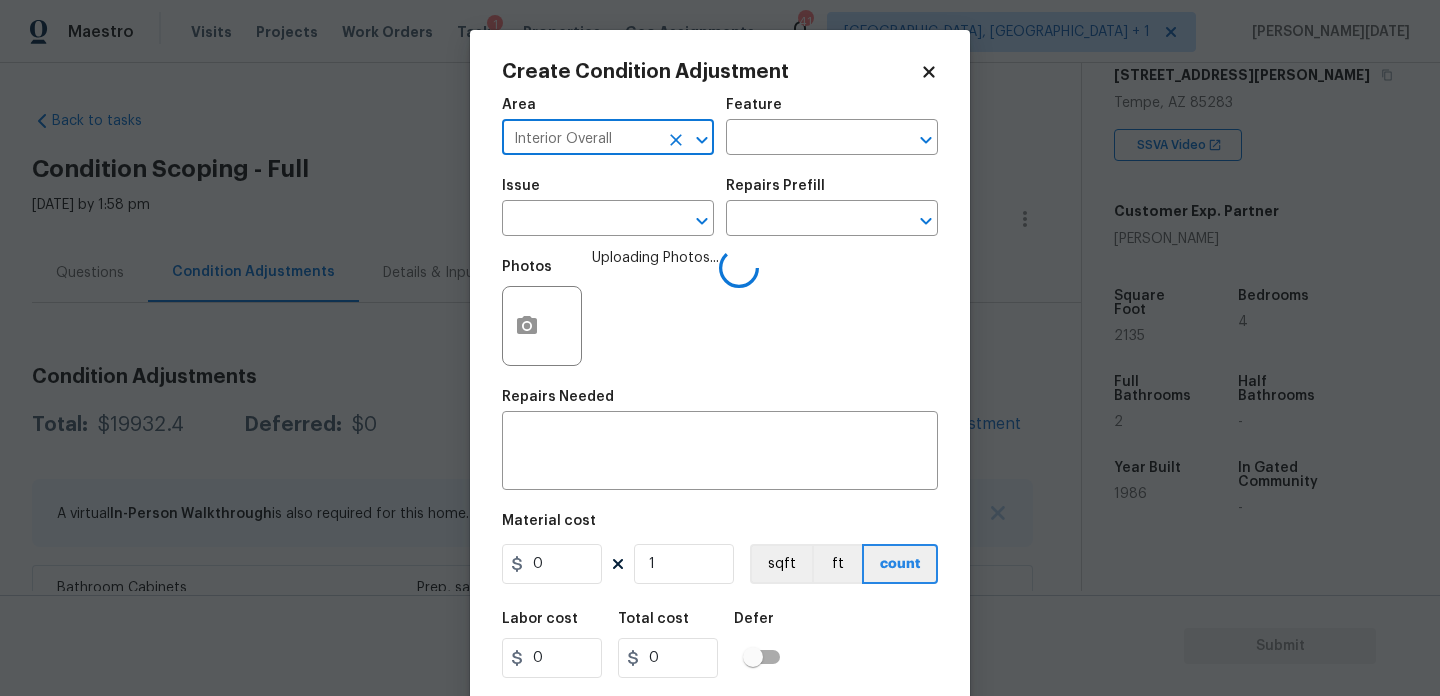 type on "Interior Overall" 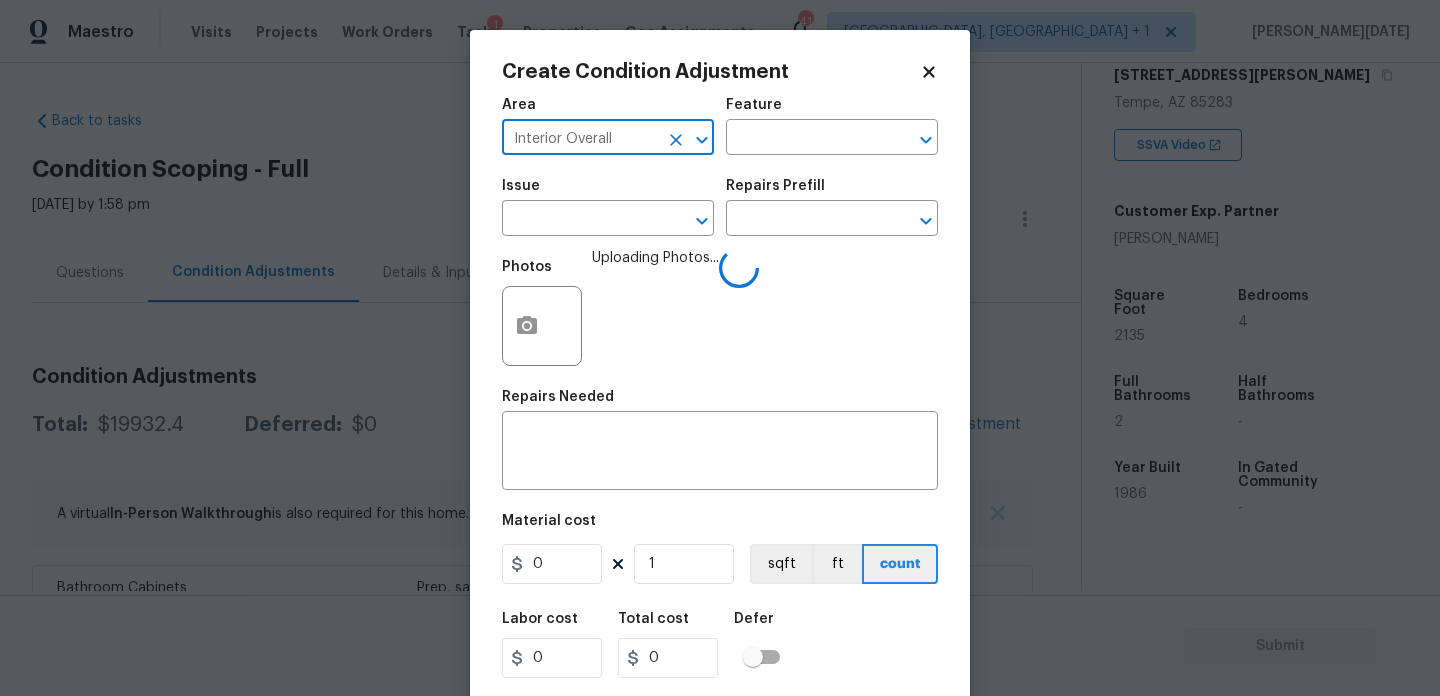 click at bounding box center [580, 220] 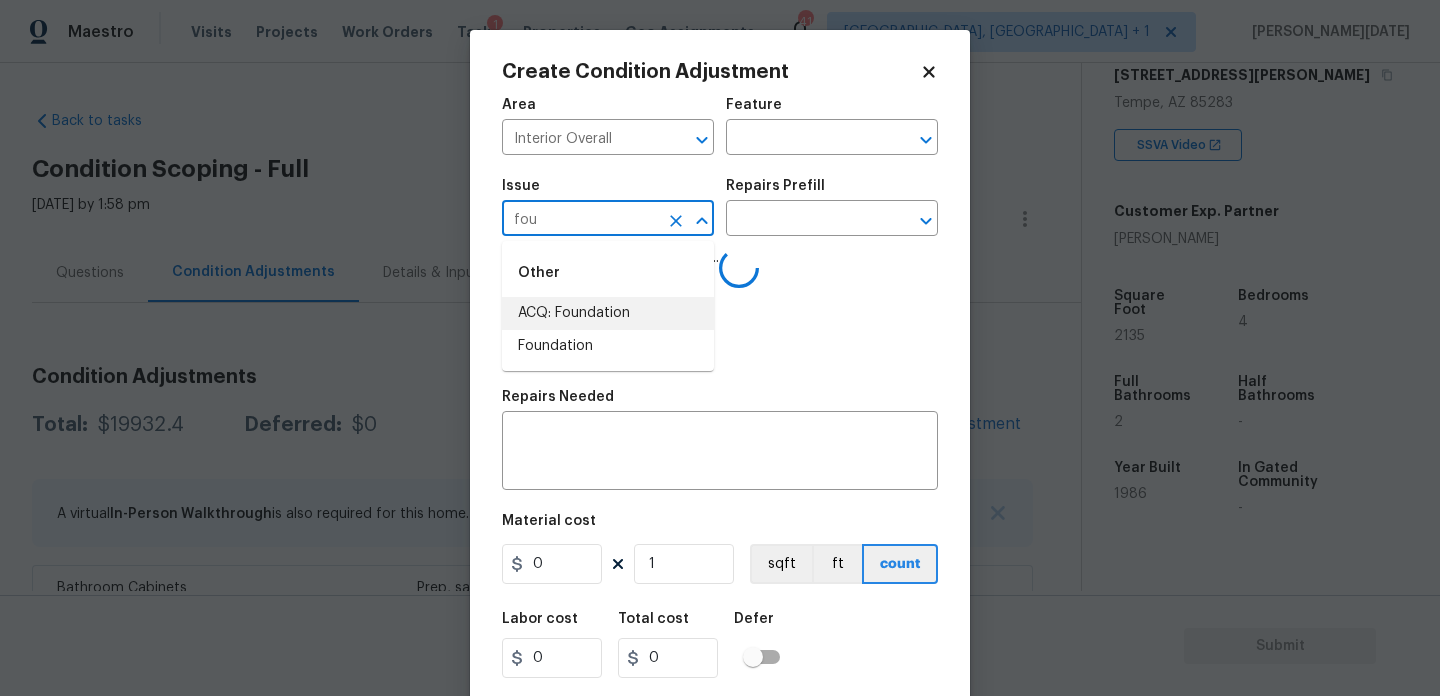 click on "ACQ: Foundation" at bounding box center [608, 313] 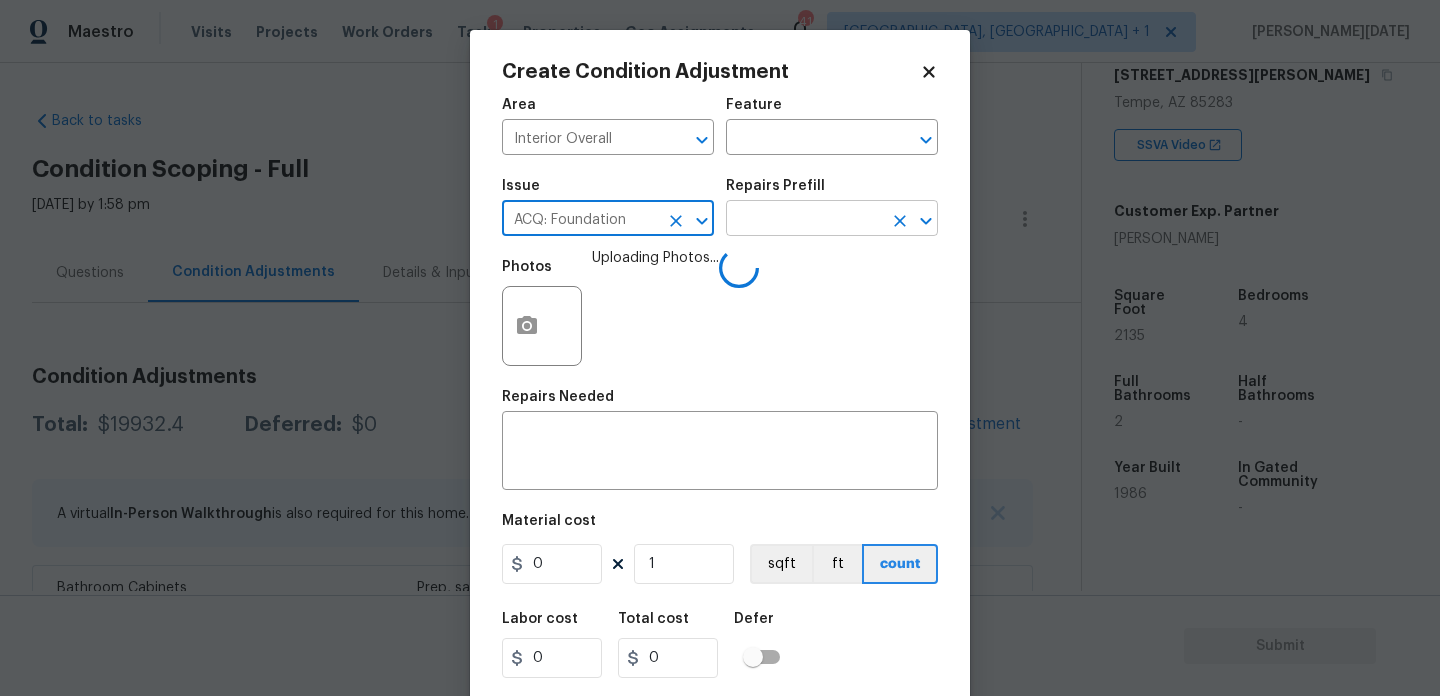 type on "ACQ: Foundation" 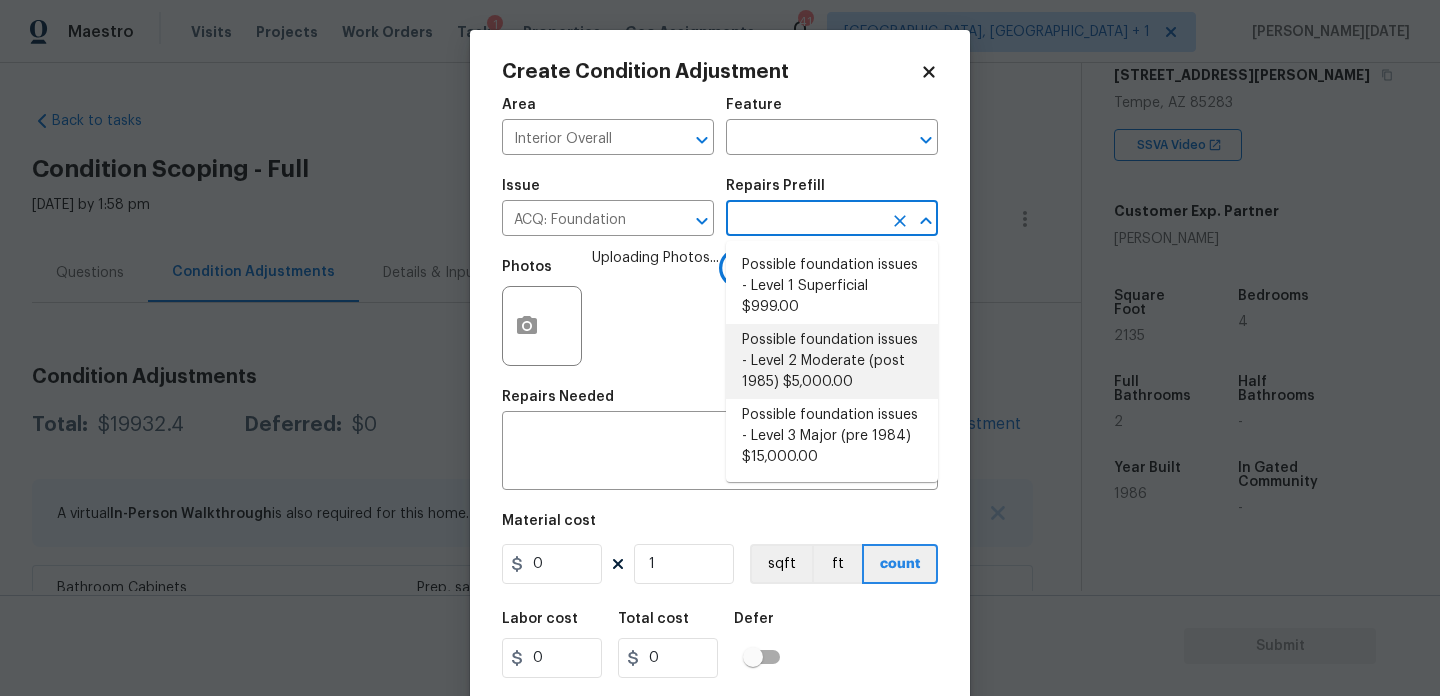 click on "Possible foundation issues - Level 2 Moderate (post 1985) $5,000.00" at bounding box center (832, 361) 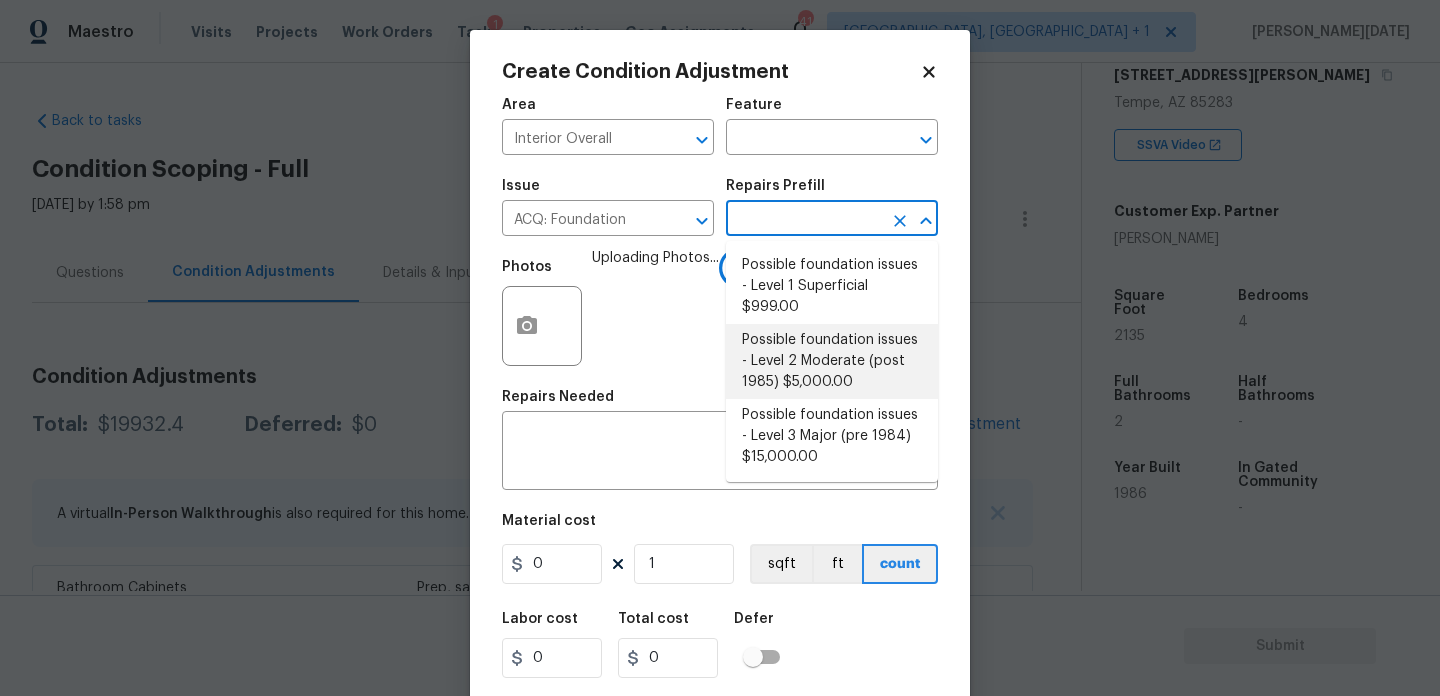 type on "Acquisition" 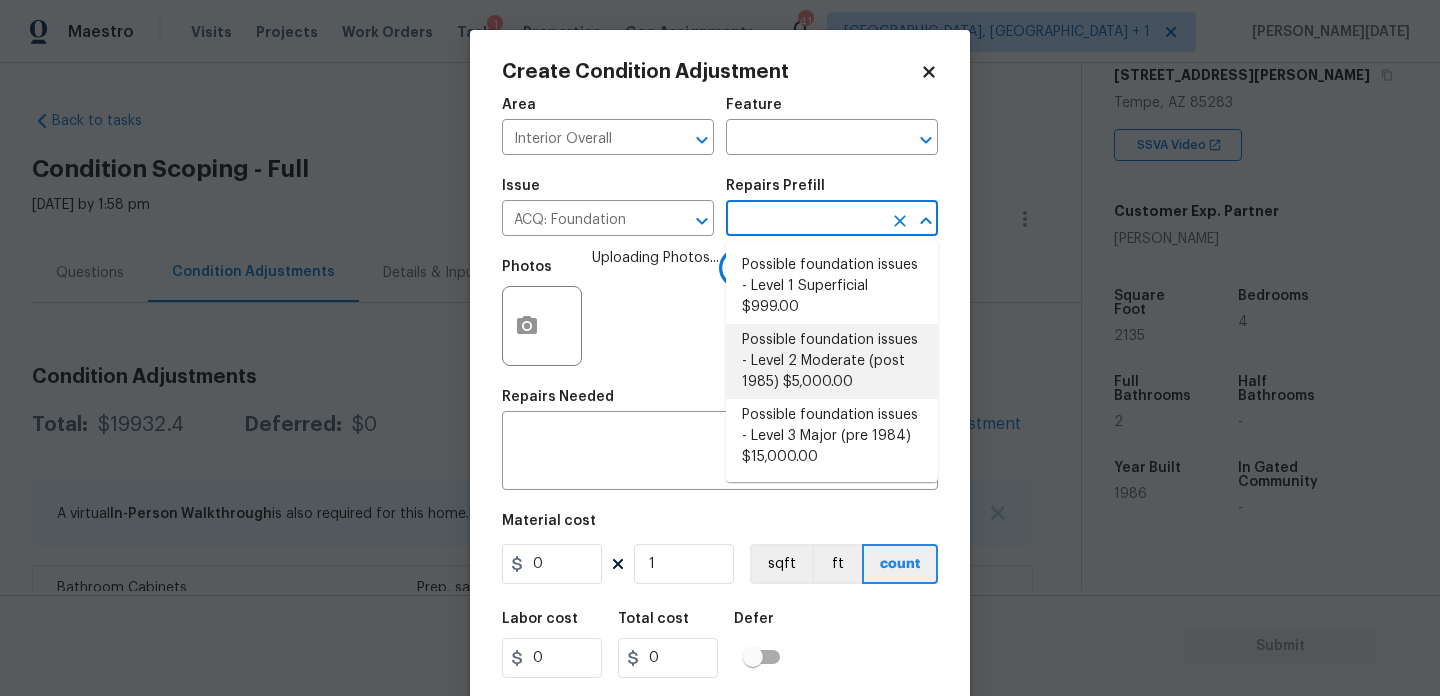 type on "Possible foundation issues - Level 2 Moderate: Disclaimer: This is NOT a technically exhaustive inspection of the structure, its systems, or its components and may not reveal or be an accurate representation of all deficiencies” nor is intended to make any representation regarding the presence or absence of latent or concealed defects that are not reasonably ascertainable in a competently performed home inspection. No warranty or guaranty is expressed or implied" 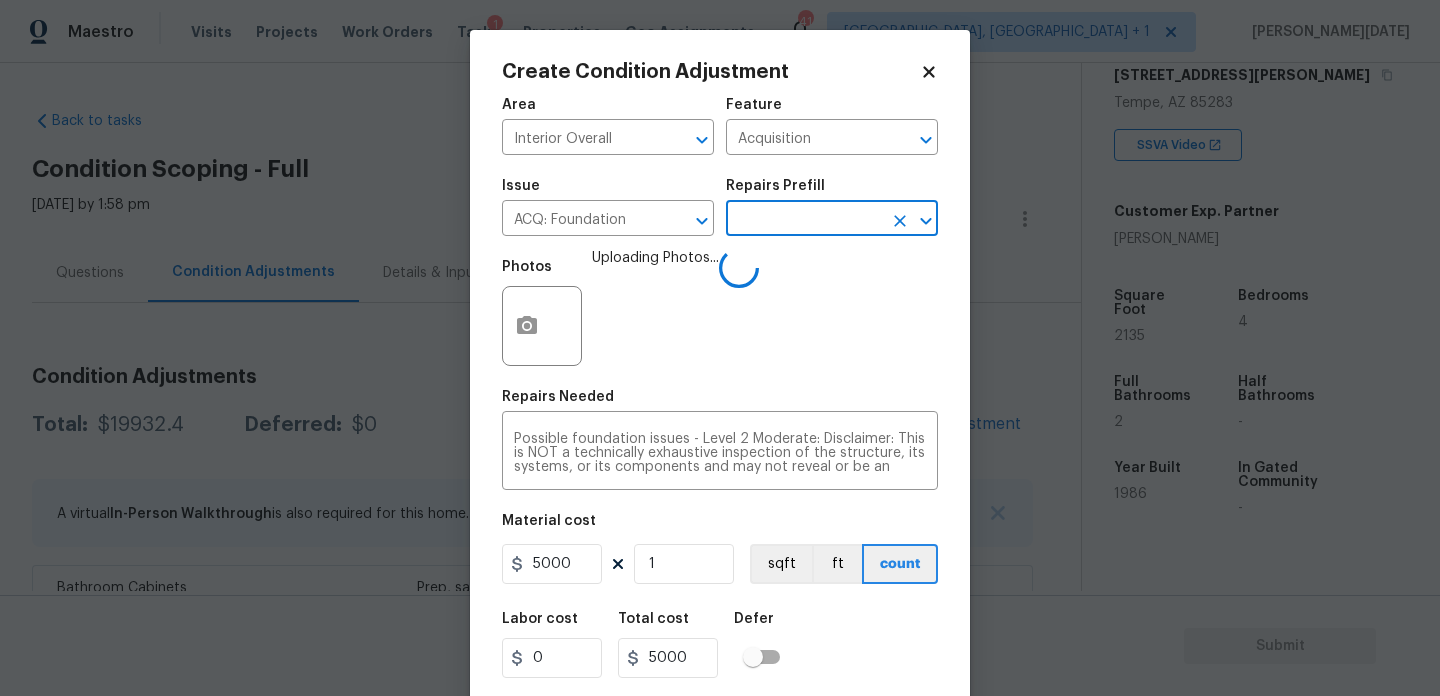 scroll, scrollTop: 51, scrollLeft: 0, axis: vertical 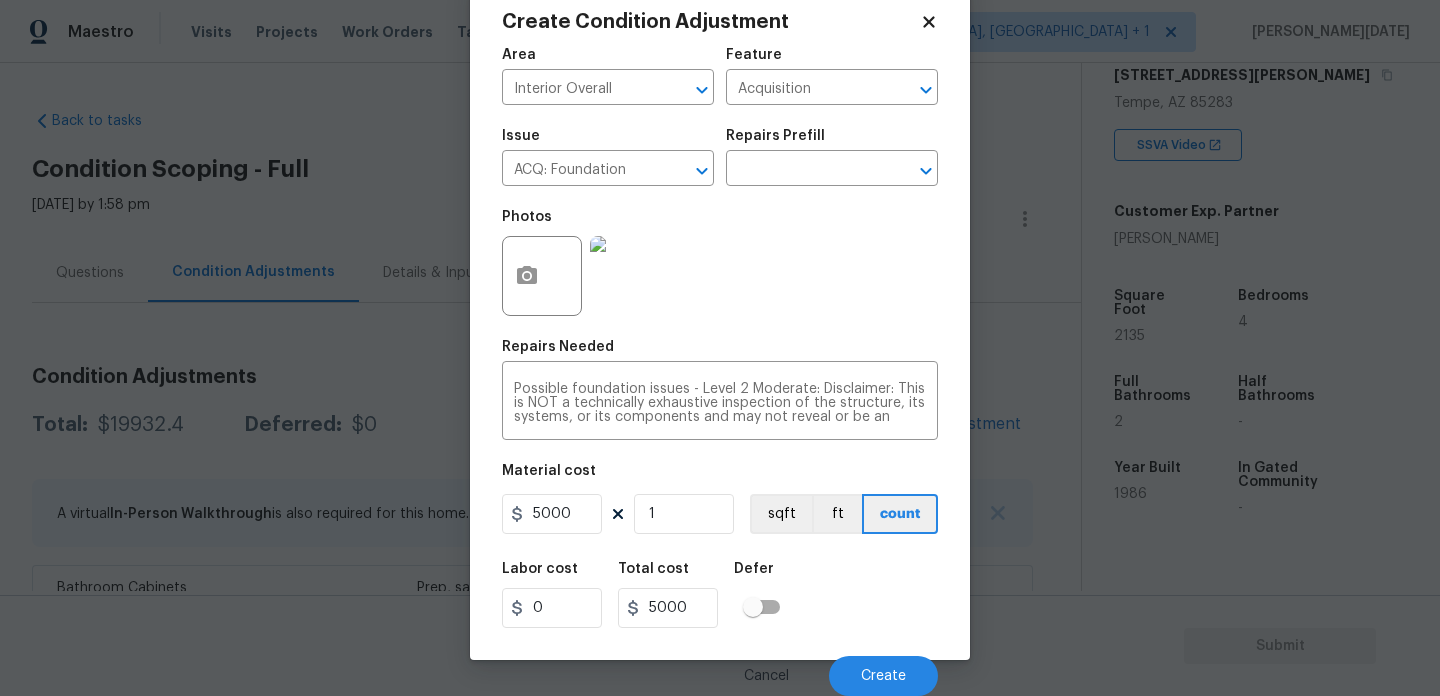 click on "Cancel Create" at bounding box center (720, 668) 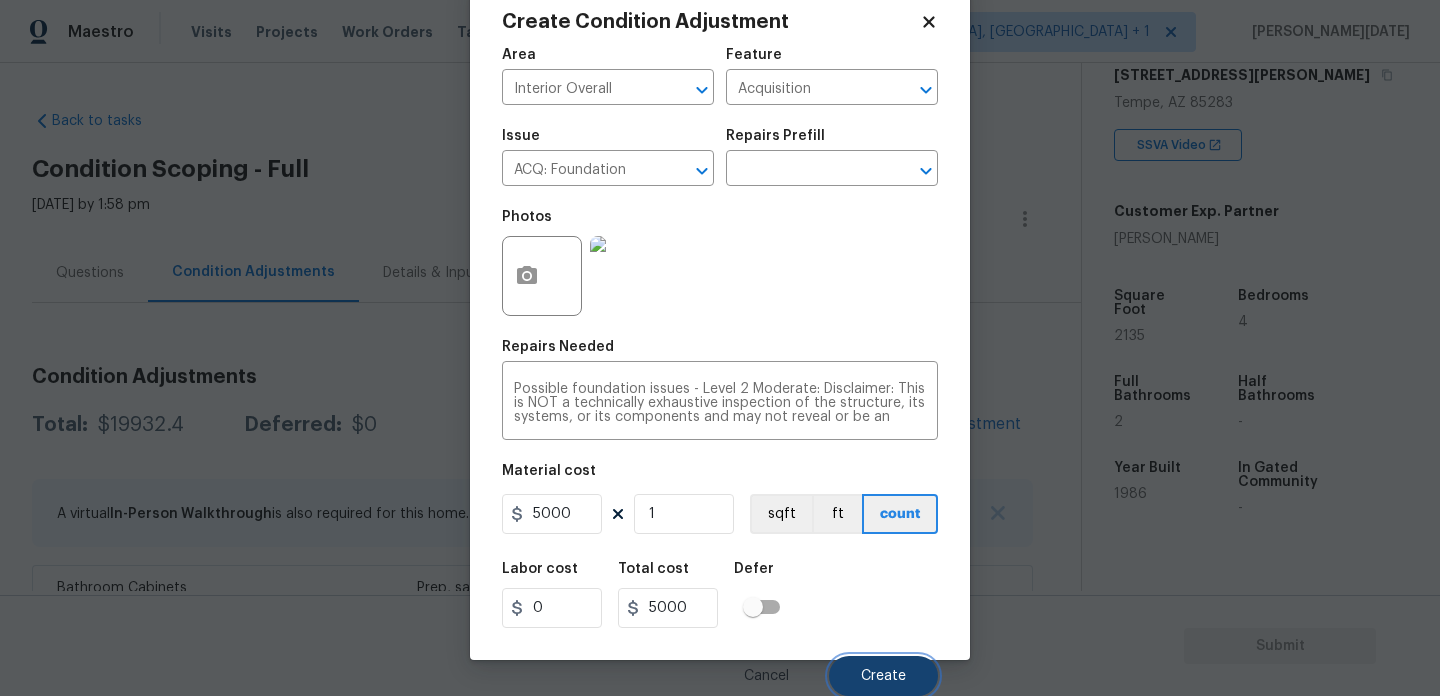 click on "Create" at bounding box center (883, 676) 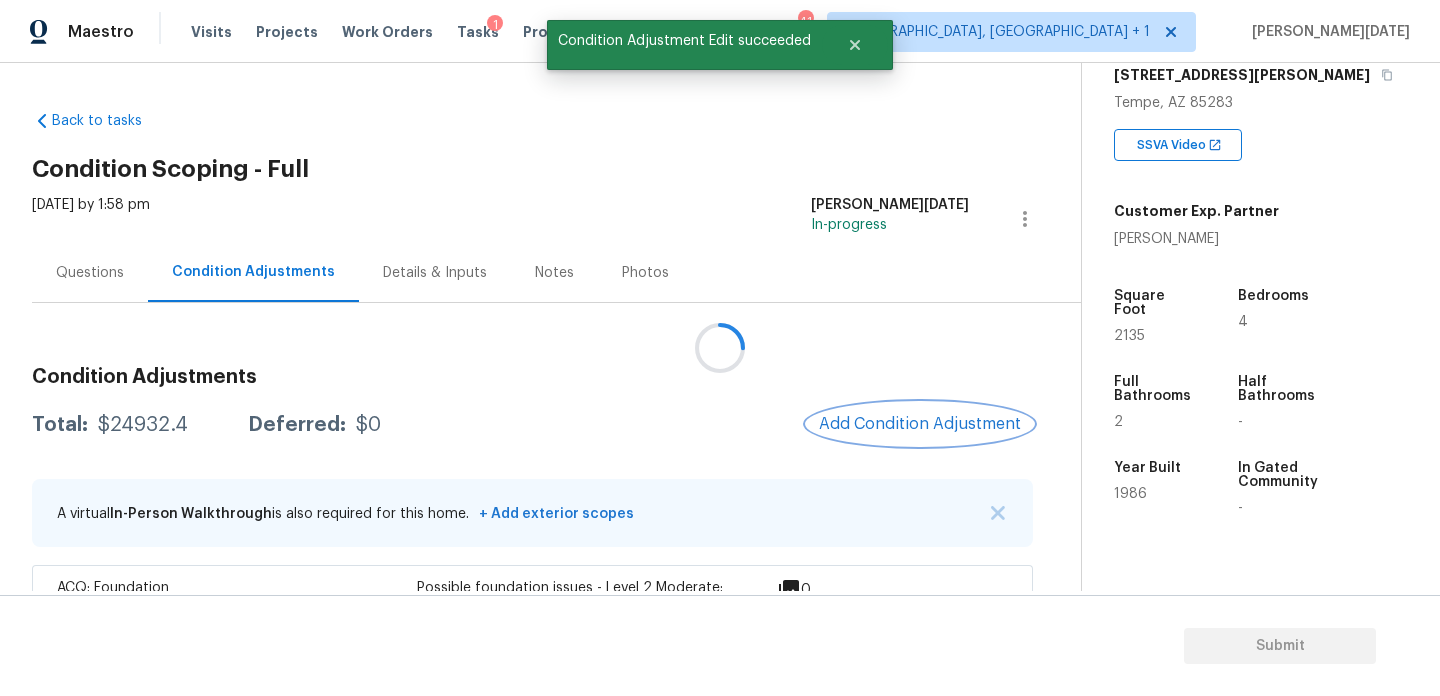 scroll, scrollTop: 0, scrollLeft: 0, axis: both 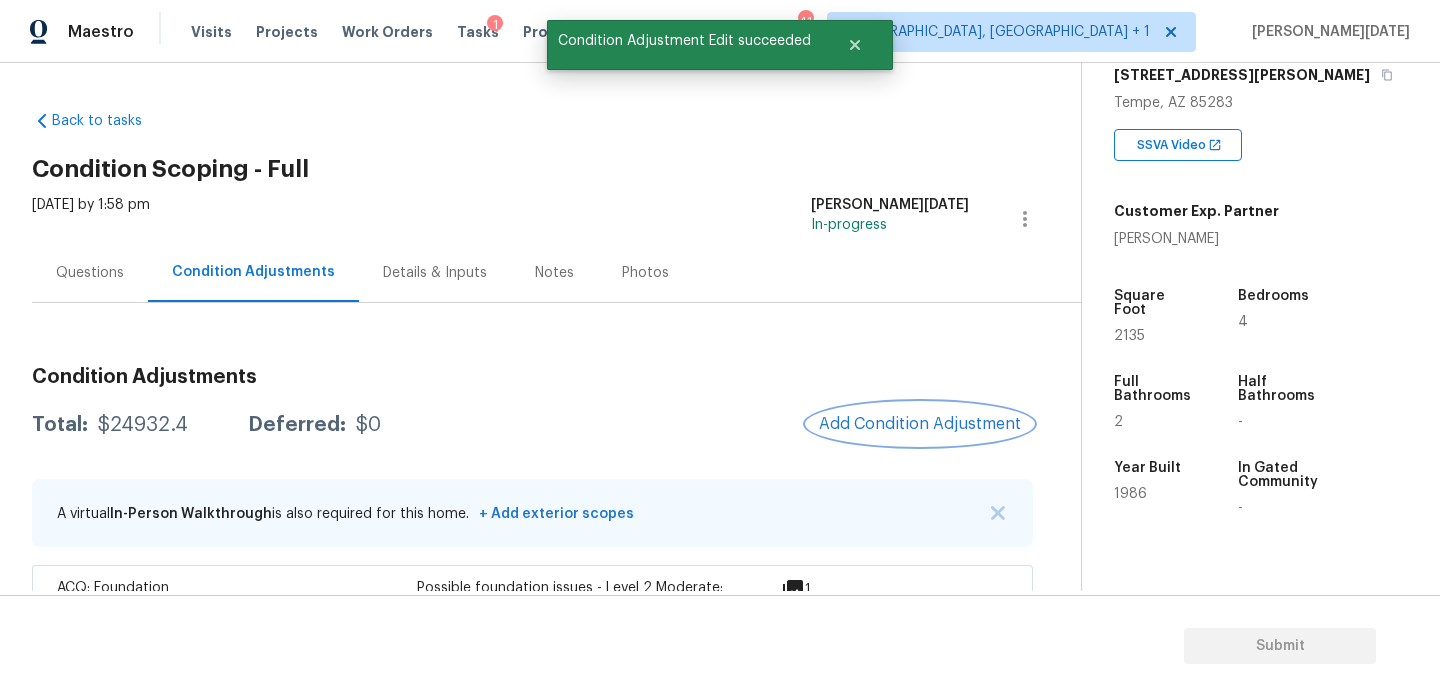 click on "Add Condition Adjustment" at bounding box center (920, 424) 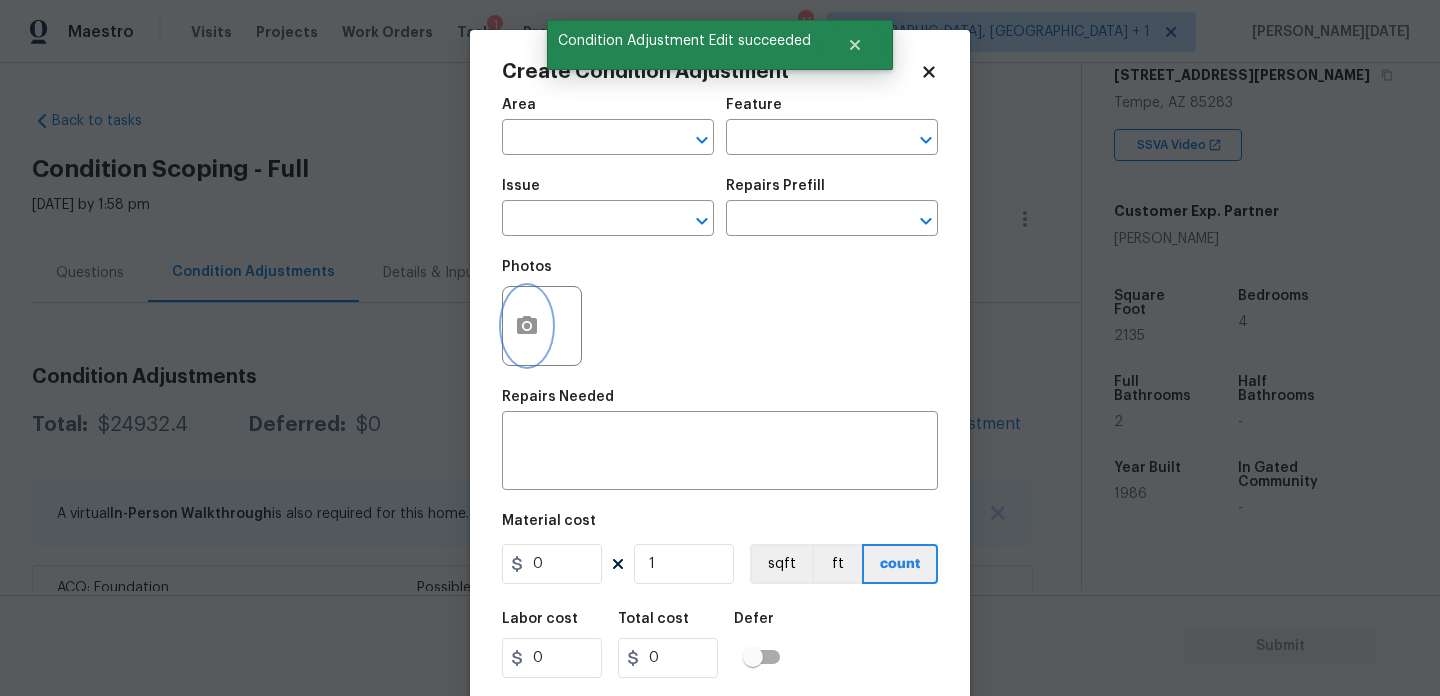 click at bounding box center [527, 326] 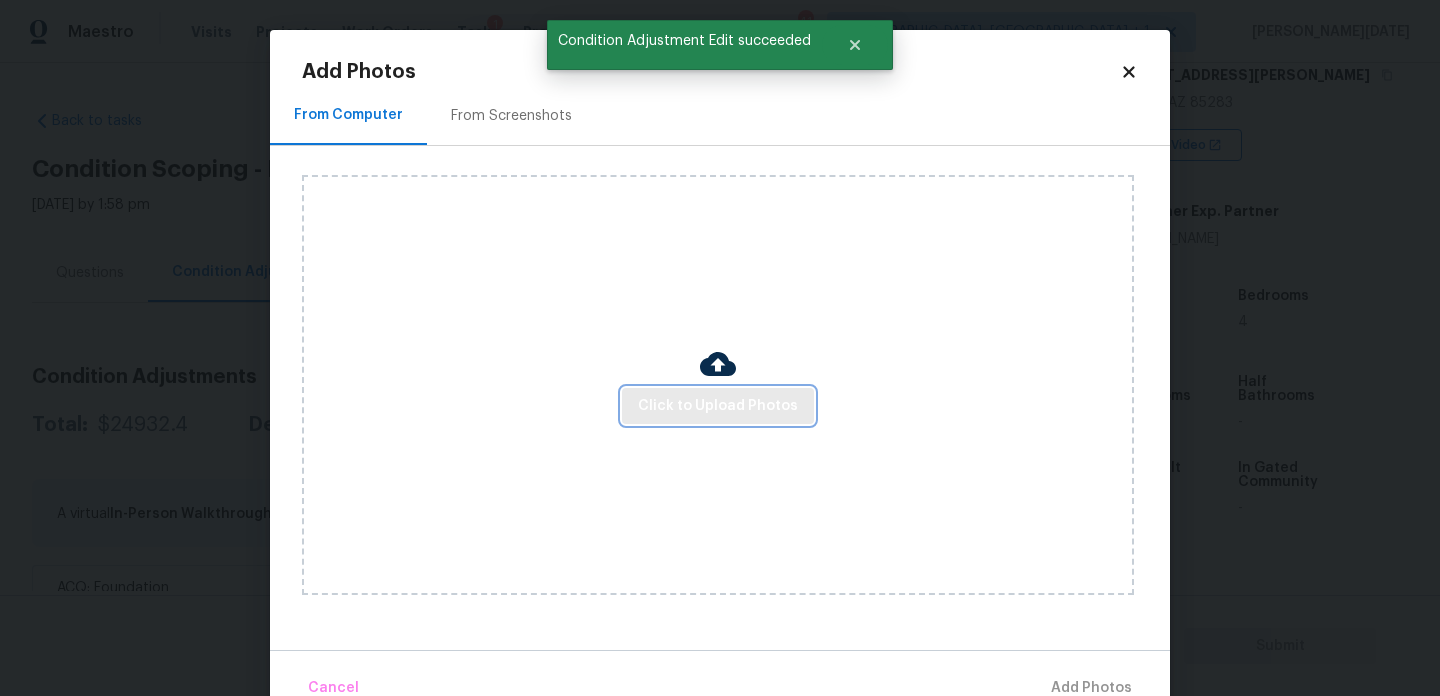 click on "Click to Upload Photos" at bounding box center [718, 406] 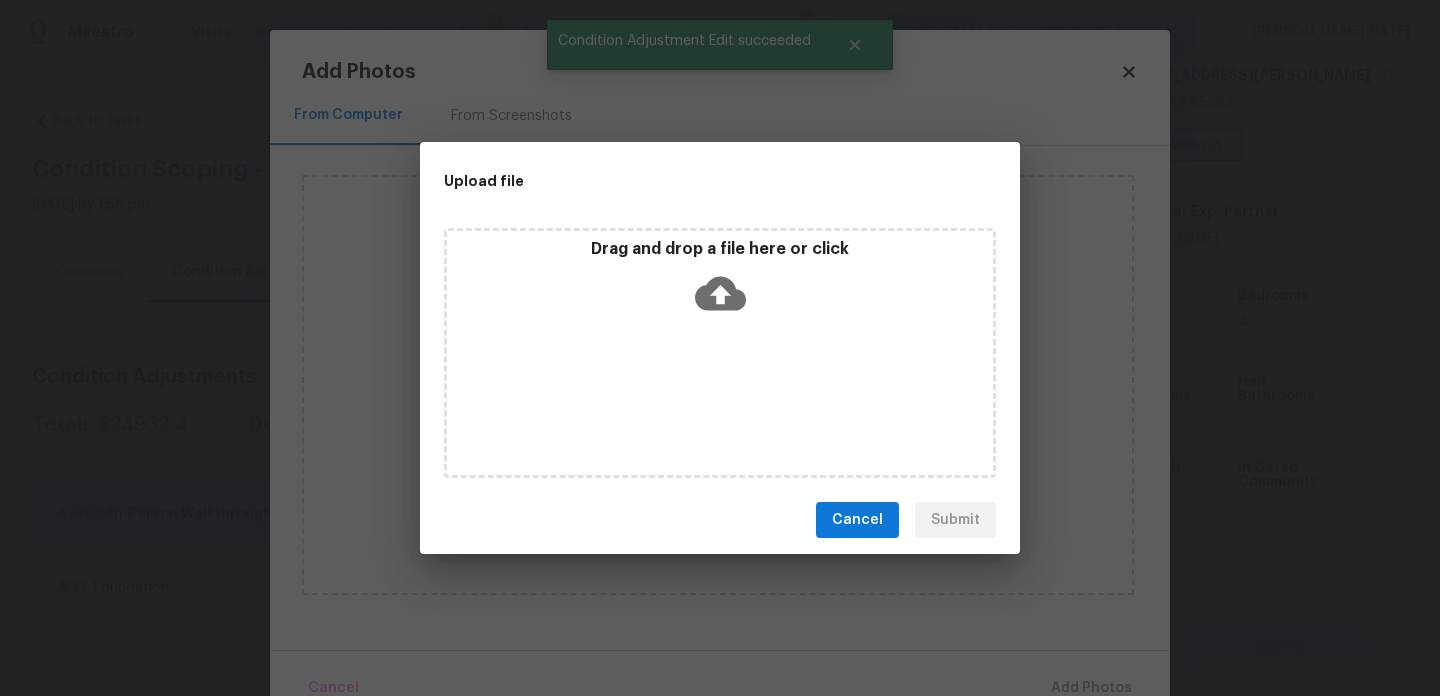 click on "Drag and drop a file here or click" at bounding box center (720, 353) 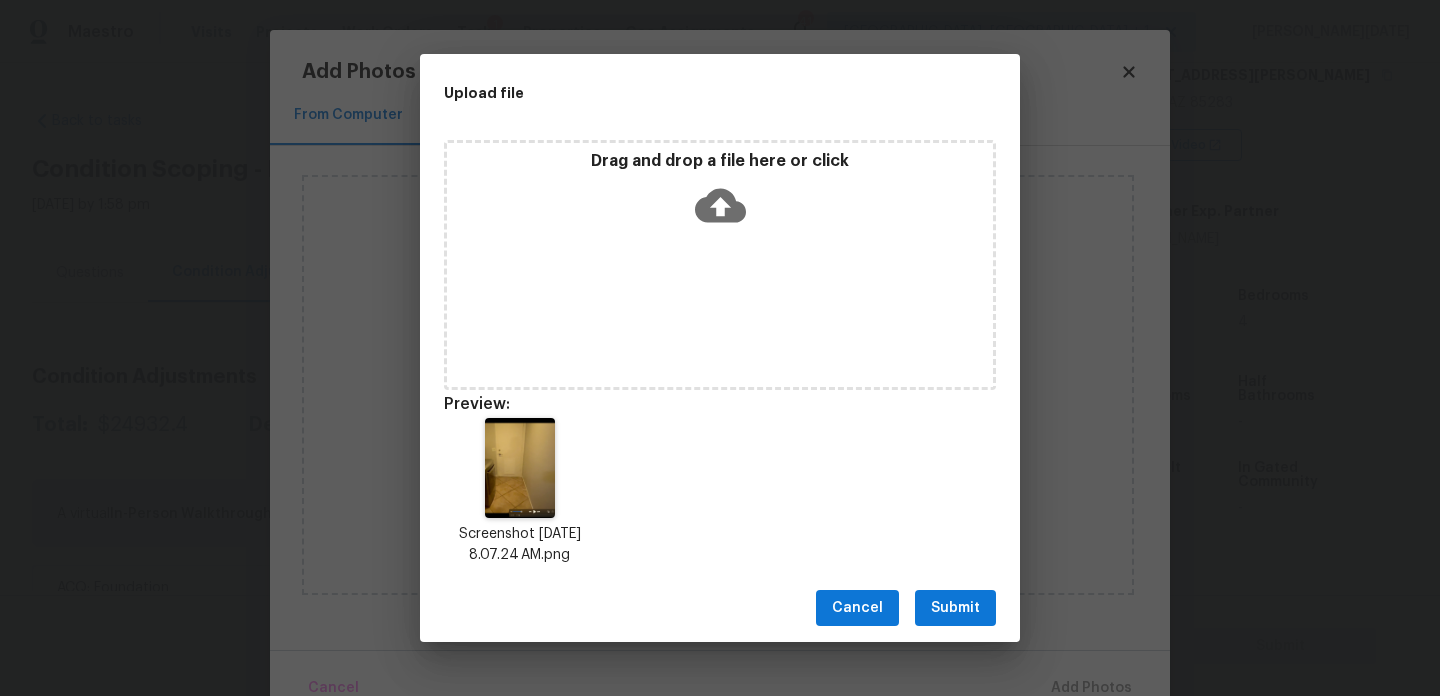 click on "Submit" at bounding box center [955, 608] 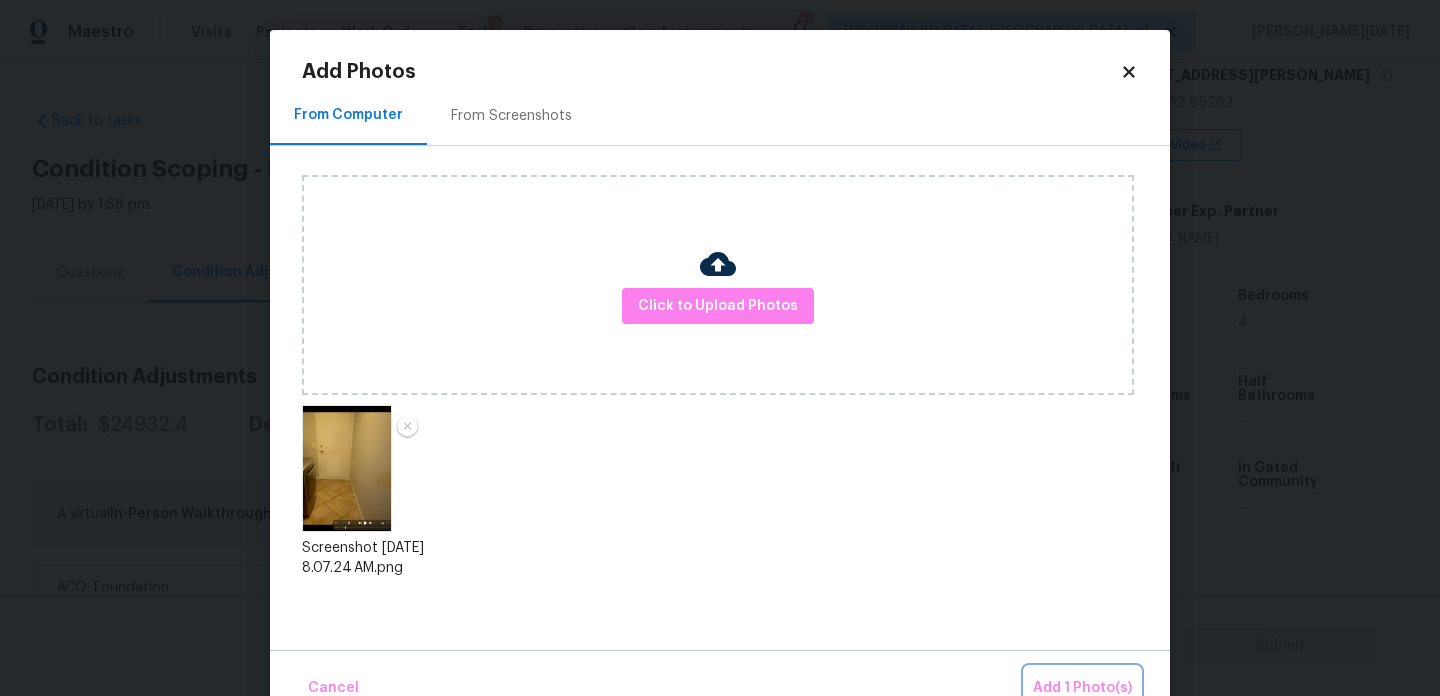 click on "Add 1 Photo(s)" at bounding box center (1082, 688) 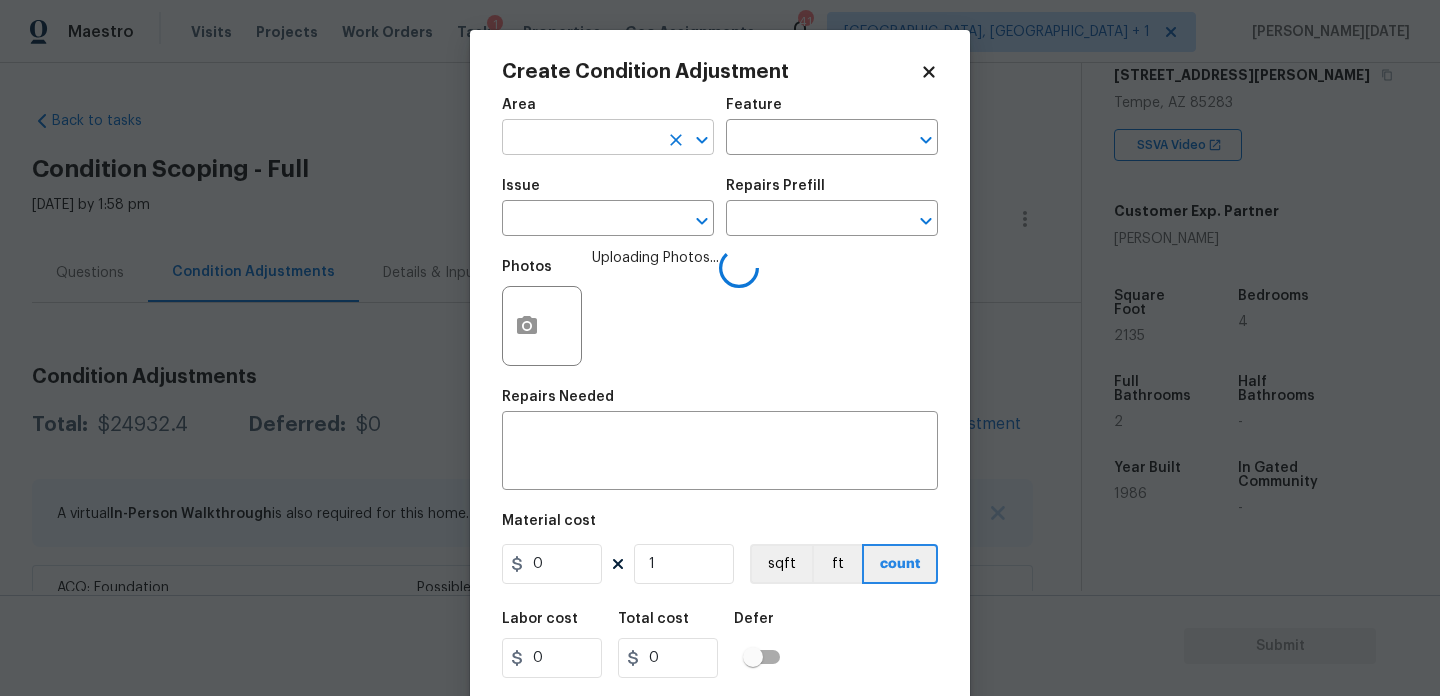 click at bounding box center (580, 139) 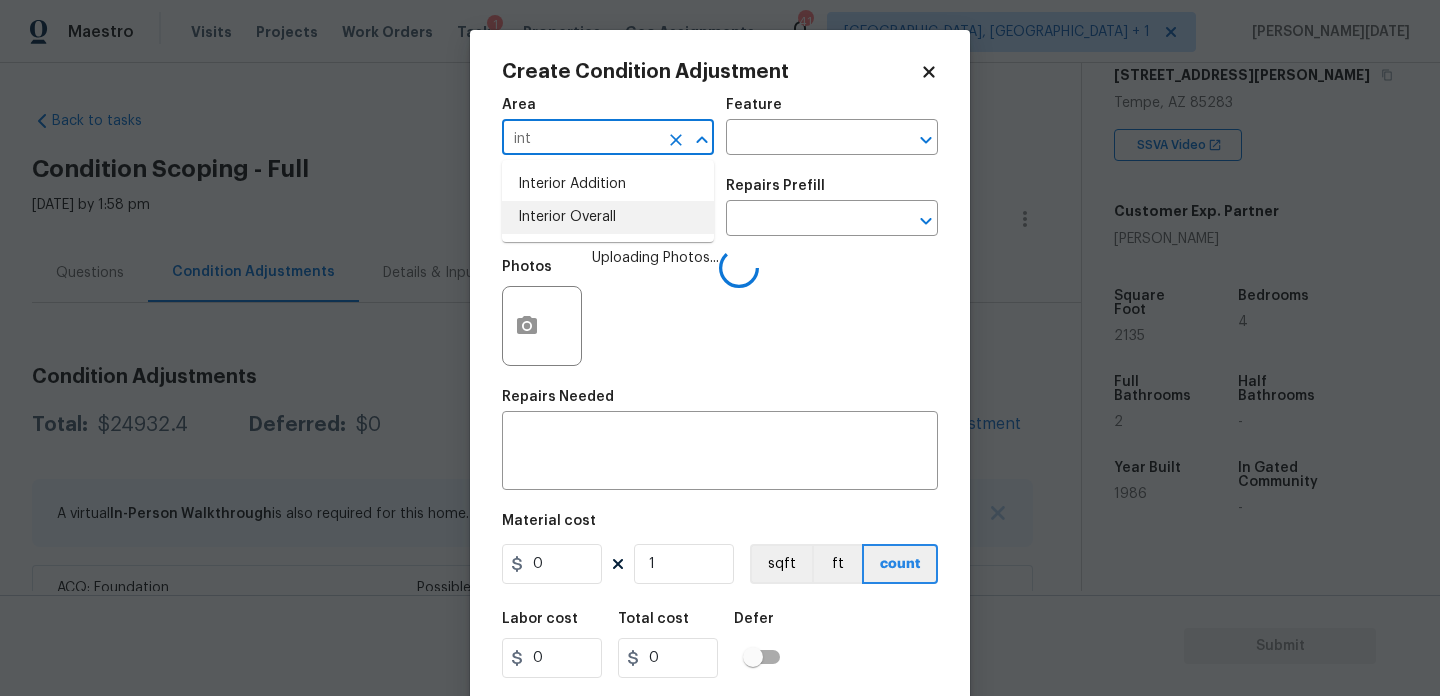 click on "Interior Overall" at bounding box center [608, 217] 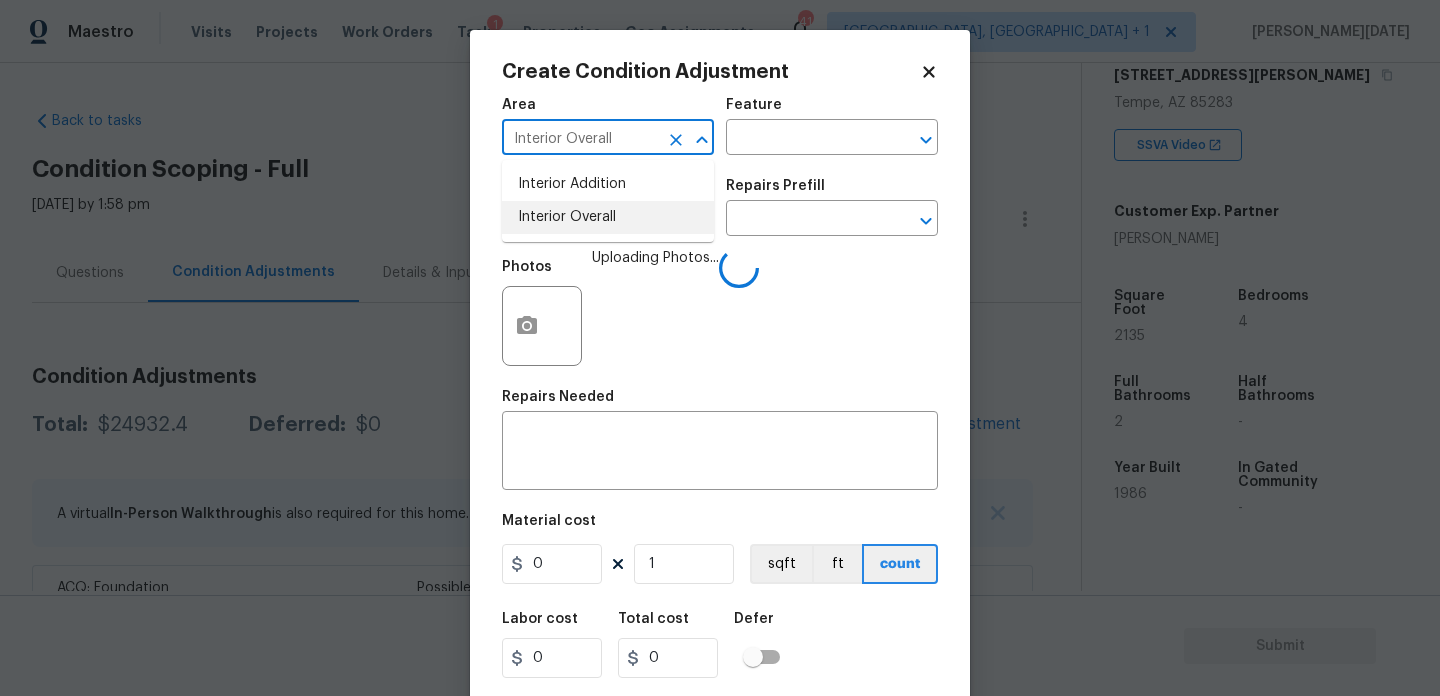 type on "Interior Overall" 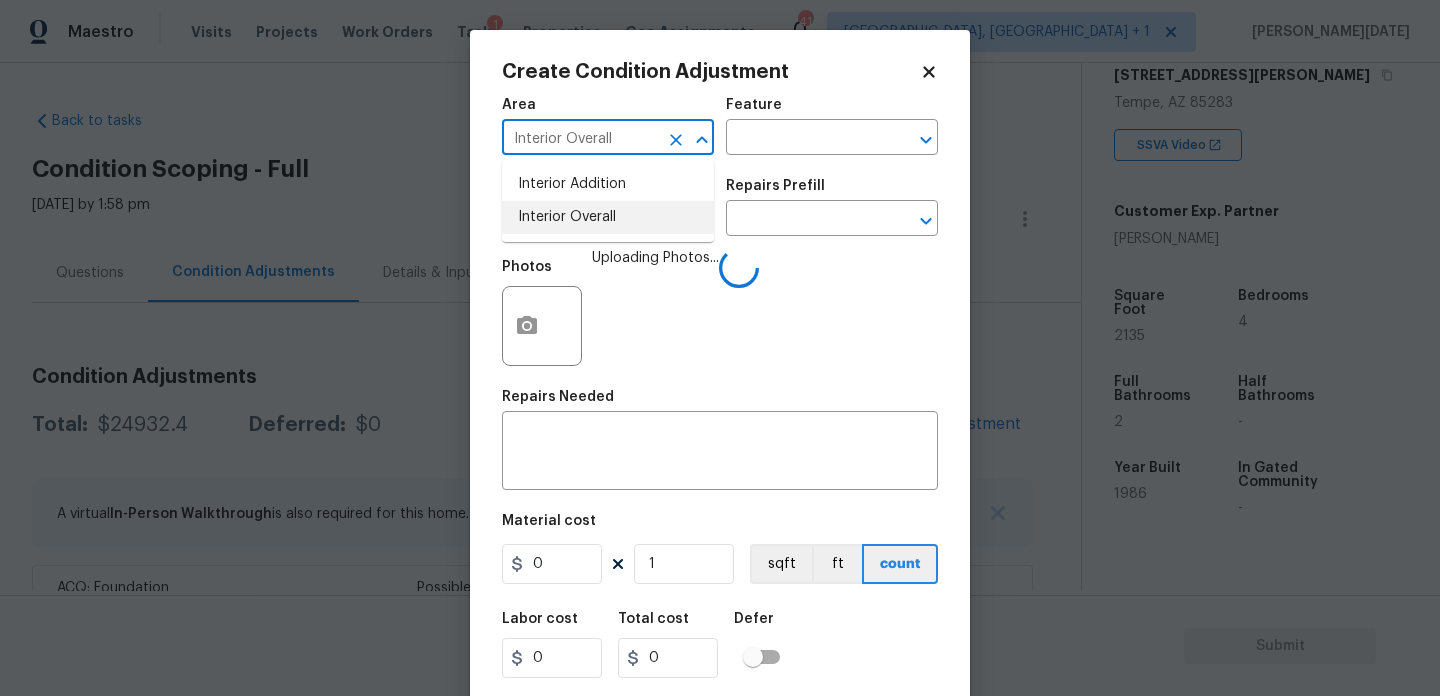 click at bounding box center [580, 220] 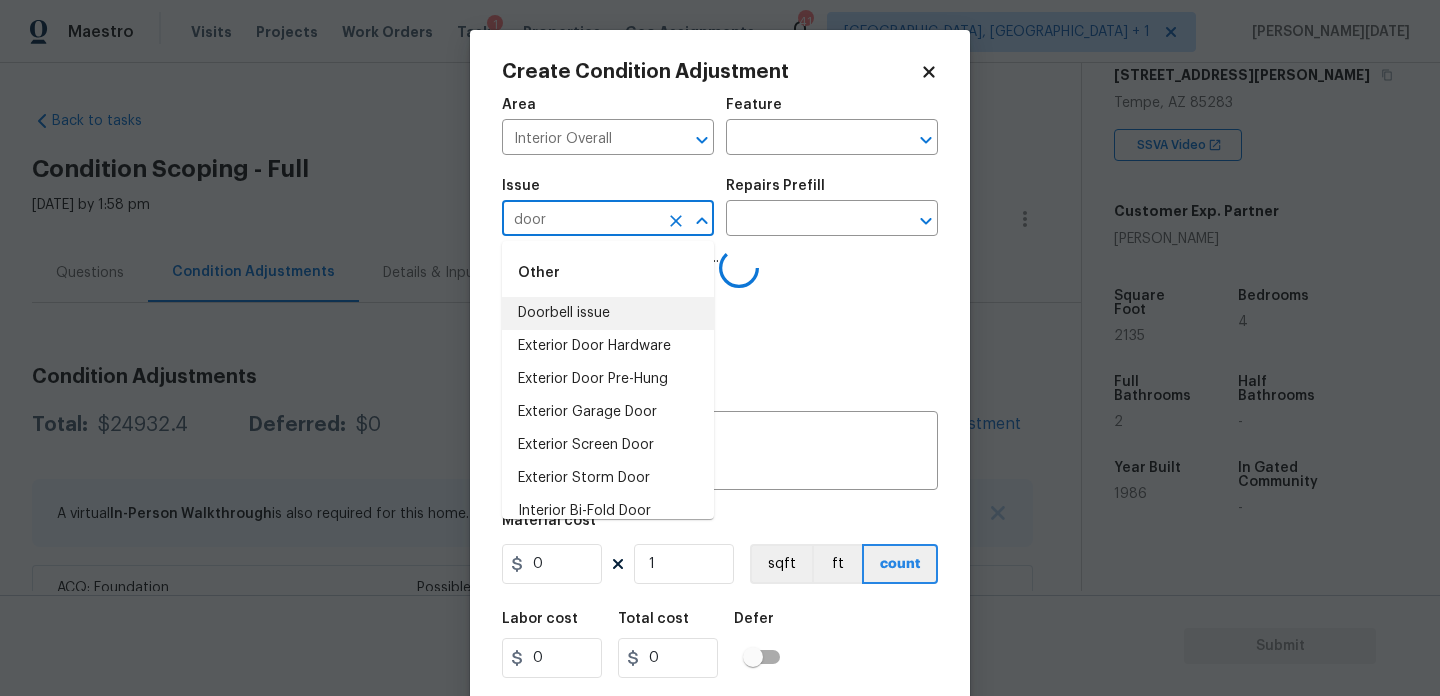 scroll, scrollTop: 181, scrollLeft: 0, axis: vertical 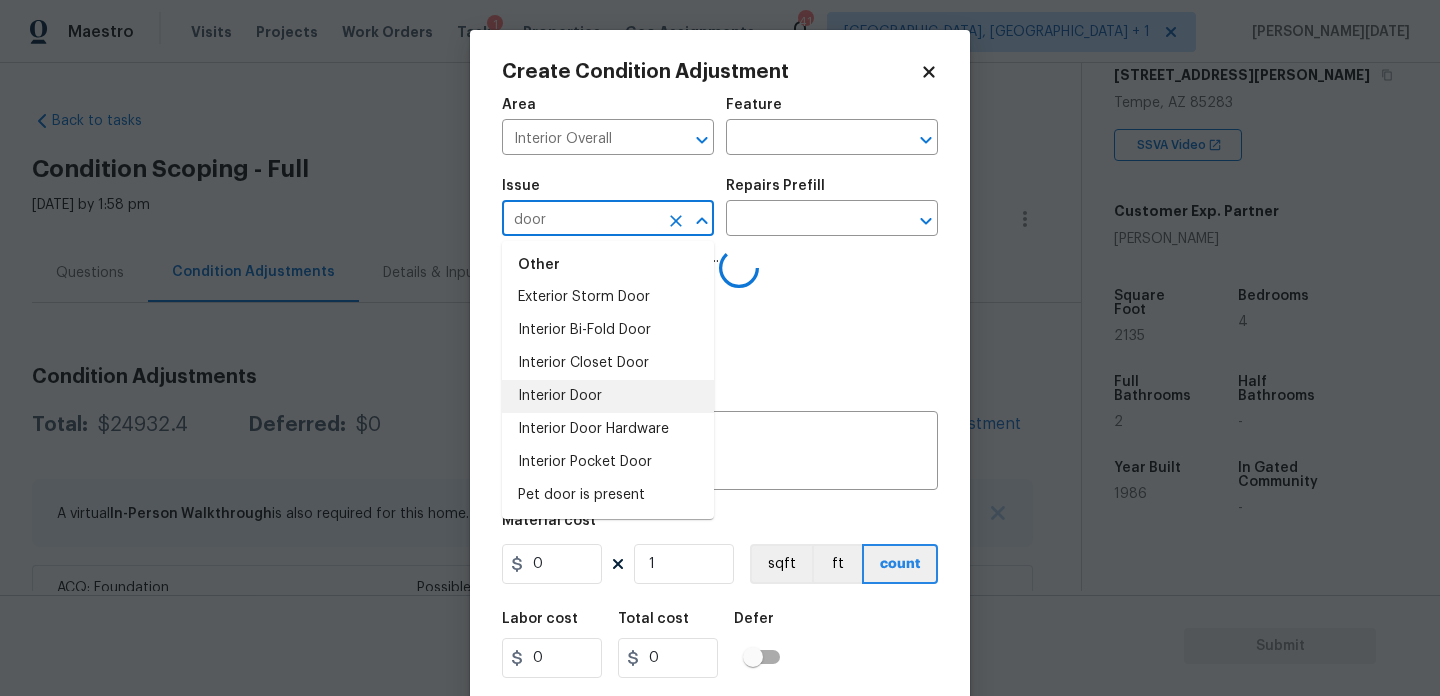 click on "Interior Door" at bounding box center (608, 396) 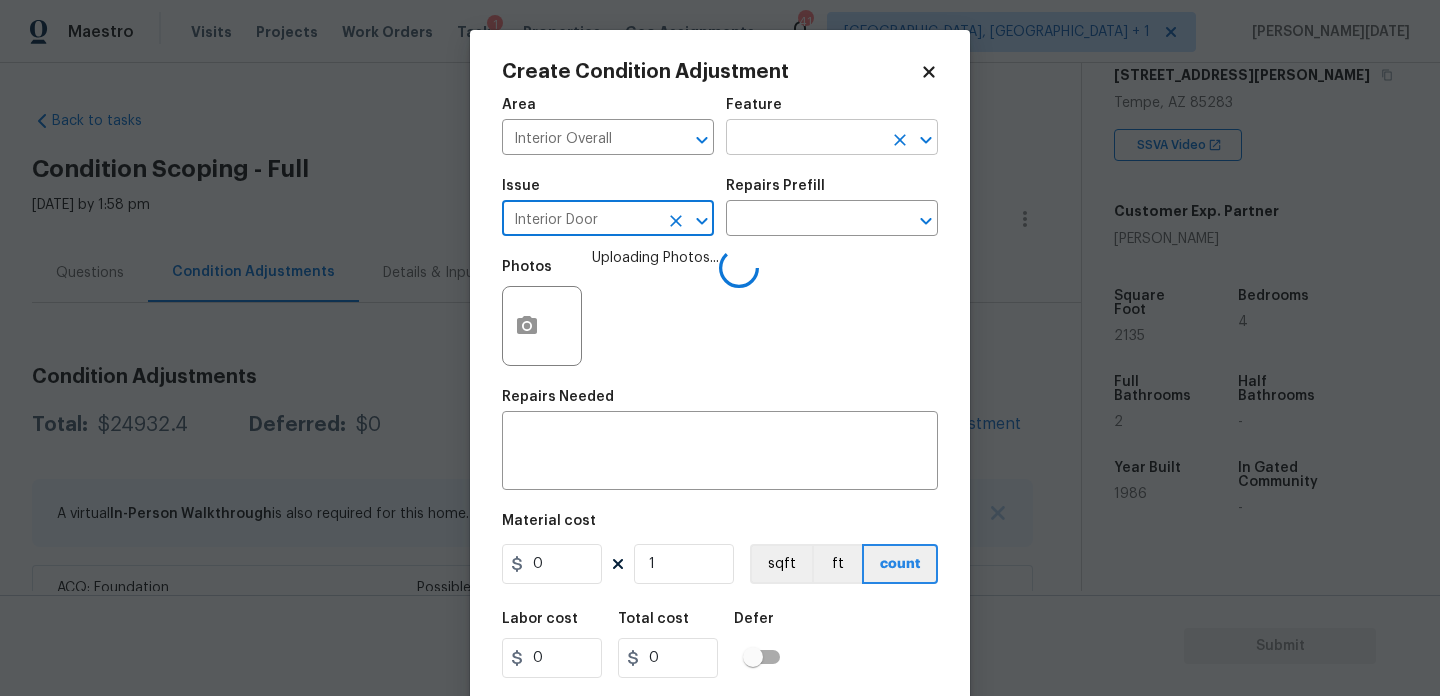 type on "Interior Door" 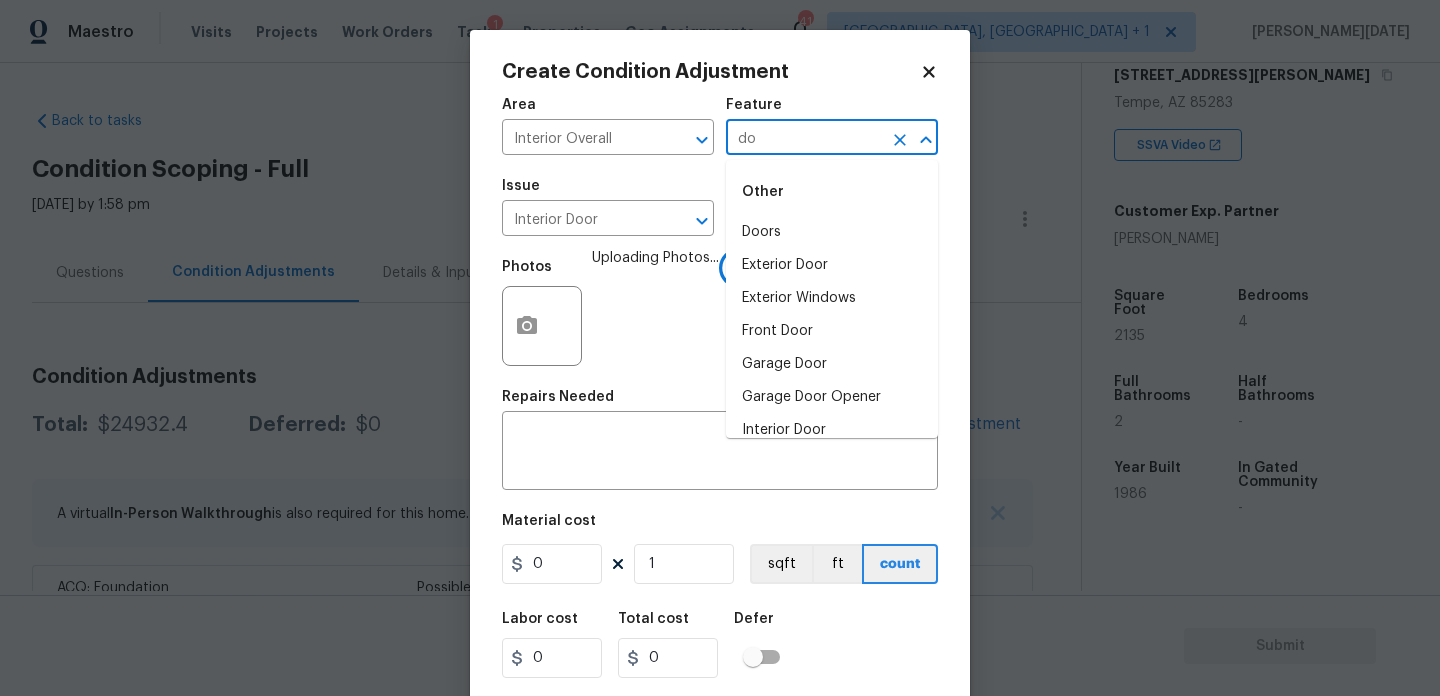 type on "doo" 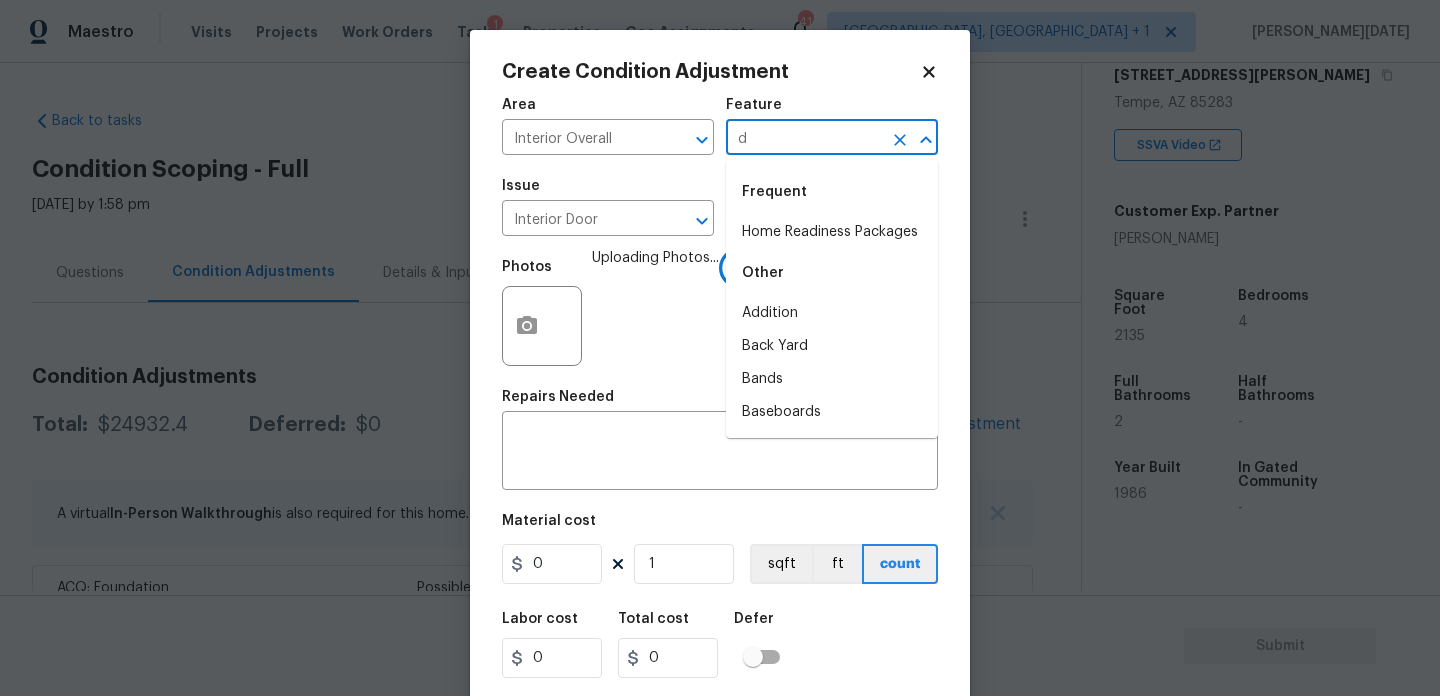 type on "do" 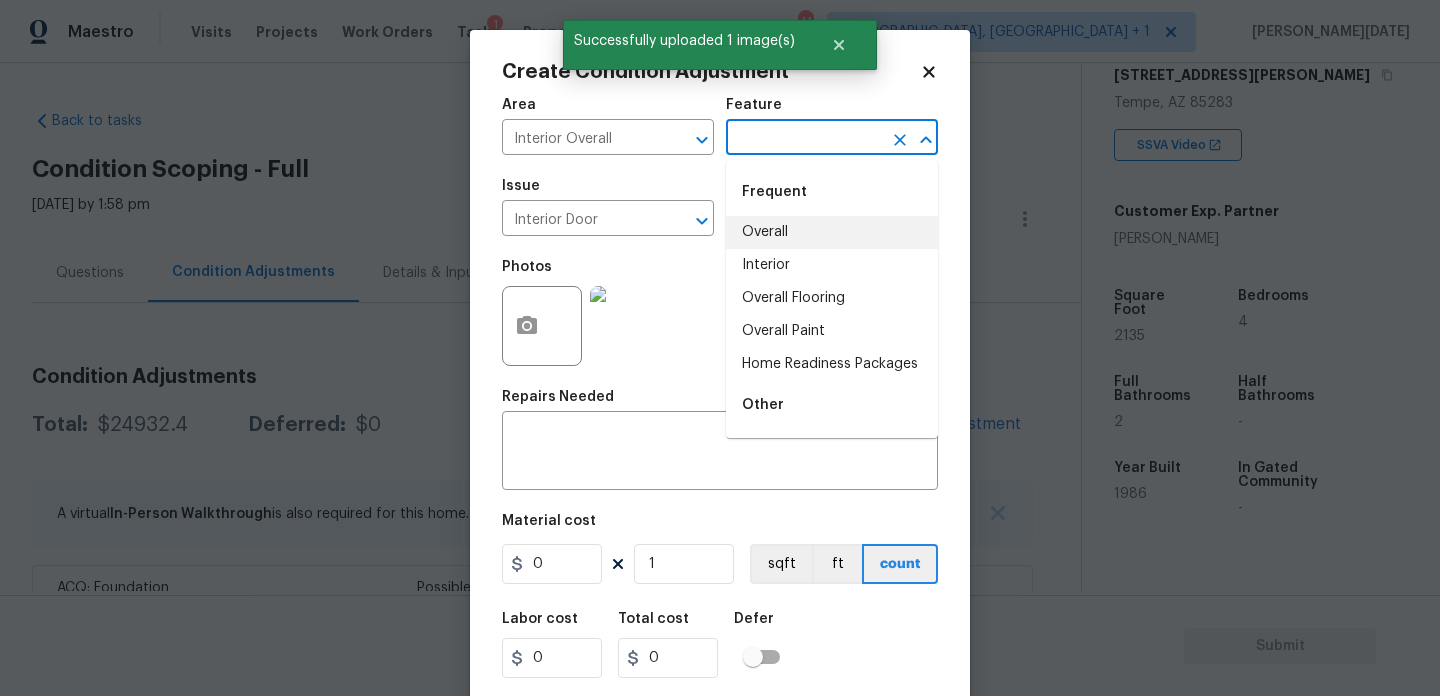 type on "o" 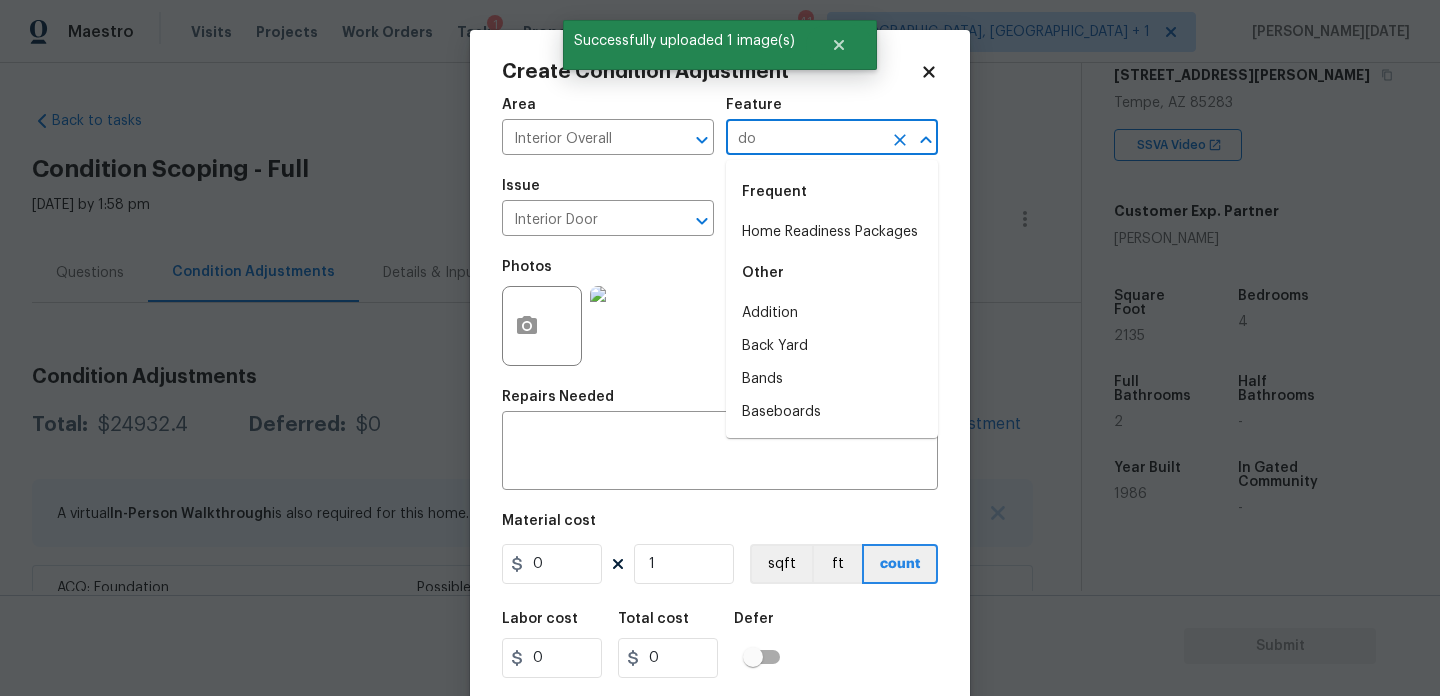 type on "doo" 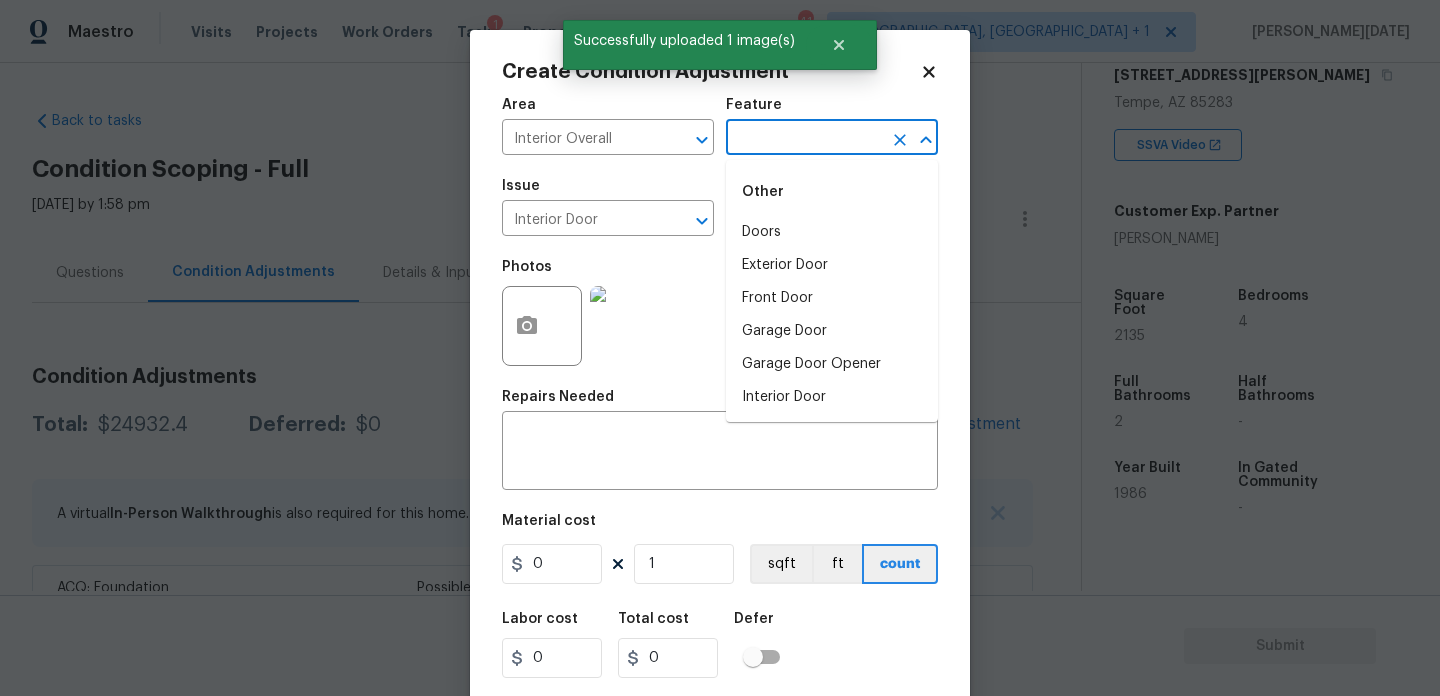 type on "r" 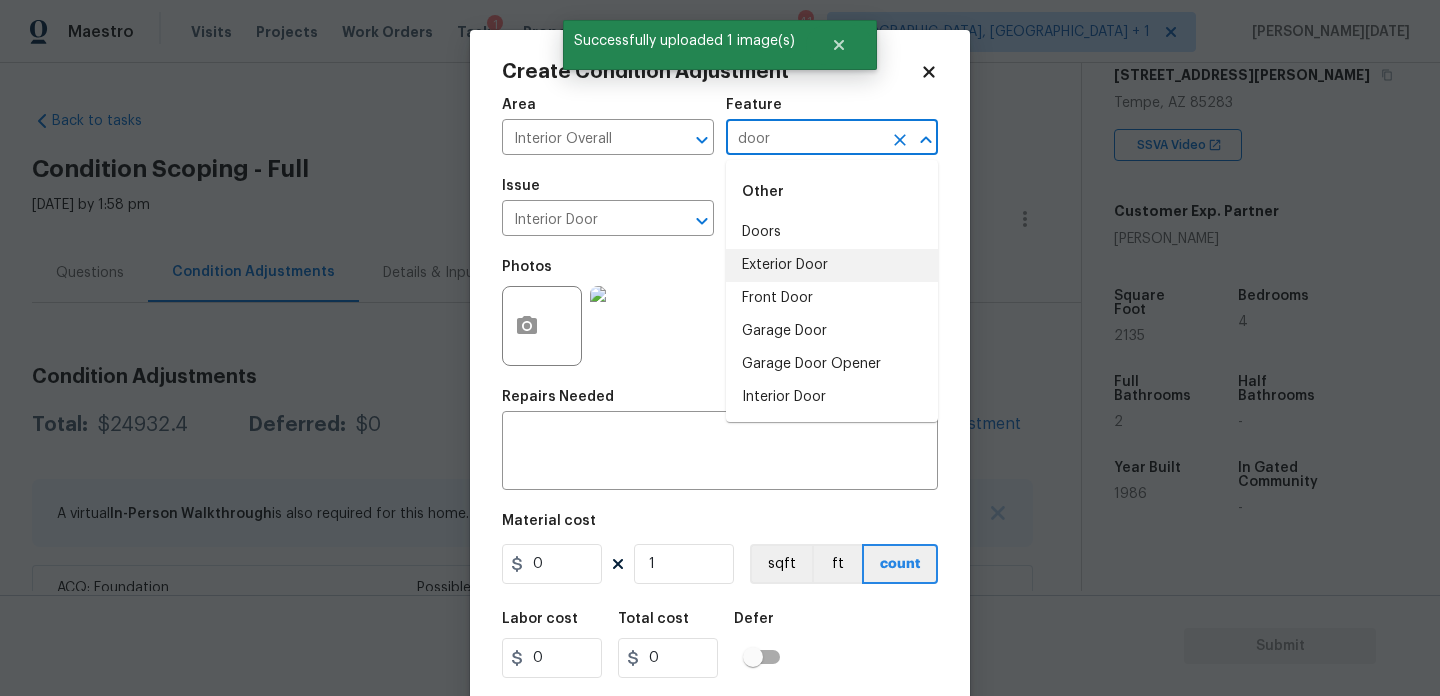 click on "Exterior Door" at bounding box center [832, 265] 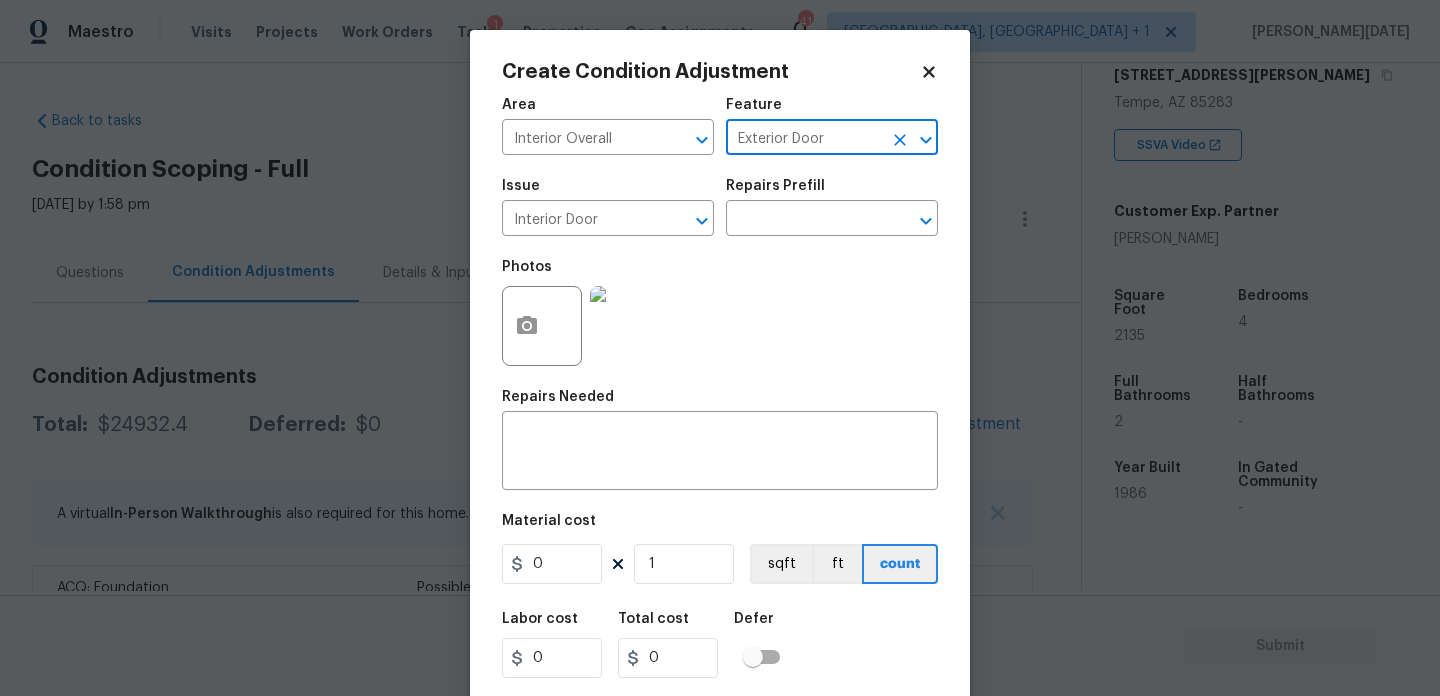 type on "Exterior Door" 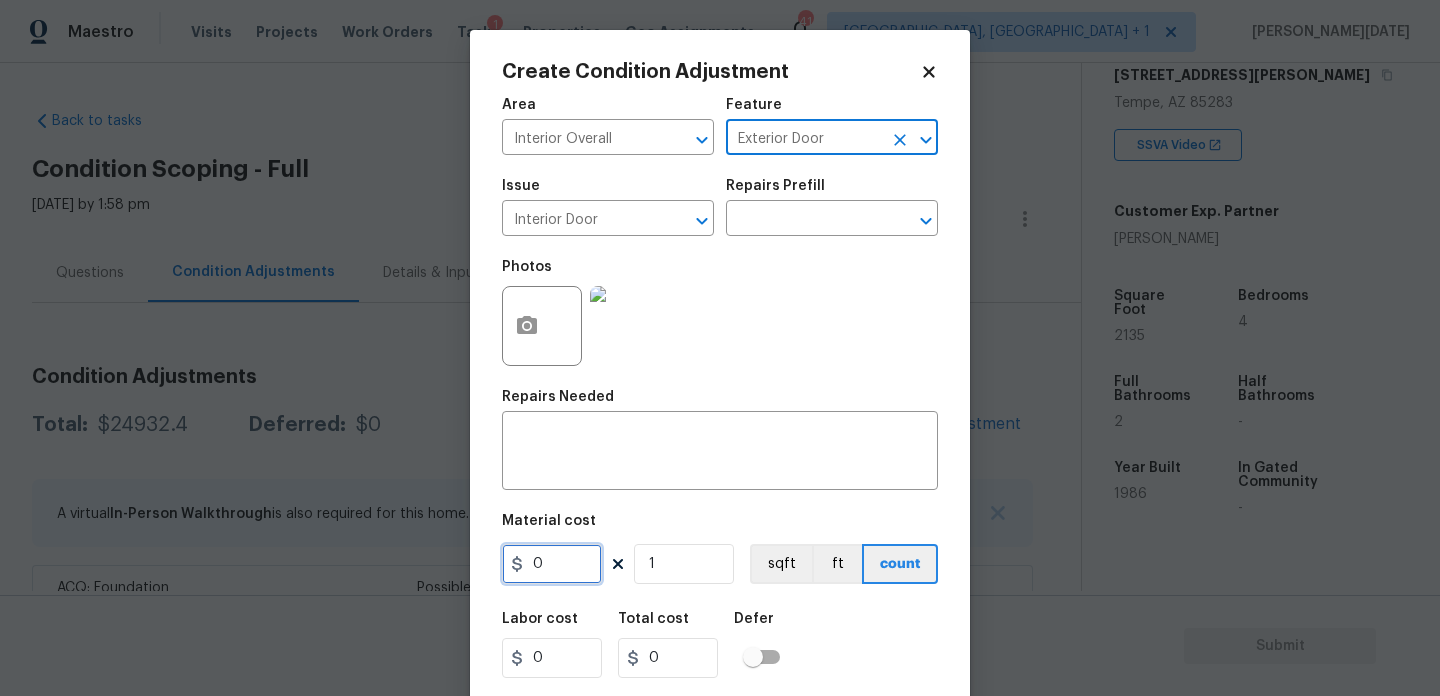 click on "0" at bounding box center (552, 564) 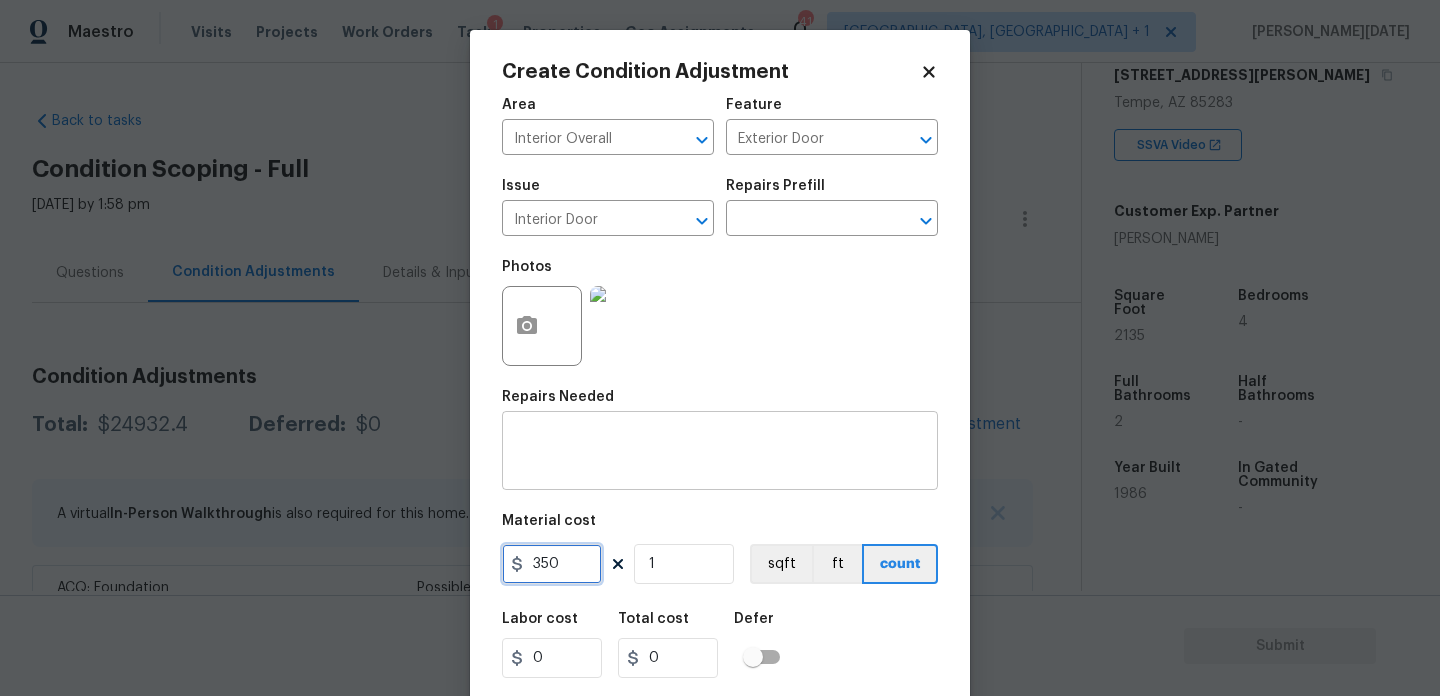 type on "350" 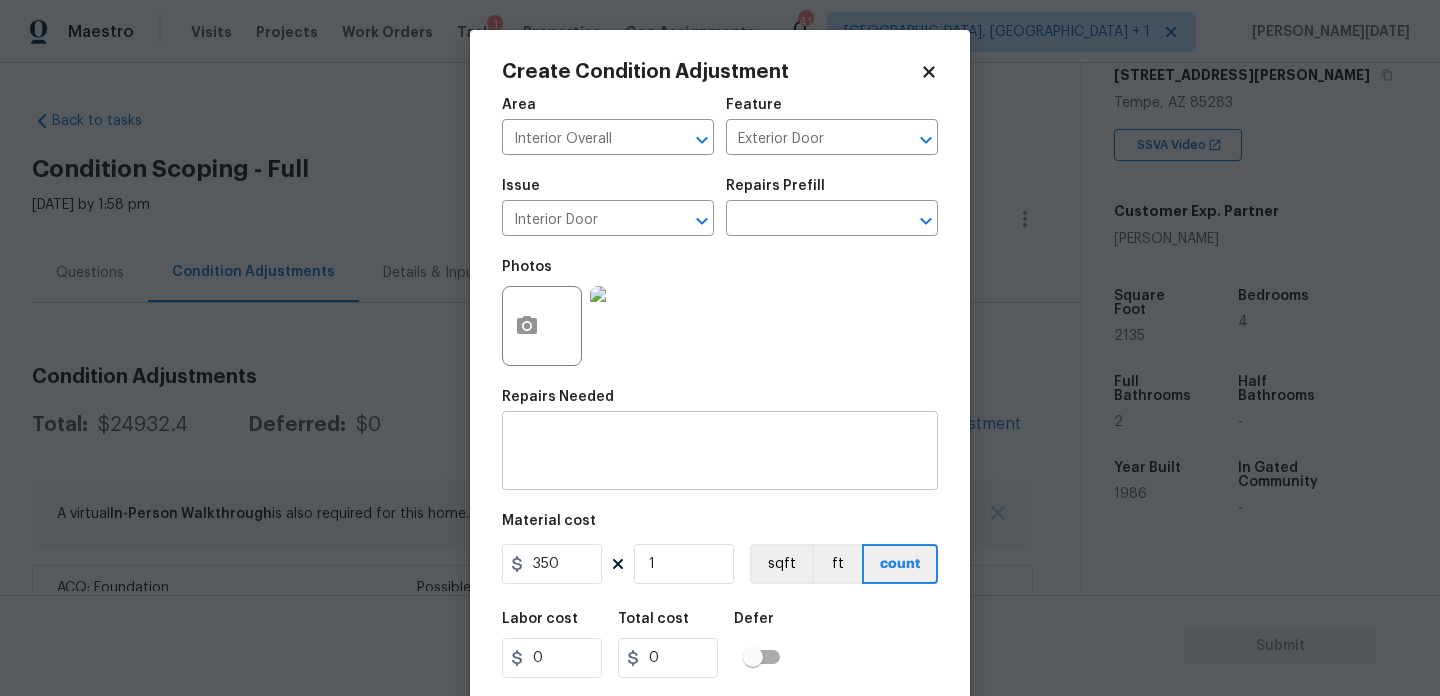 click at bounding box center [720, 453] 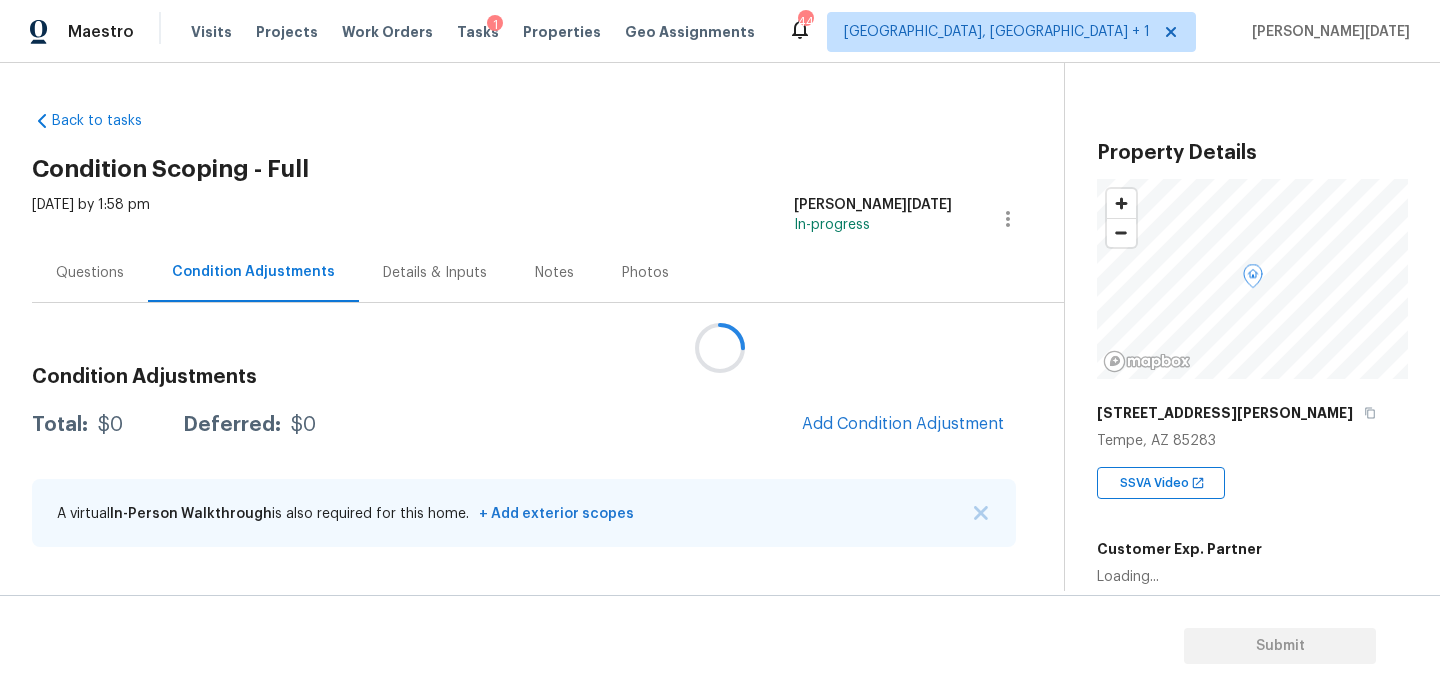 scroll, scrollTop: 0, scrollLeft: 0, axis: both 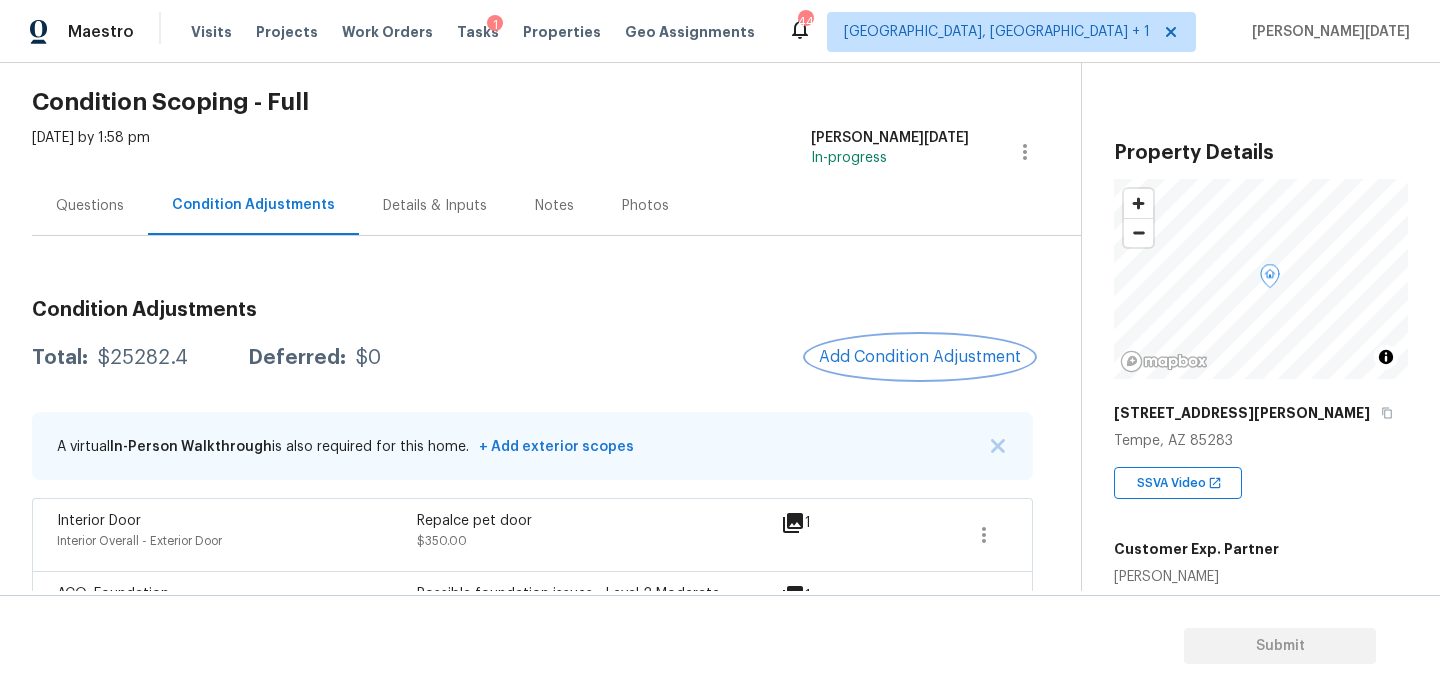 click on "Add Condition Adjustment" at bounding box center (920, 357) 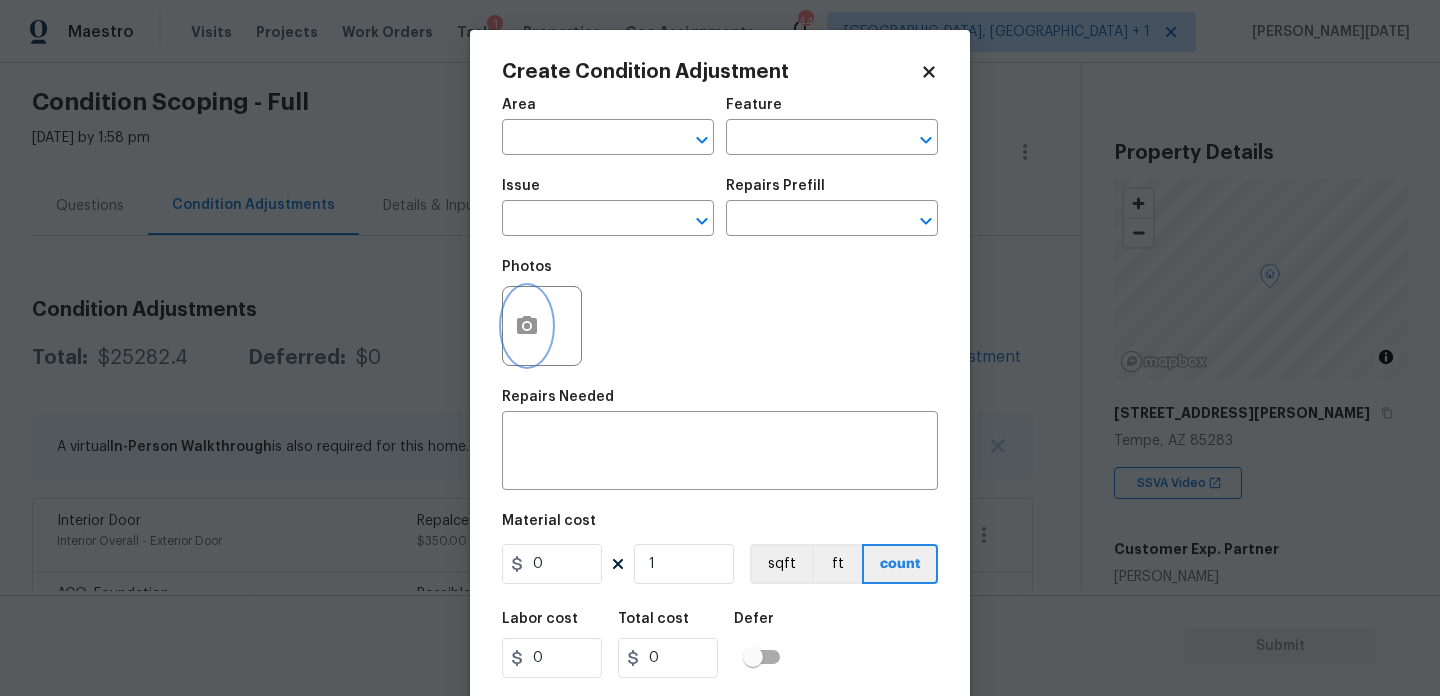 click 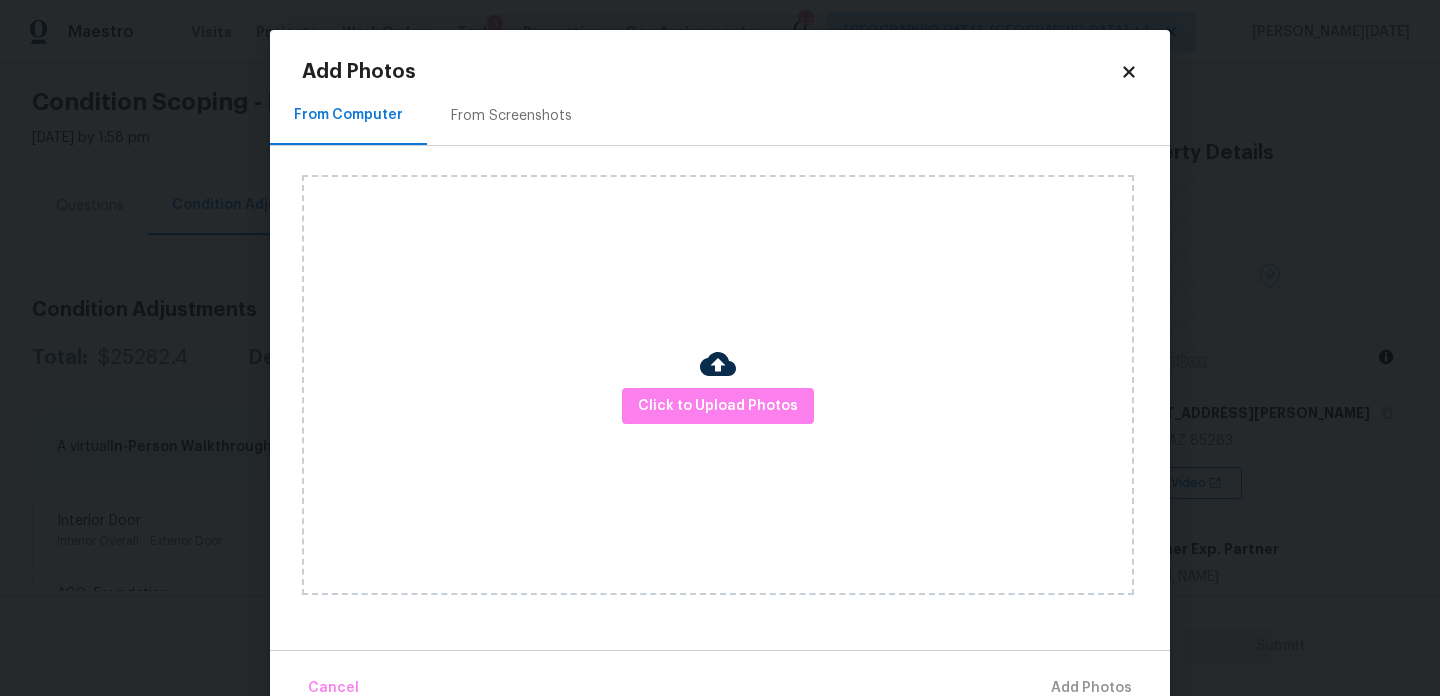 click on "Click to Upload Photos" at bounding box center (718, 385) 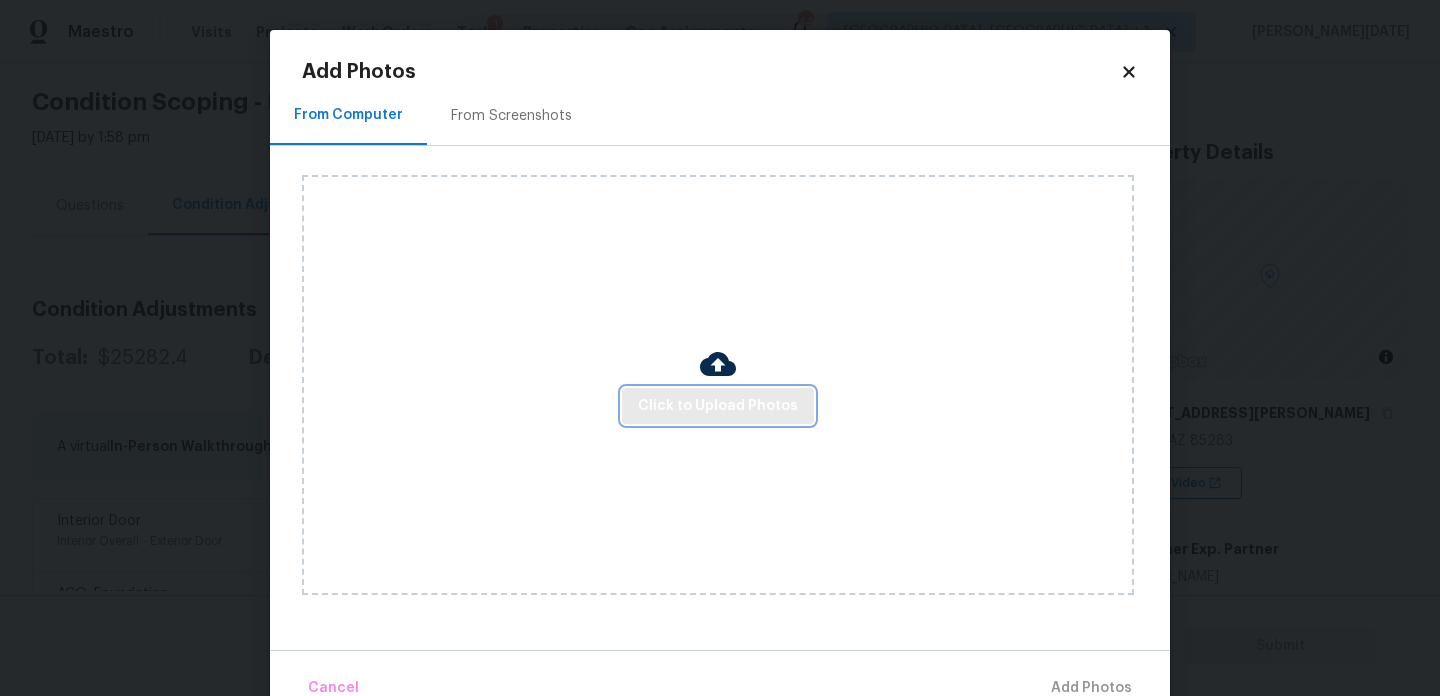 click on "Click to Upload Photos" at bounding box center [718, 406] 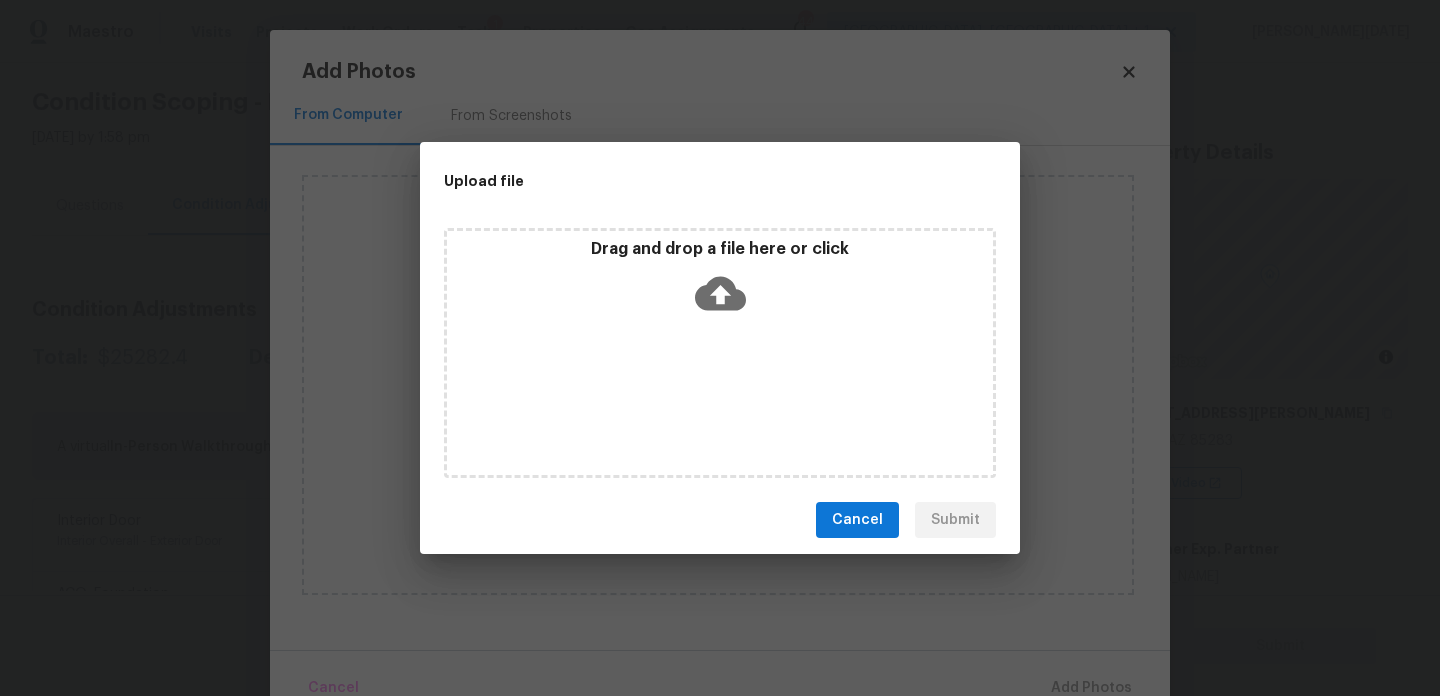click on "Drag and drop a file here or click" at bounding box center [720, 353] 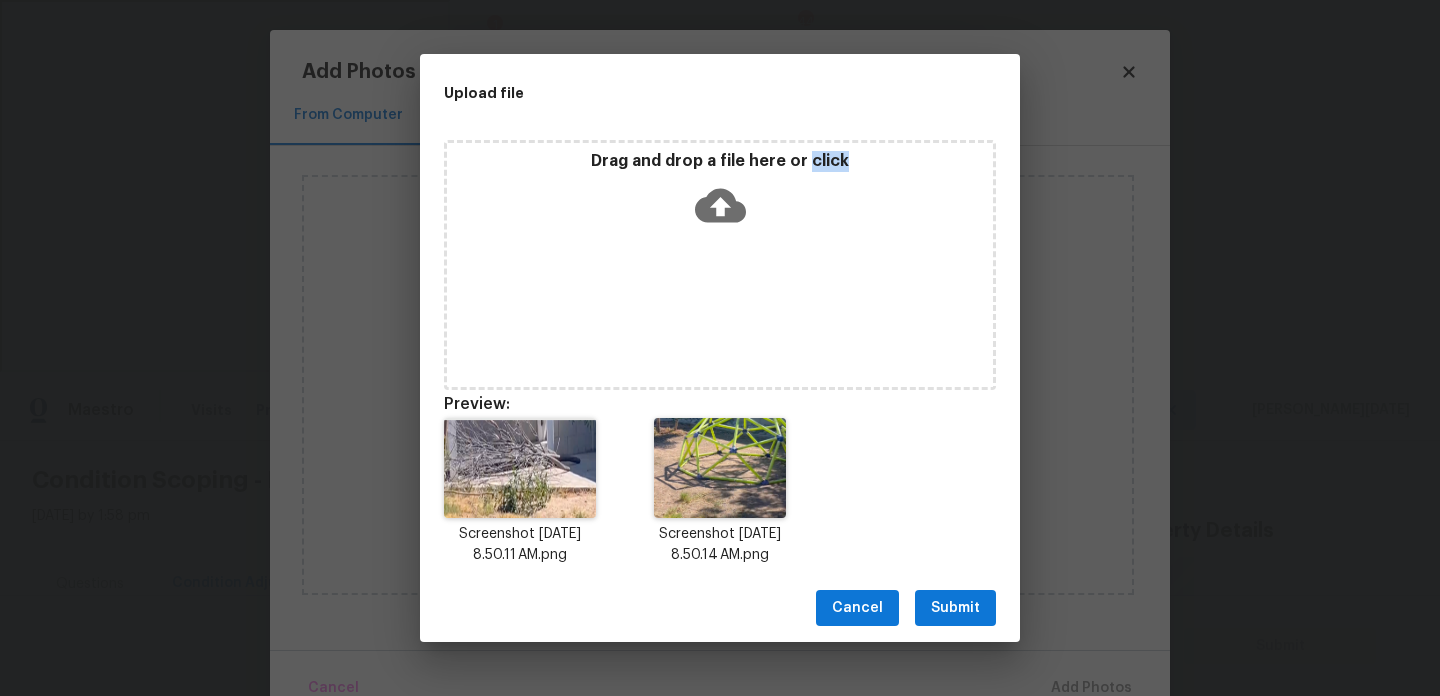 click on "Cancel Submit" at bounding box center [720, 608] 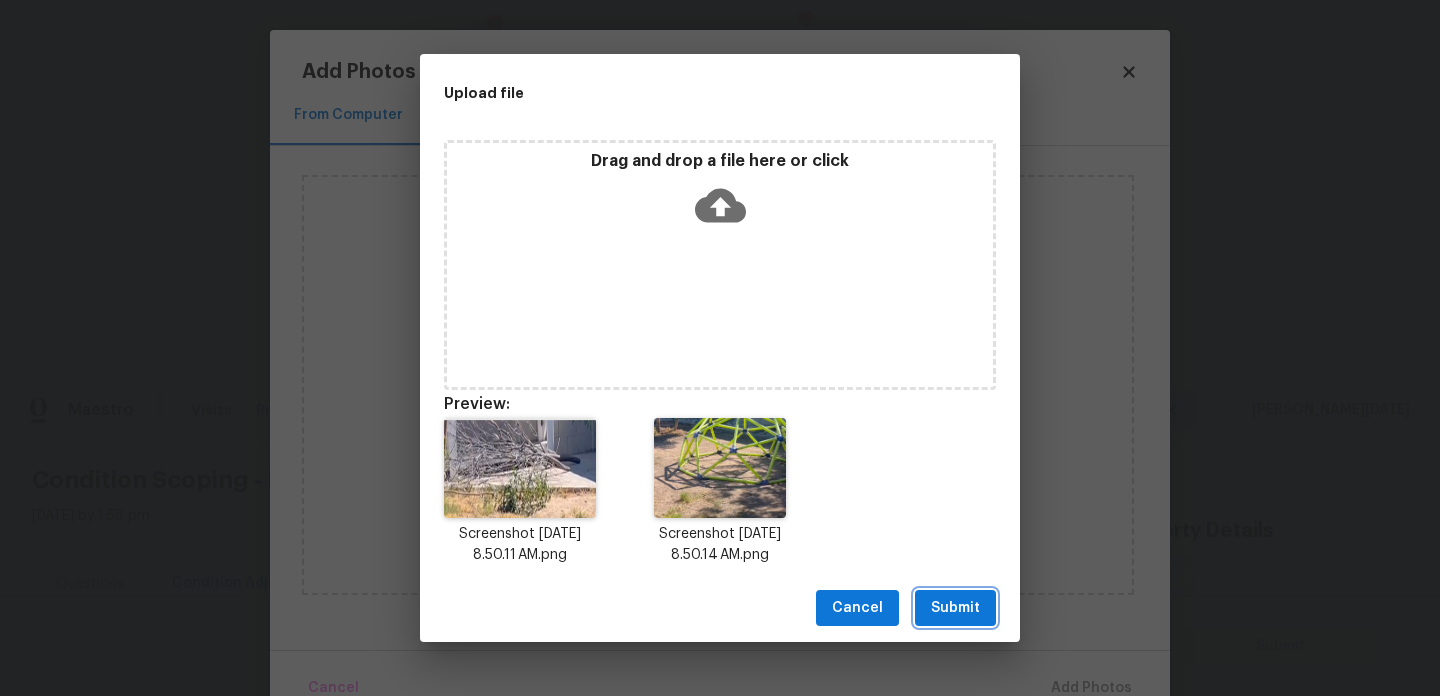 click on "Submit" at bounding box center [955, 608] 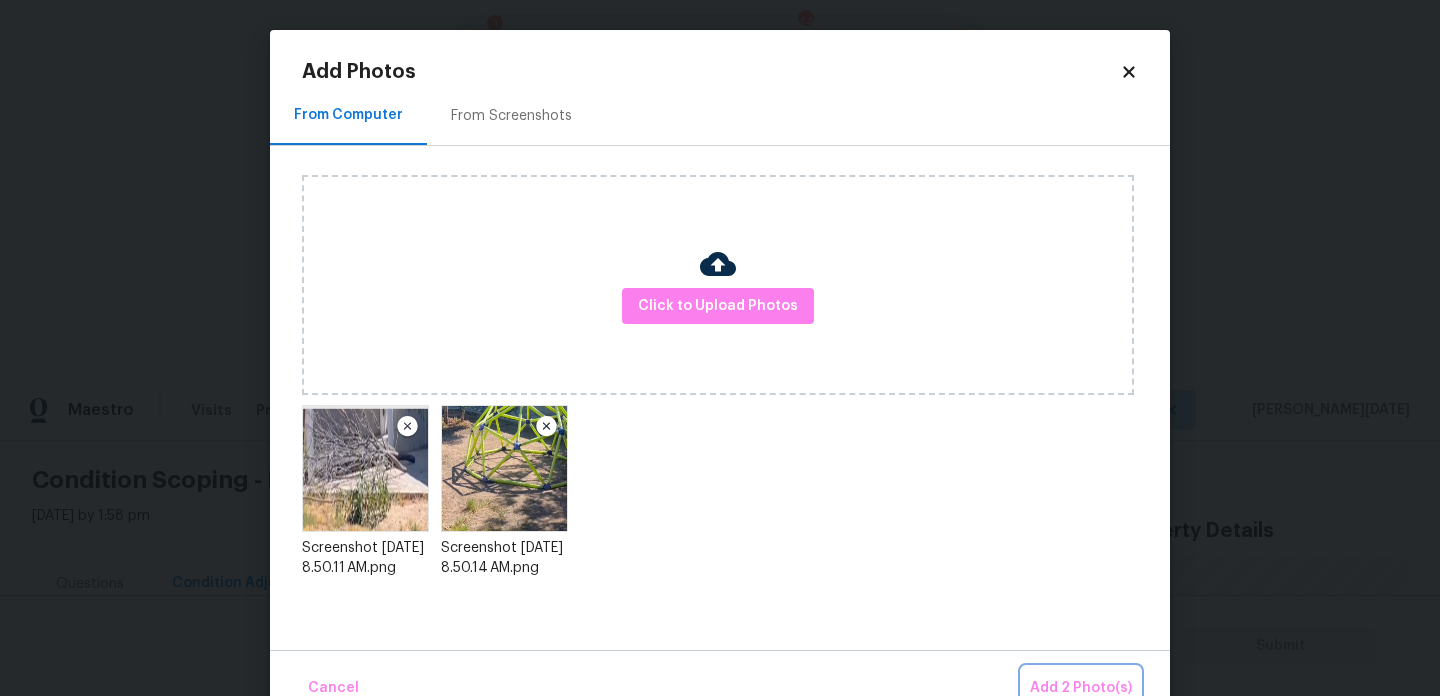 click on "Add 2 Photo(s)" at bounding box center [1081, 688] 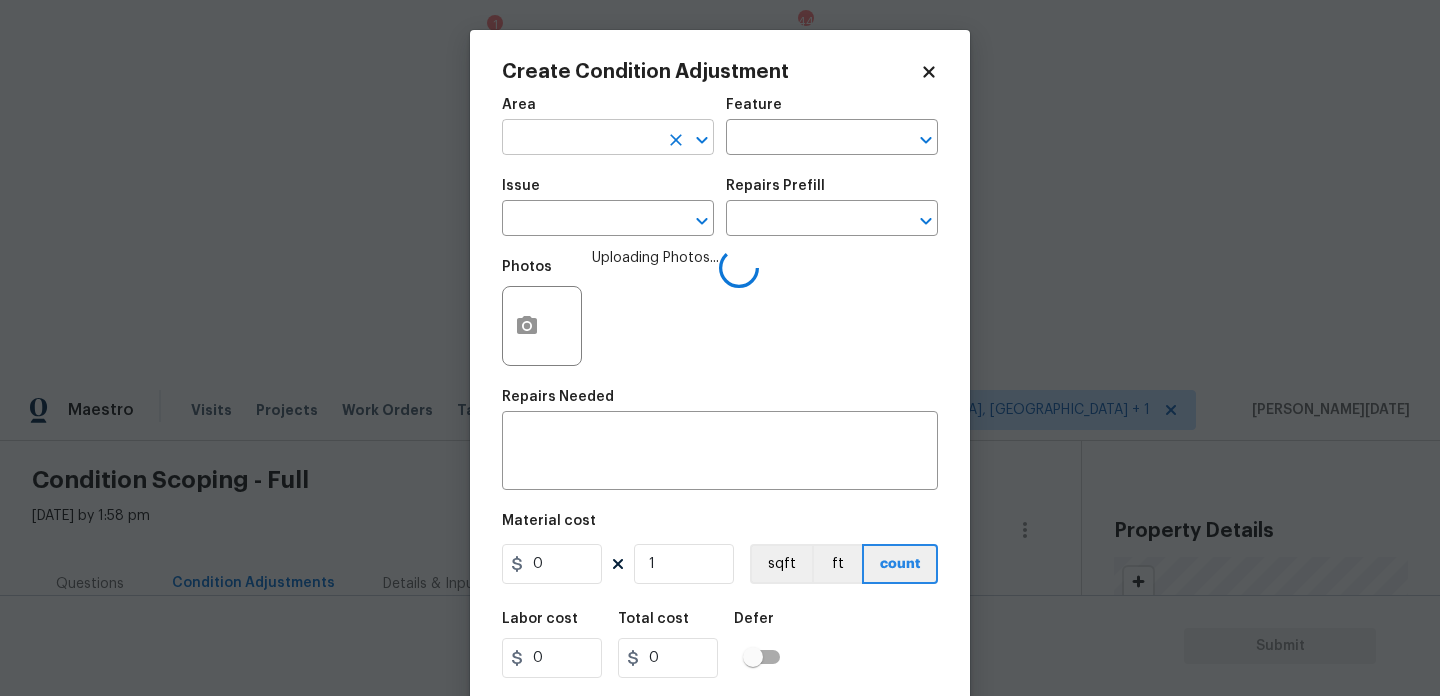 click at bounding box center (580, 139) 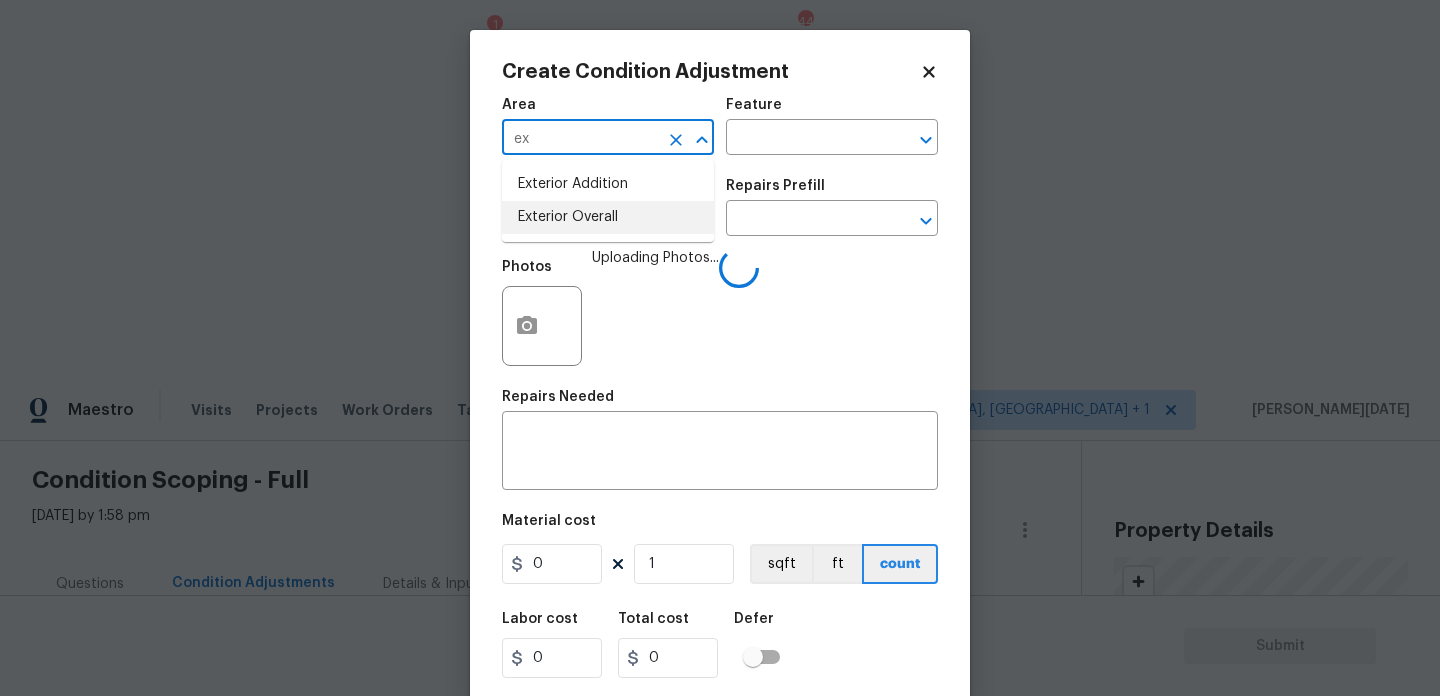 click on "Exterior Overall" at bounding box center [608, 217] 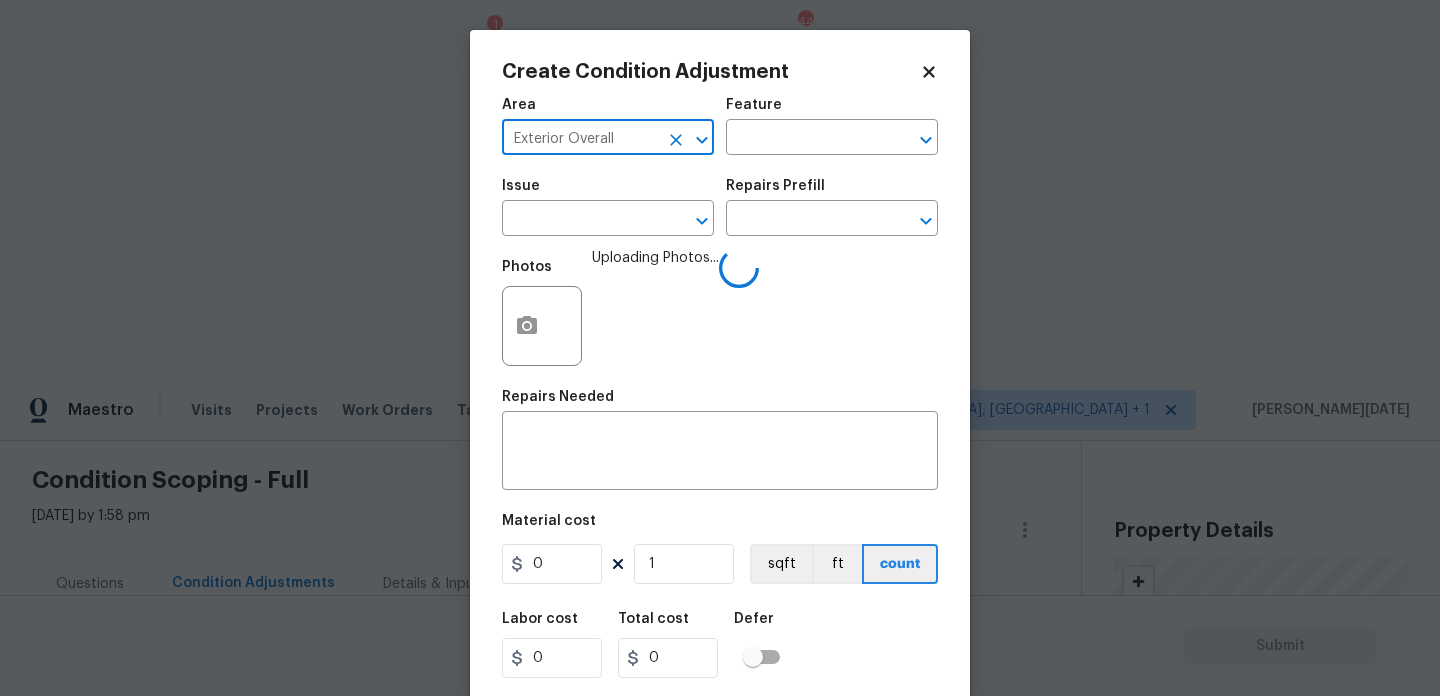 type on "Exterior Overall" 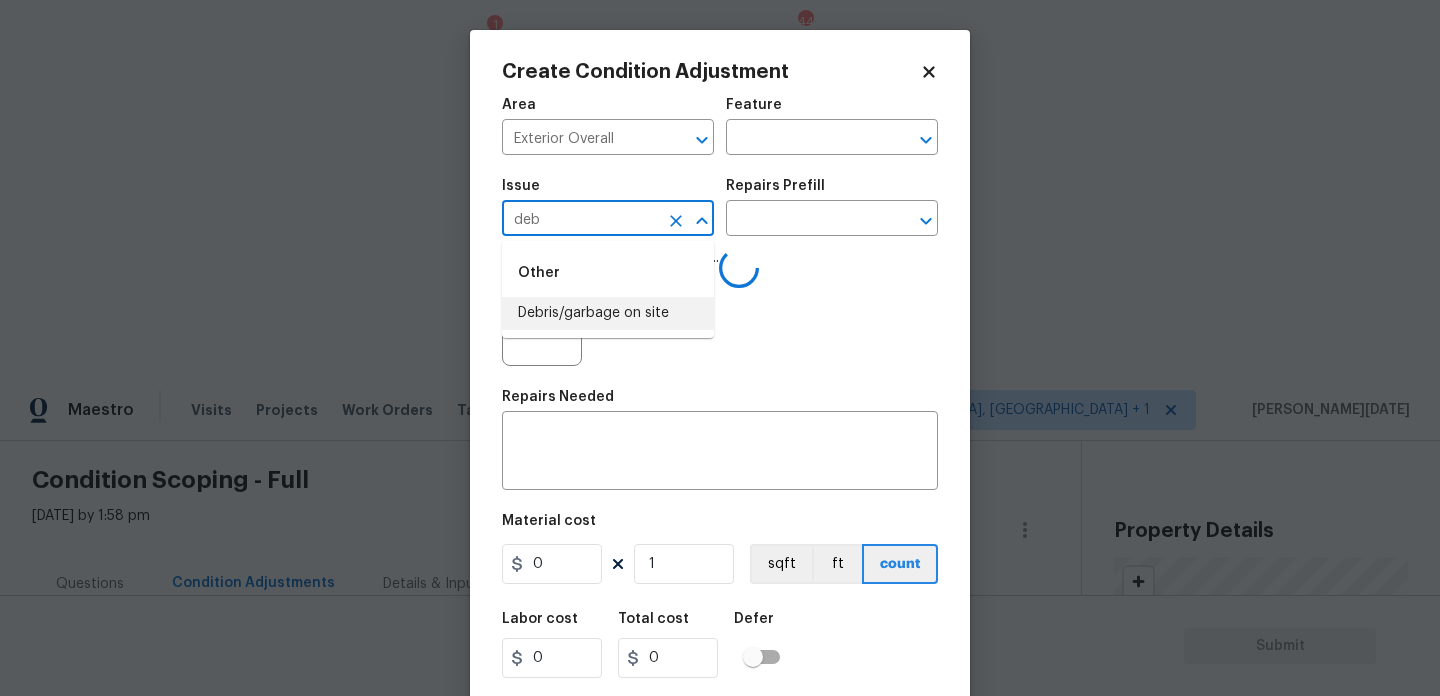click on "Debris/garbage on site" at bounding box center [608, 313] 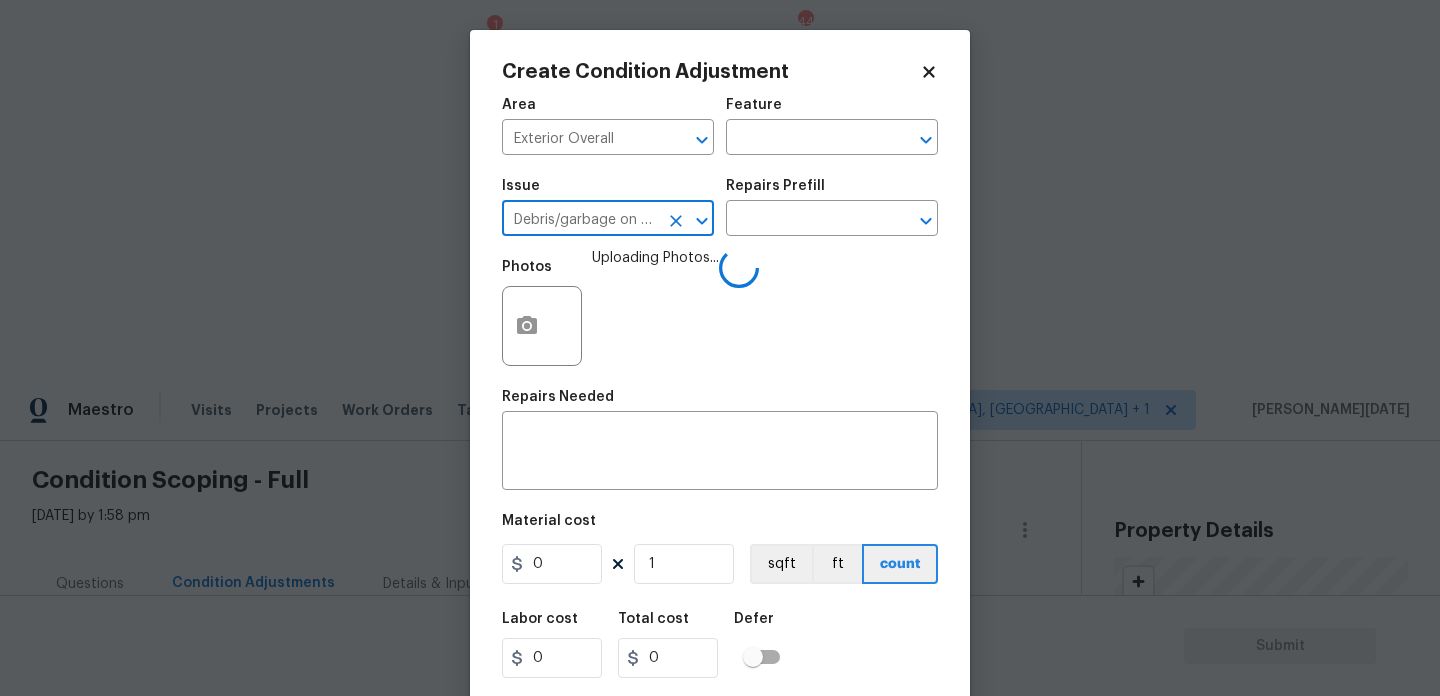 type on "Debris/garbage on site" 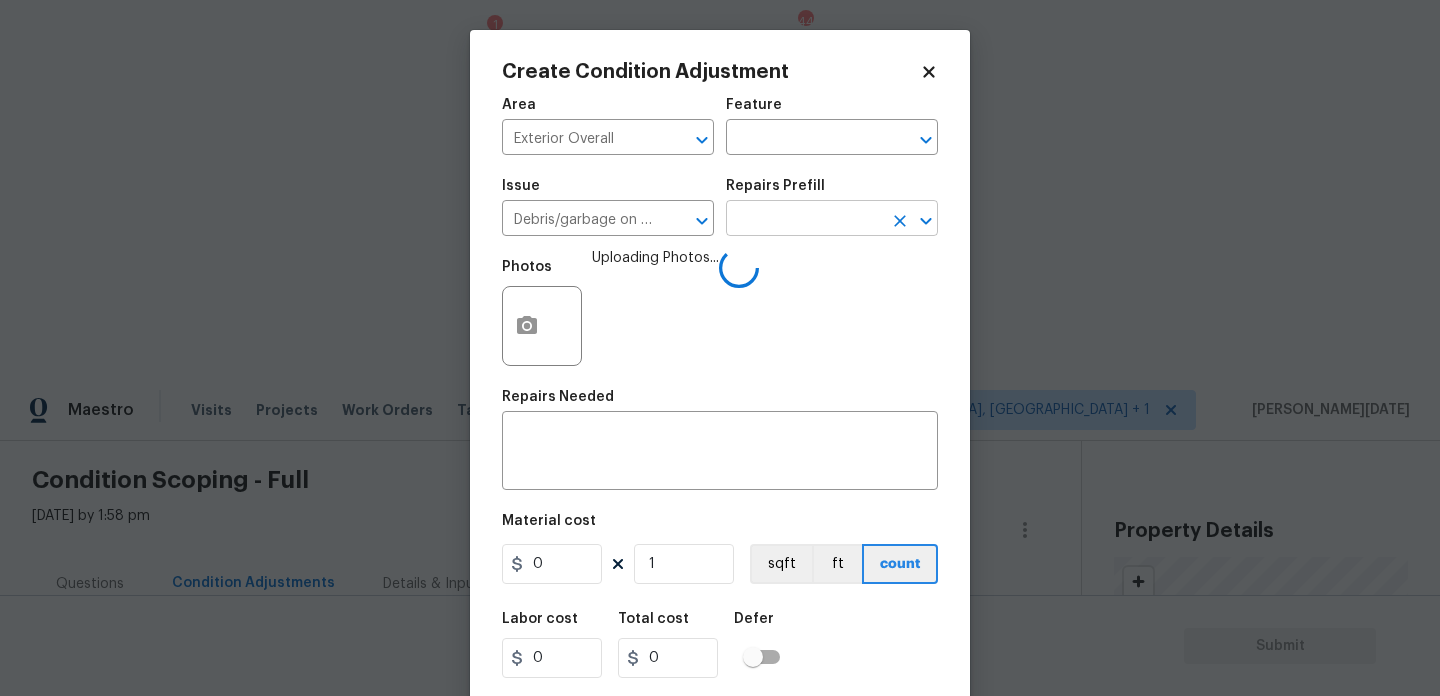 click at bounding box center (804, 220) 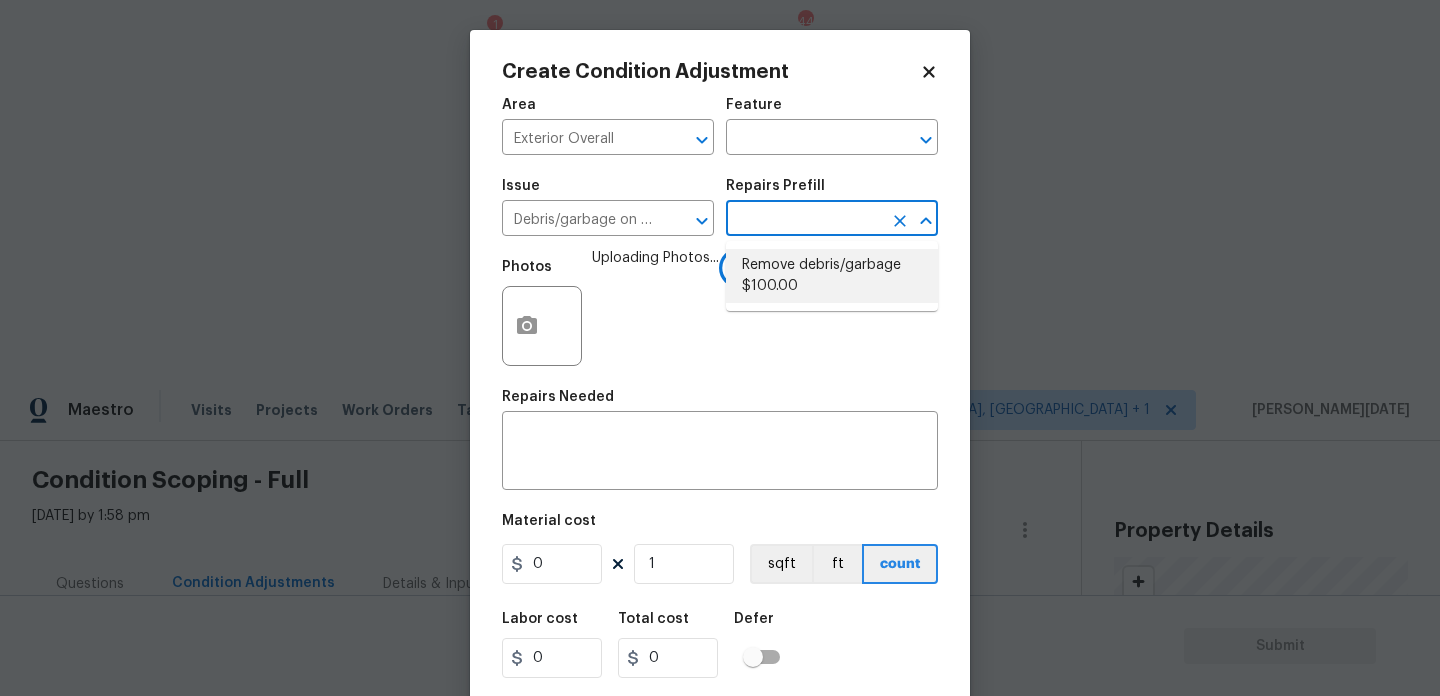click on "Remove debris/garbage $100.00" at bounding box center (832, 276) 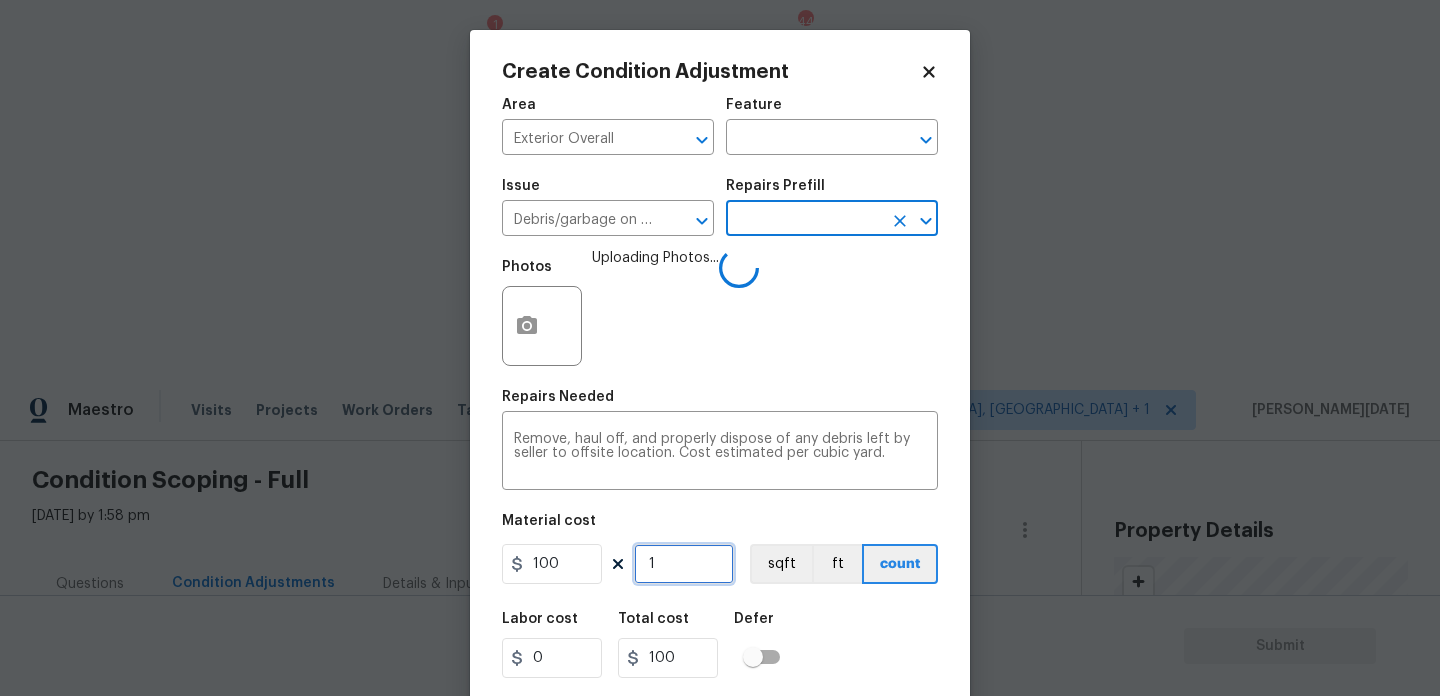 click on "1" at bounding box center [684, 564] 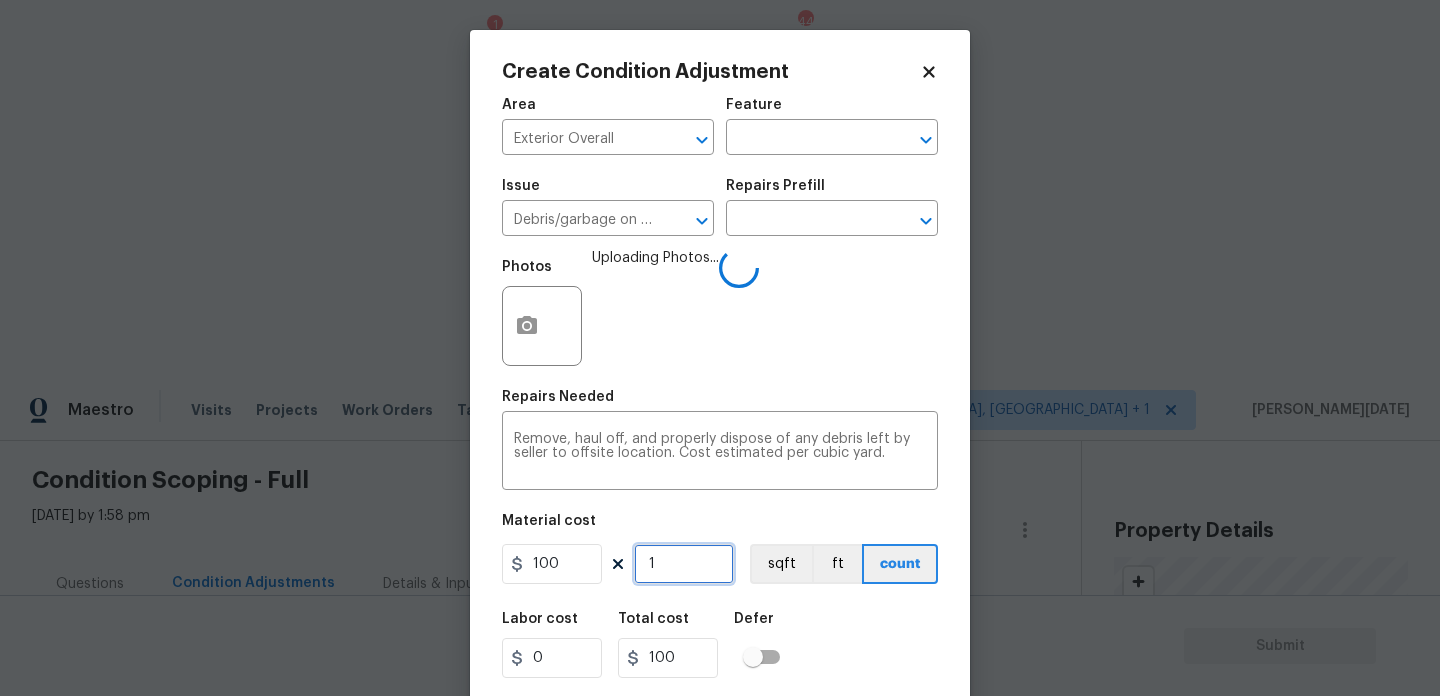 type on "0" 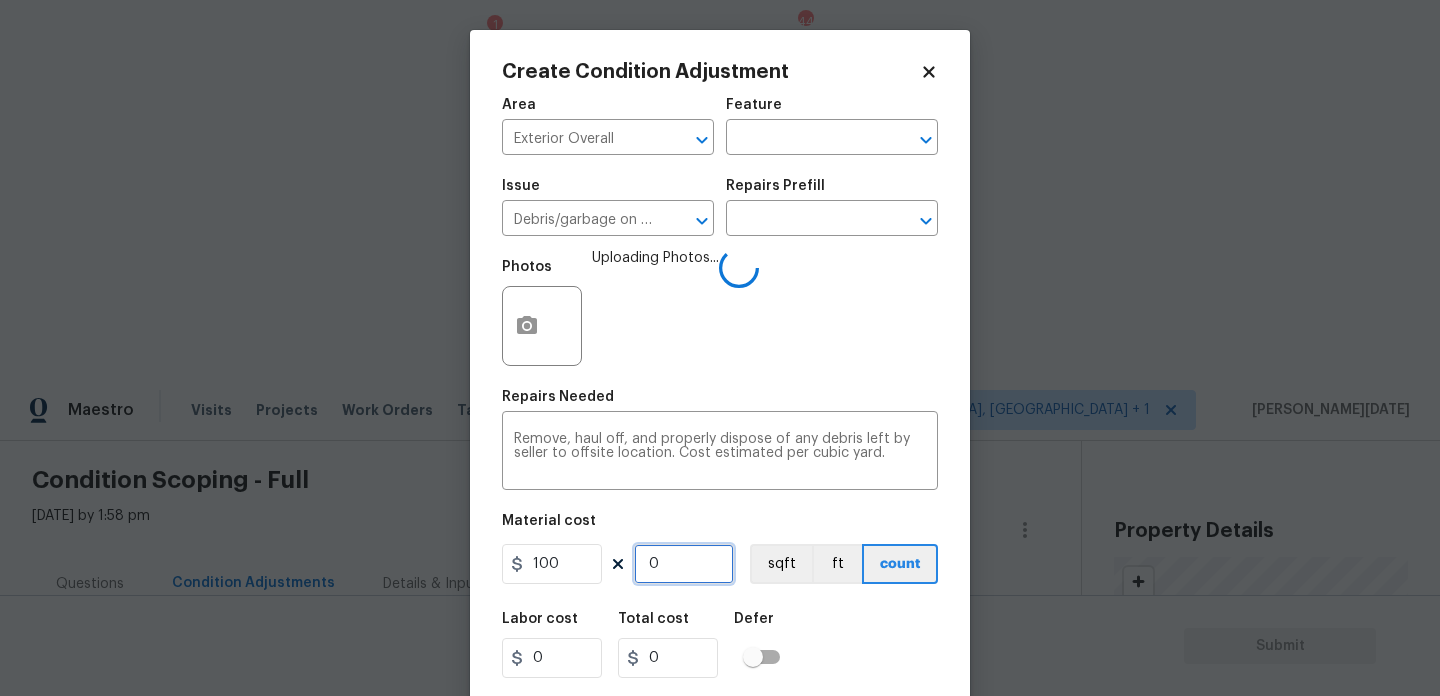 type on "4" 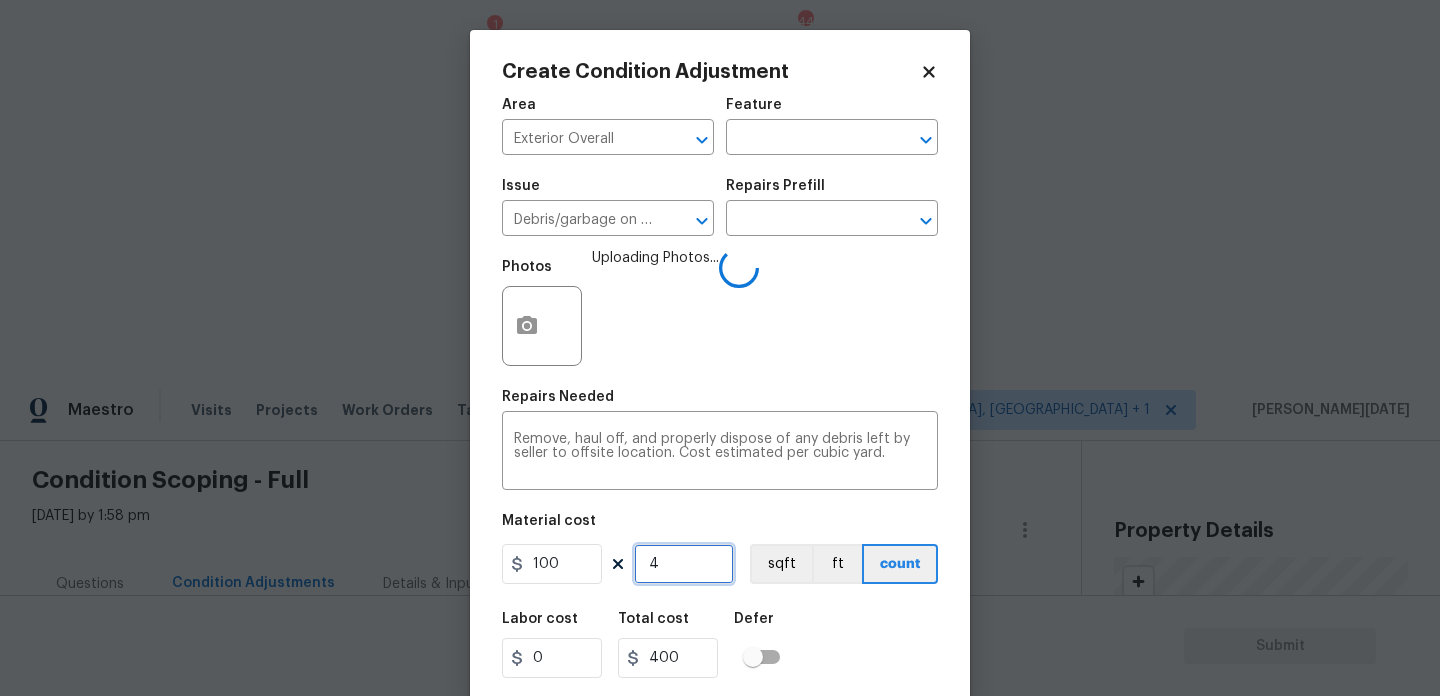 type on "4" 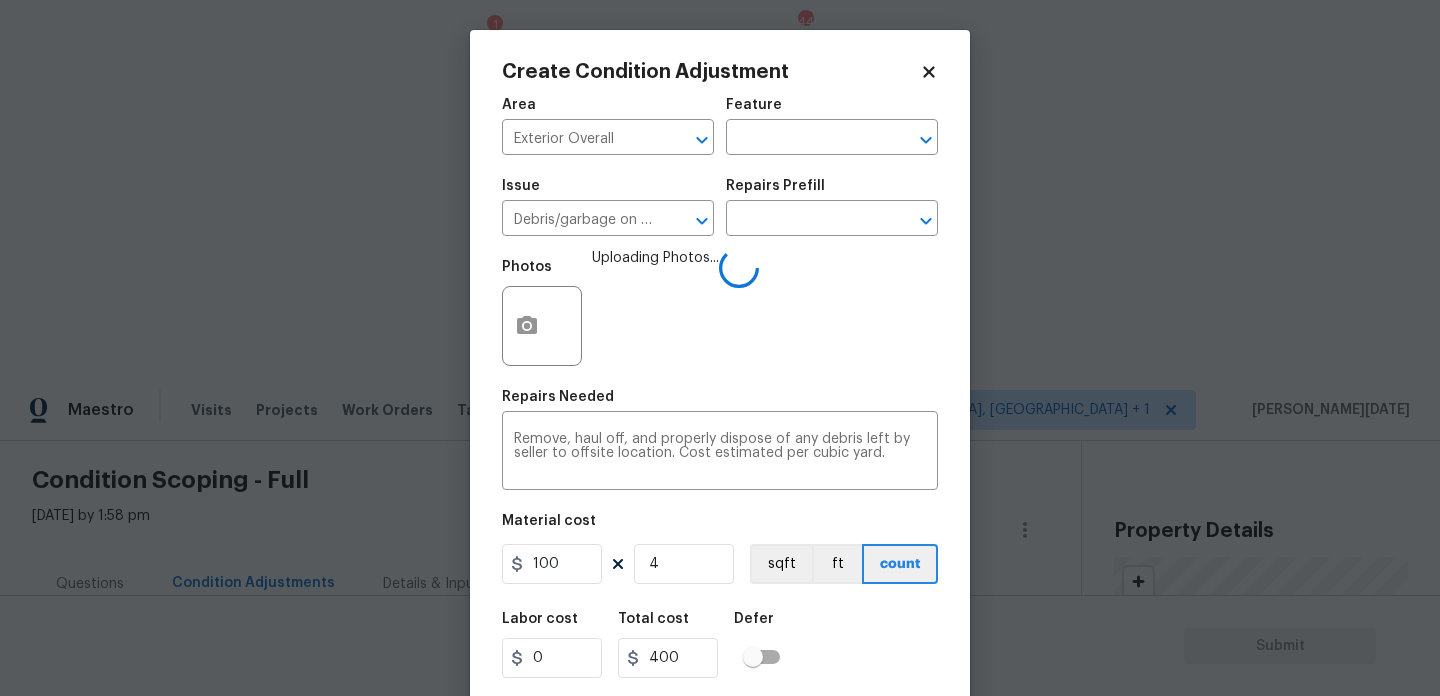 click on "Photos Uploading Photos..." at bounding box center [720, 313] 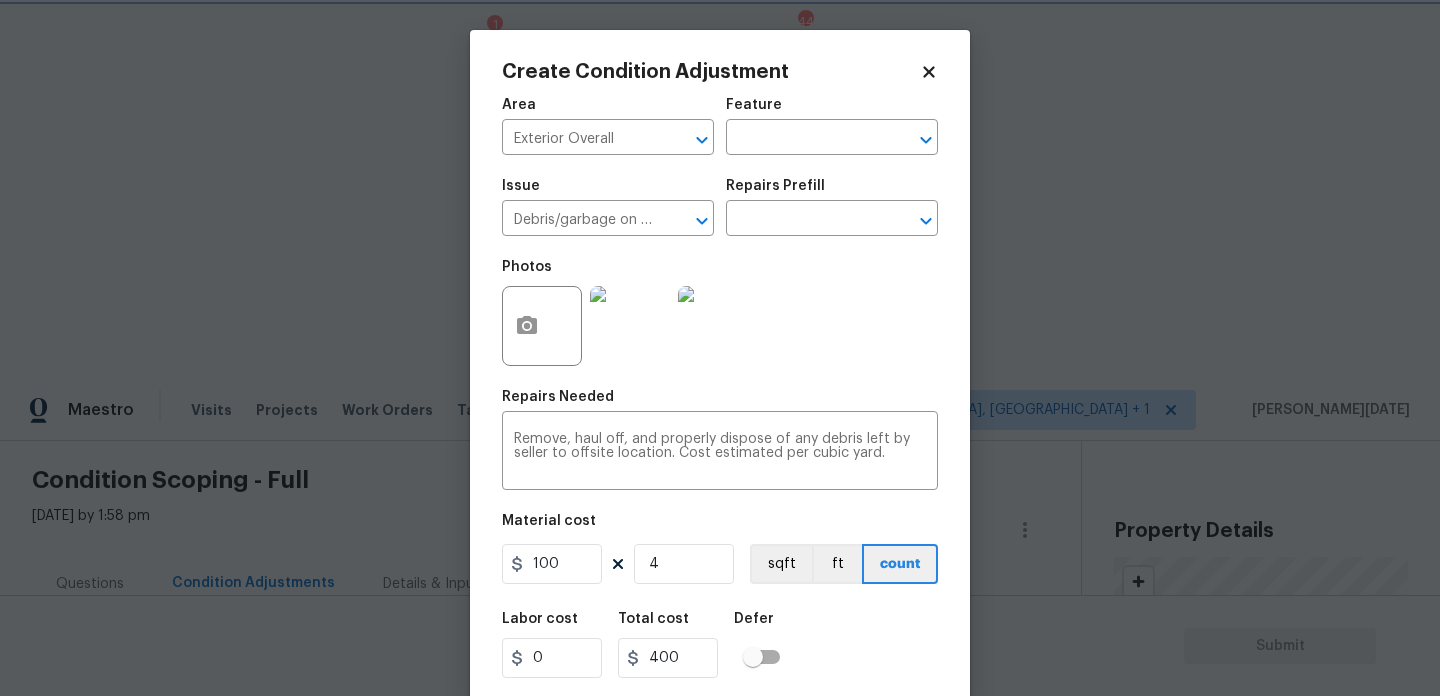 scroll, scrollTop: 51, scrollLeft: 0, axis: vertical 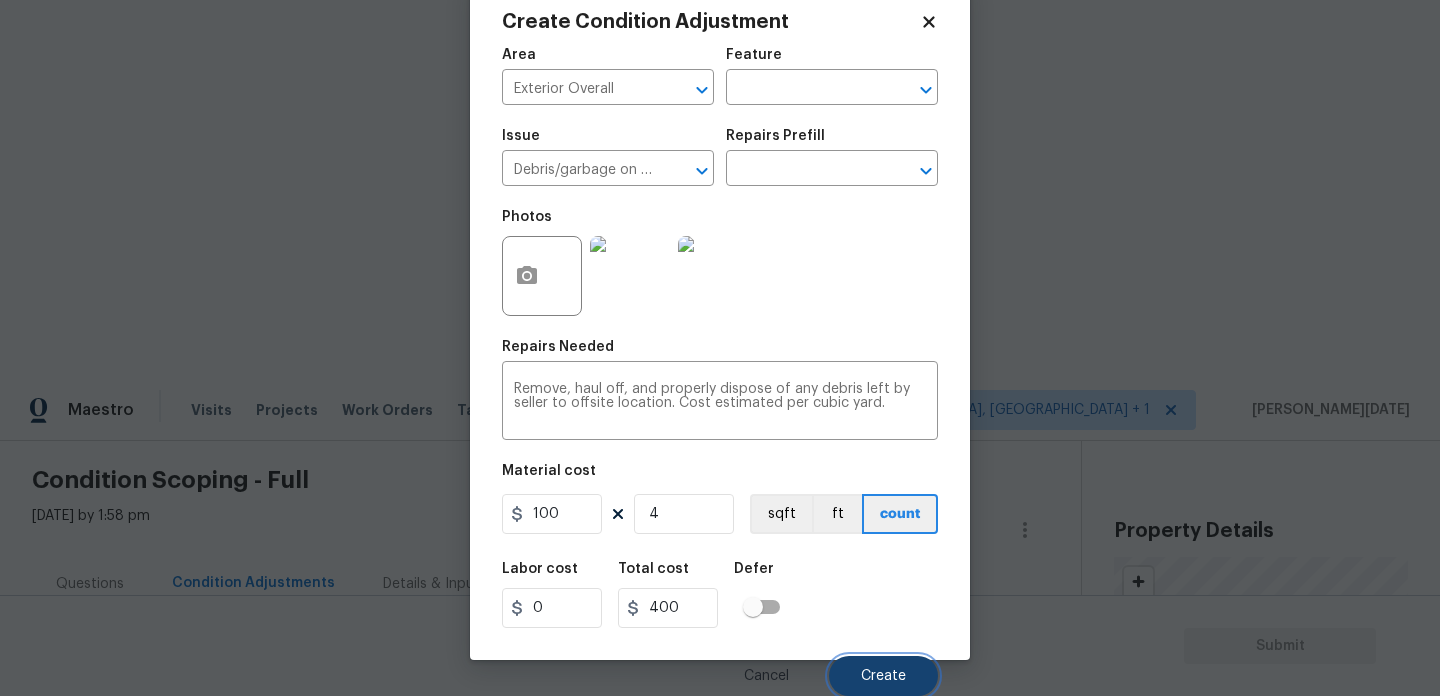 click on "Create" at bounding box center (883, 676) 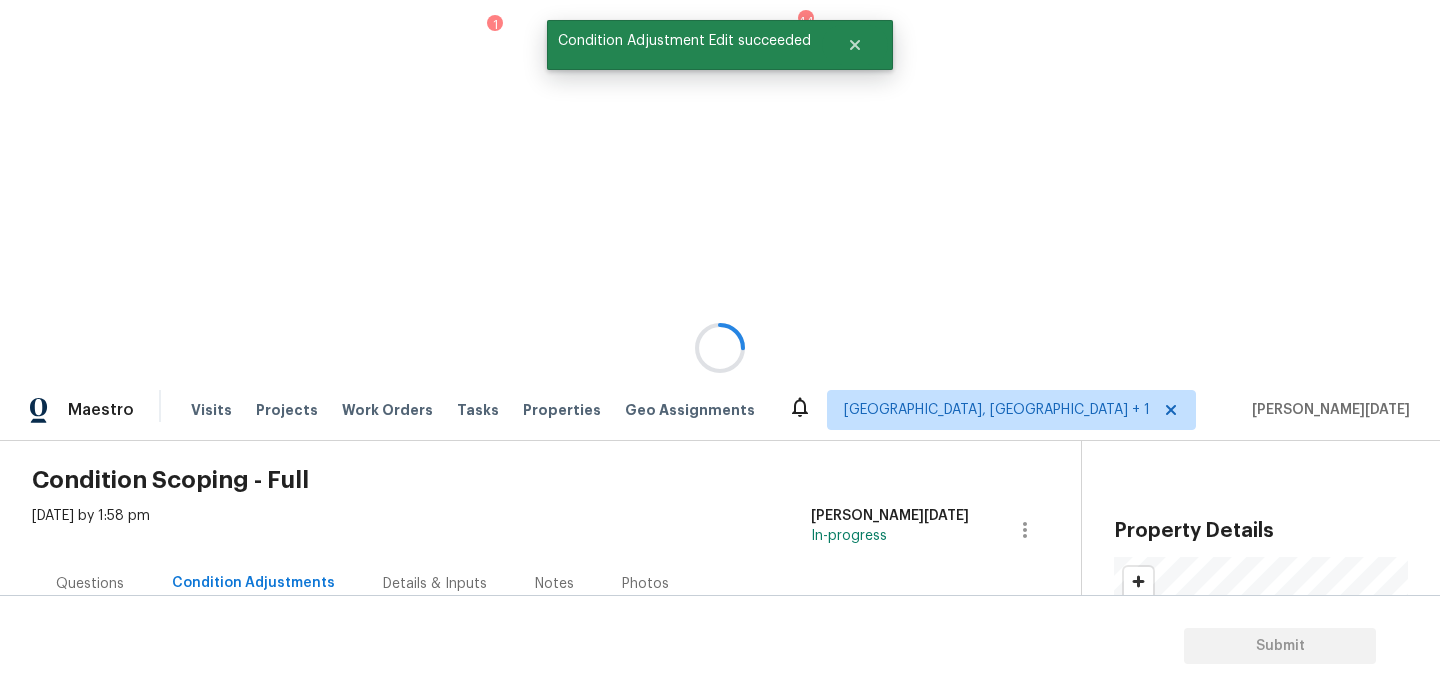 scroll, scrollTop: 44, scrollLeft: 0, axis: vertical 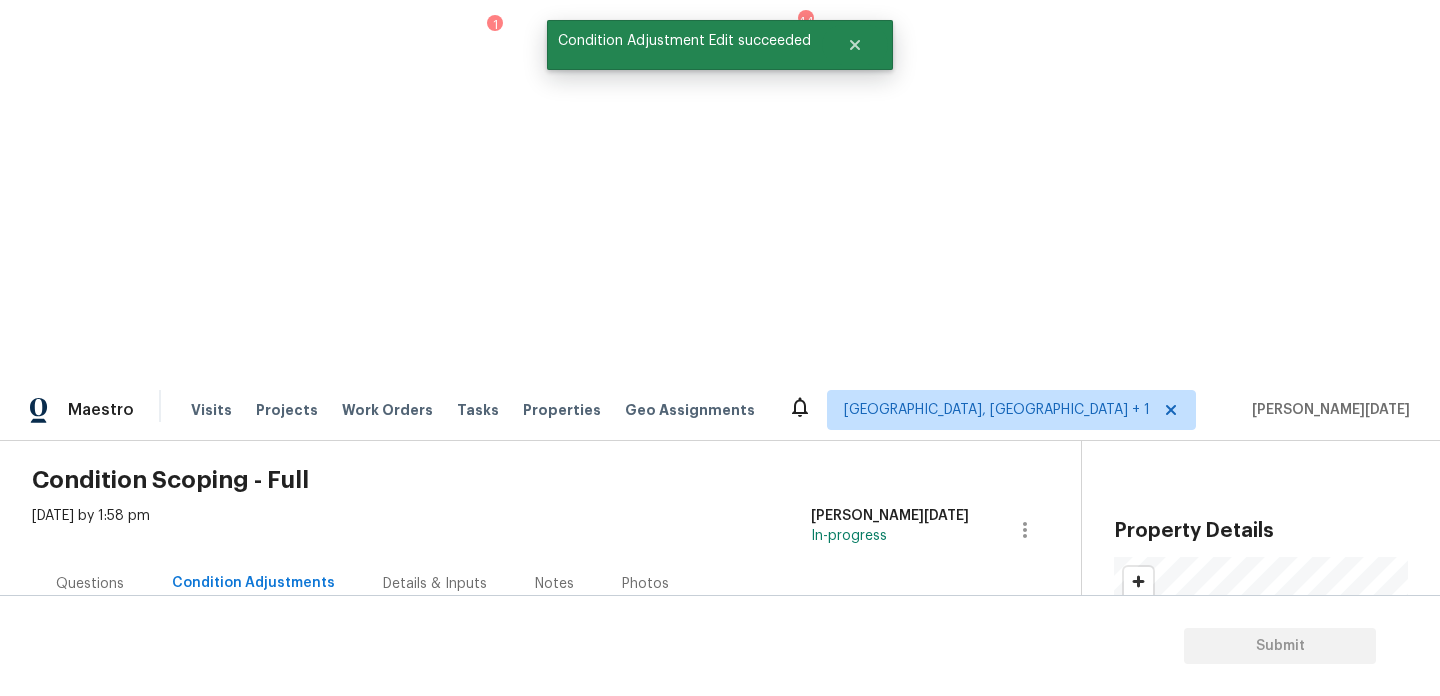 click on "Add Condition Adjustment" at bounding box center (920, 735) 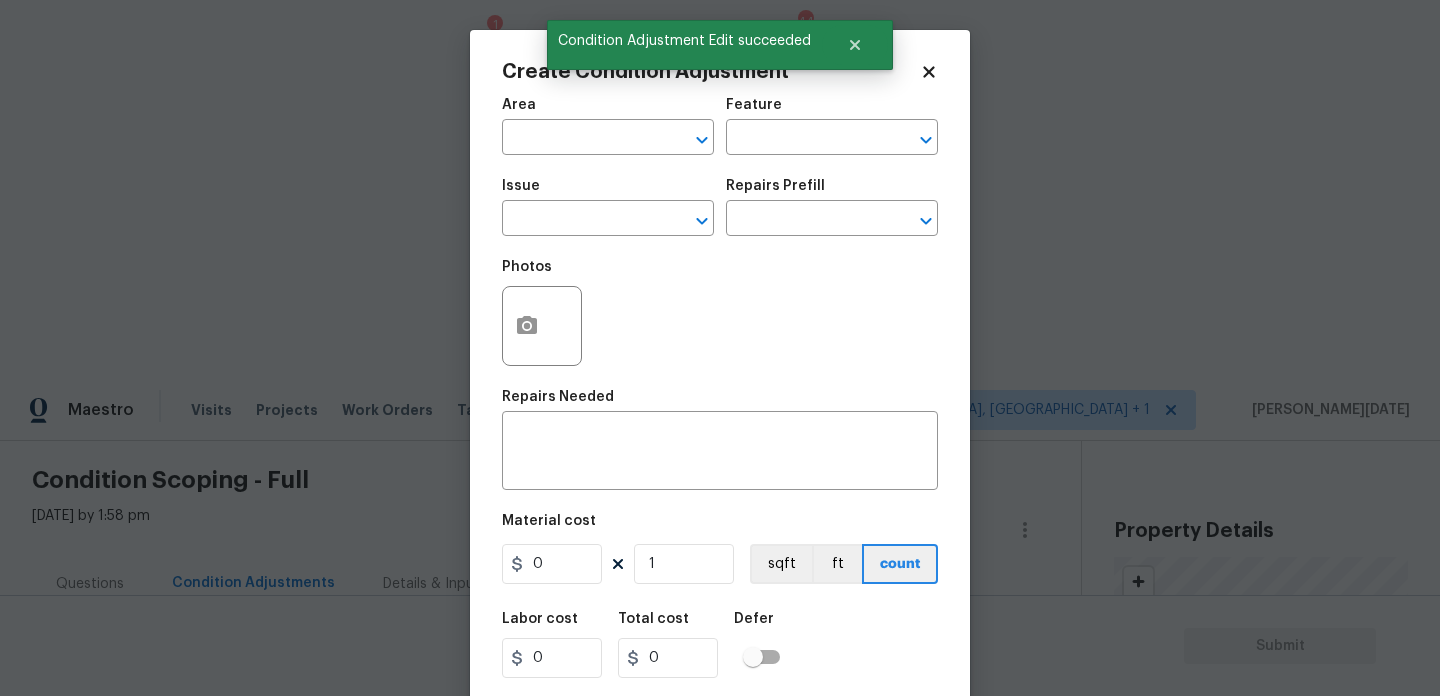 click at bounding box center [542, 326] 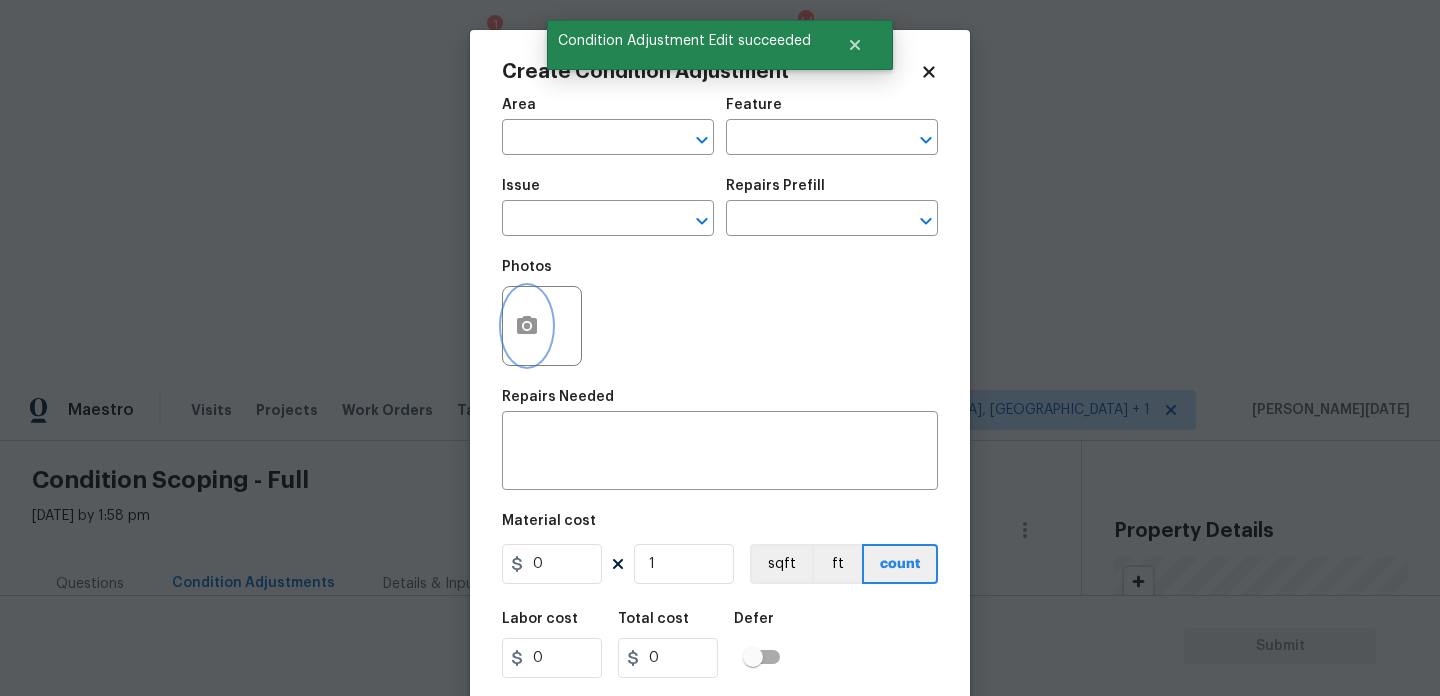 click at bounding box center [527, 326] 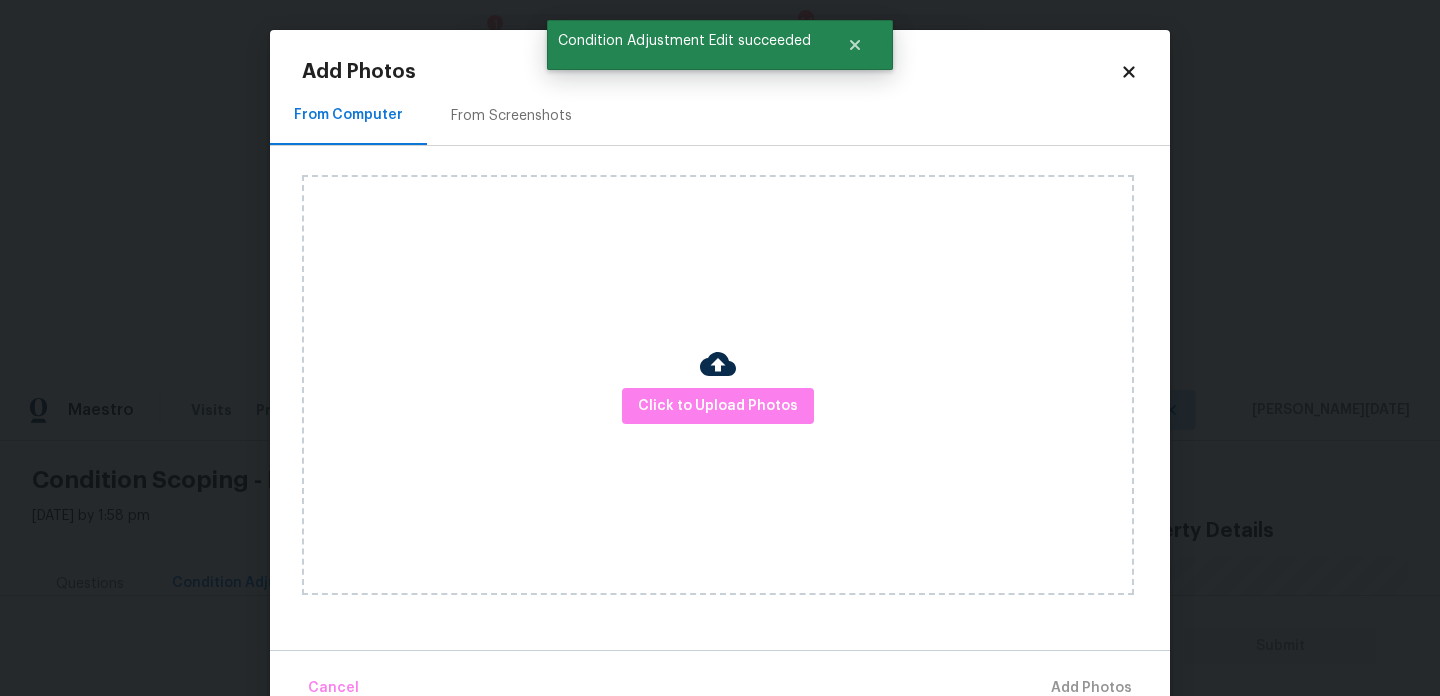 click on "Click to Upload Photos" at bounding box center [718, 385] 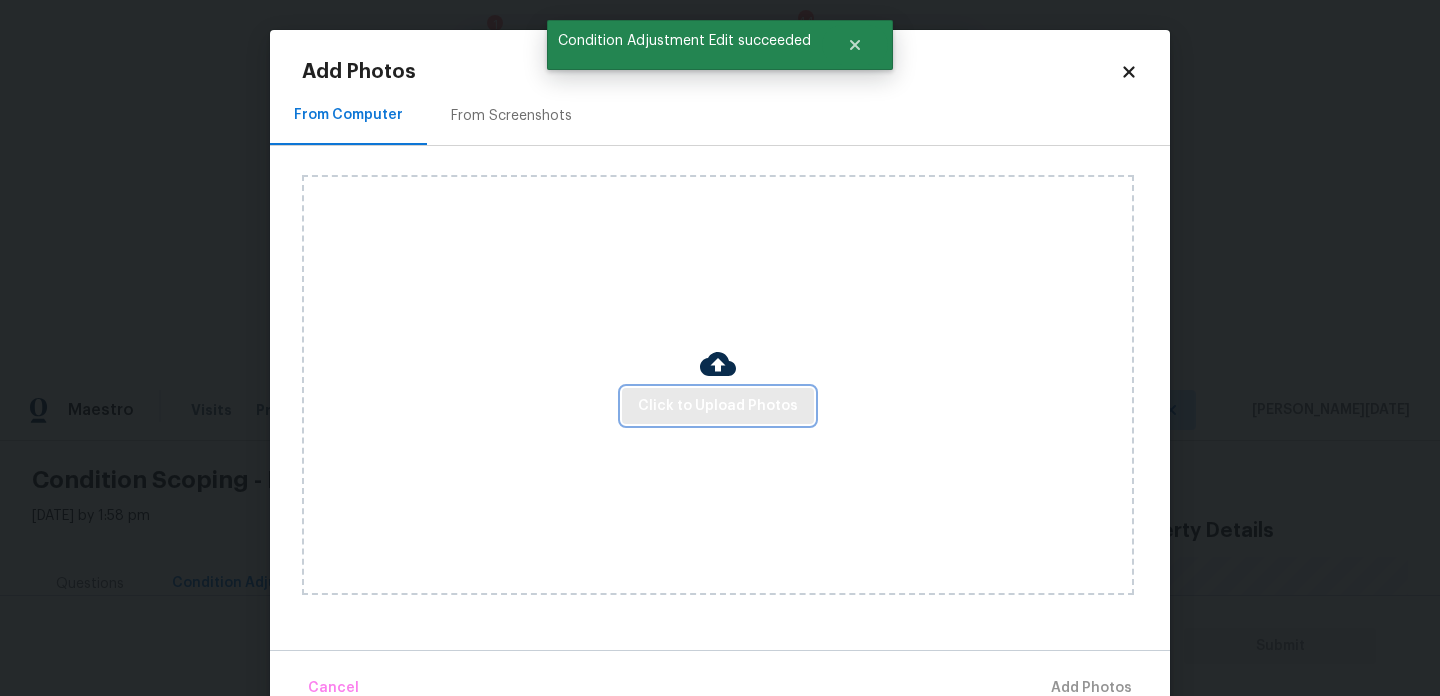 click on "Click to Upload Photos" at bounding box center [718, 406] 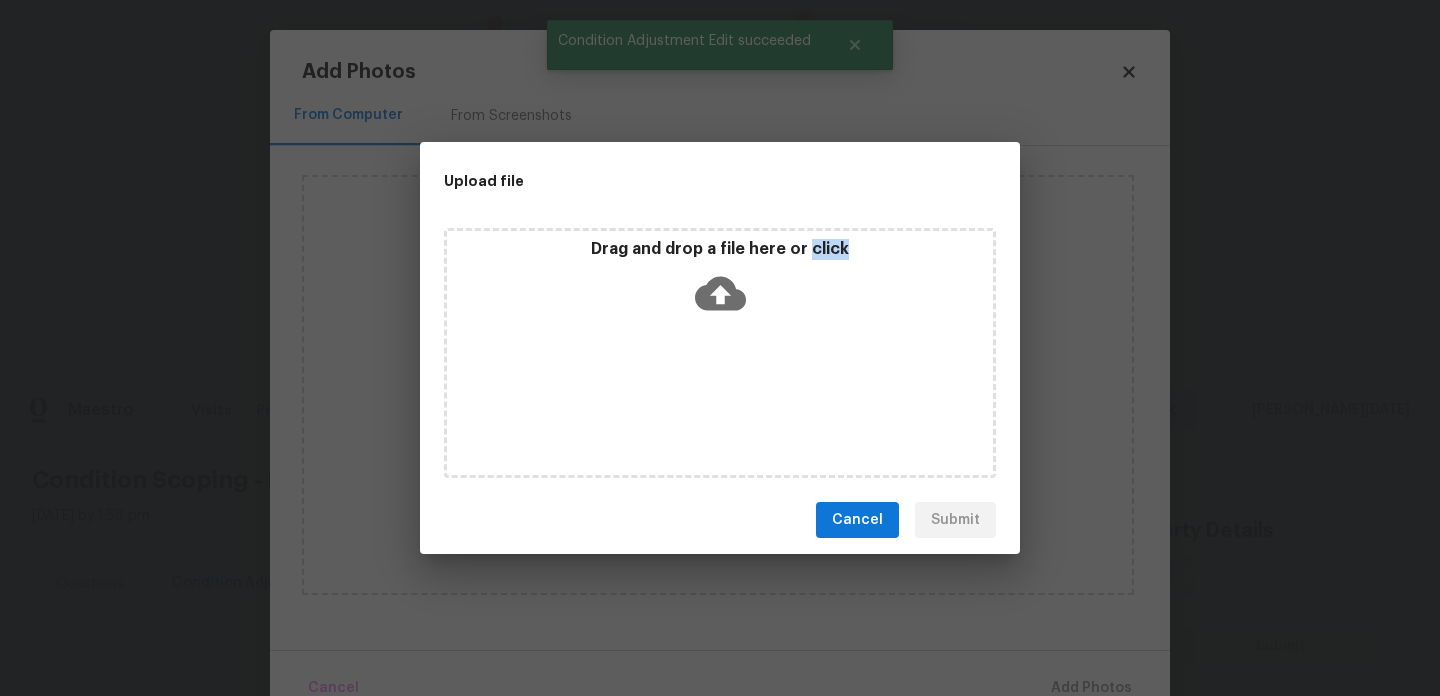 click on "Drag and drop a file here or click" at bounding box center [720, 353] 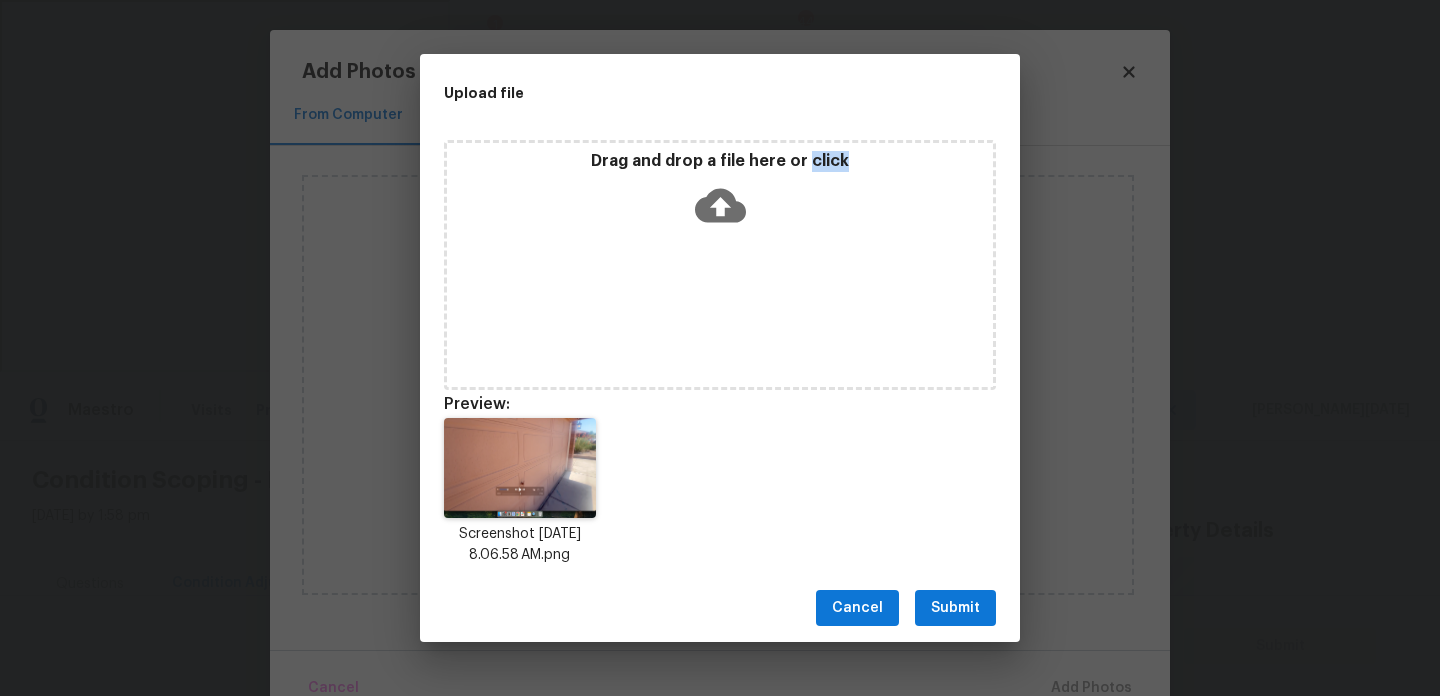 click on "Cancel Submit" at bounding box center (720, 608) 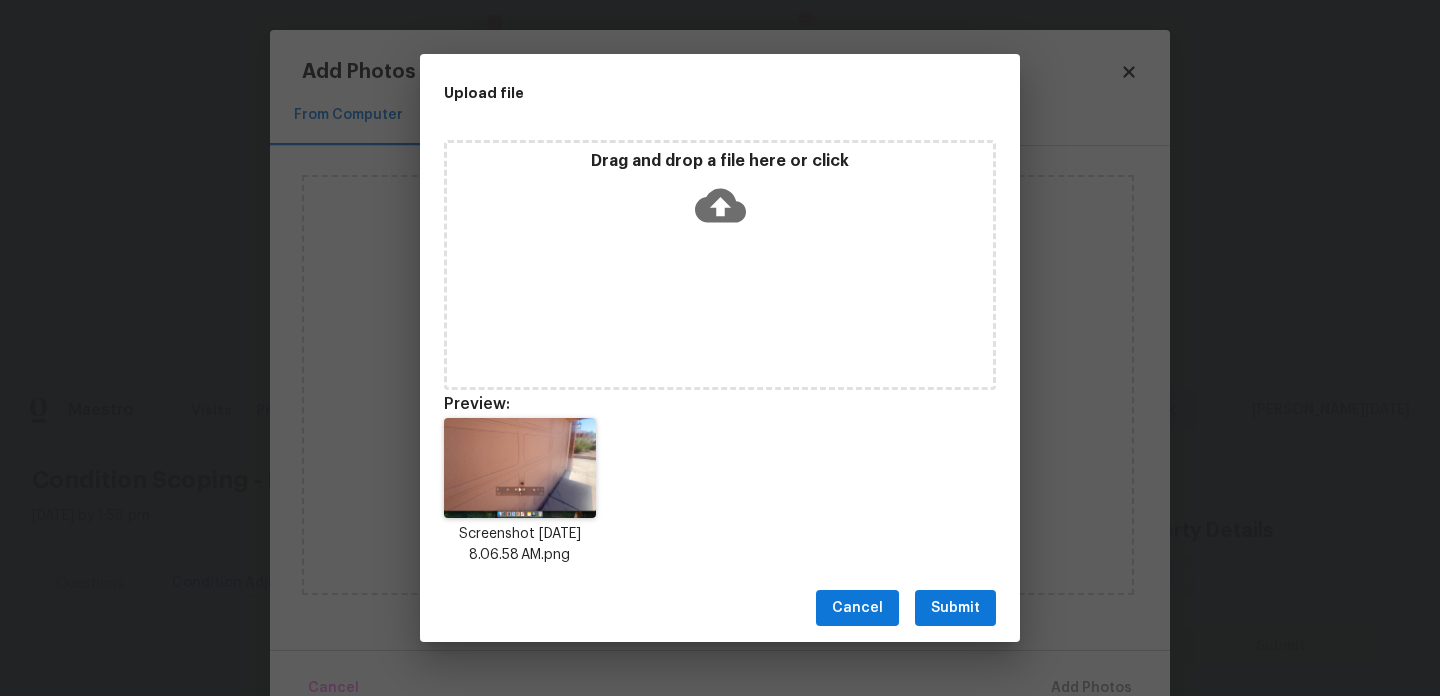 click on "Submit" at bounding box center [955, 608] 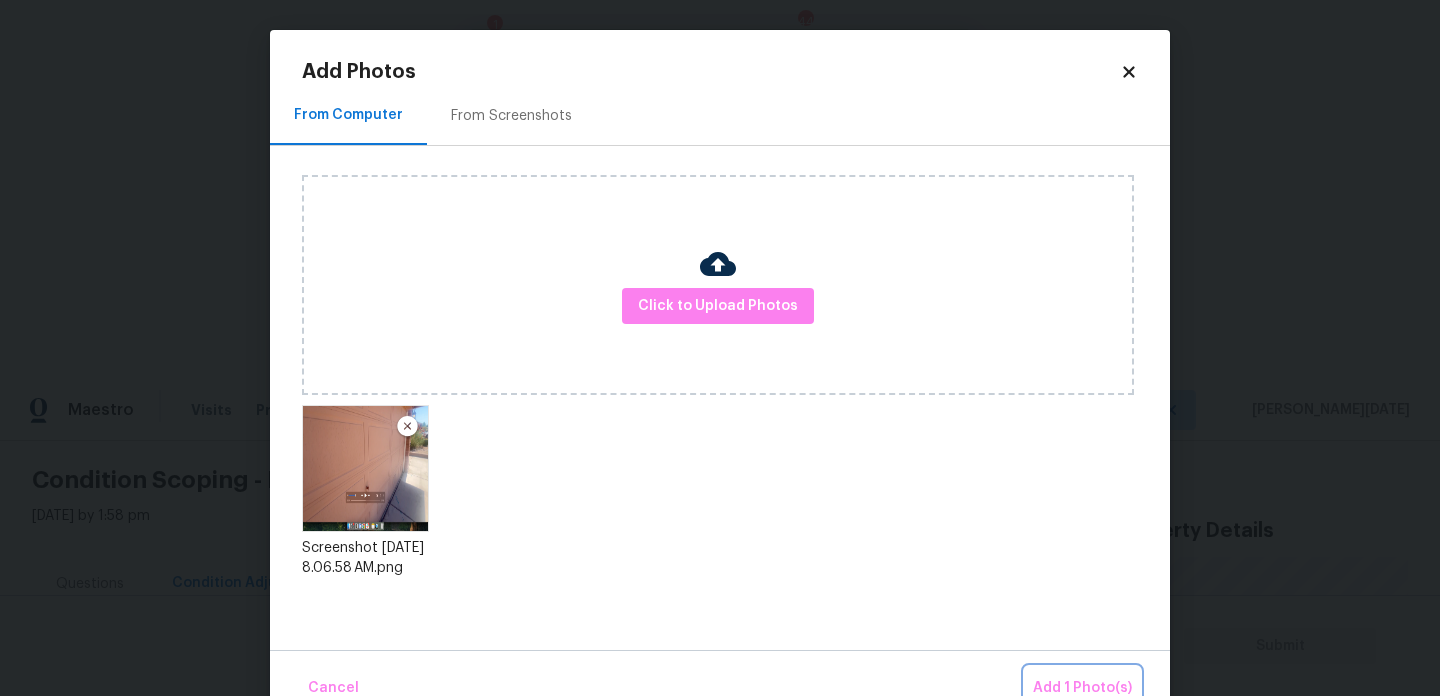 click on "Add 1 Photo(s)" at bounding box center (1082, 688) 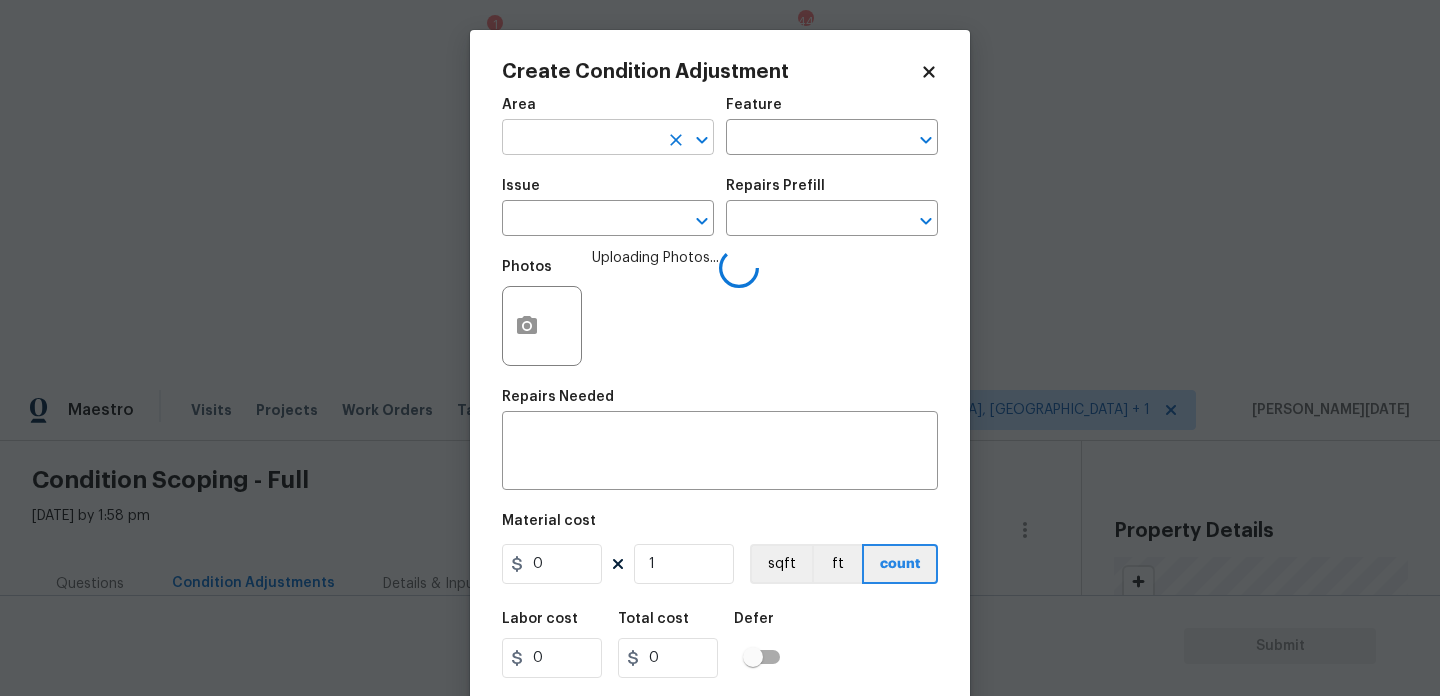 click at bounding box center (580, 139) 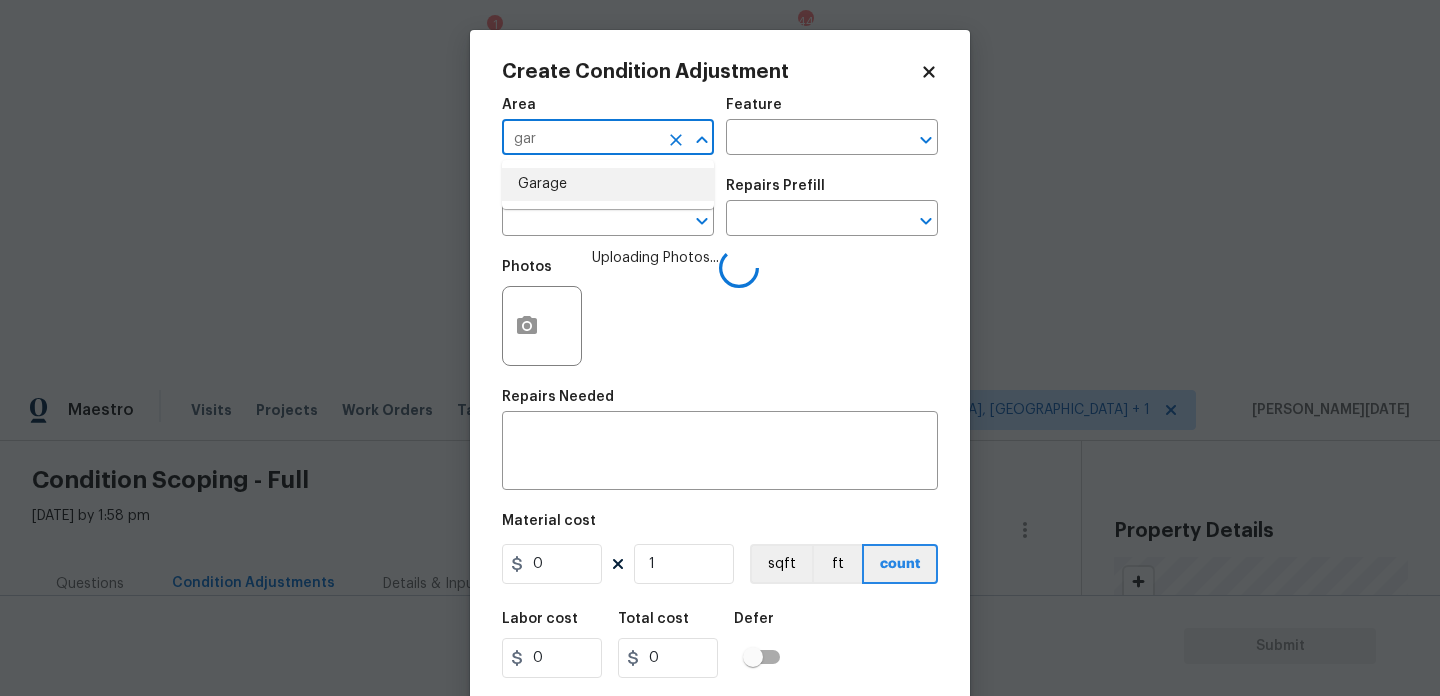 click on "Garage" at bounding box center [608, 184] 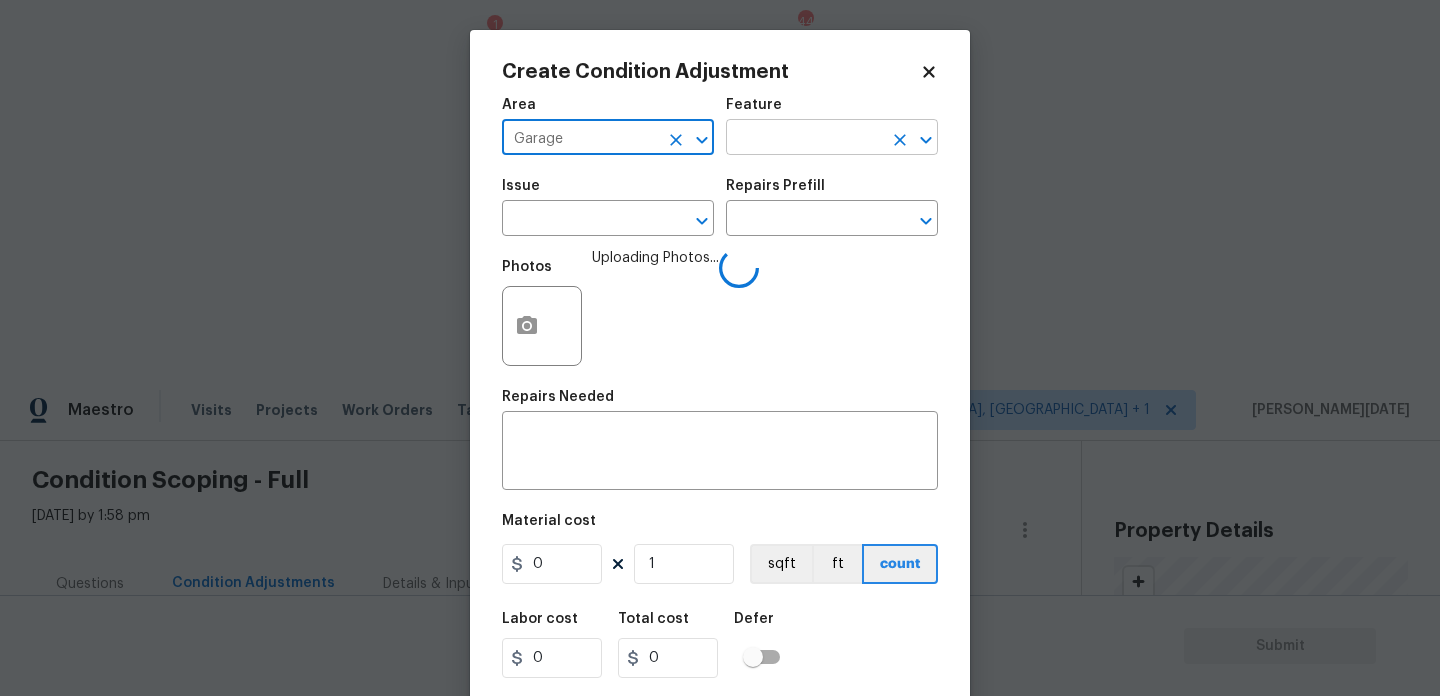 type on "Garage" 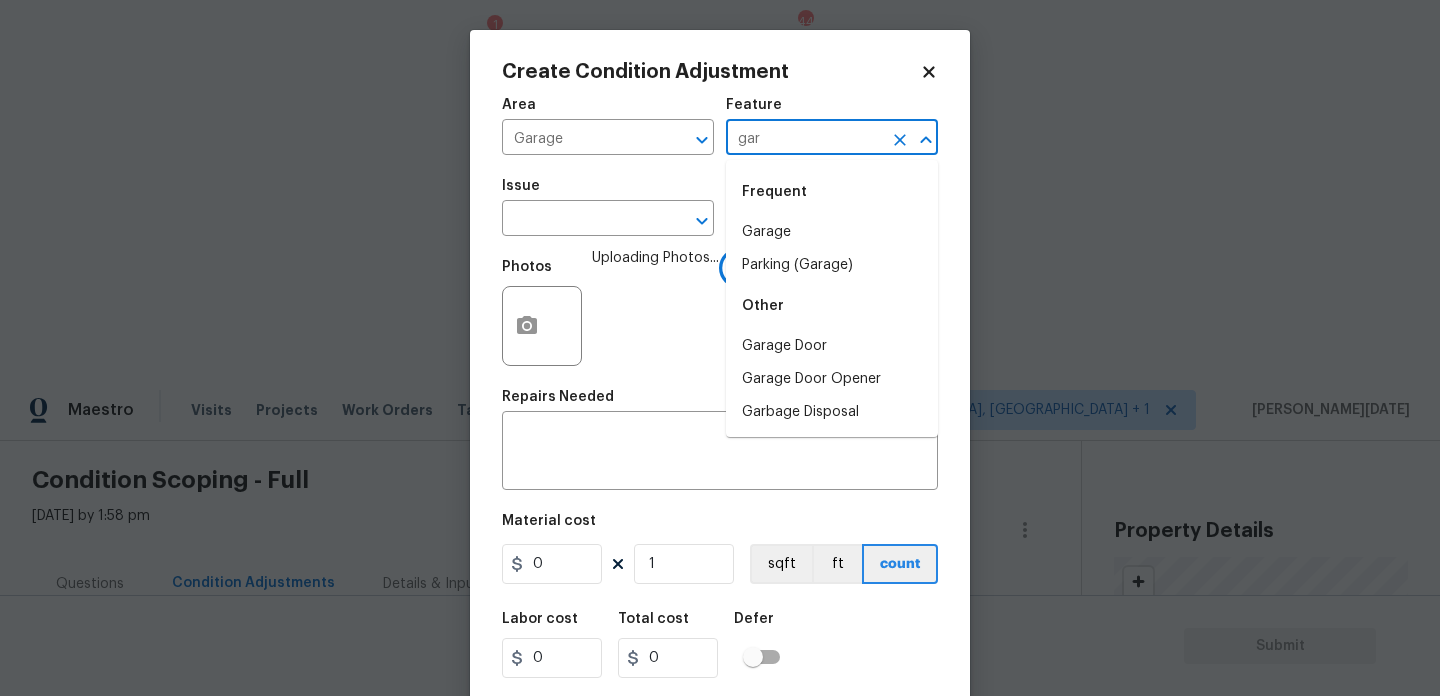 click on "Frequent" at bounding box center [832, 192] 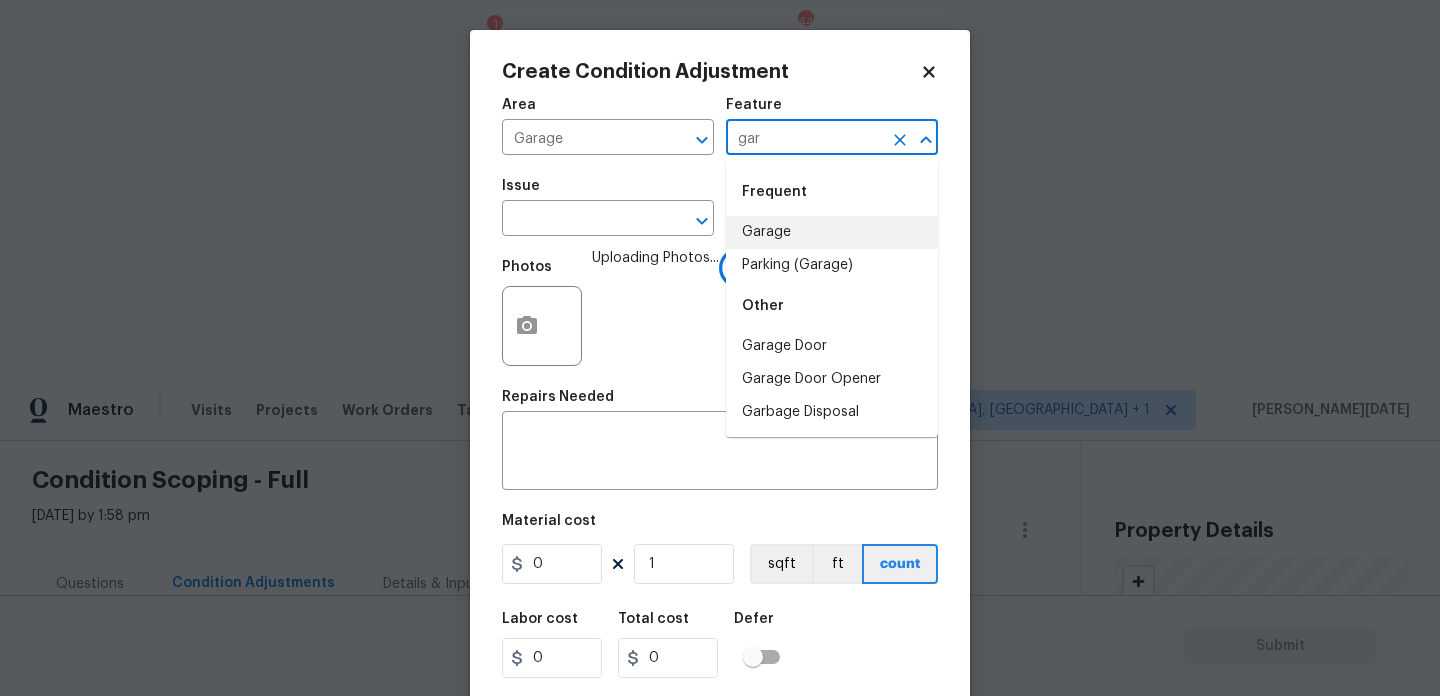 click on "Garage" at bounding box center [832, 232] 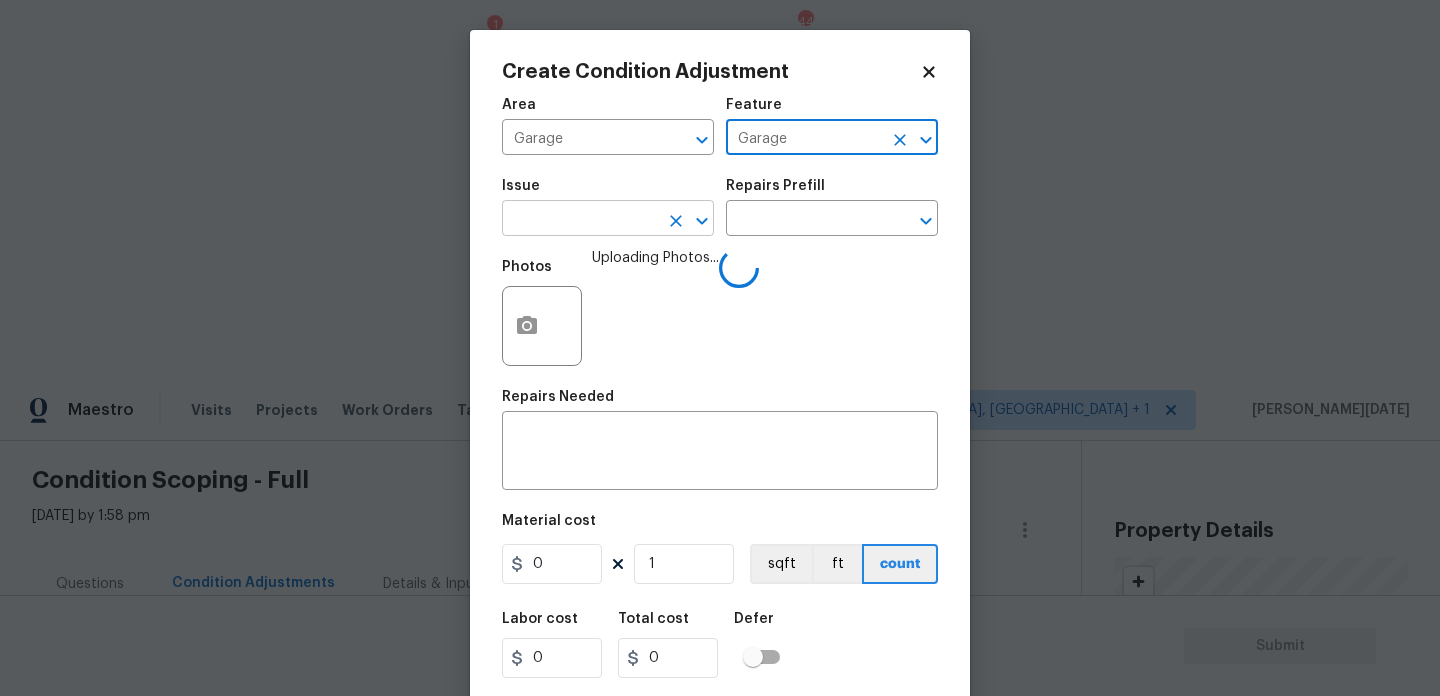 type on "Garage" 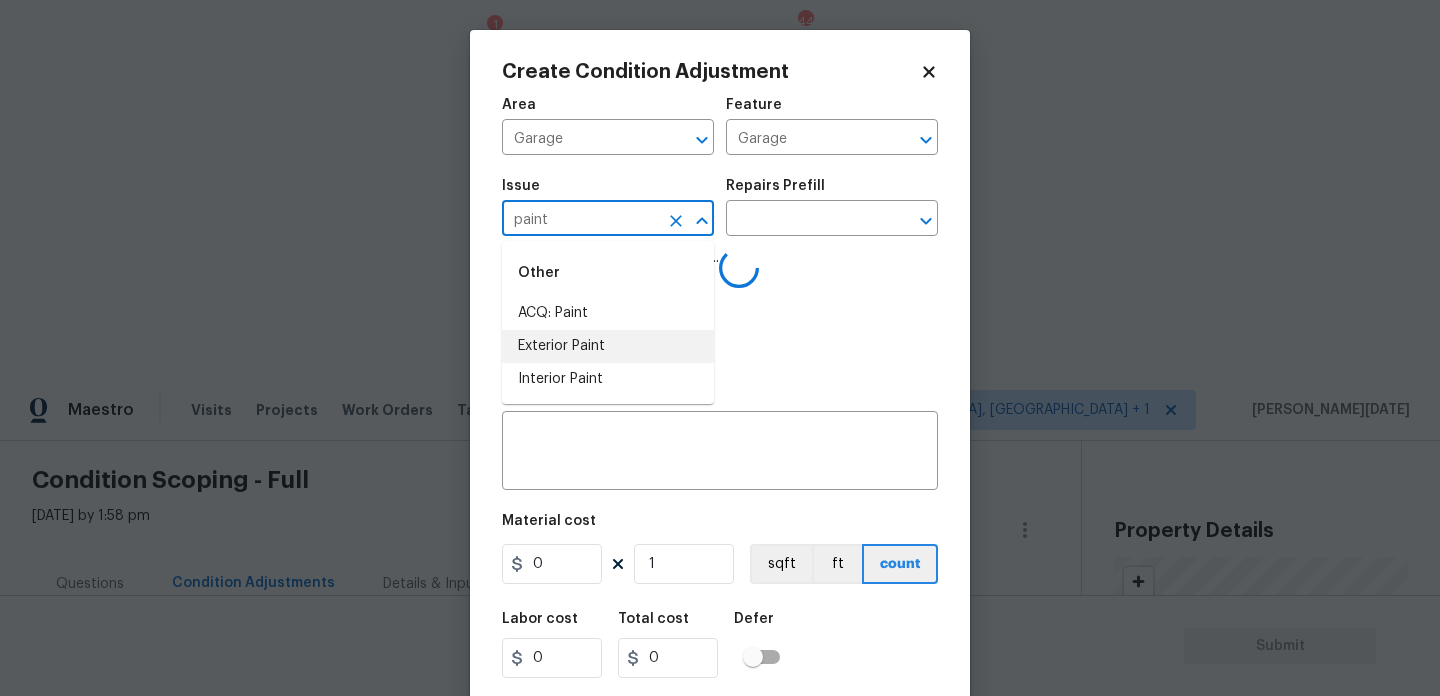 click on "Exterior Paint" at bounding box center [608, 346] 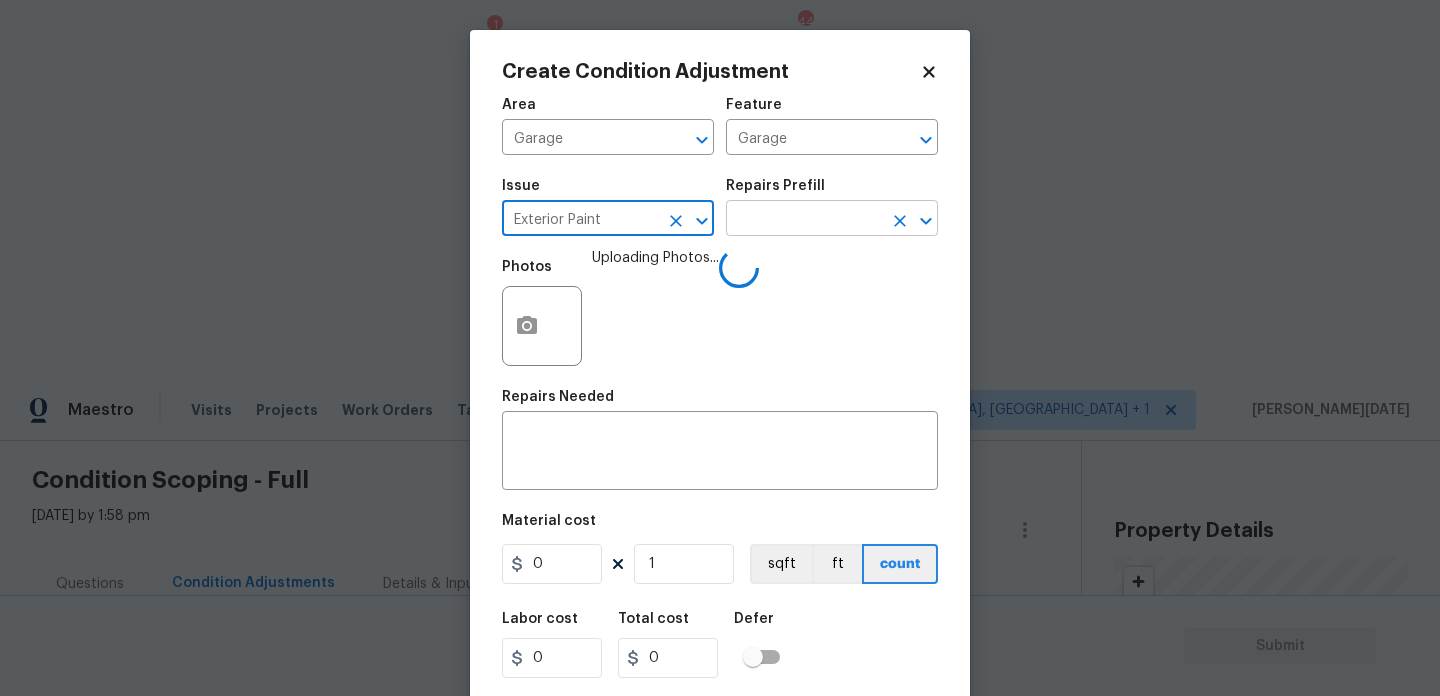 type on "Exterior Paint" 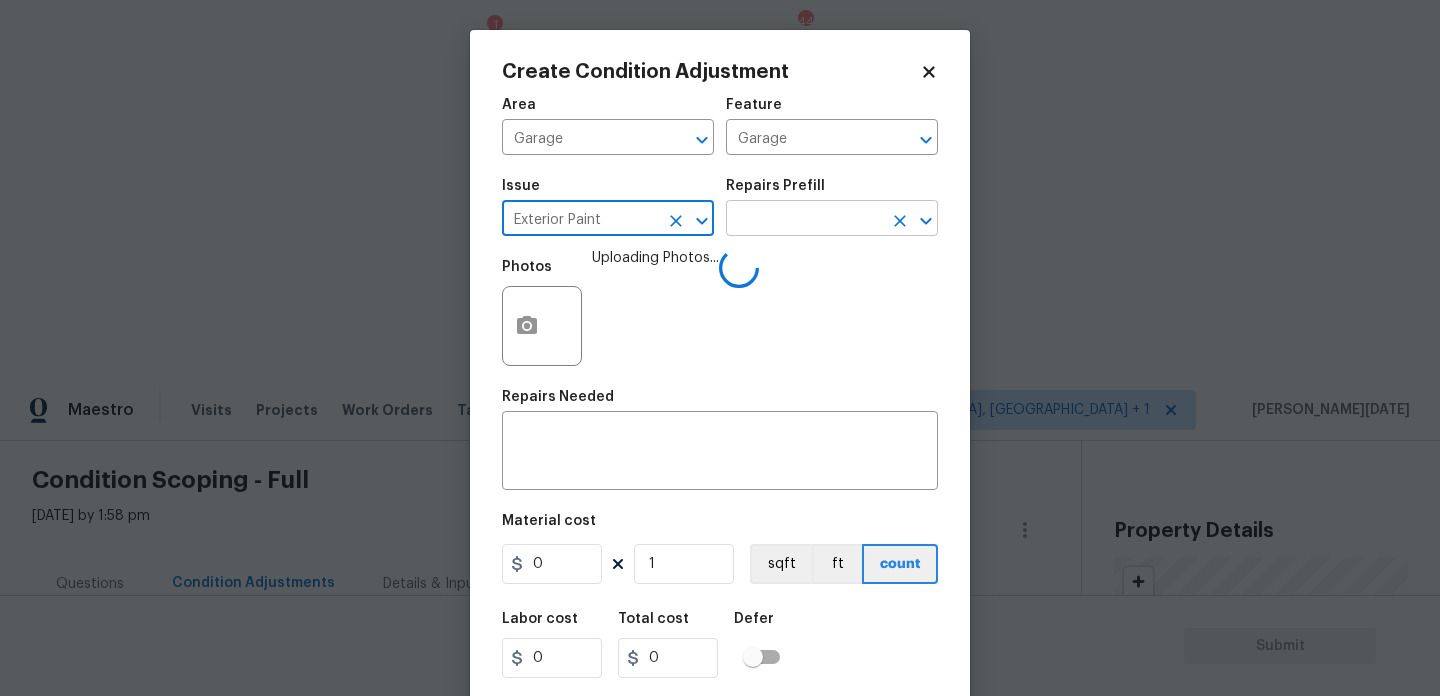 click at bounding box center (804, 220) 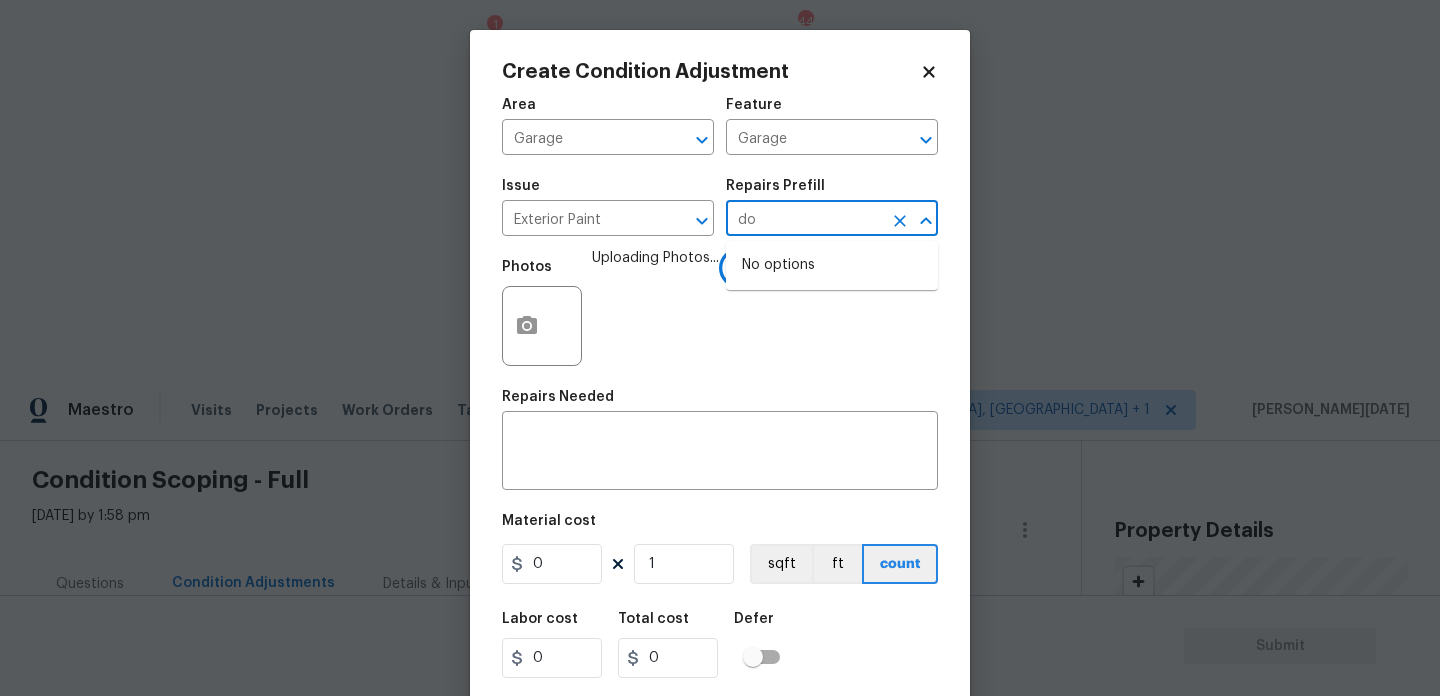 type on "d" 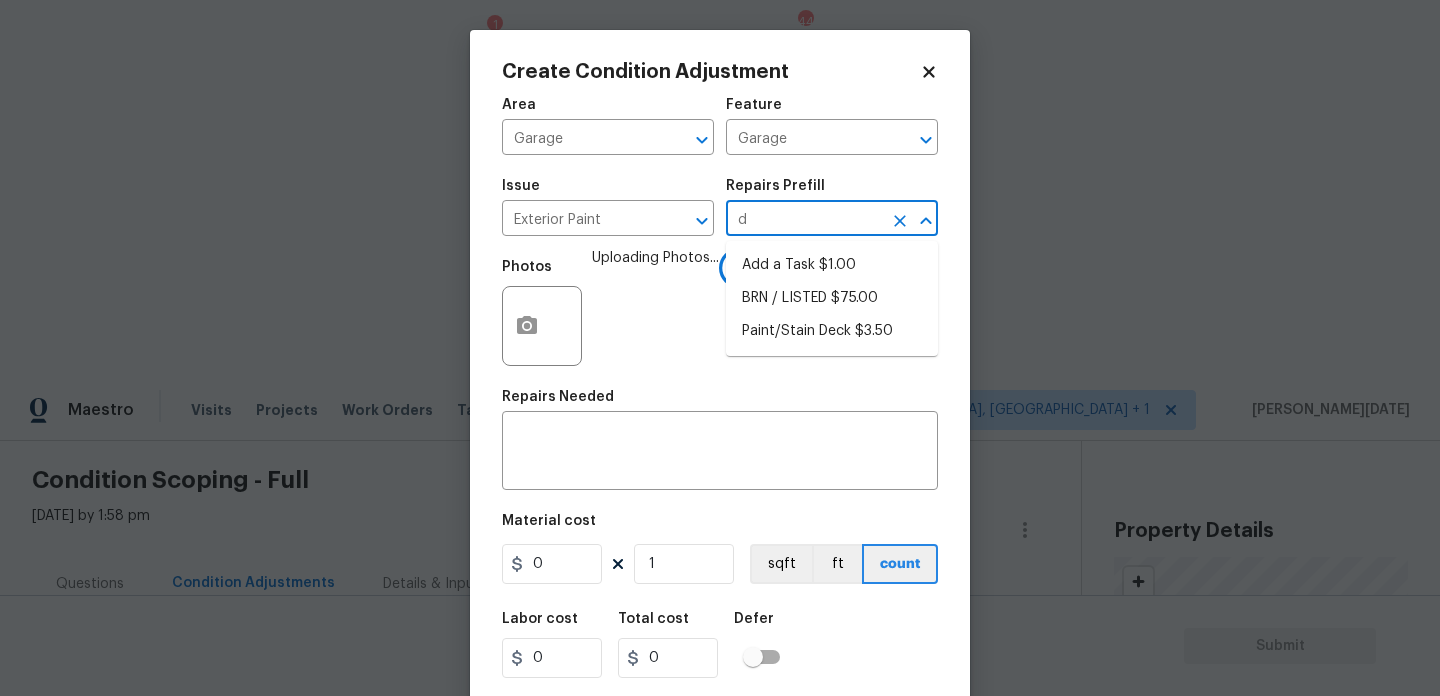 type 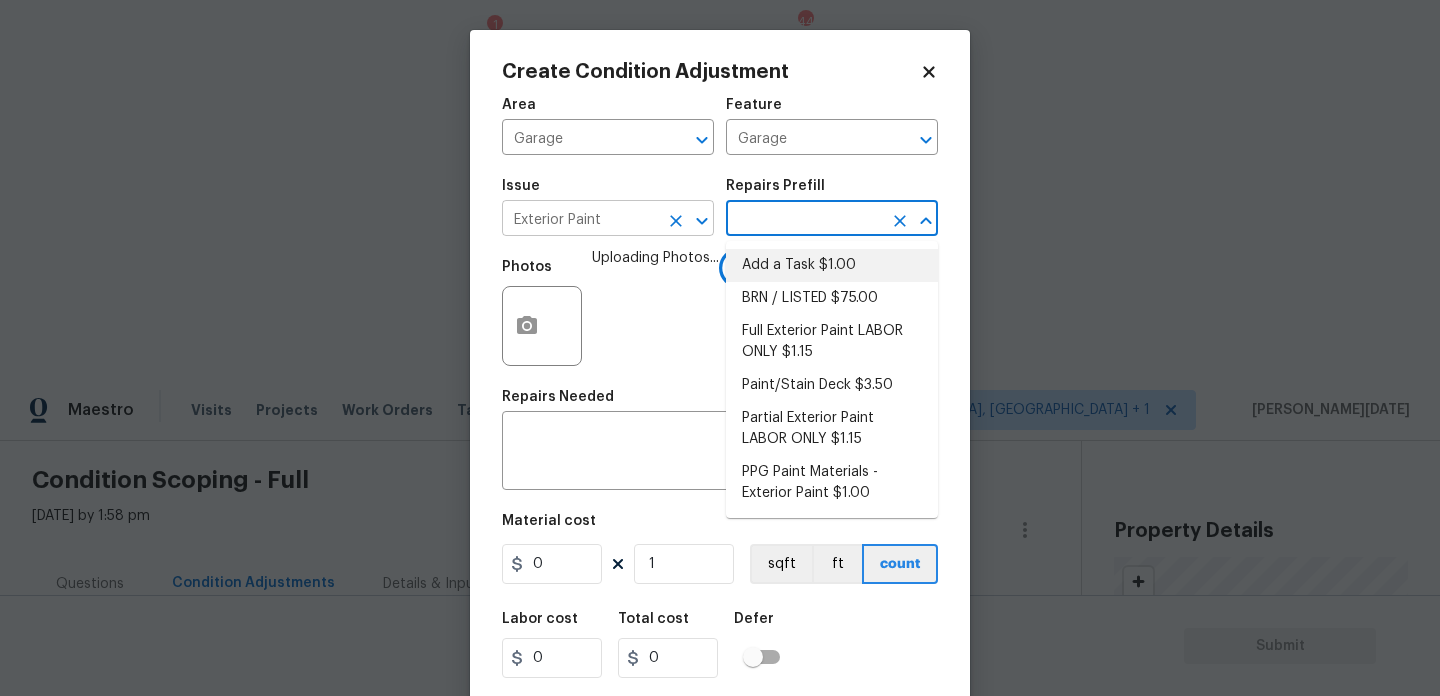 click 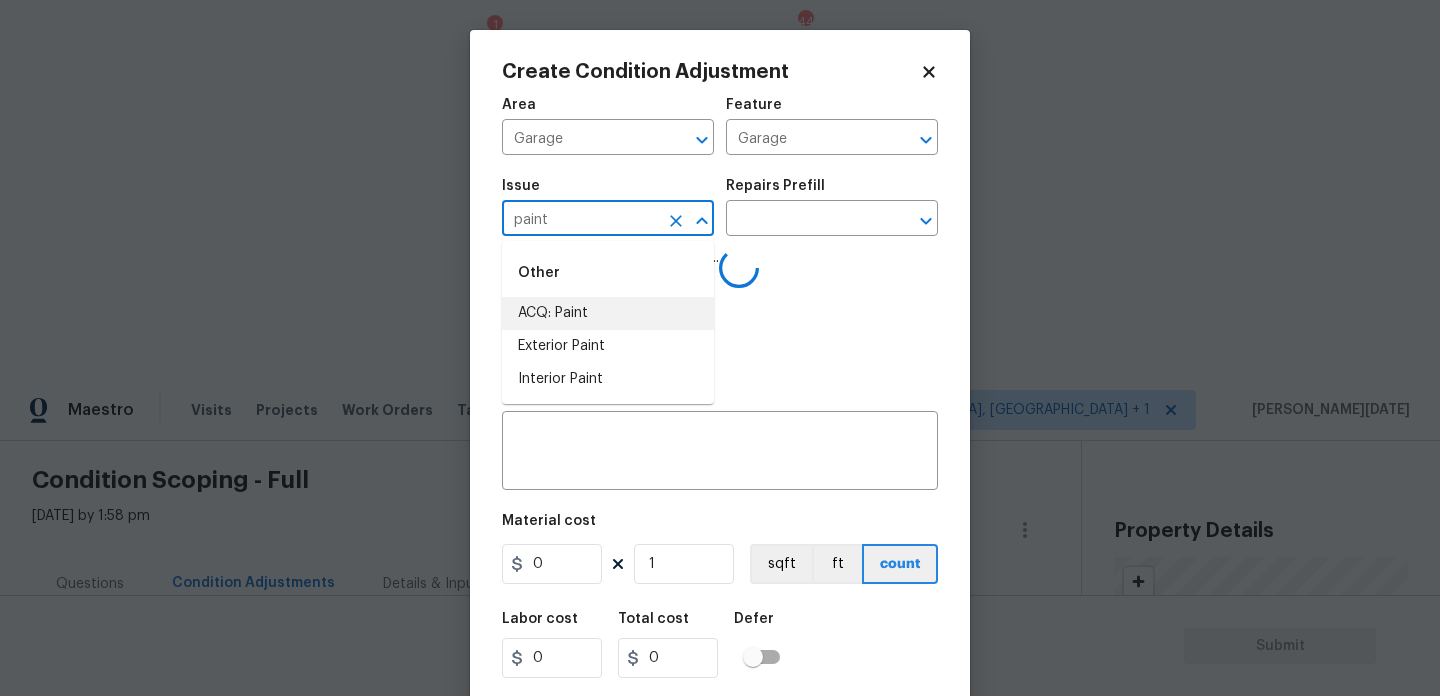 click on "ACQ: Paint" at bounding box center (608, 313) 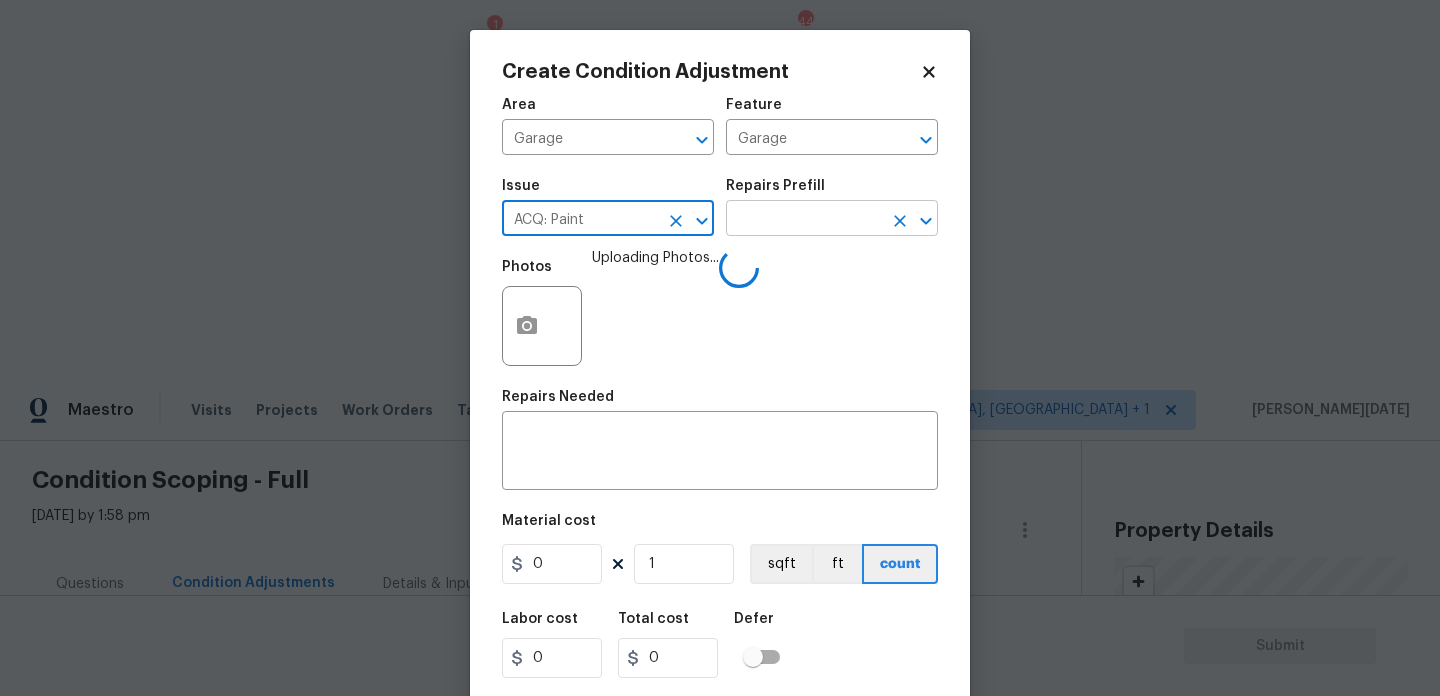 type on "ACQ: Paint" 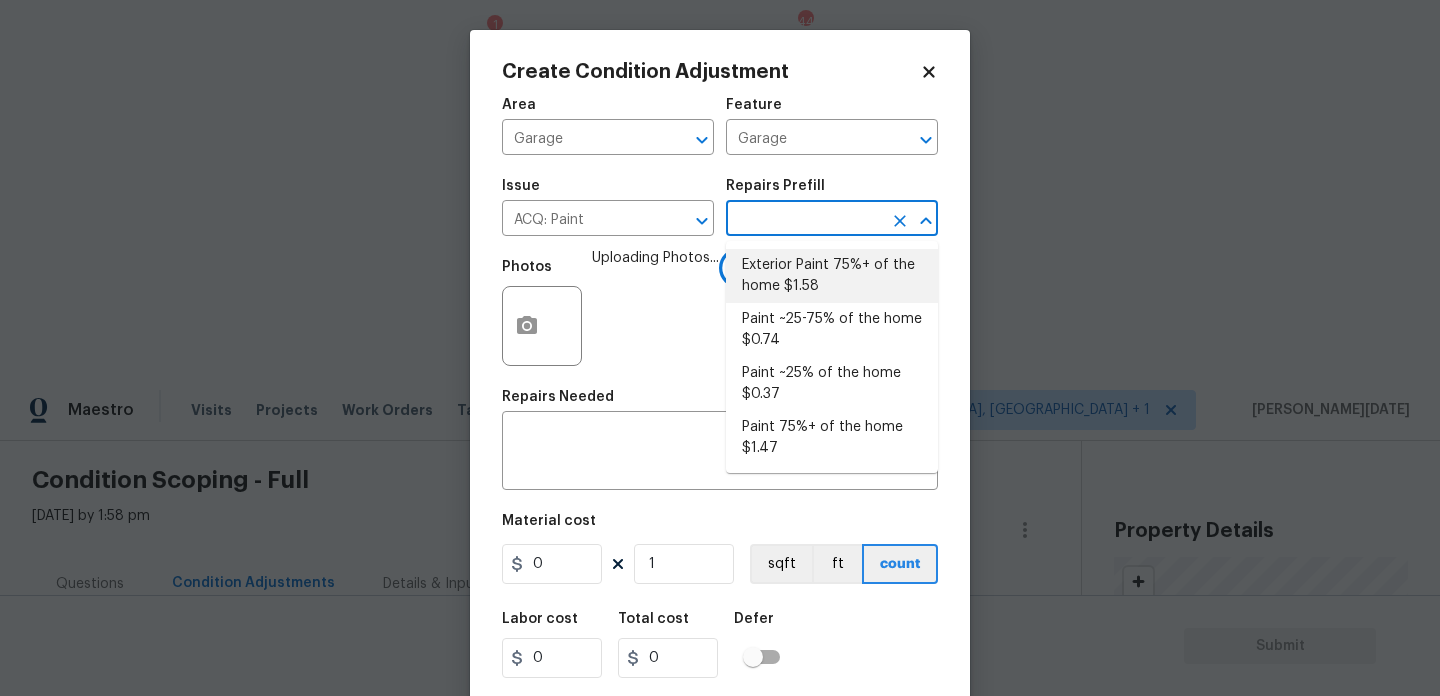 click on "Material cost 0 1 sqft ft count" at bounding box center [720, 551] 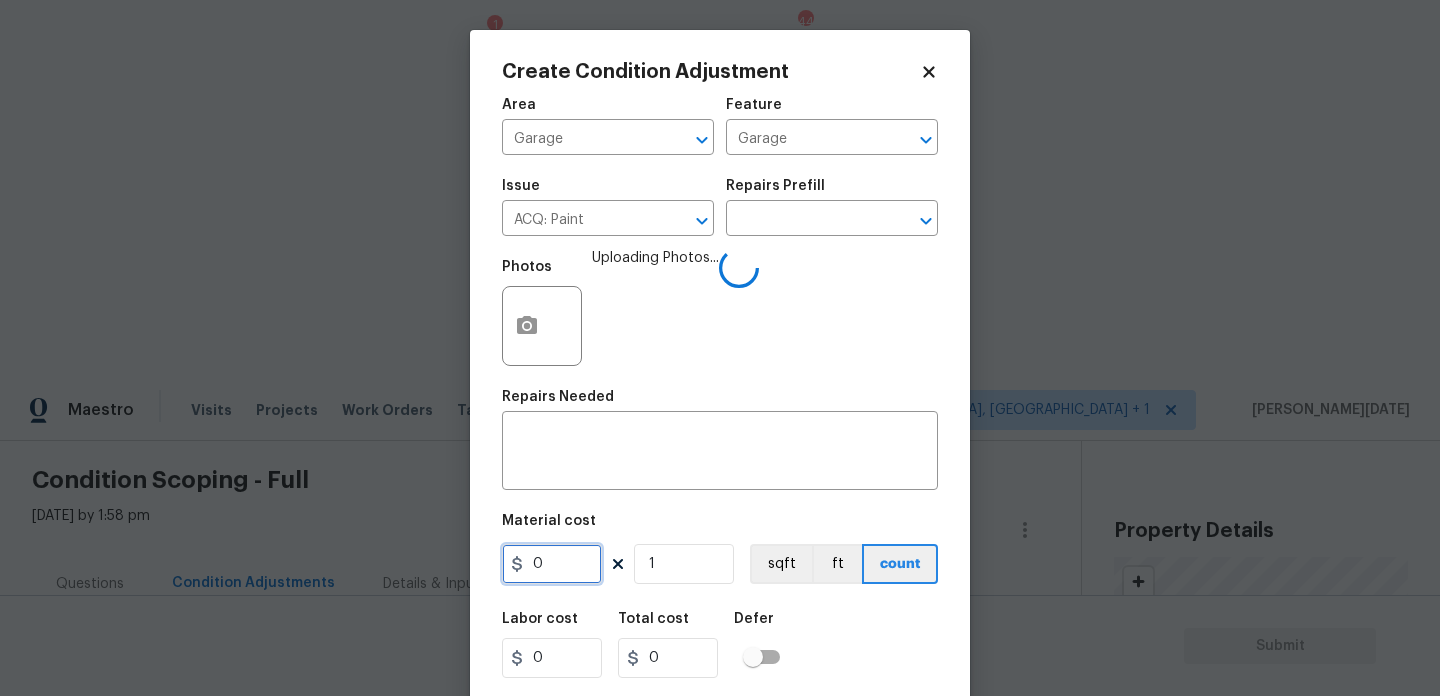 click on "0" at bounding box center (552, 564) 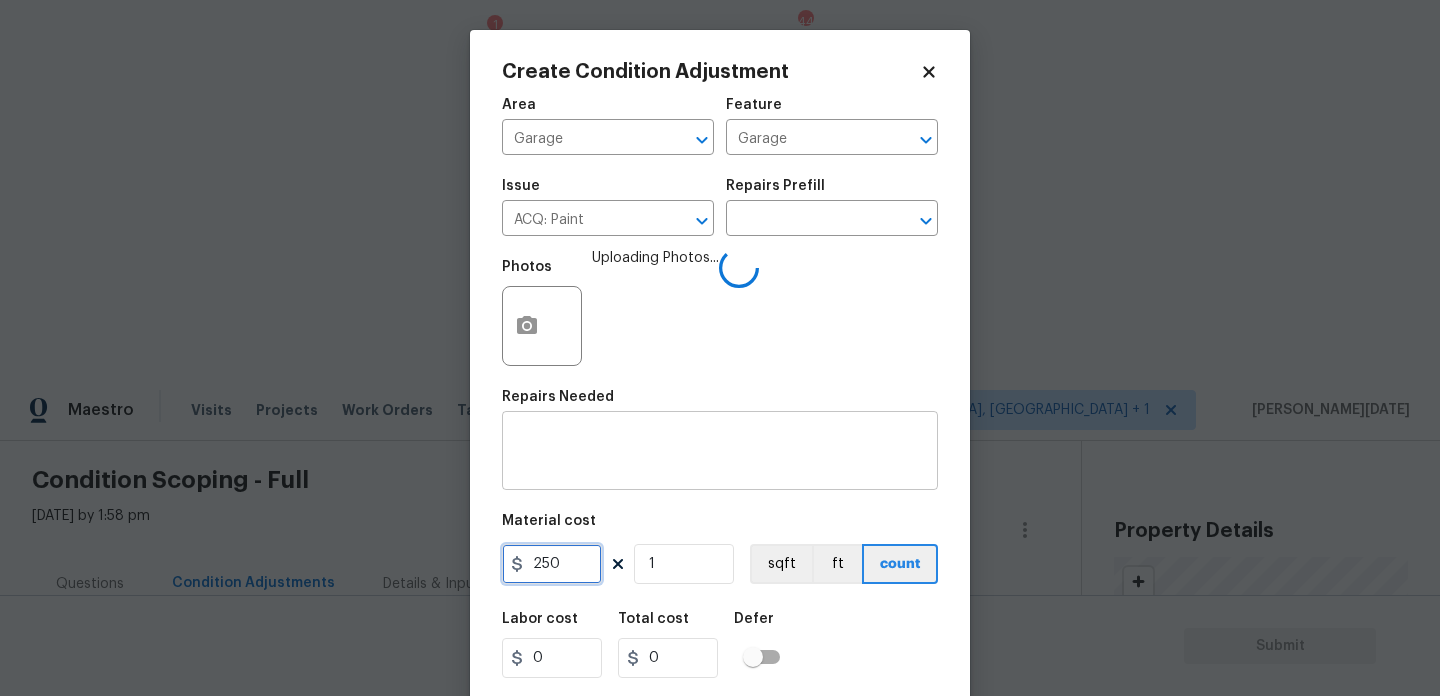 type on "250" 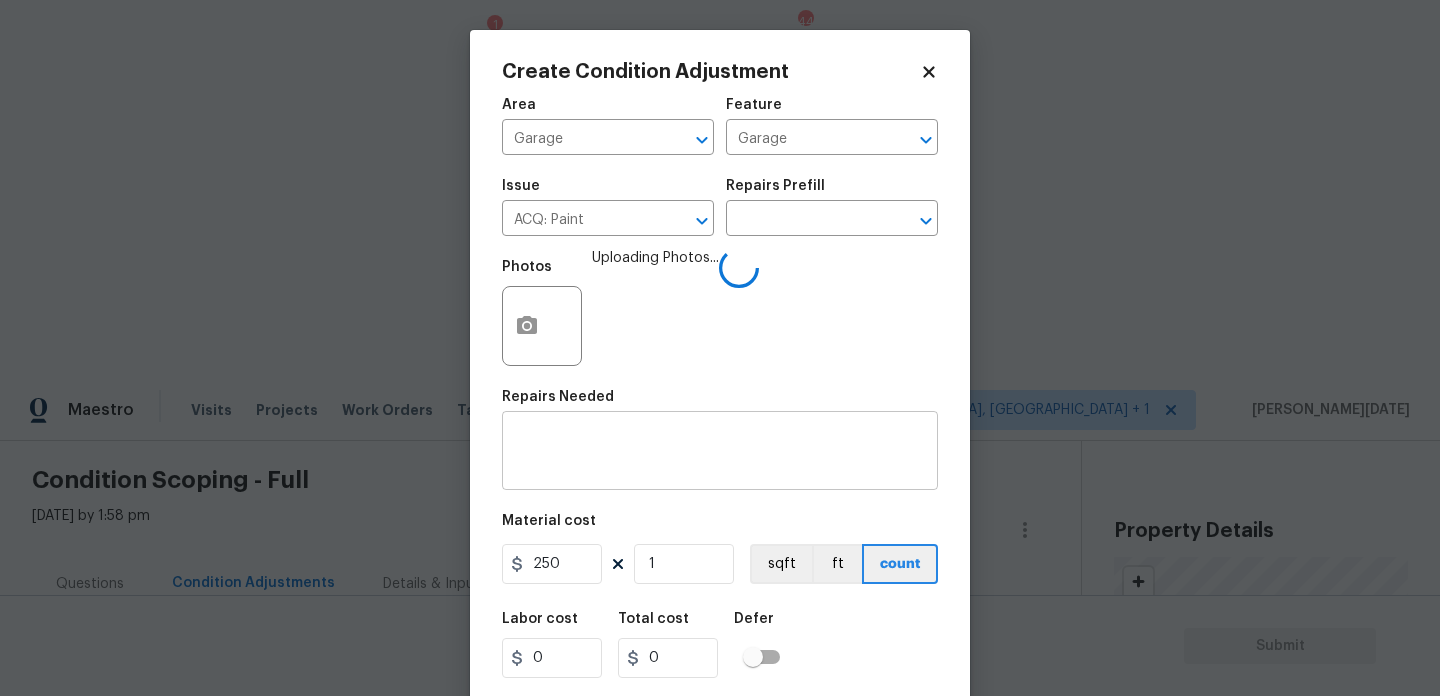 type on "250" 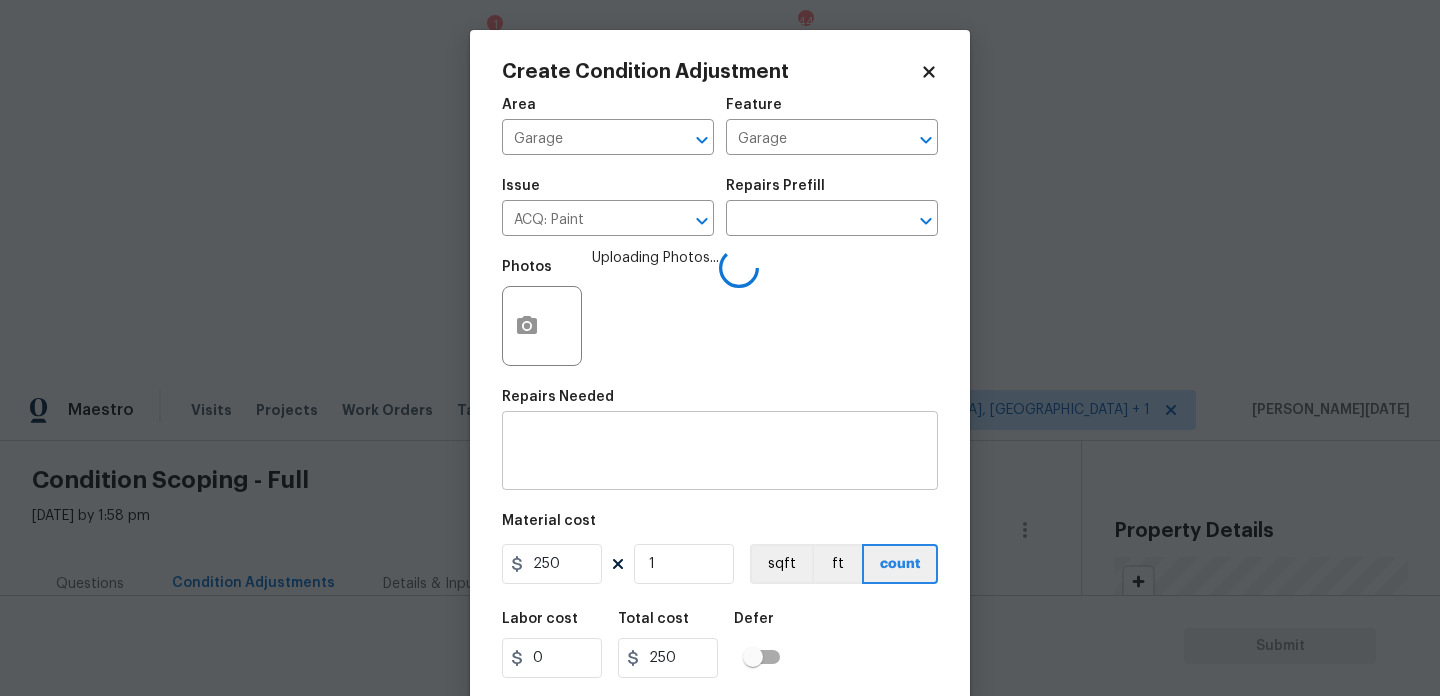 click at bounding box center [720, 453] 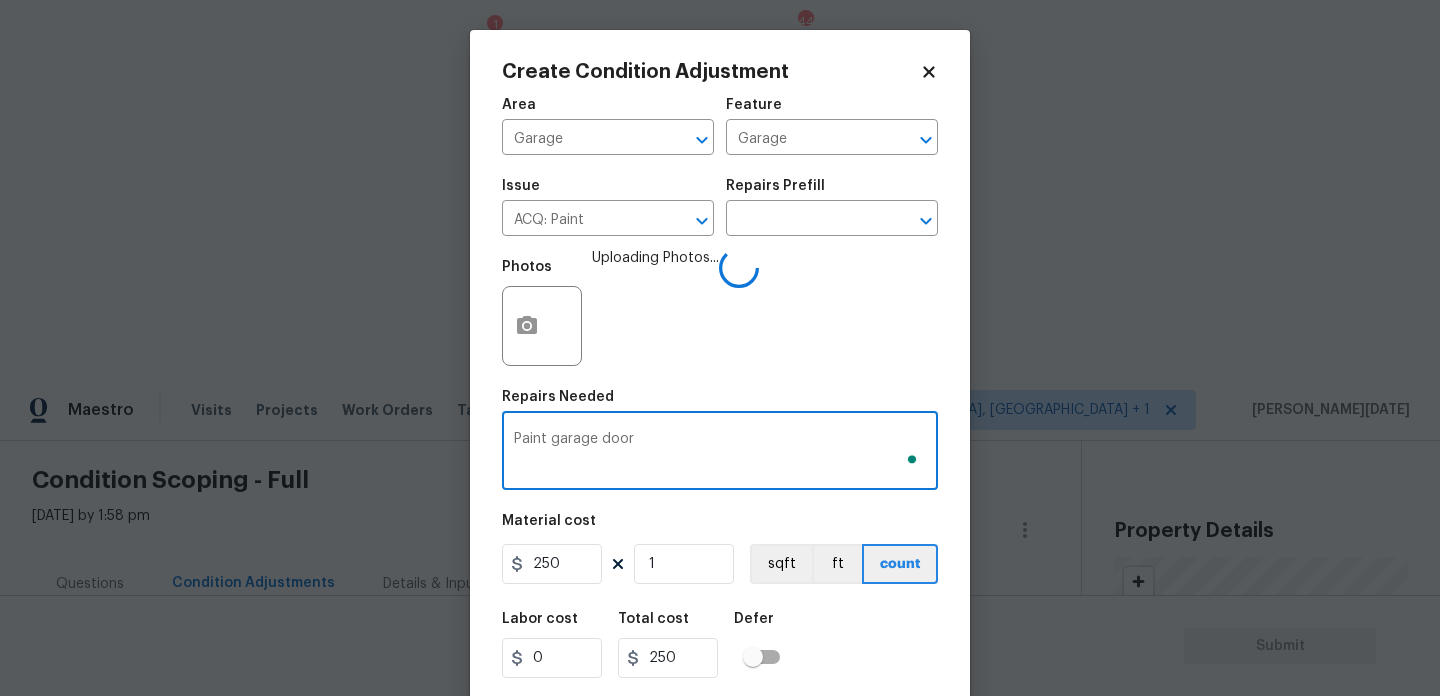 type on "Paint garage door" 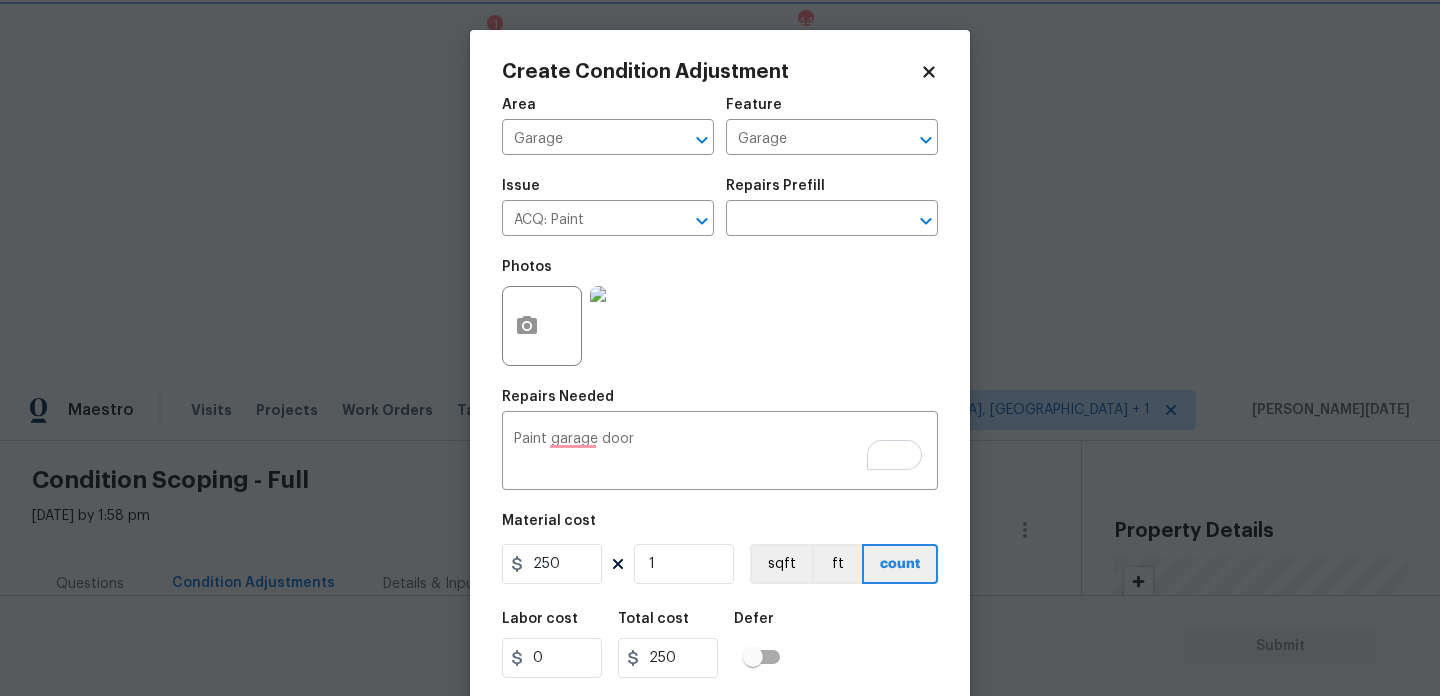scroll, scrollTop: 51, scrollLeft: 0, axis: vertical 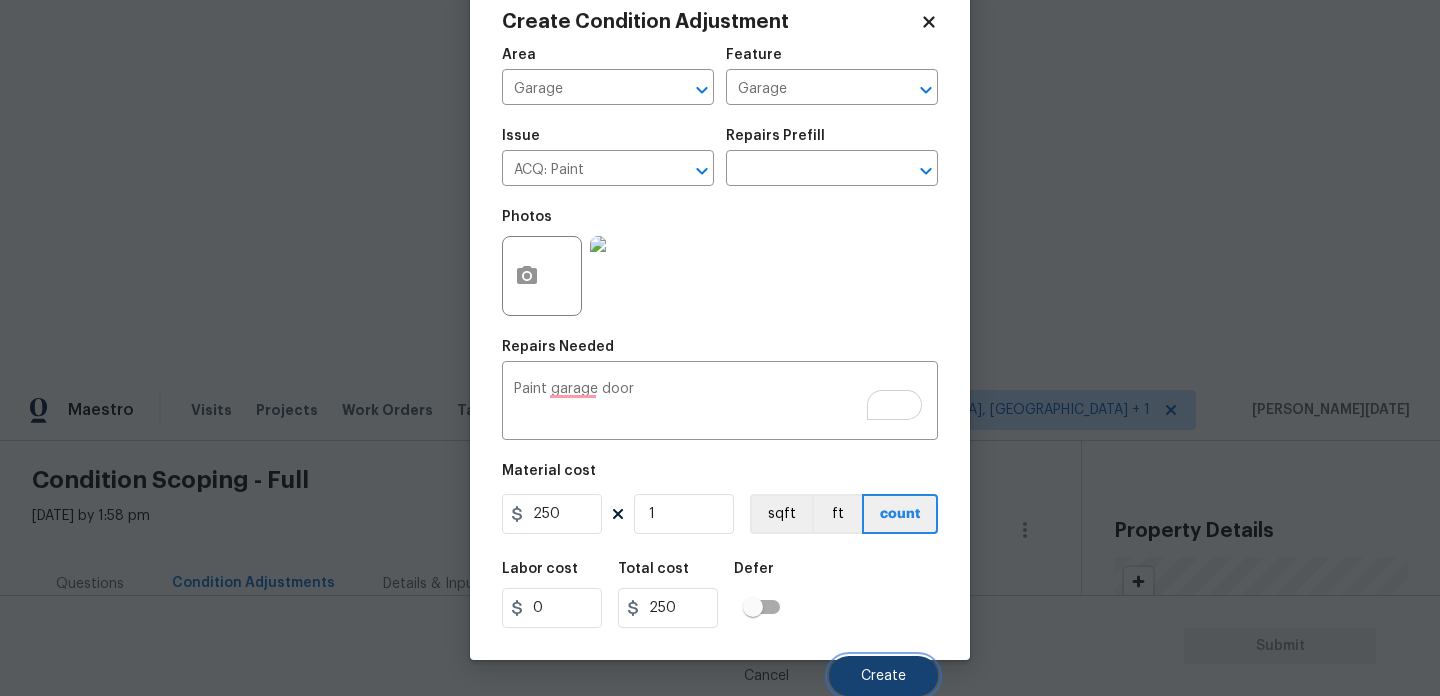 click on "Create" at bounding box center (883, 676) 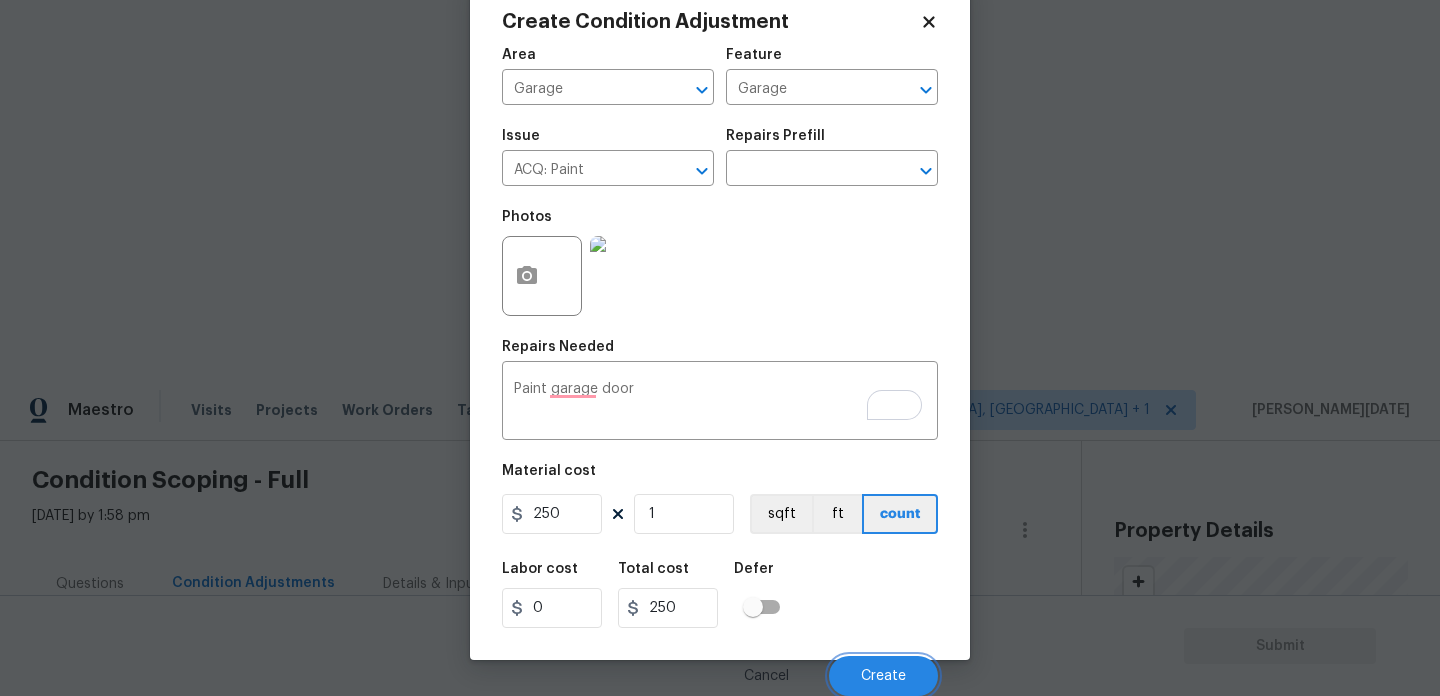 scroll, scrollTop: 44, scrollLeft: 0, axis: vertical 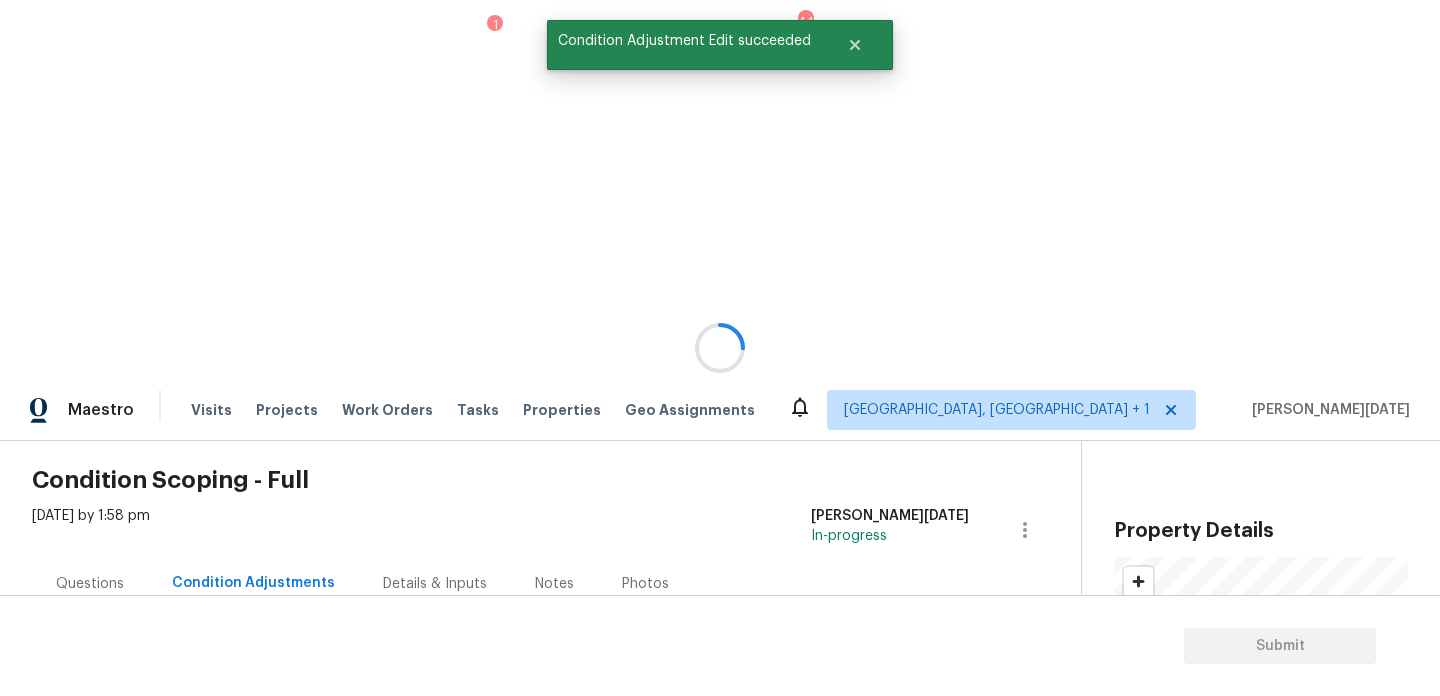 click at bounding box center (720, 348) 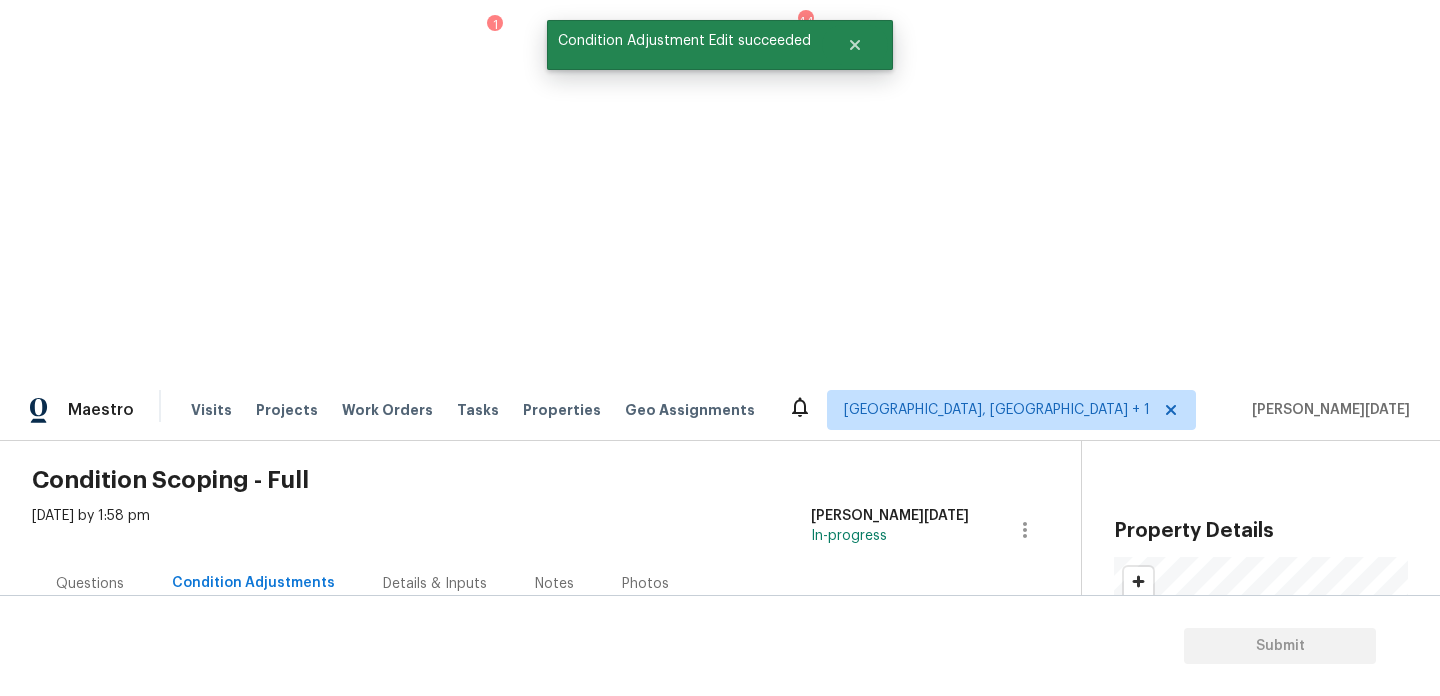 click on "Add Condition Adjustment" at bounding box center [920, 735] 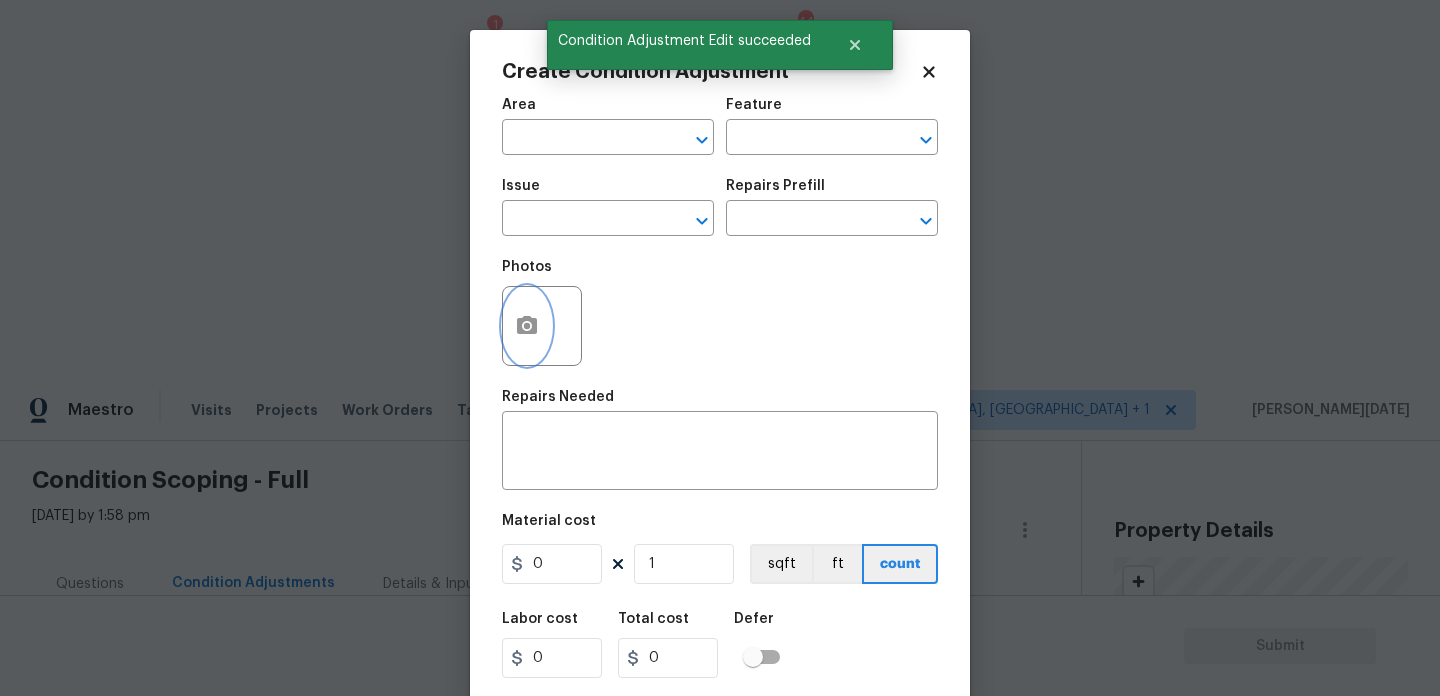 click 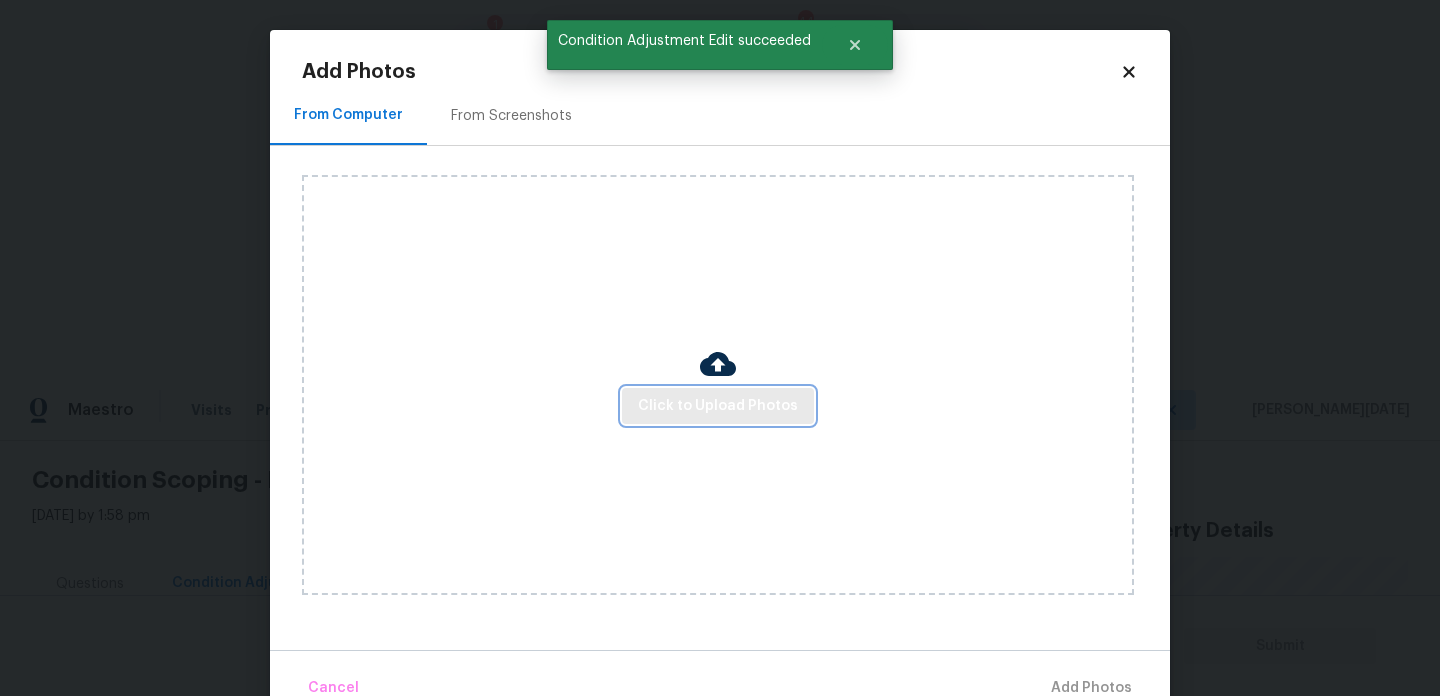 click on "Click to Upload Photos" at bounding box center (718, 406) 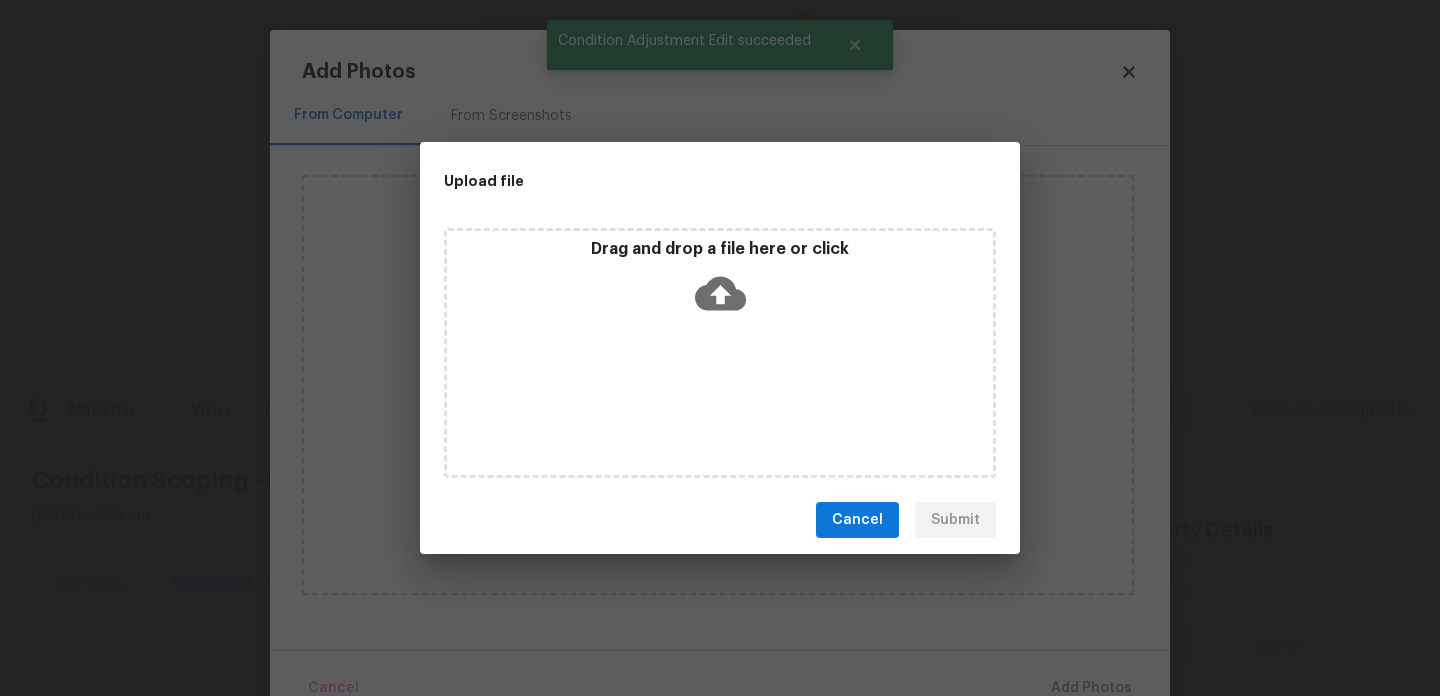 click on "Drag and drop a file here or click" at bounding box center [720, 353] 